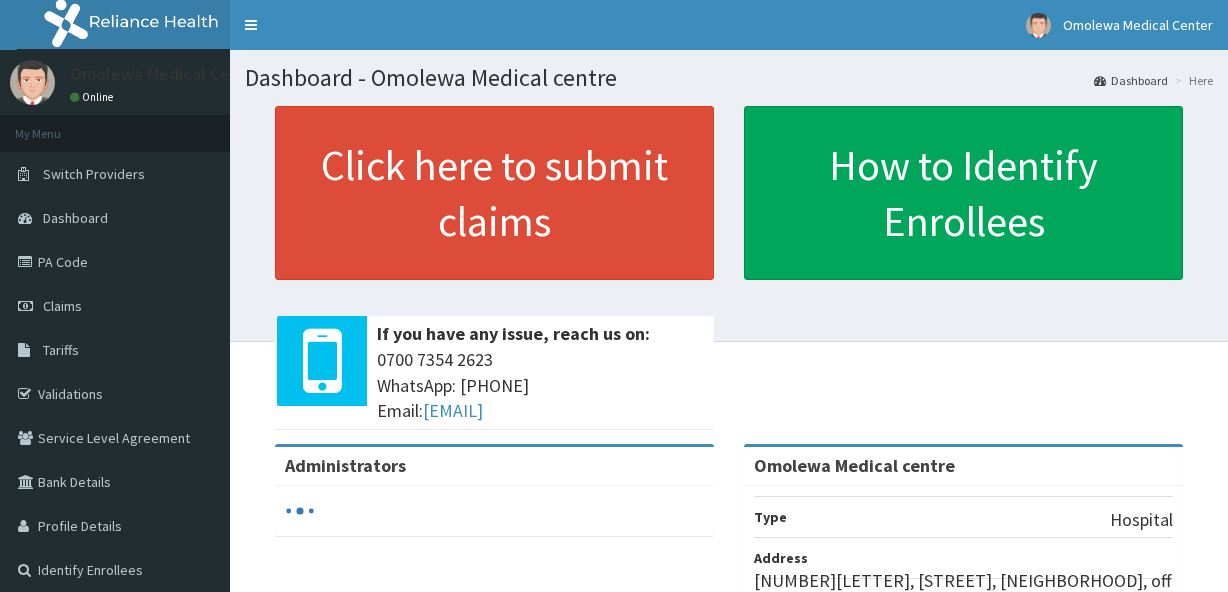 scroll, scrollTop: 0, scrollLeft: 0, axis: both 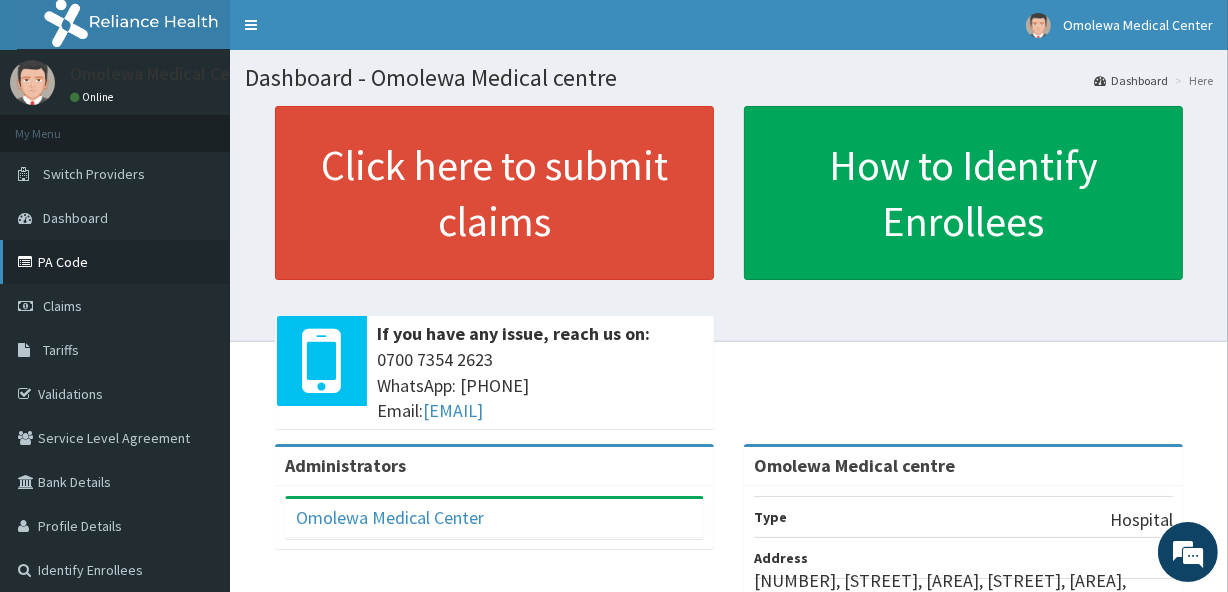 click on "PA Code" at bounding box center [115, 262] 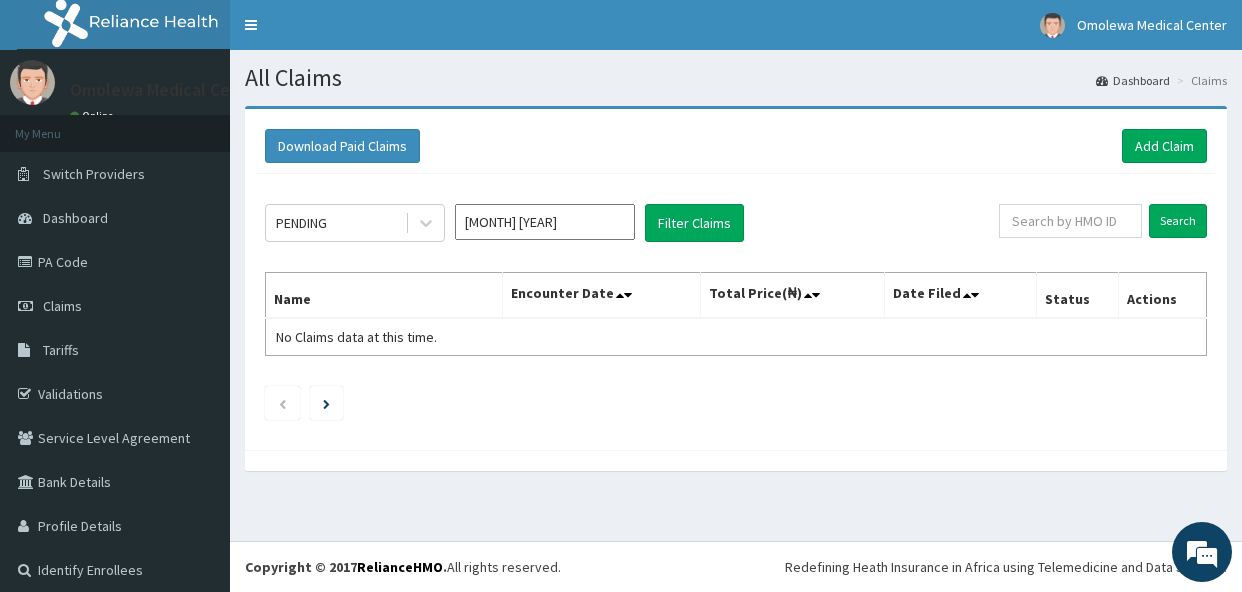 scroll, scrollTop: 0, scrollLeft: 0, axis: both 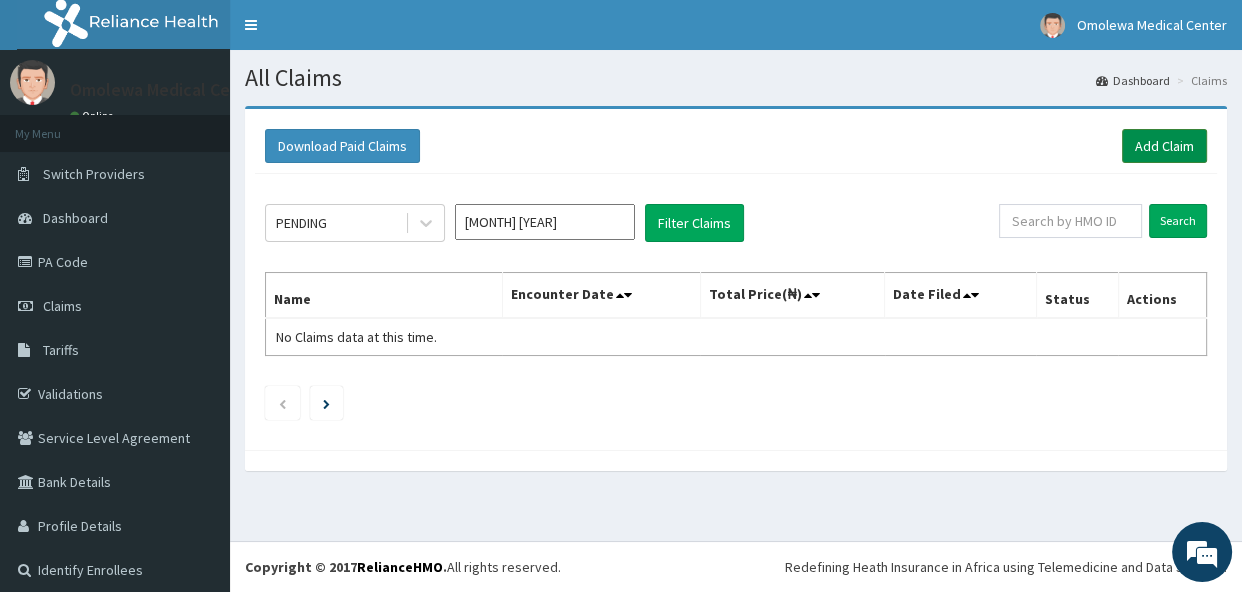 click on "Add Claim" at bounding box center [1164, 146] 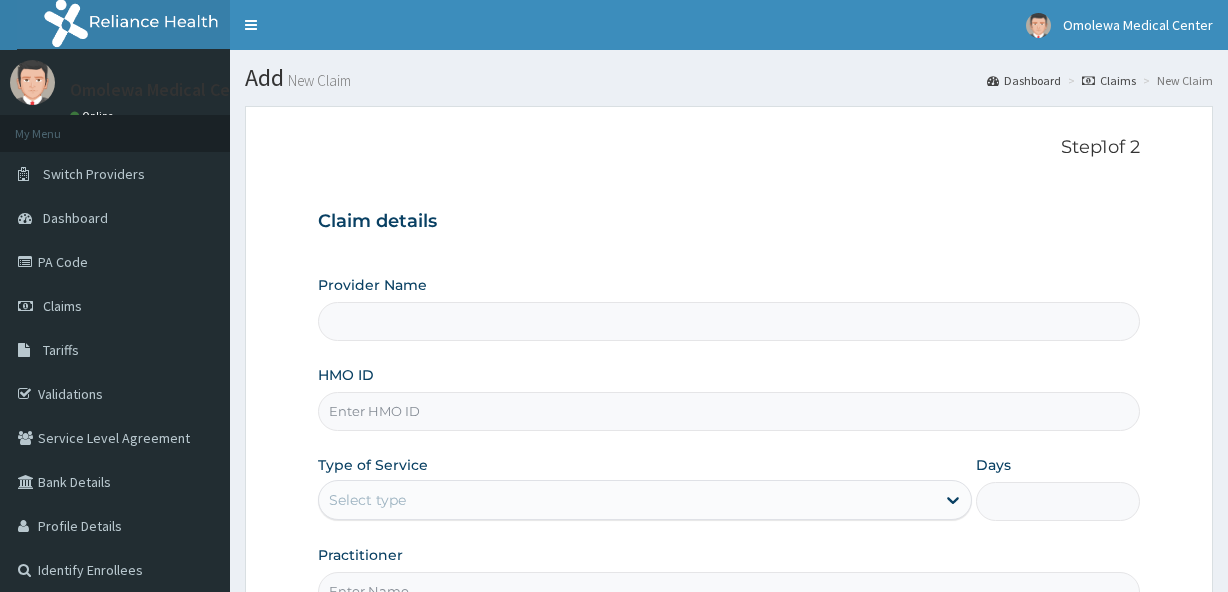 scroll, scrollTop: 0, scrollLeft: 0, axis: both 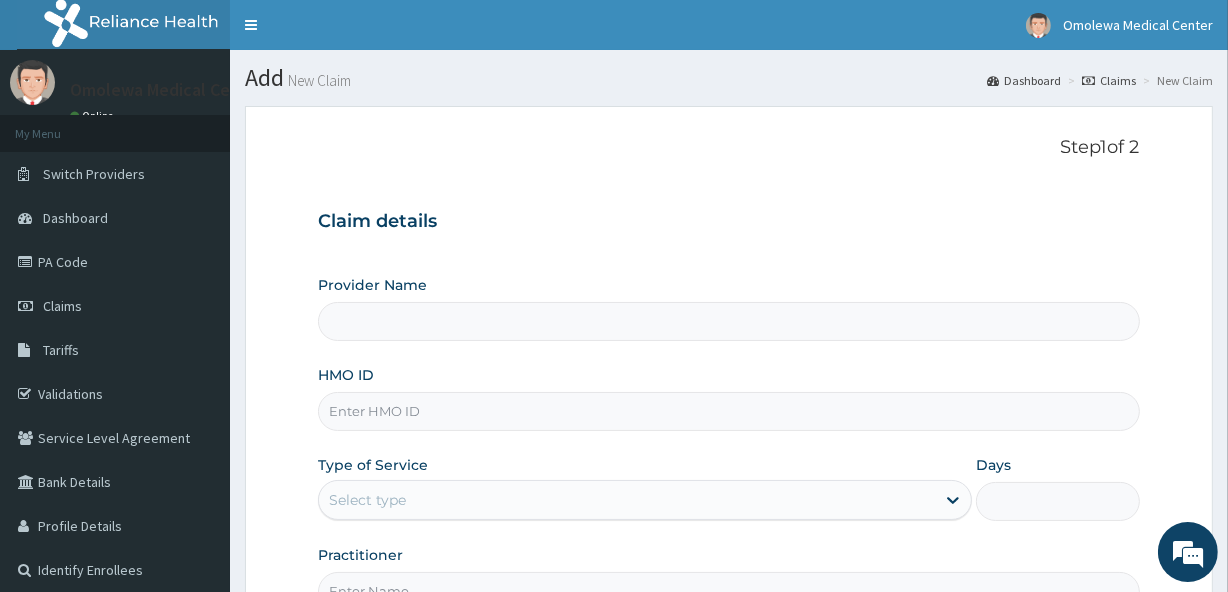 type on "Omolewa Medical centre" 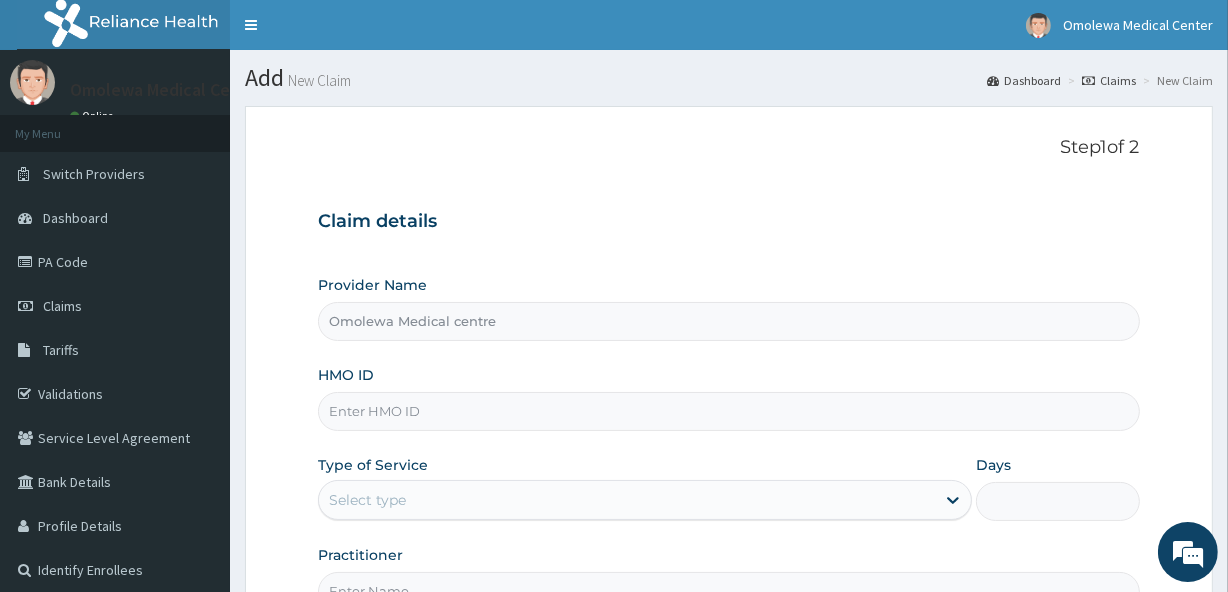 click on "Omolewa Medical centre" at bounding box center [728, 321] 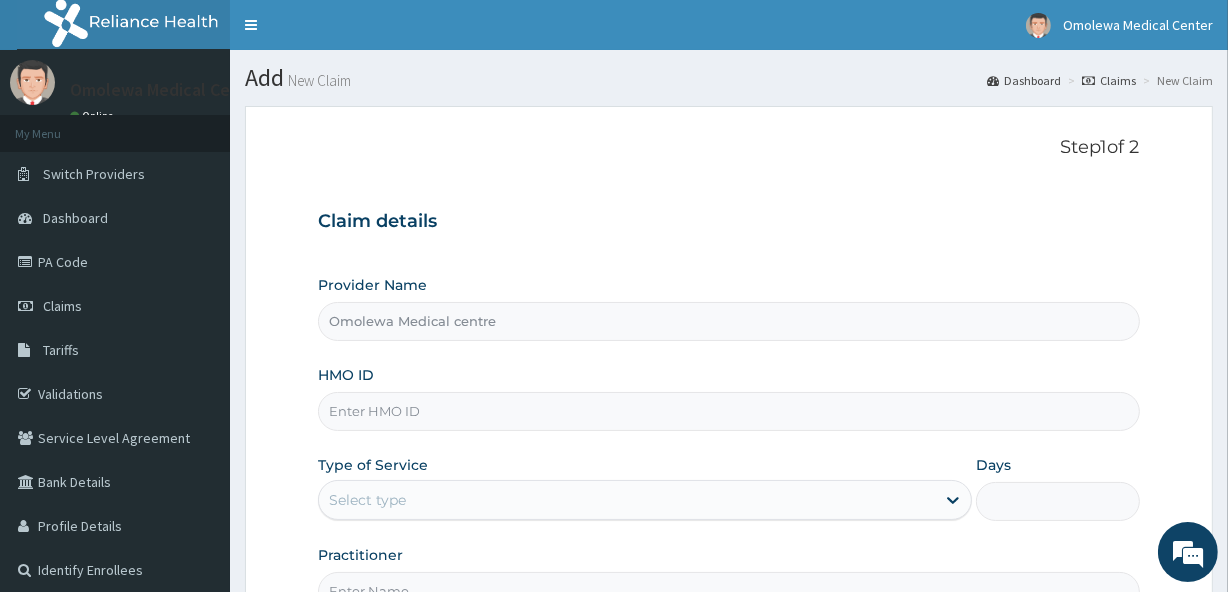 scroll, scrollTop: 0, scrollLeft: 0, axis: both 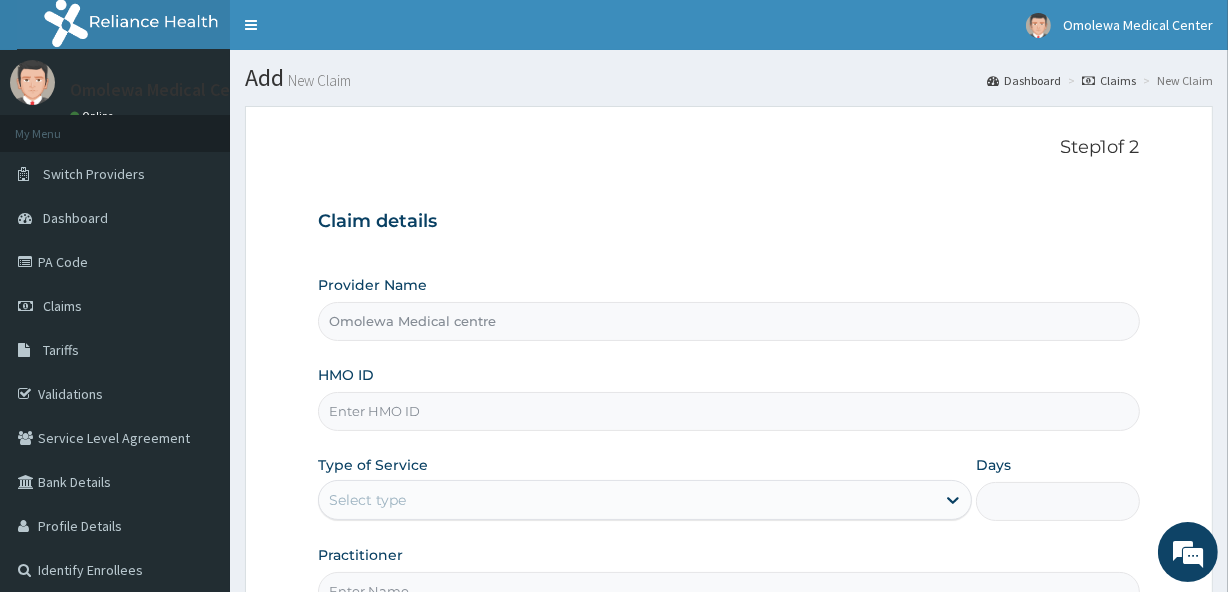 click on "HMO ID" at bounding box center (728, 411) 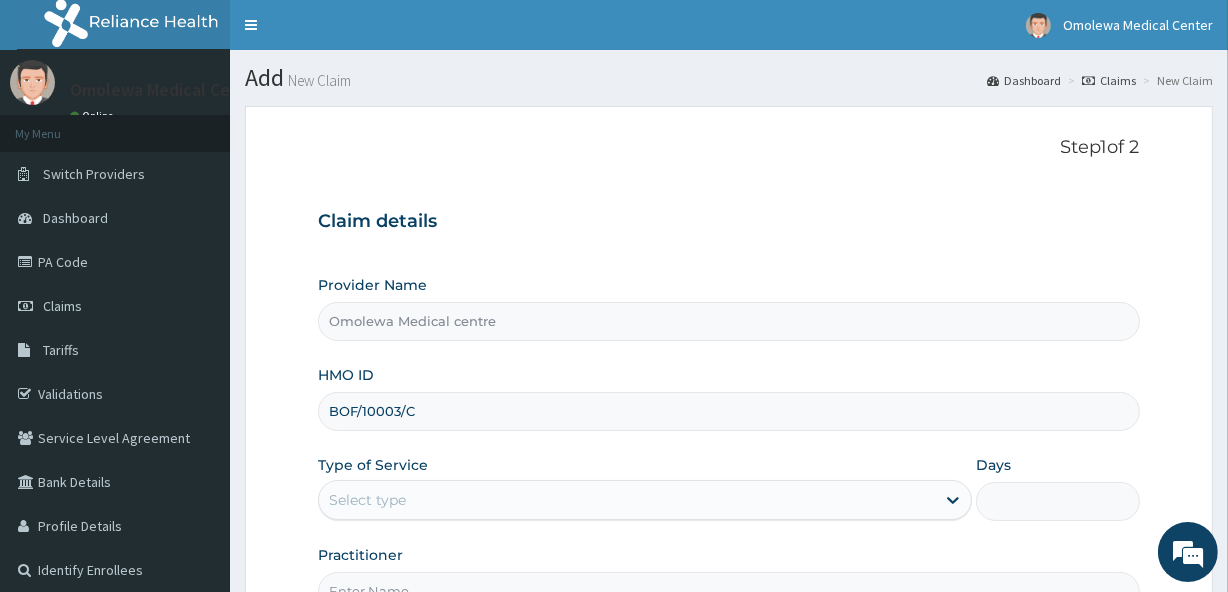 type on "BOF/10003/C" 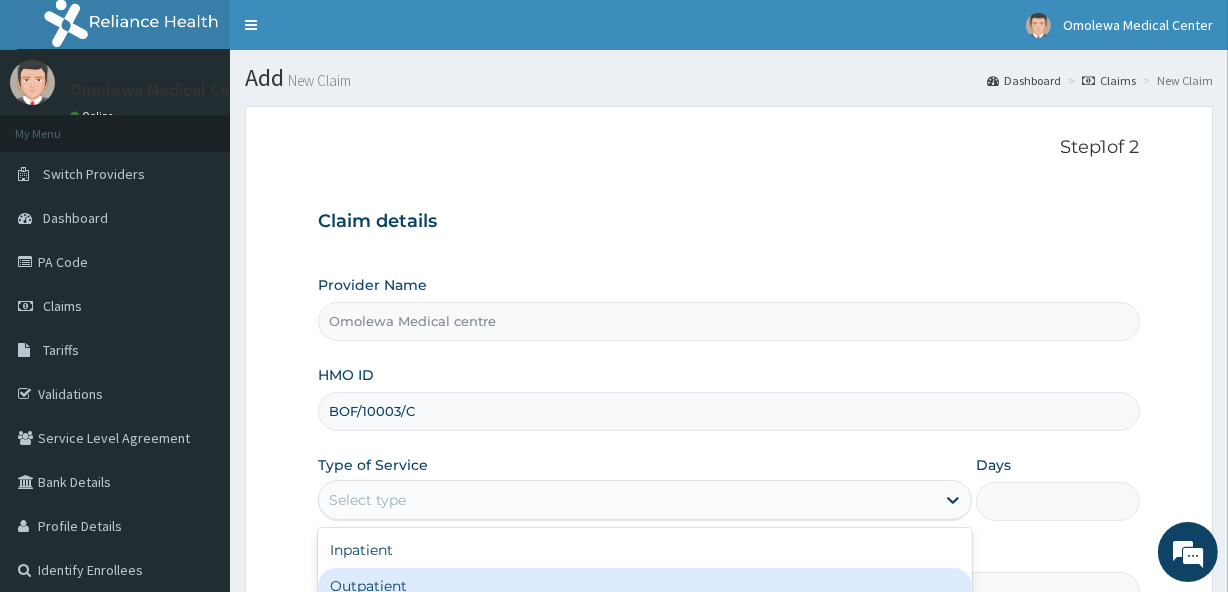 click on "Outpatient" at bounding box center [645, 586] 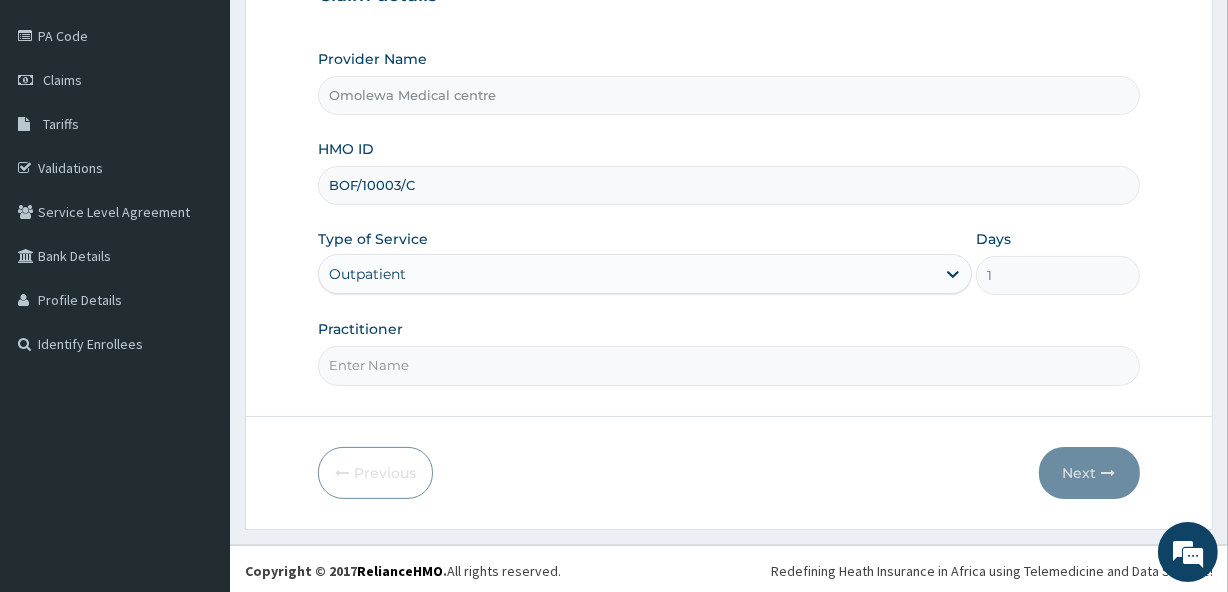 scroll, scrollTop: 228, scrollLeft: 0, axis: vertical 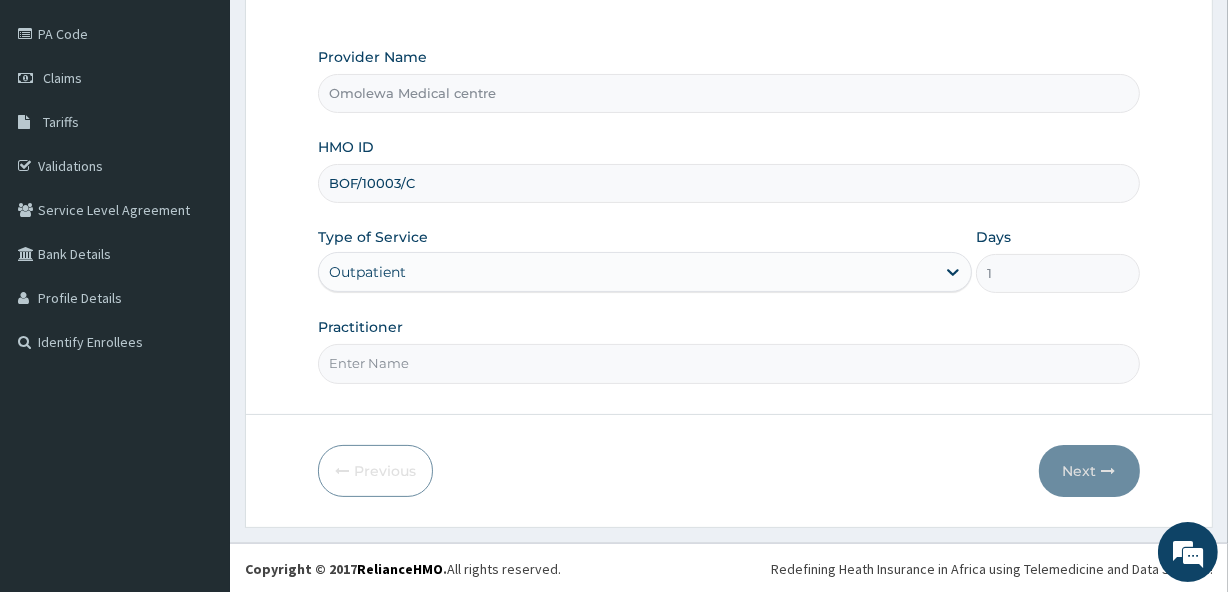 click on "Practitioner" at bounding box center [728, 363] 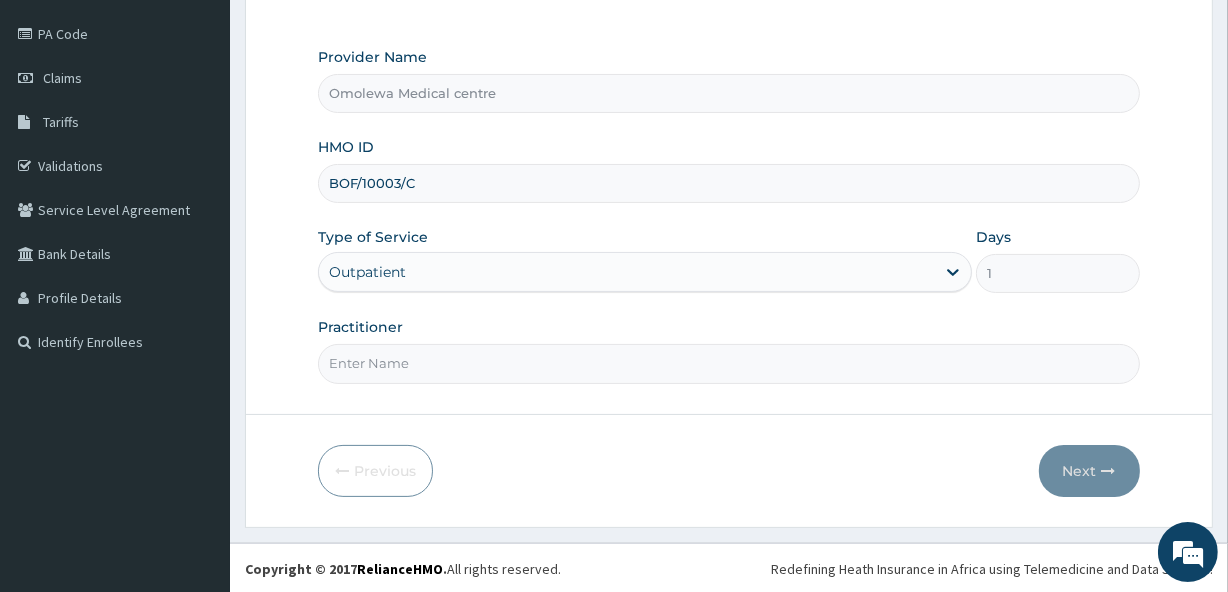 type on "DR MARGRET" 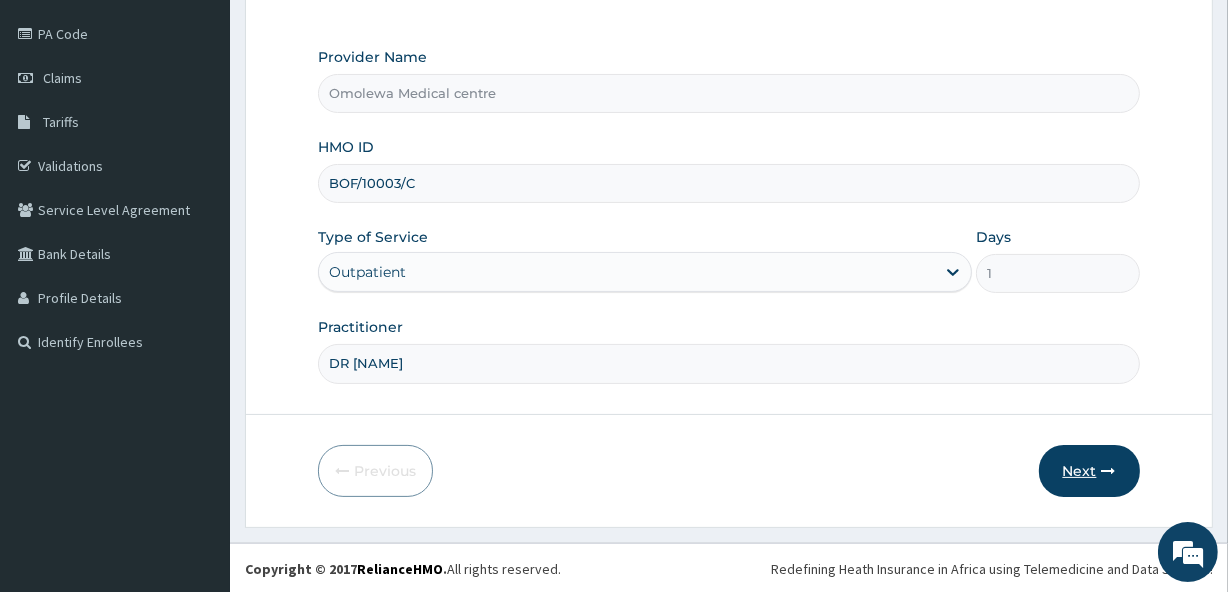 click on "Next" at bounding box center [1089, 471] 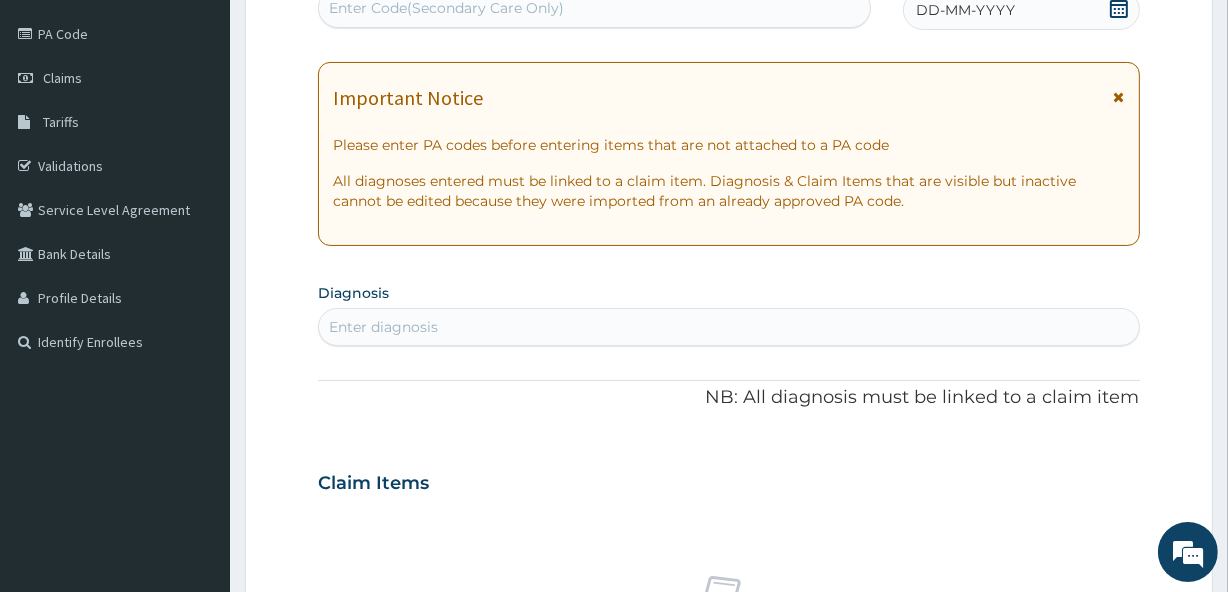 scroll, scrollTop: 226, scrollLeft: 0, axis: vertical 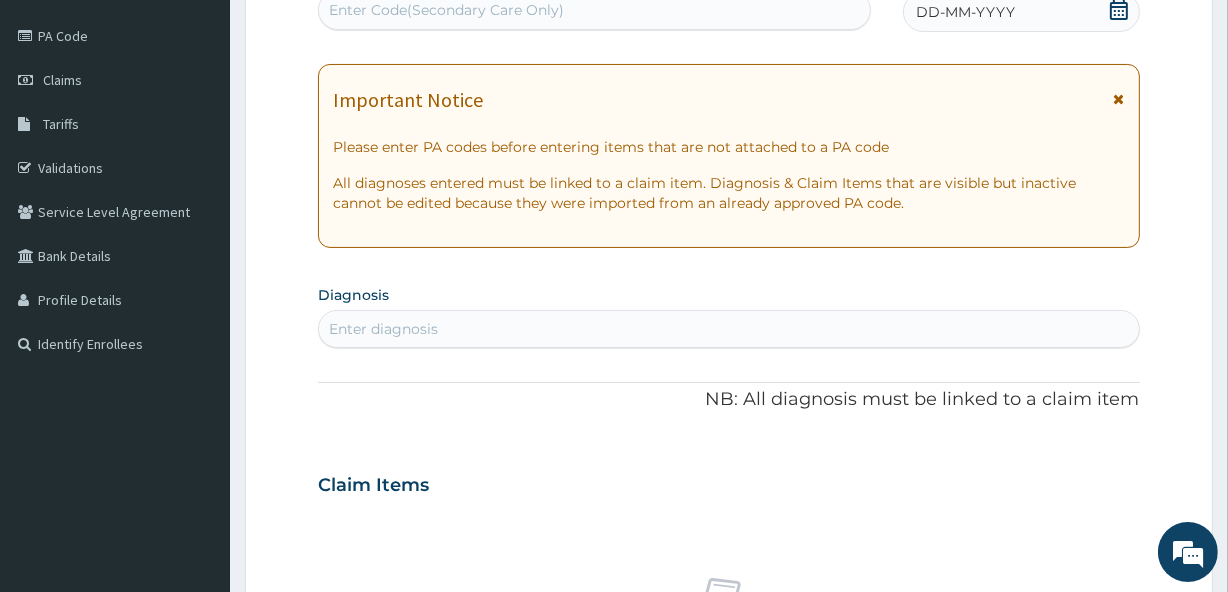 click on "Enter Code(Secondary Care Only)" at bounding box center (594, 10) 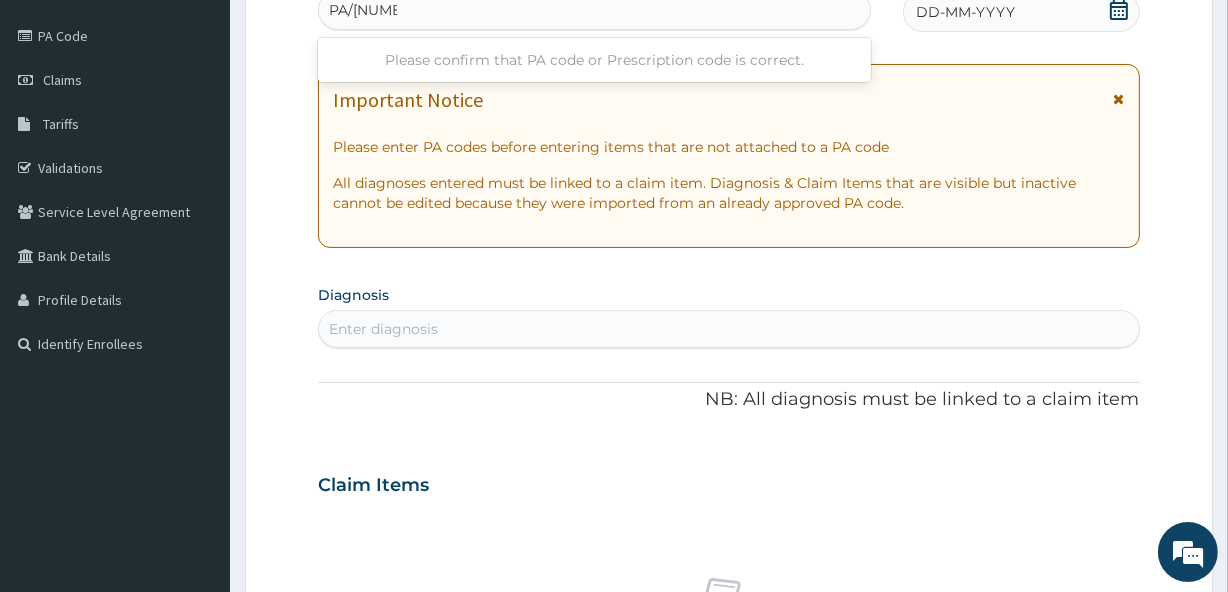 type on "PA/259861" 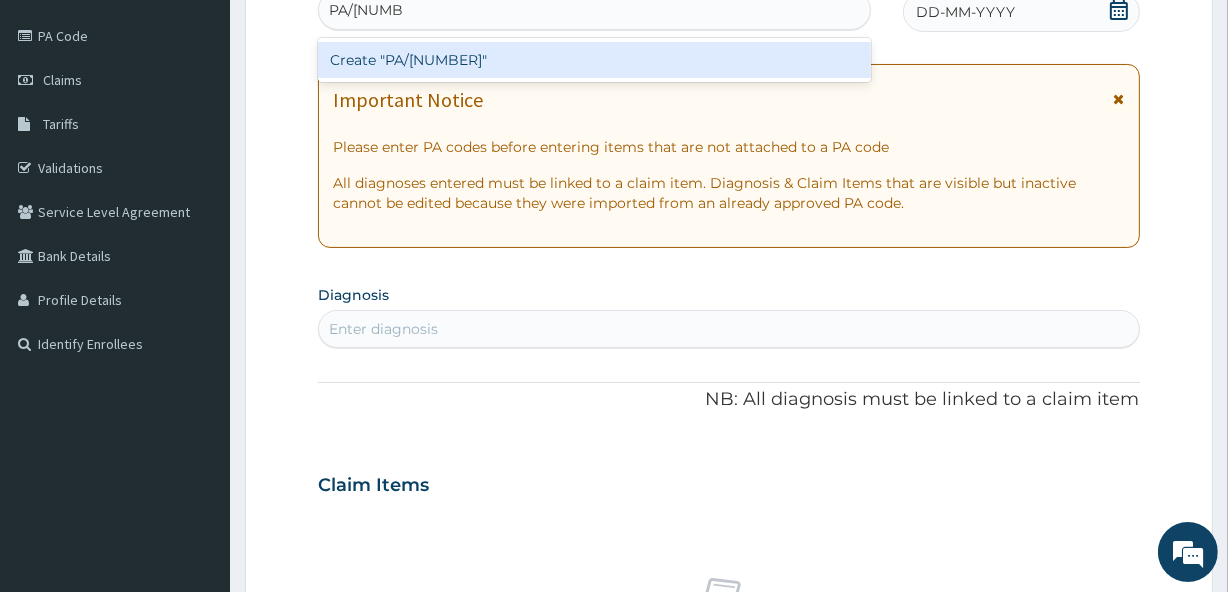 click on "Create "PA/259861"" at bounding box center (594, 60) 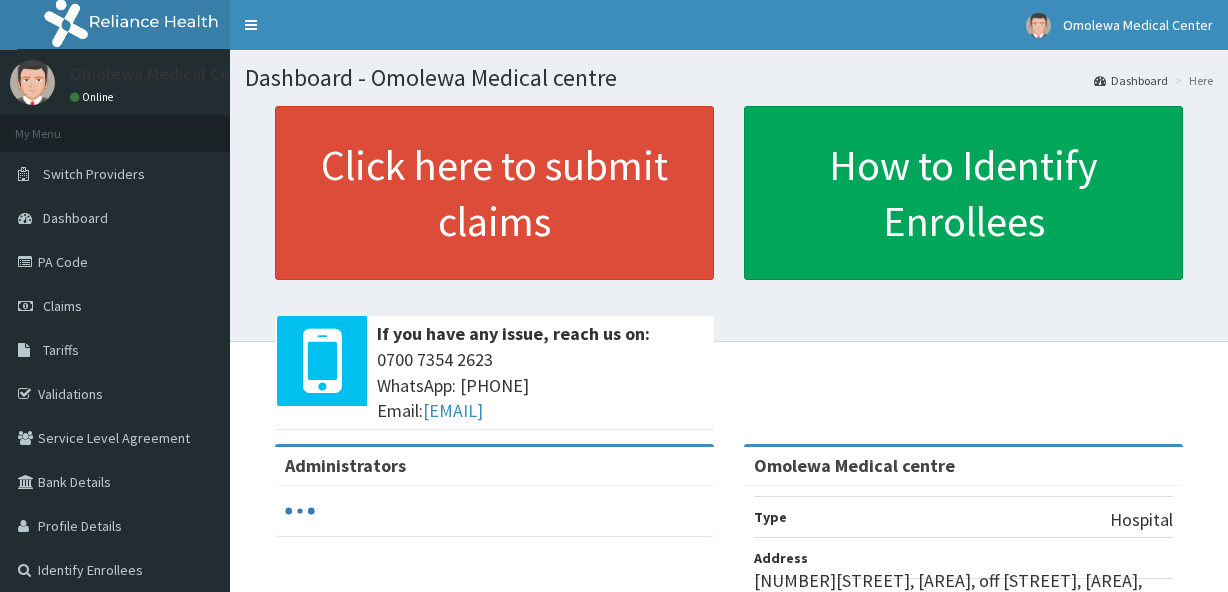 scroll, scrollTop: 0, scrollLeft: 0, axis: both 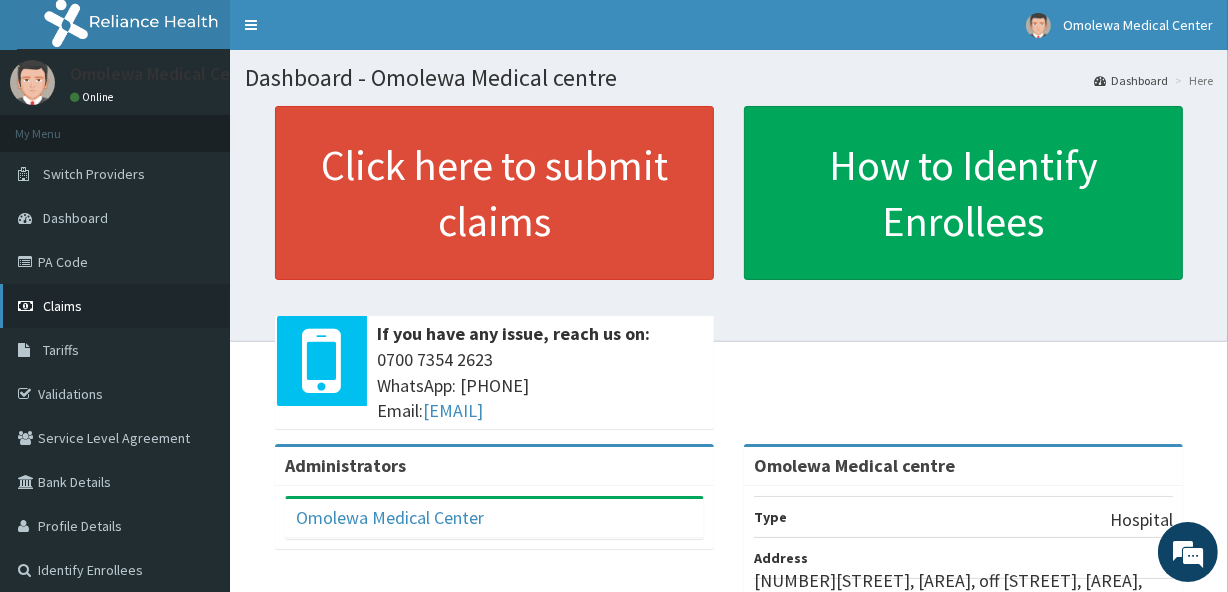 click on "Claims" at bounding box center [115, 306] 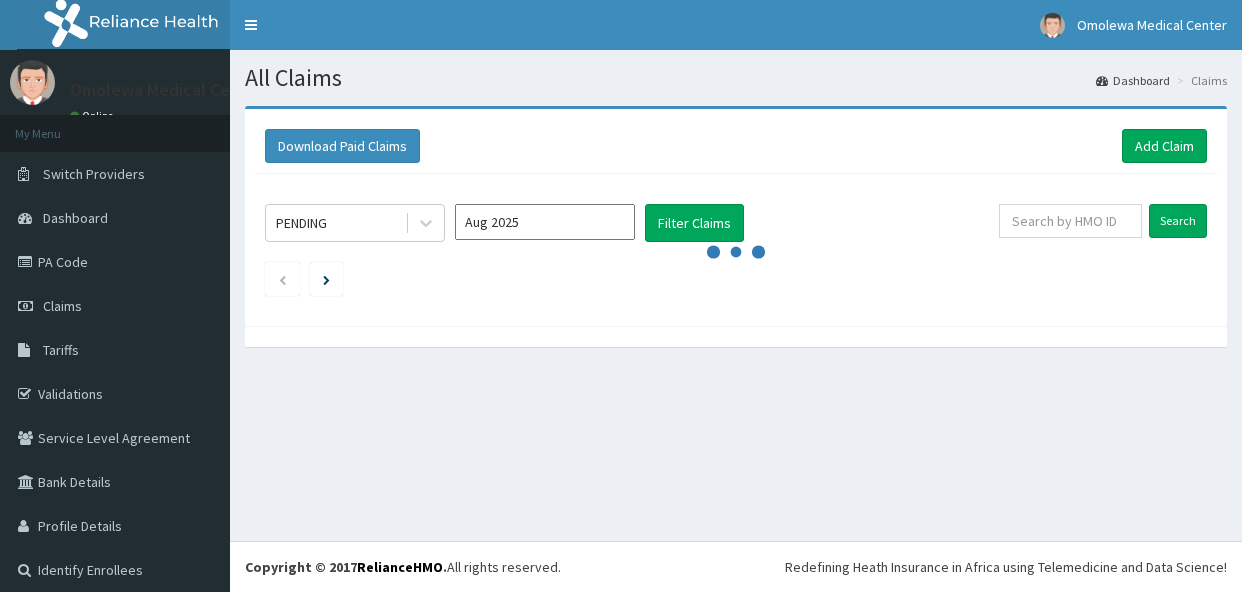 scroll, scrollTop: 0, scrollLeft: 0, axis: both 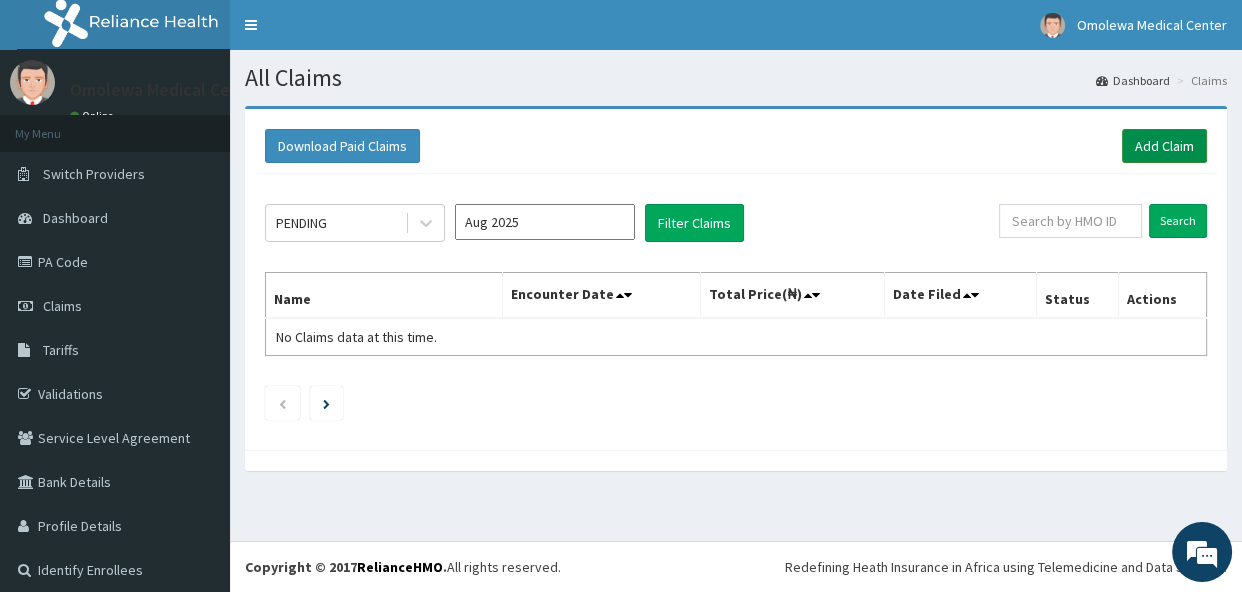 click on "Add Claim" at bounding box center (1164, 146) 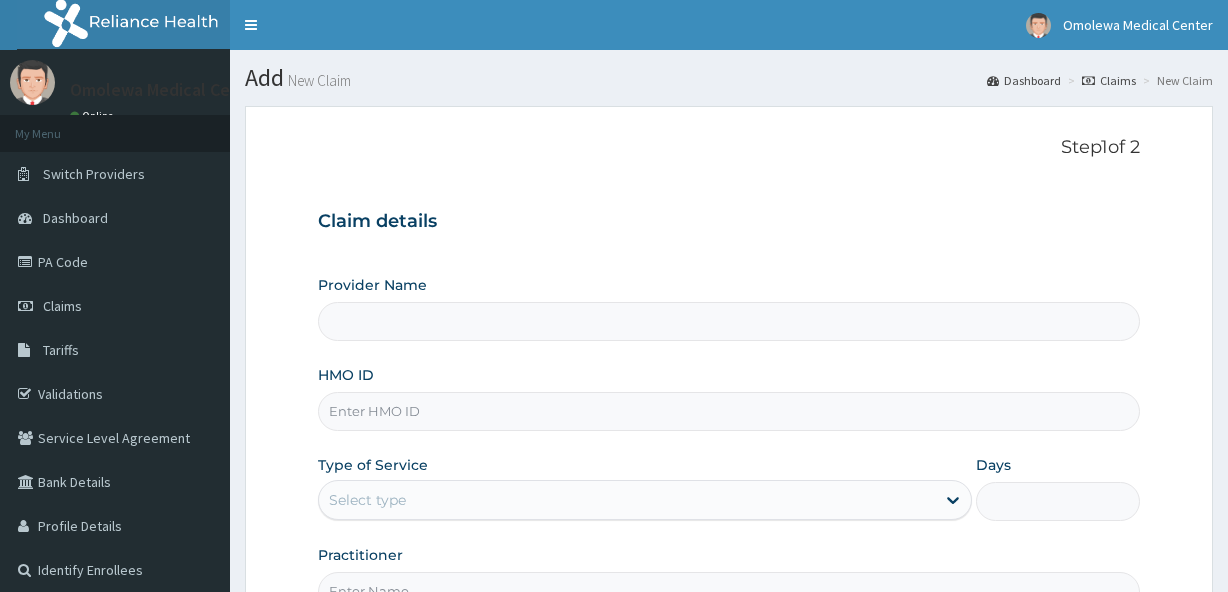 scroll, scrollTop: 0, scrollLeft: 0, axis: both 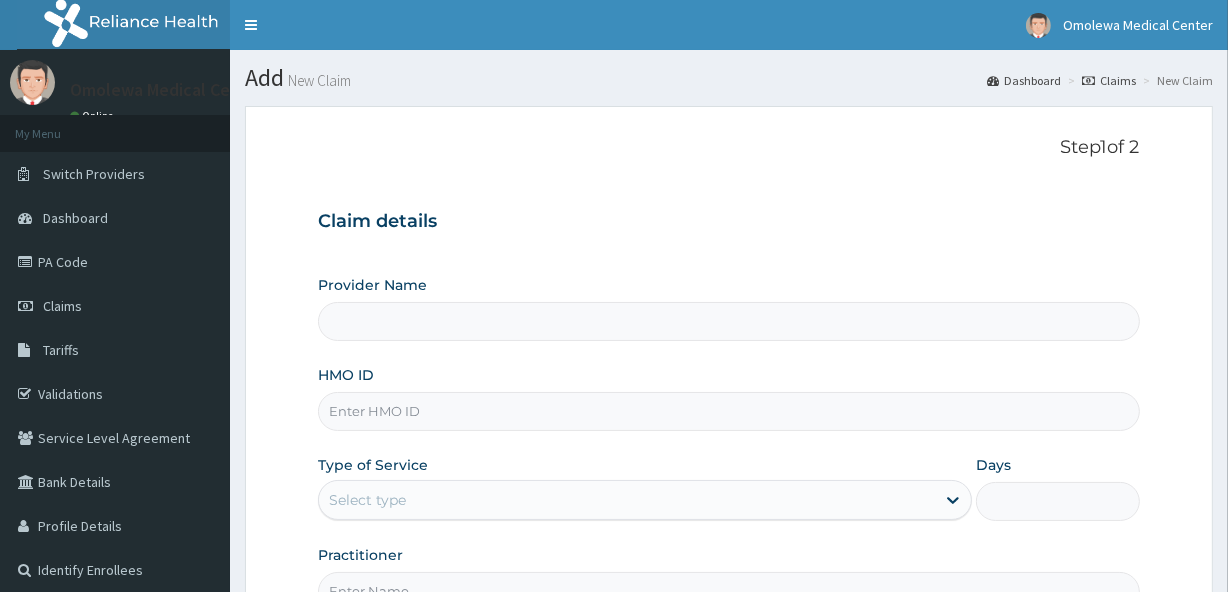 click on "HMO ID" at bounding box center [728, 411] 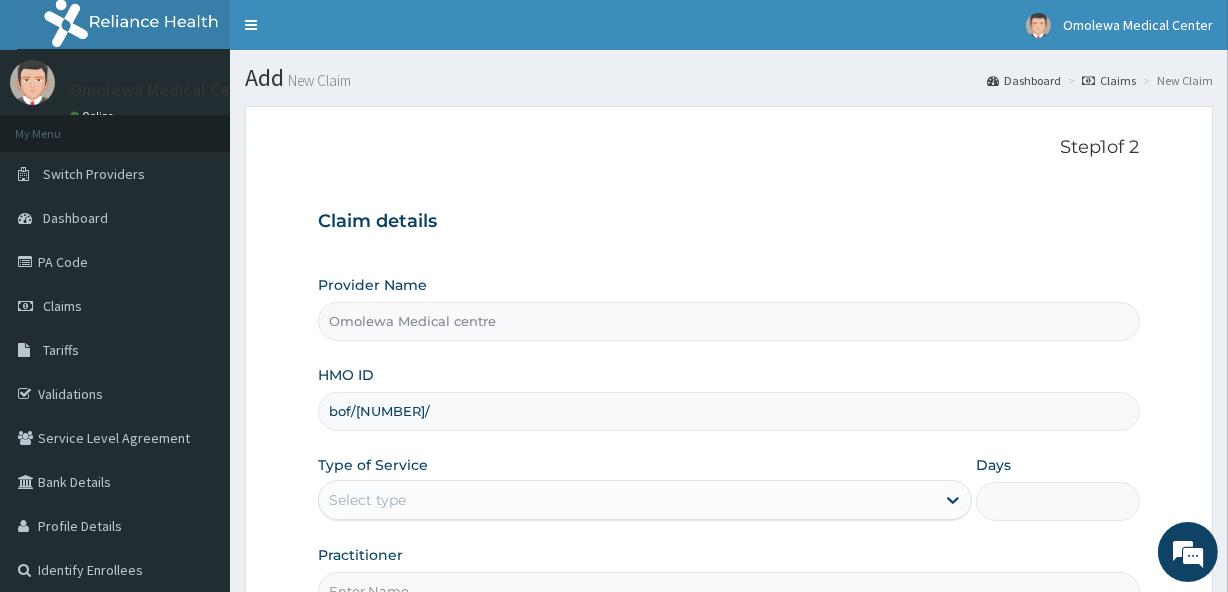 scroll, scrollTop: 0, scrollLeft: 0, axis: both 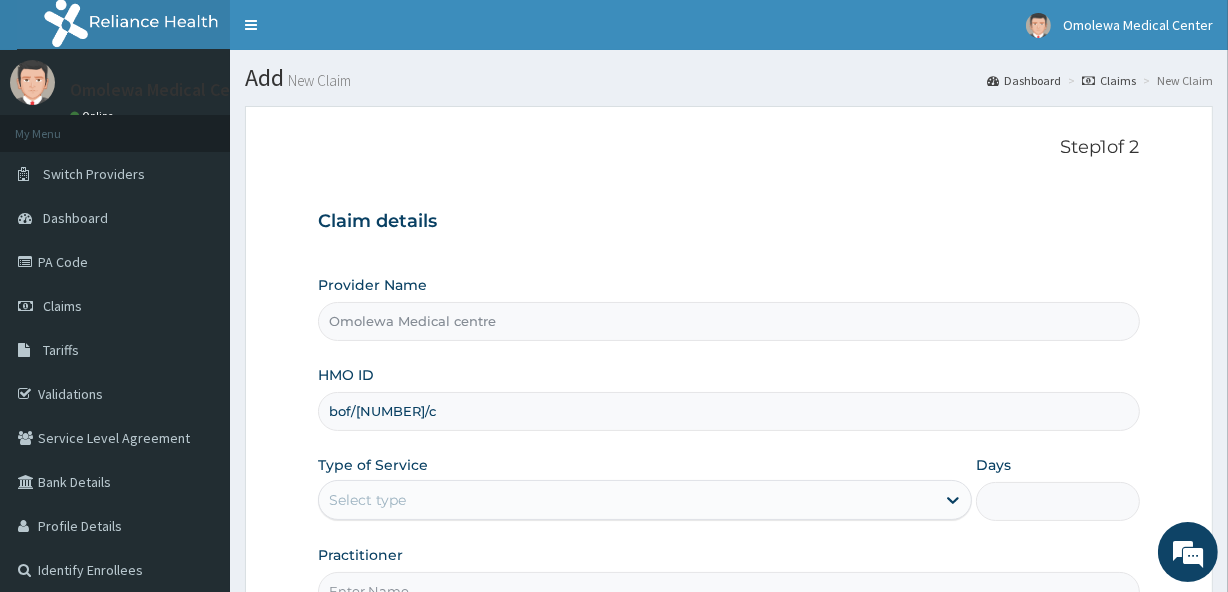 type on "bof/[NUMBER]/c" 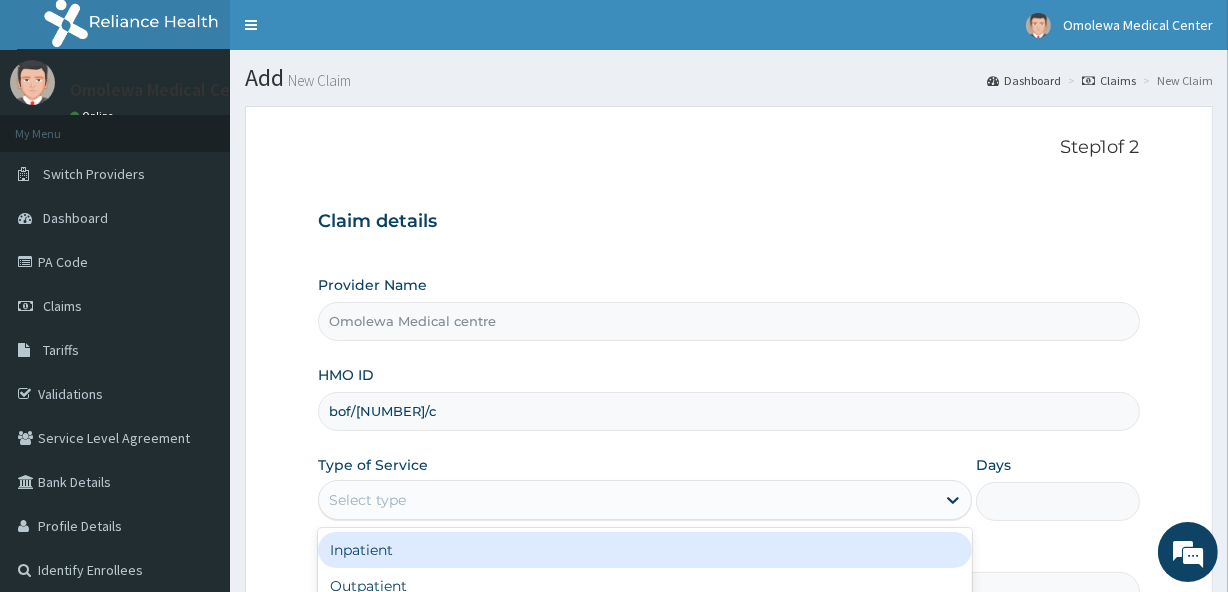click on "Select type" at bounding box center (367, 500) 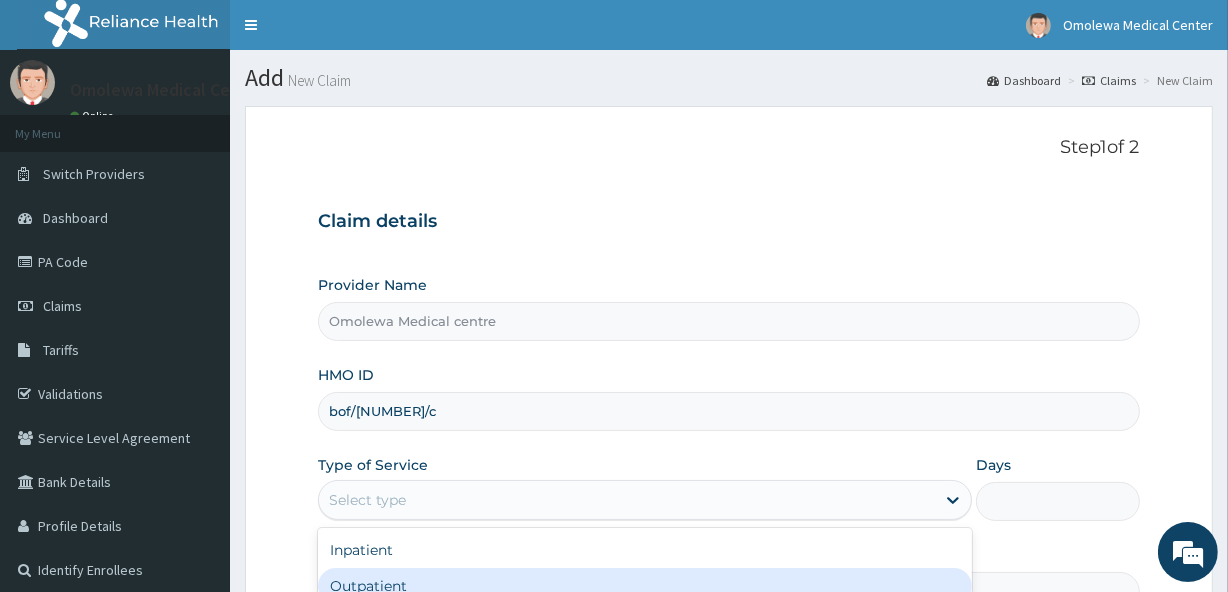click on "Outpatient" at bounding box center (645, 586) 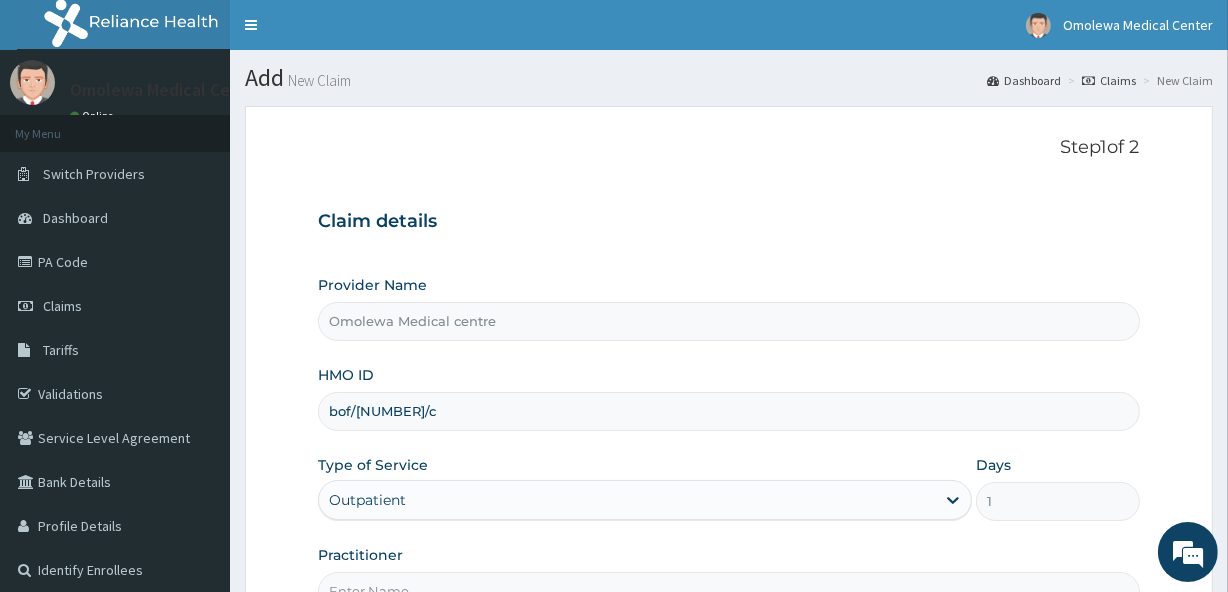 scroll, scrollTop: 228, scrollLeft: 0, axis: vertical 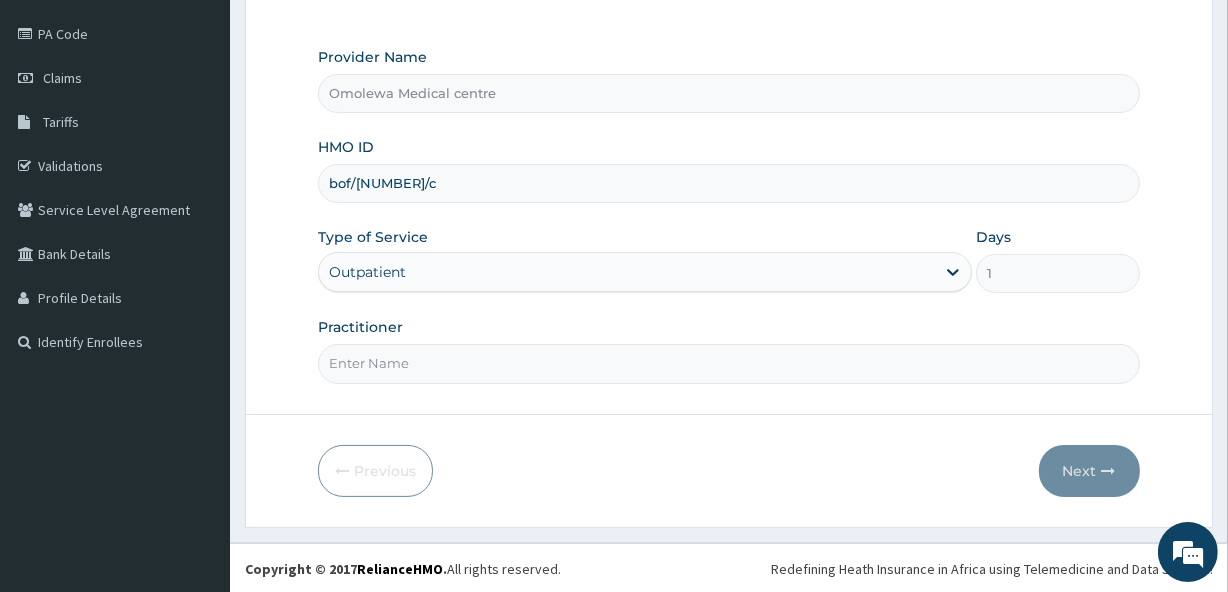 click on "Practitioner" at bounding box center (728, 363) 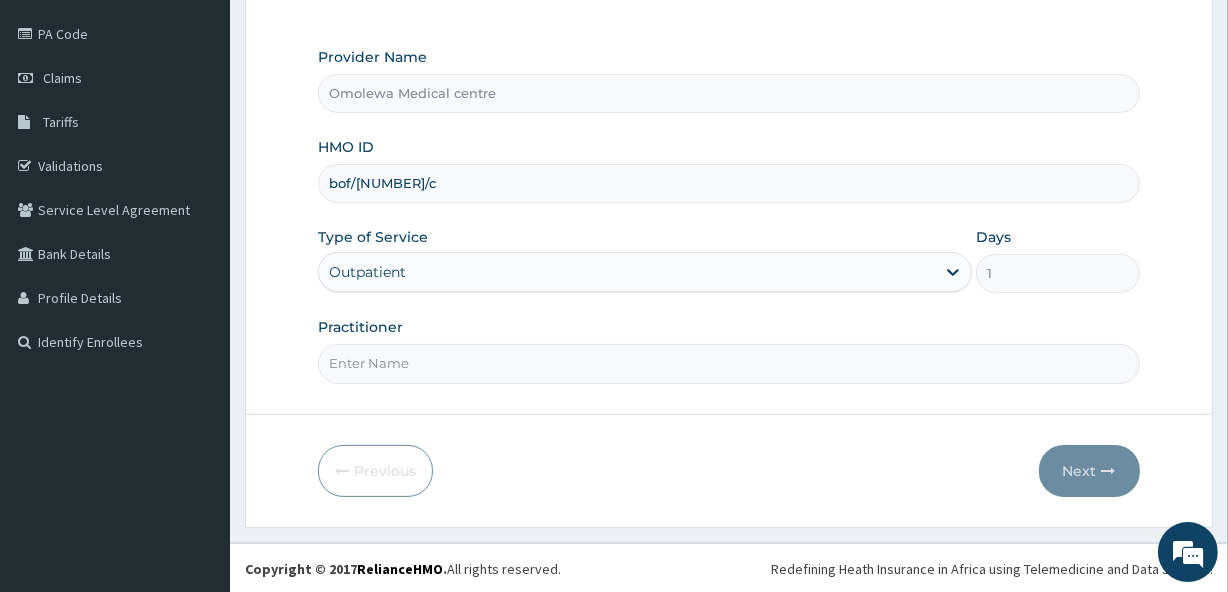 type on "DR MARGRET" 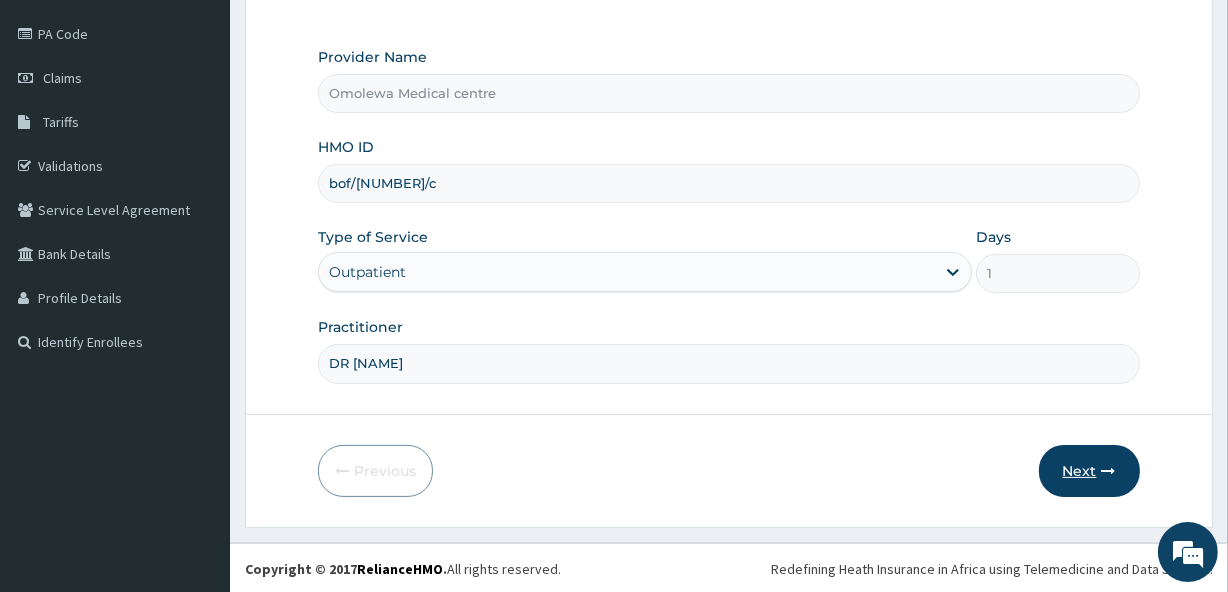 click on "Next" at bounding box center (1089, 471) 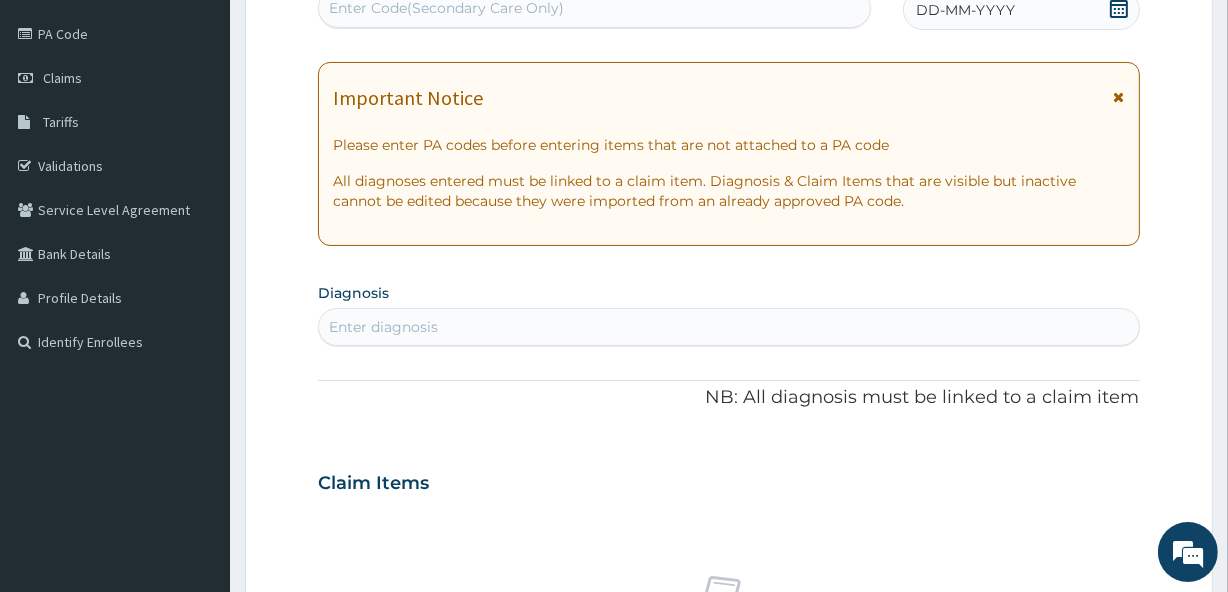 scroll, scrollTop: 226, scrollLeft: 0, axis: vertical 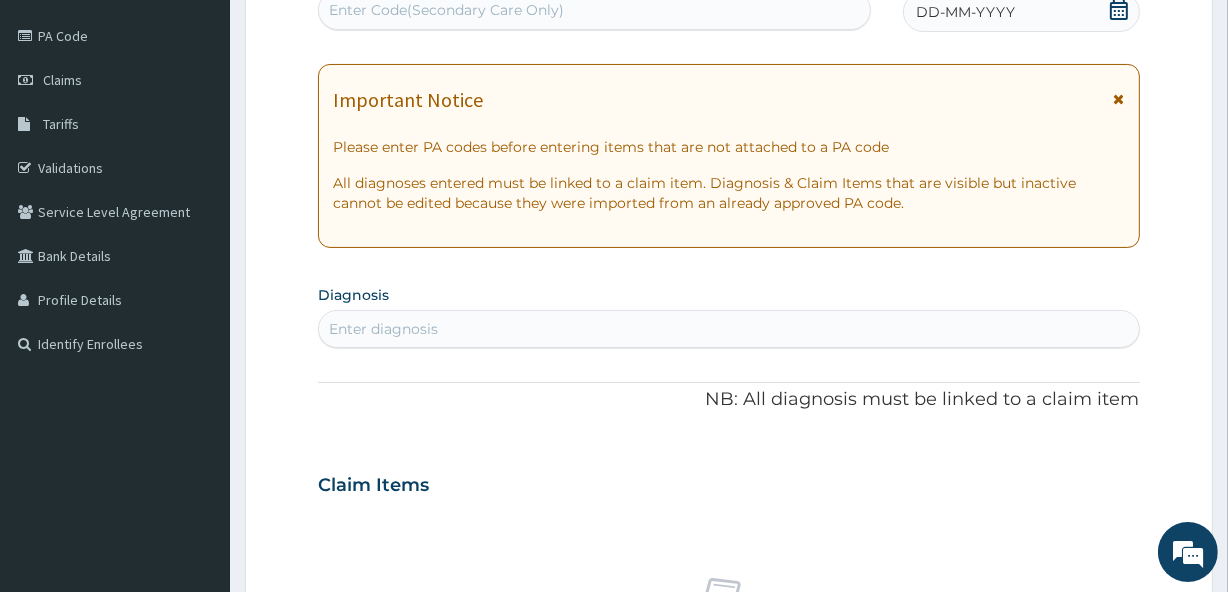 click on "Enter Code(Secondary Care Only)" at bounding box center (446, 10) 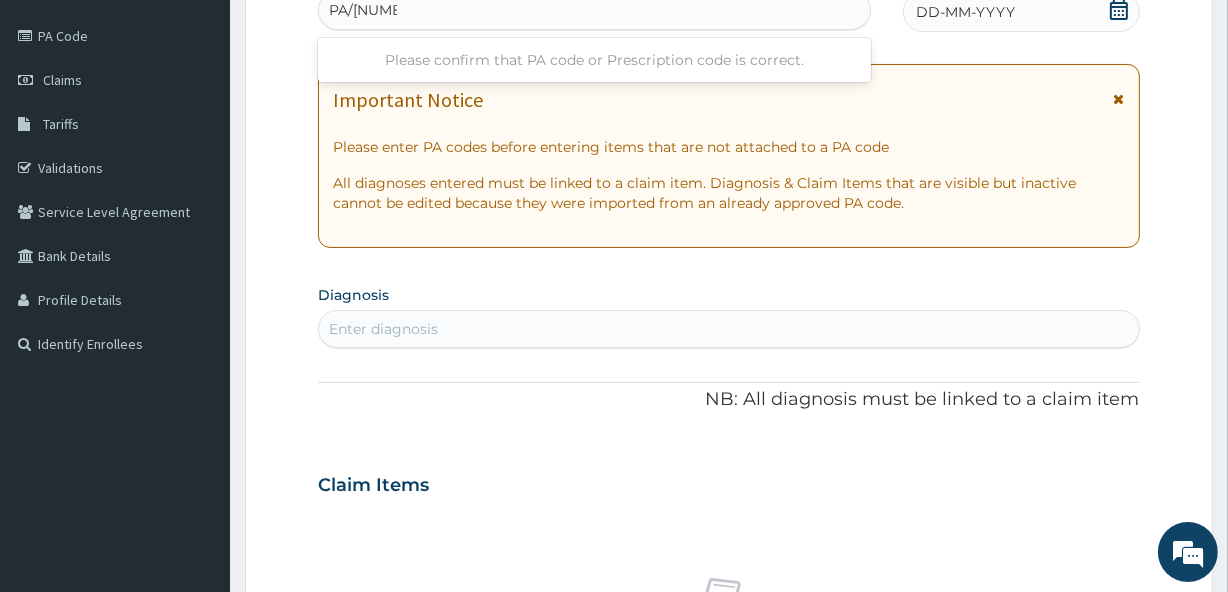 type on "PA/259861" 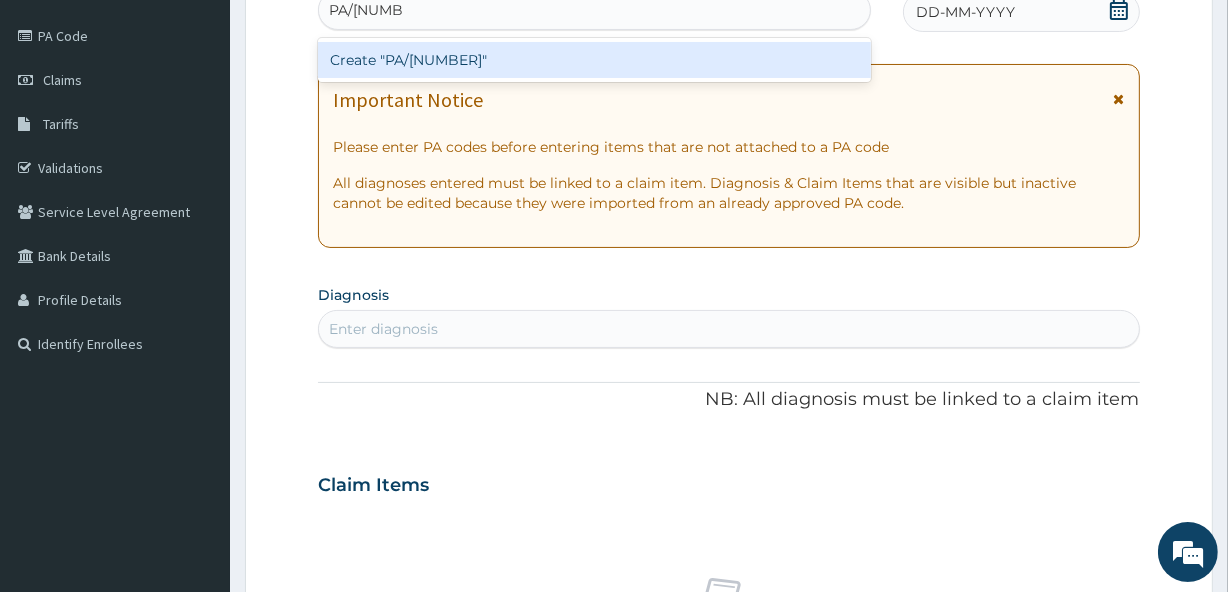 click on "Create "PA/259861"" at bounding box center [594, 60] 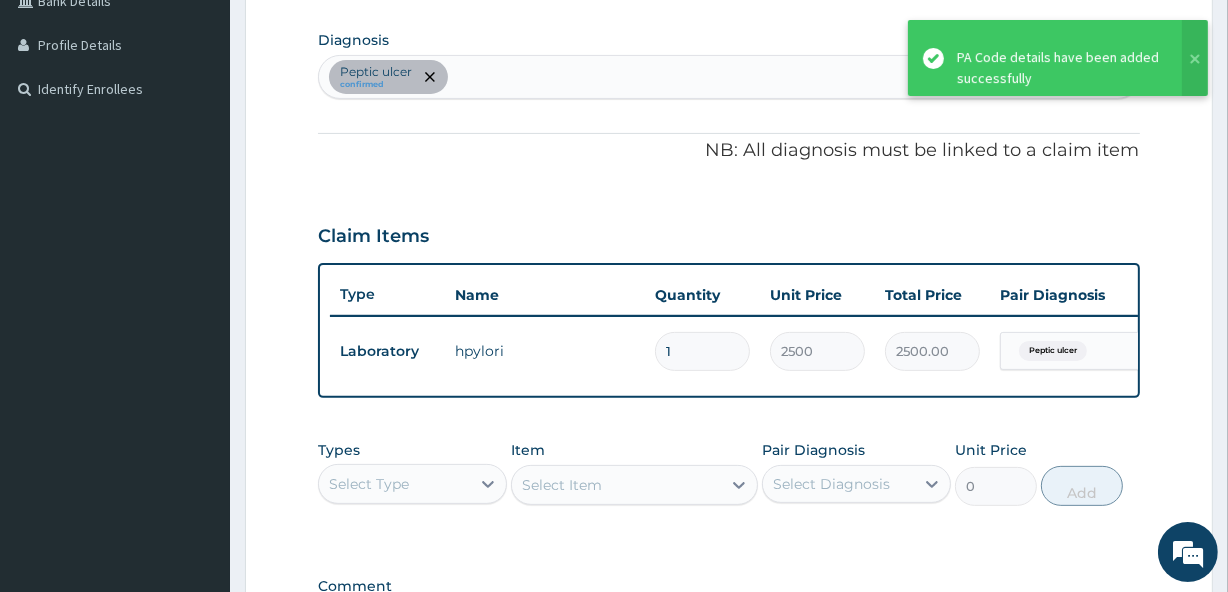 scroll, scrollTop: 495, scrollLeft: 0, axis: vertical 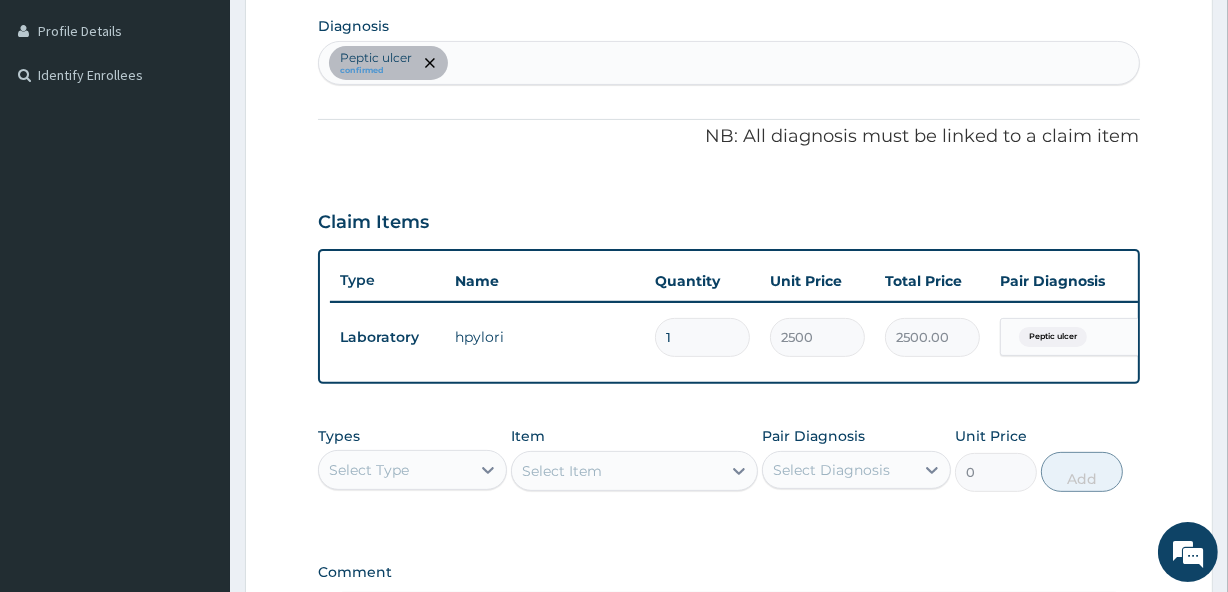 click on "Peptic ulcer confirmed" at bounding box center (728, 63) 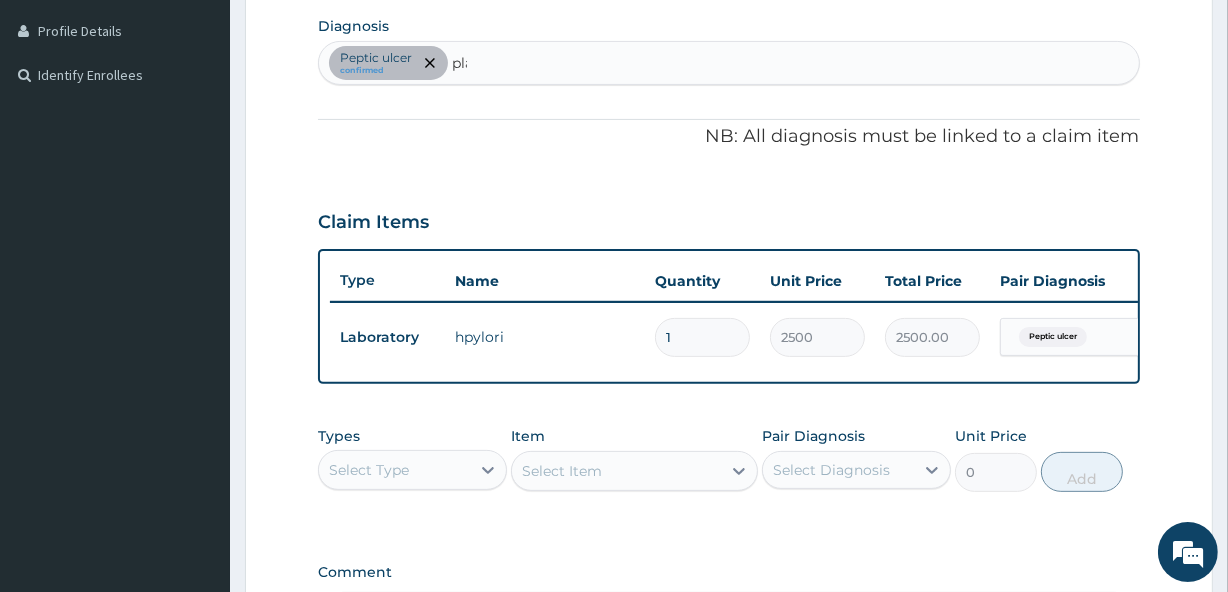 type on "plas" 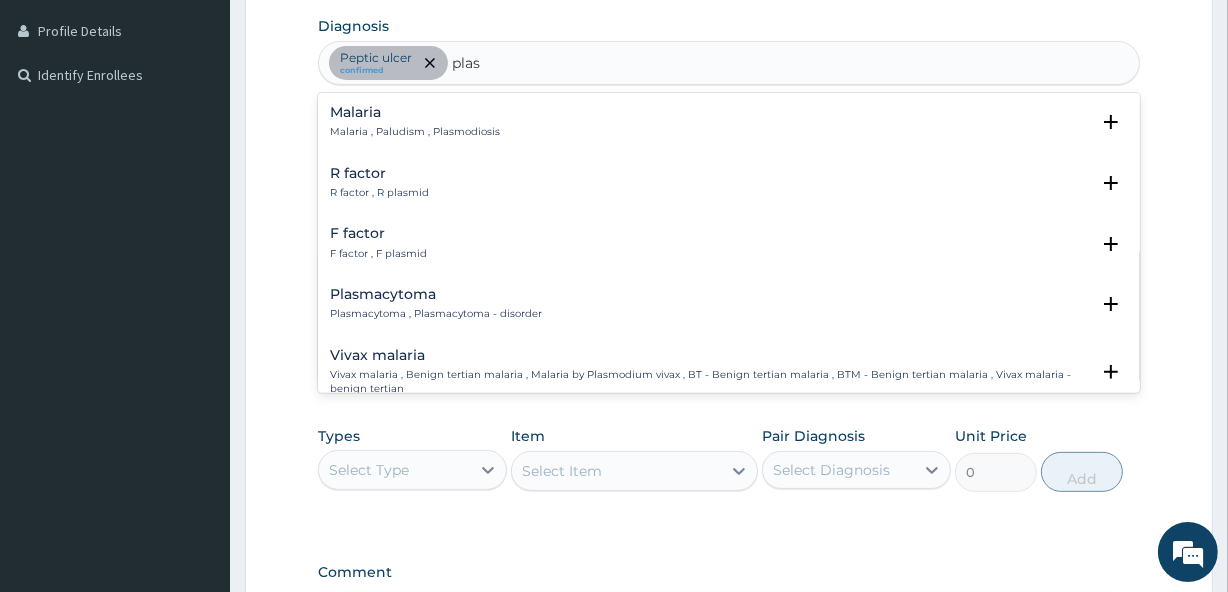 click on "Malaria Malaria , Paludism , Plasmodiosis Select Status Query Query covers suspected (?), Keep in view (kiv), Ruled out (r/o) Confirmed" at bounding box center (728, 127) 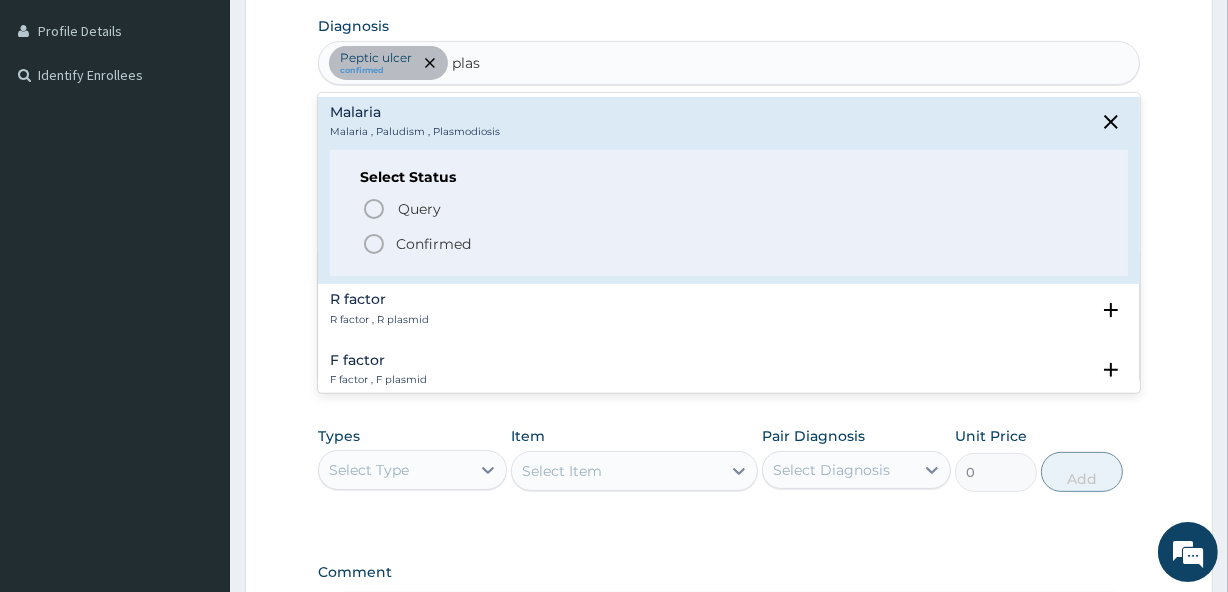click on "Confirmed" at bounding box center (433, 244) 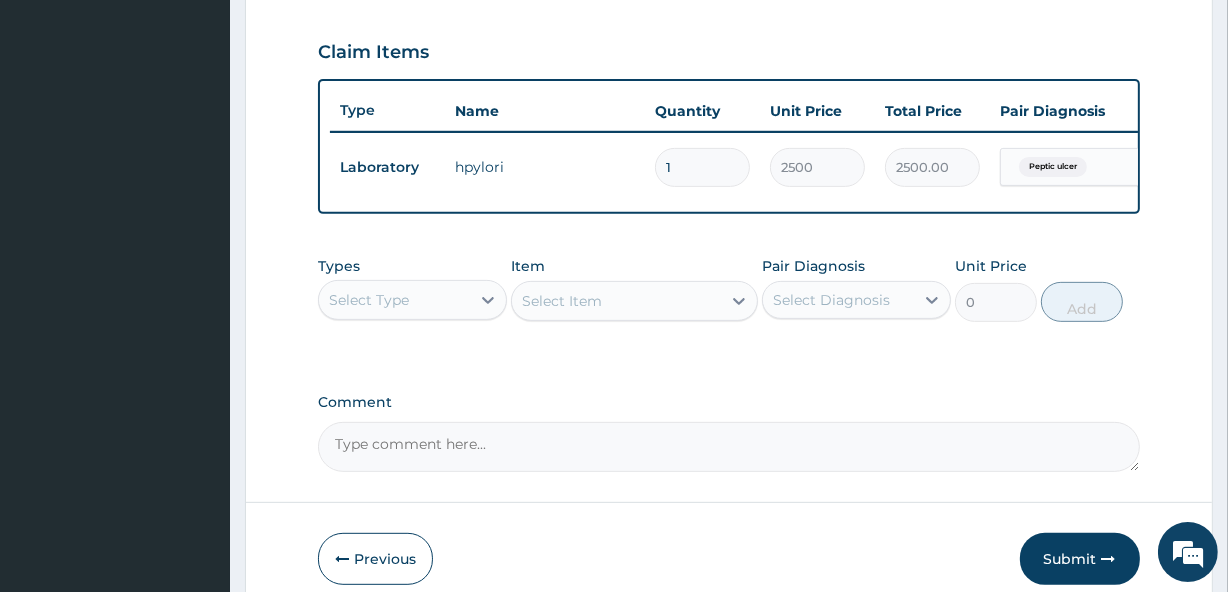 scroll, scrollTop: 668, scrollLeft: 0, axis: vertical 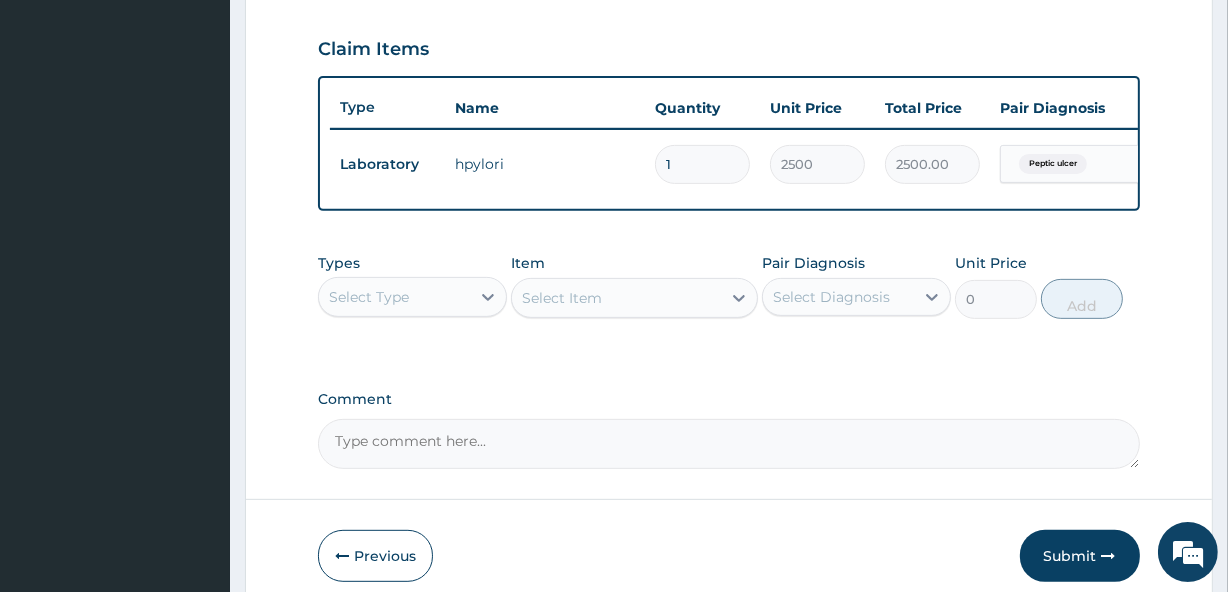 click on "Select Type" at bounding box center [394, 297] 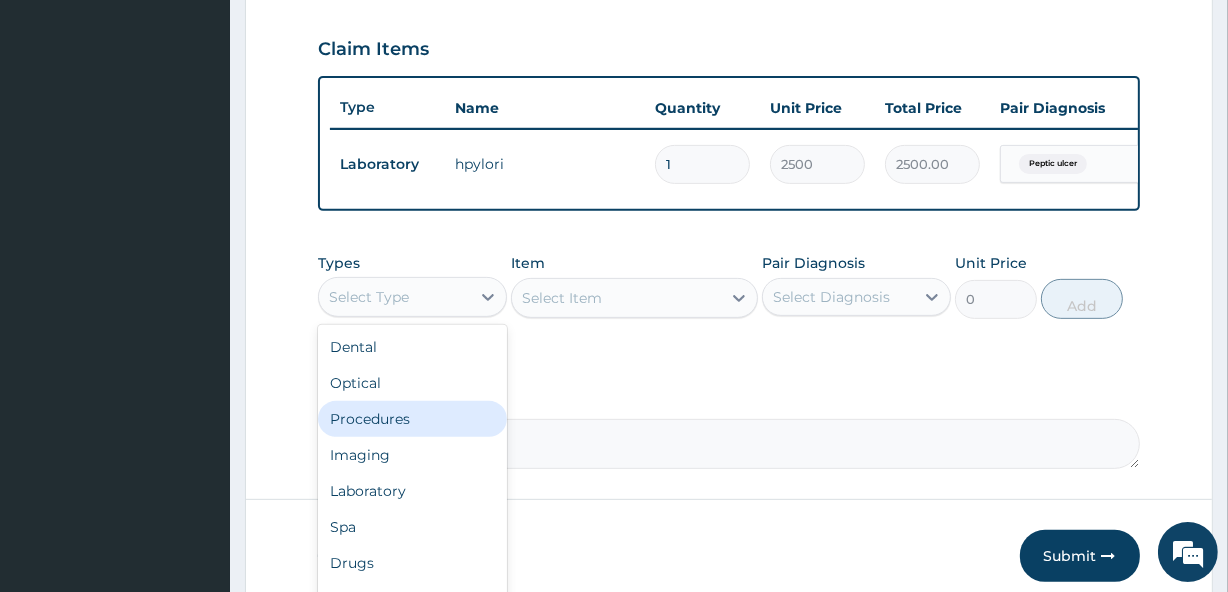 click on "Procedures" at bounding box center [412, 419] 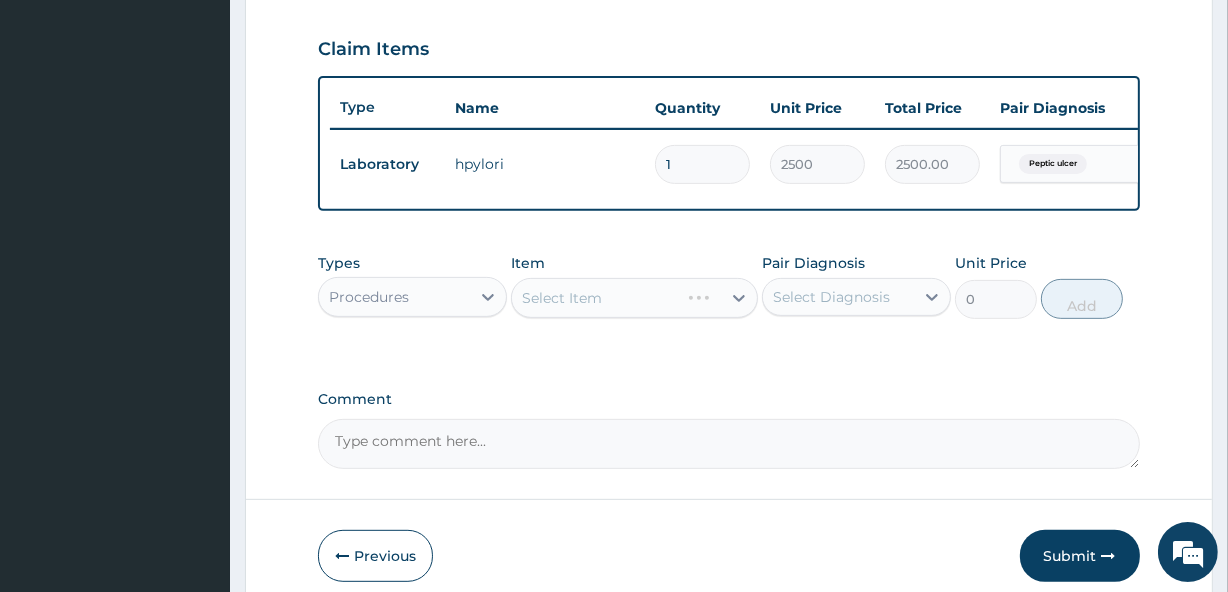 click on "Select Item" at bounding box center (634, 298) 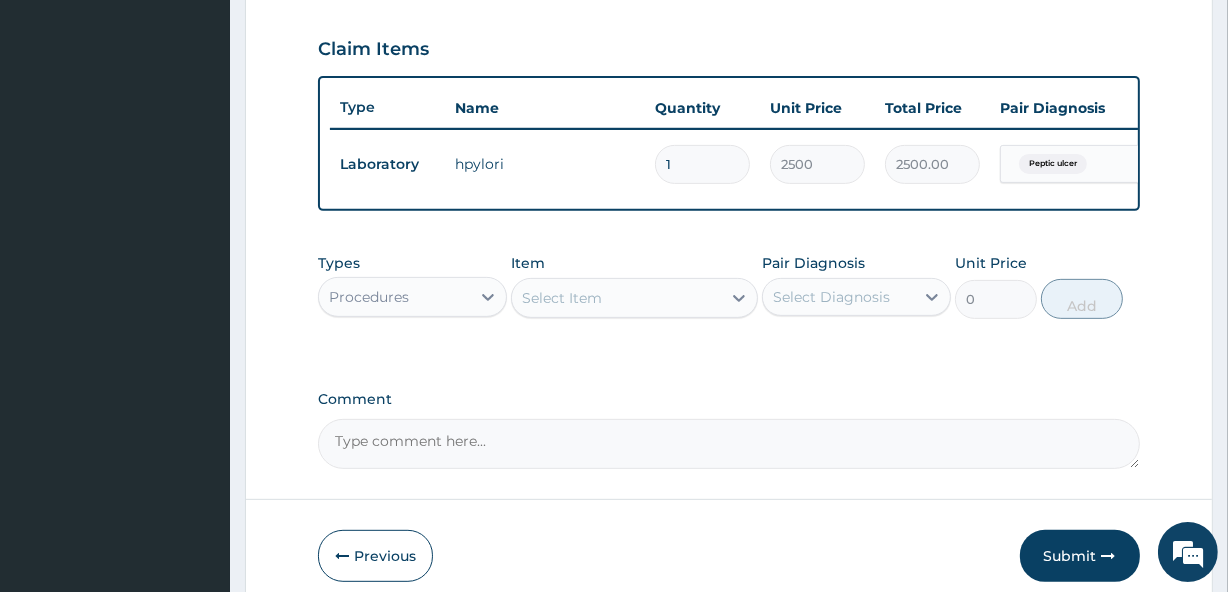 click on "Select Item" at bounding box center [616, 298] 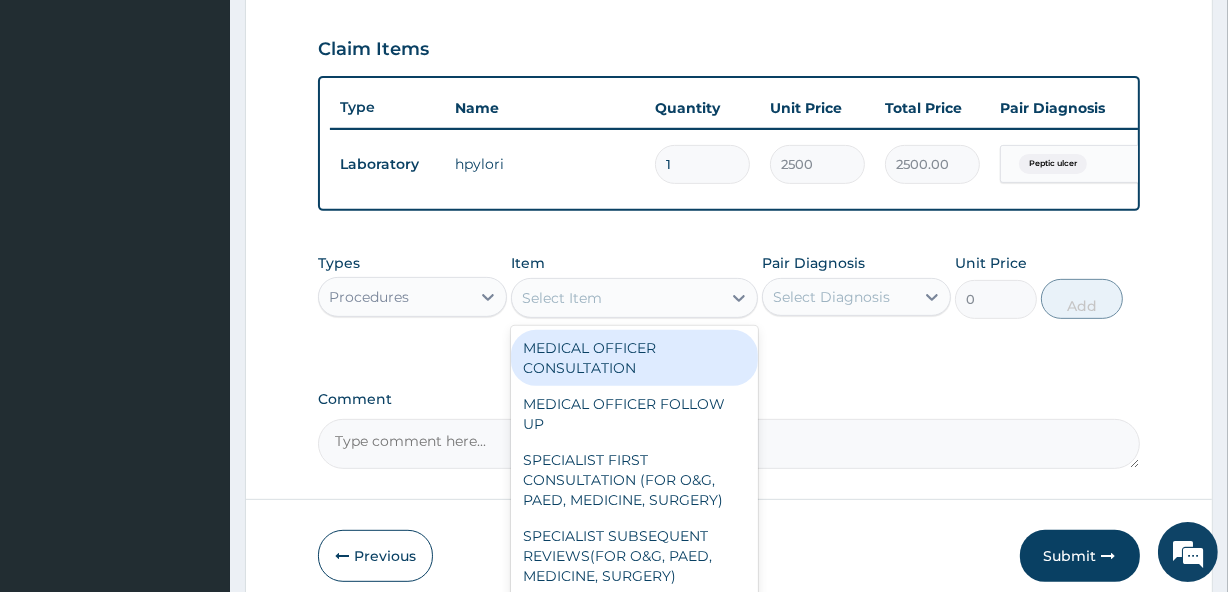click on "MEDICAL OFFICER CONSULTATION" at bounding box center (634, 358) 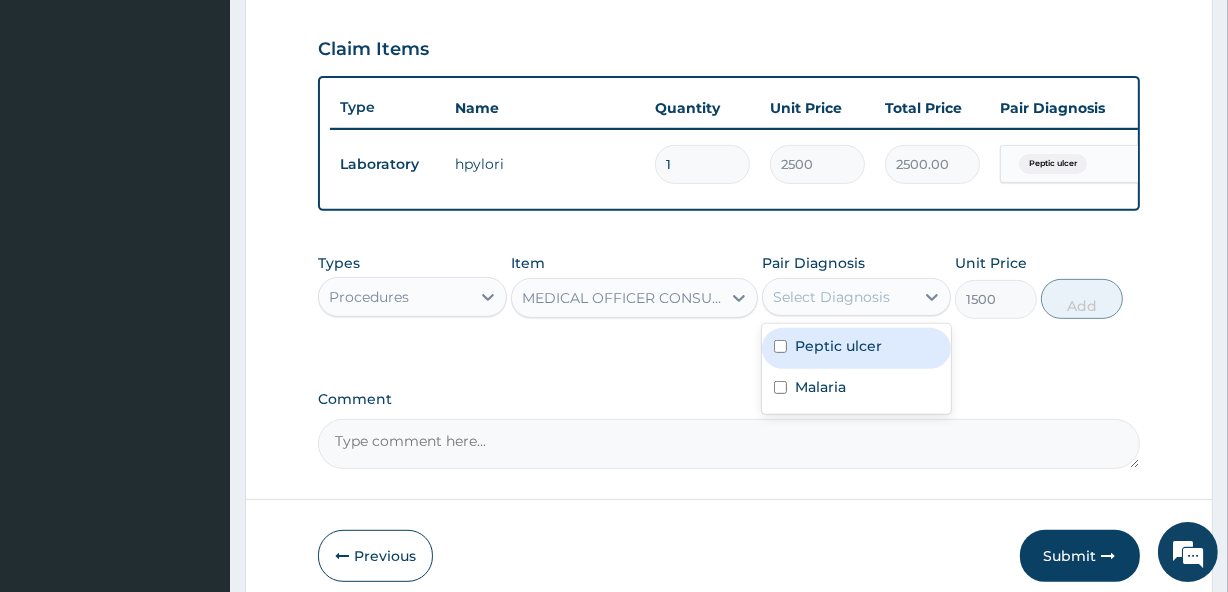 click on "Select Diagnosis" at bounding box center [831, 297] 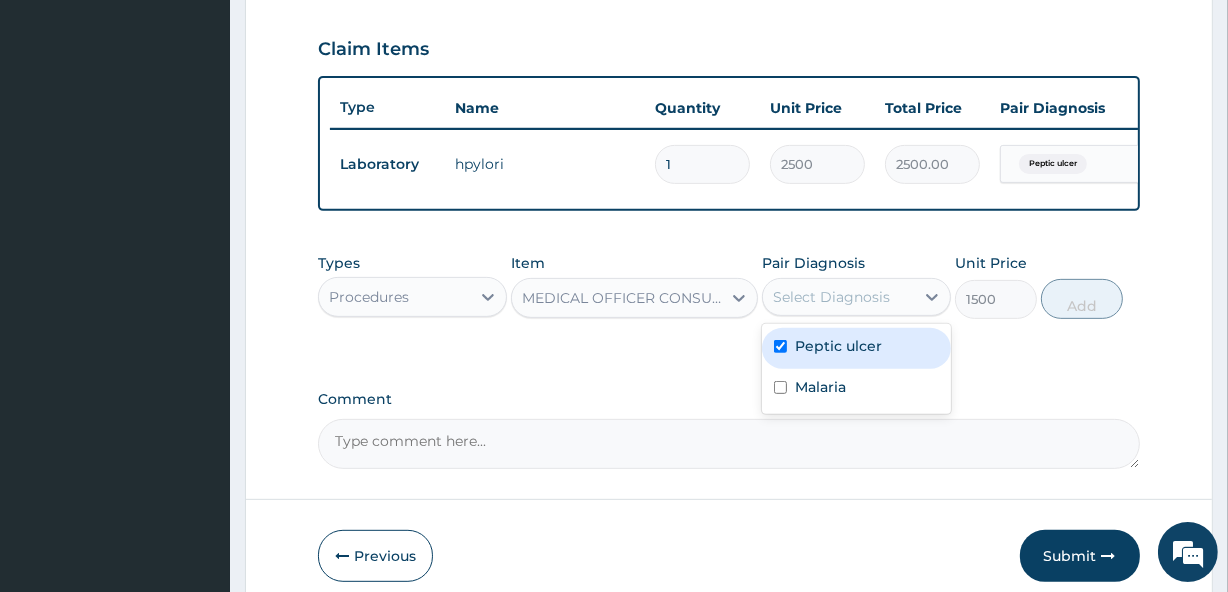 checkbox on "true" 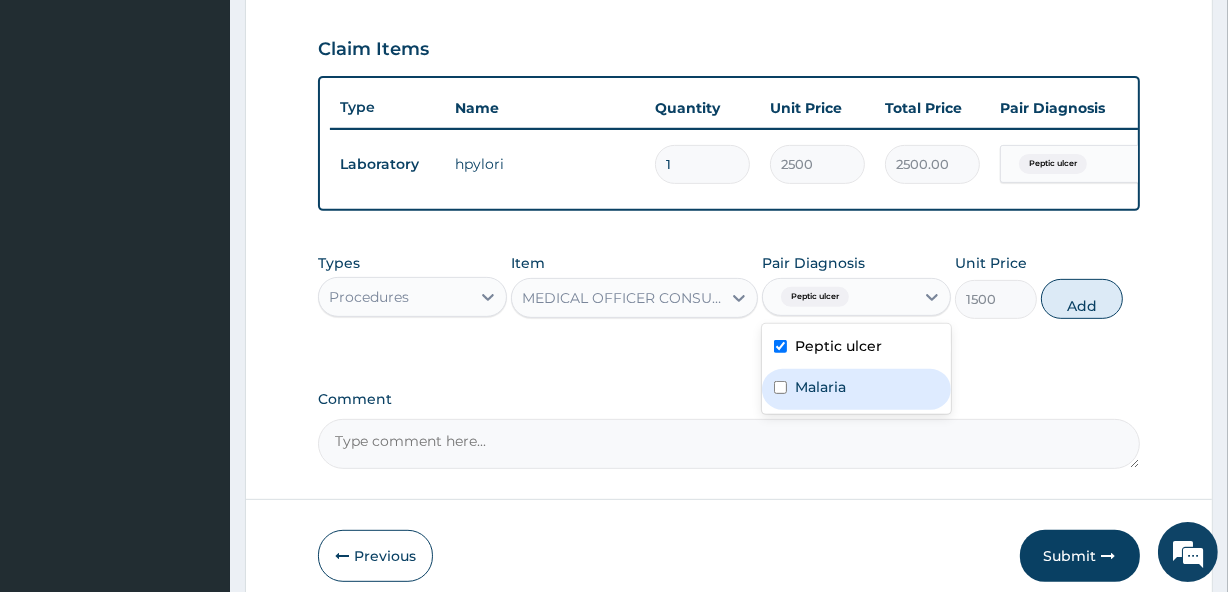 click on "Malaria" at bounding box center [820, 387] 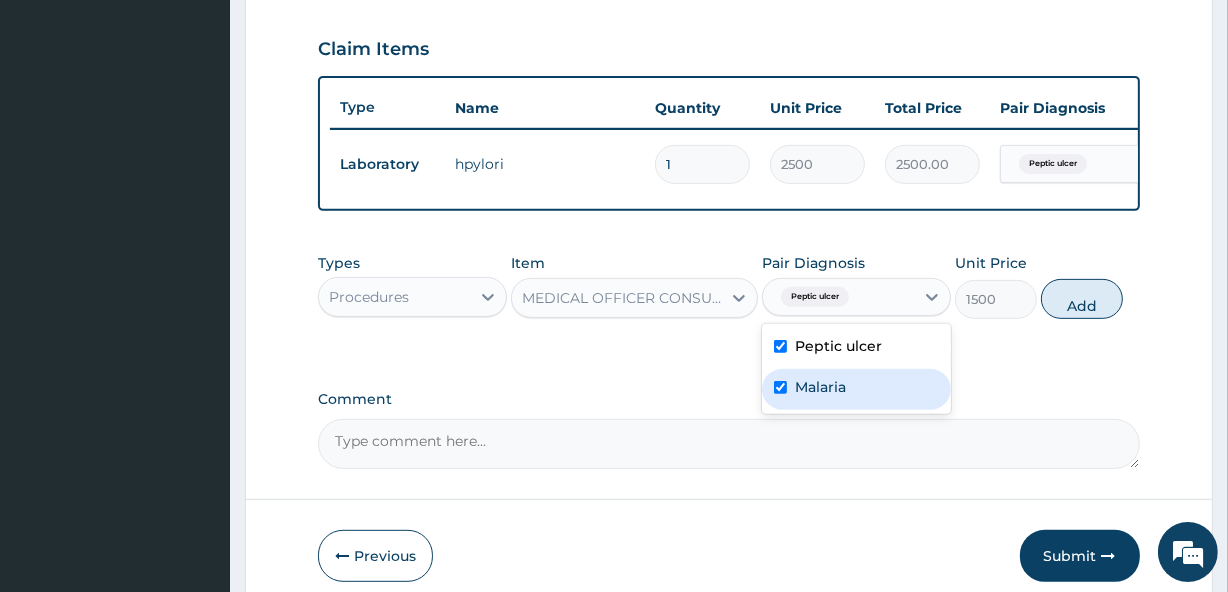 checkbox on "true" 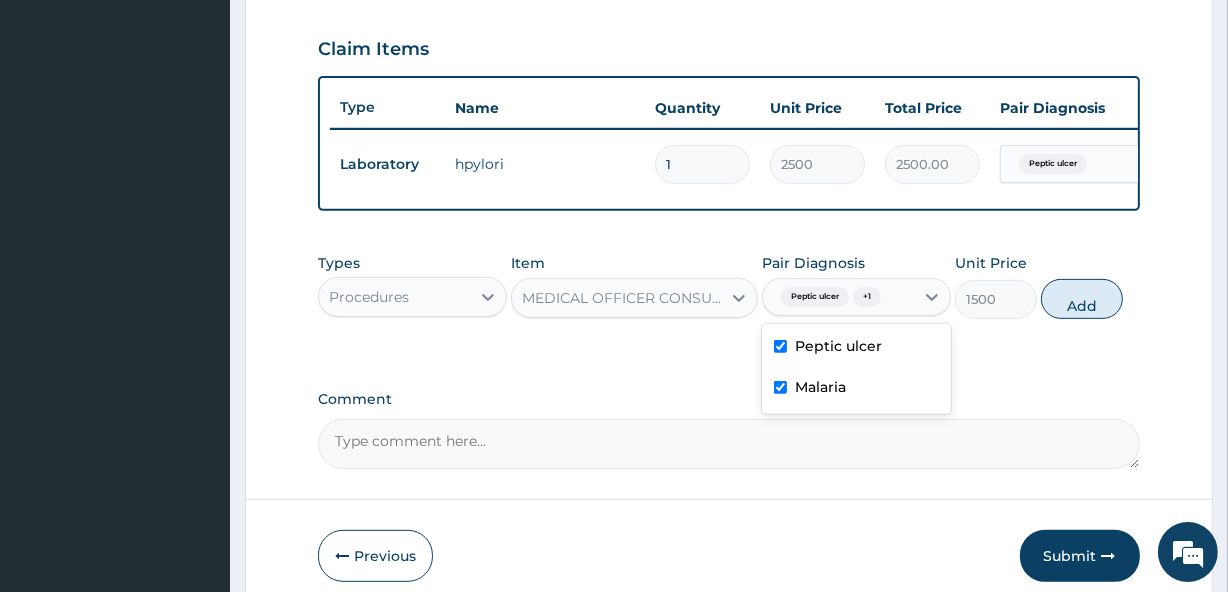 click on "Types Procedures Item MEDICAL OFFICER CONSULTATION Pair Diagnosis option Malaria, selected. option Peptic ulcer selected, 1 of 2. 2 results available. Use Up and Down to choose options, press Enter to select the currently focused option, press Escape to exit the menu, press Tab to select the option and exit the menu. Peptic ulcer  + 1 Peptic ulcer Malaria Unit Price 1500 Add" at bounding box center (728, 286) 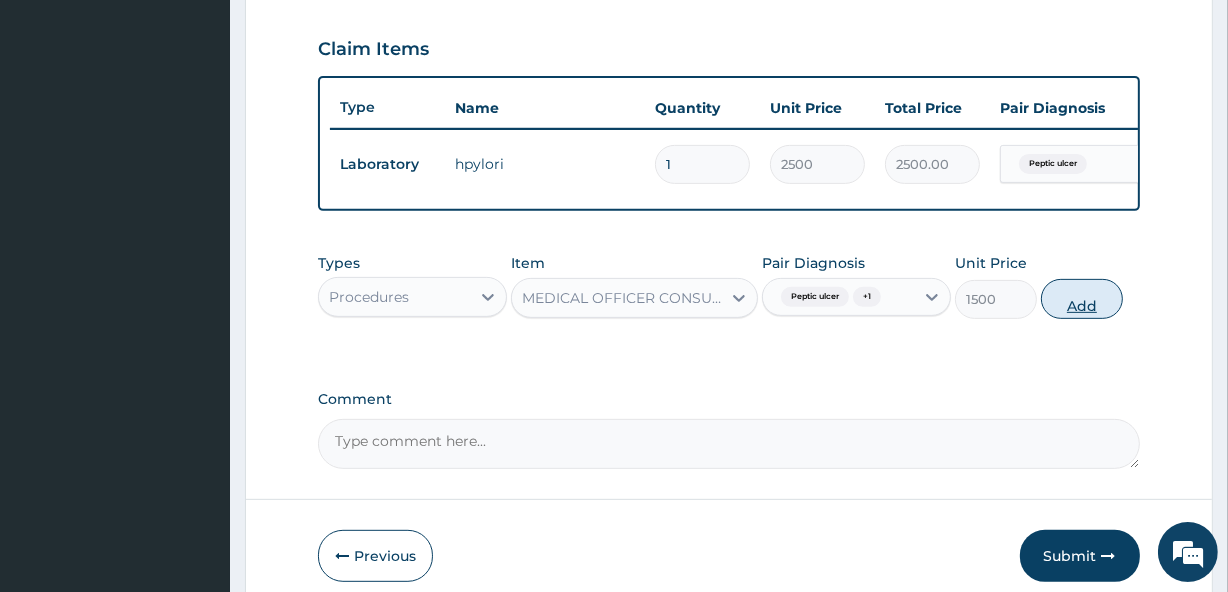 click on "Add" at bounding box center (1082, 299) 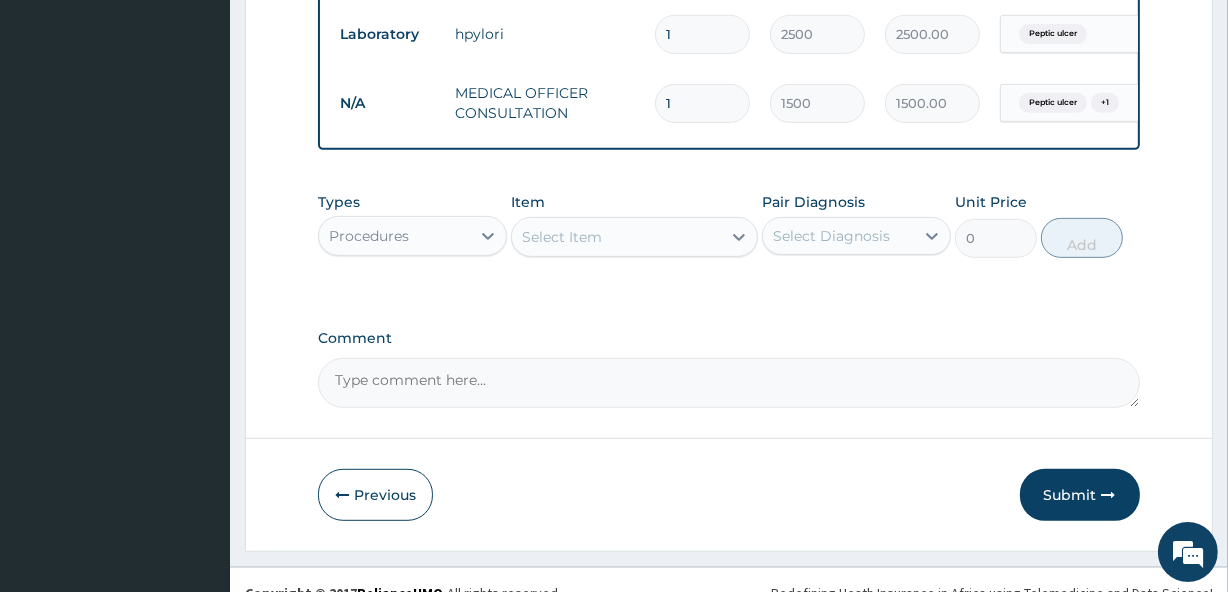 scroll, scrollTop: 837, scrollLeft: 0, axis: vertical 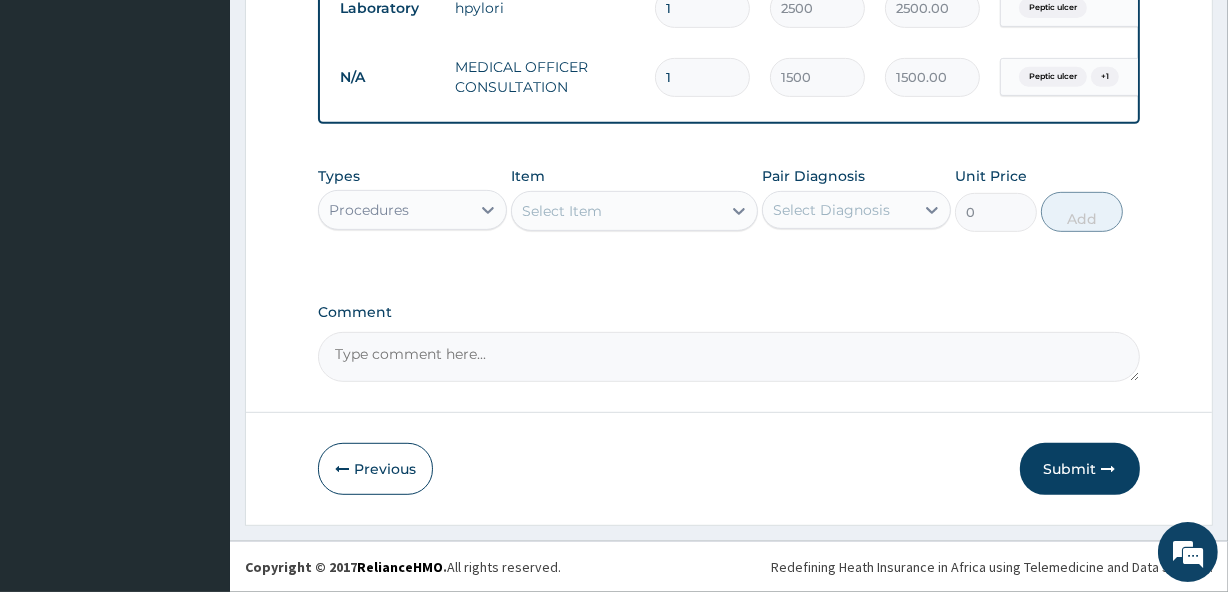 click on "Procedures" at bounding box center [369, 210] 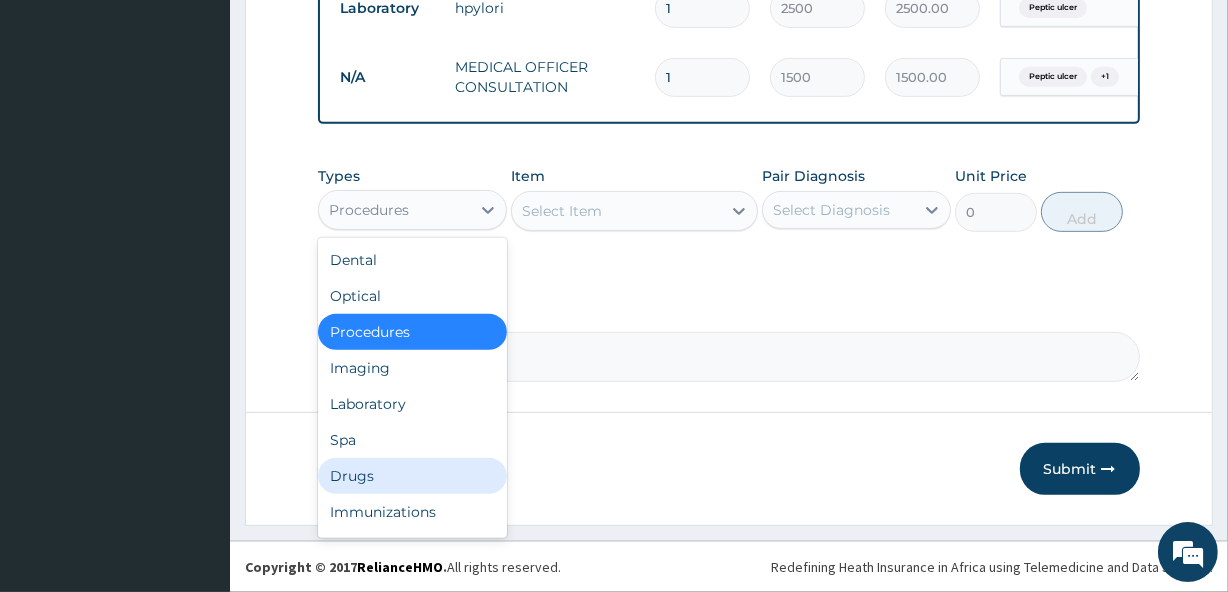 click on "Drugs" at bounding box center [412, 476] 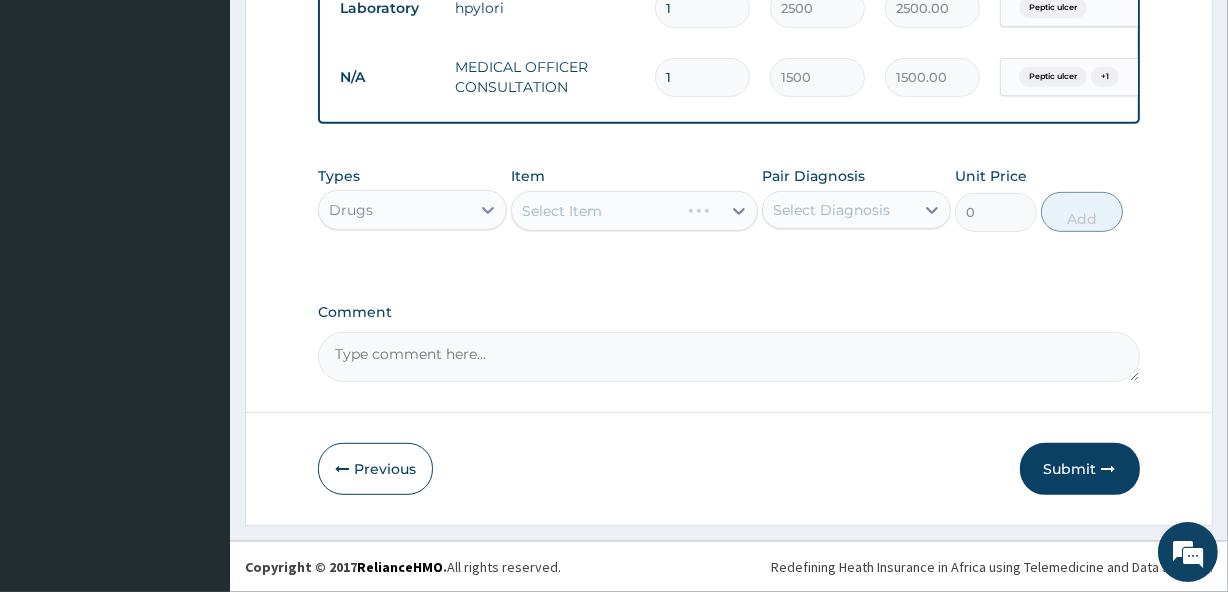 click on "Drugs" at bounding box center [394, 210] 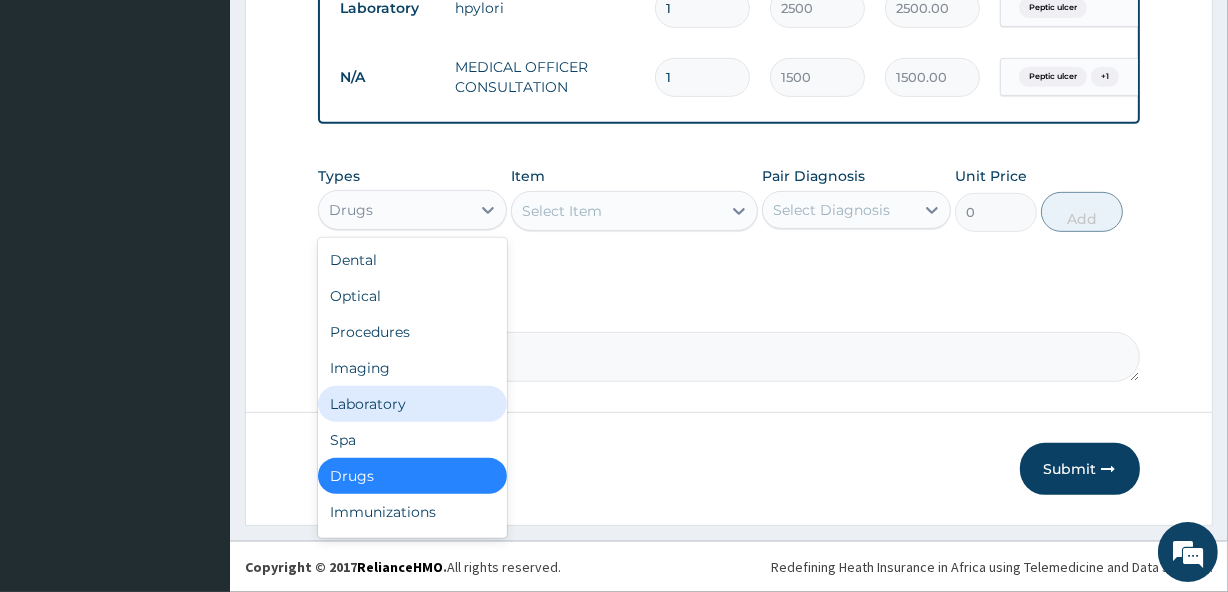click on "Laboratory" at bounding box center [412, 404] 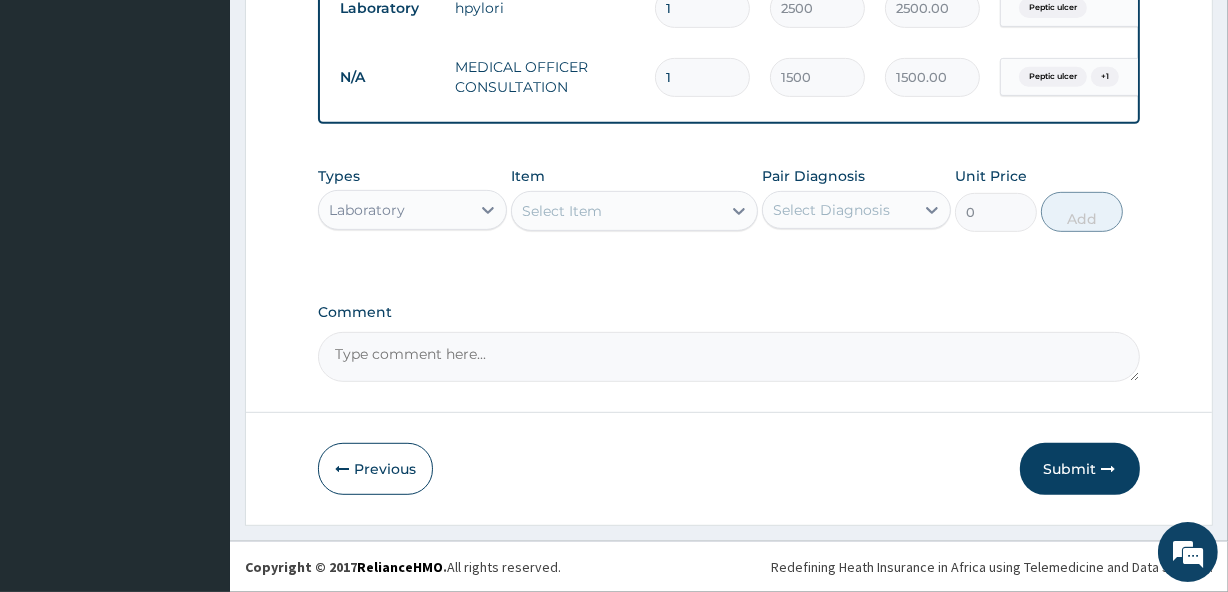 click on "Select Item" at bounding box center [616, 211] 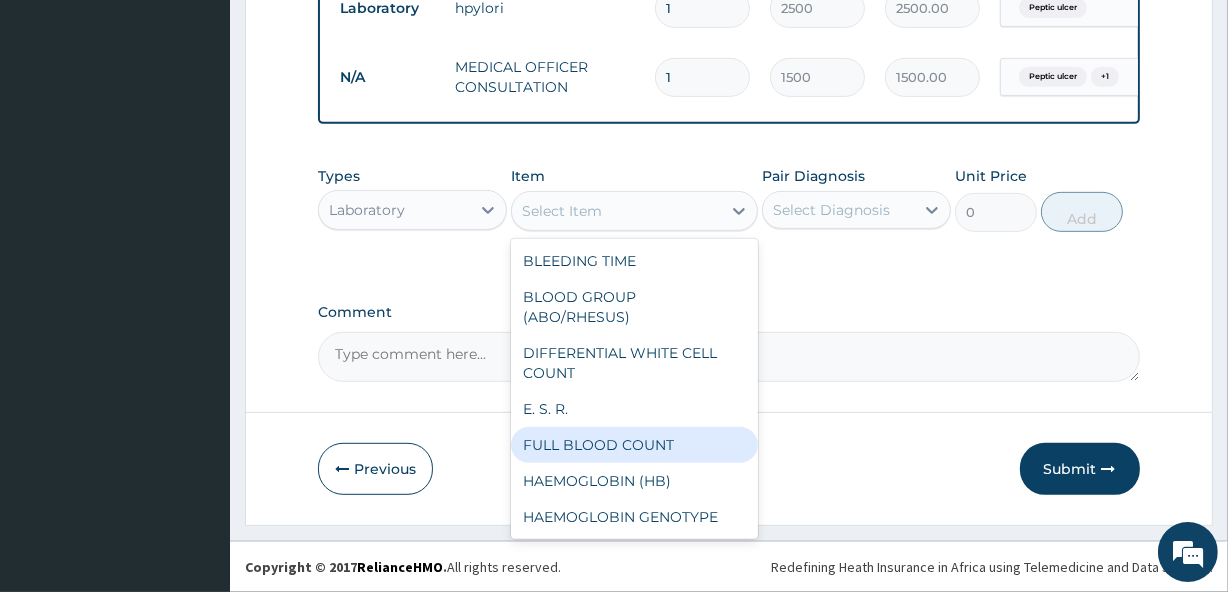 click on "FULL BLOOD COUNT" at bounding box center [634, 445] 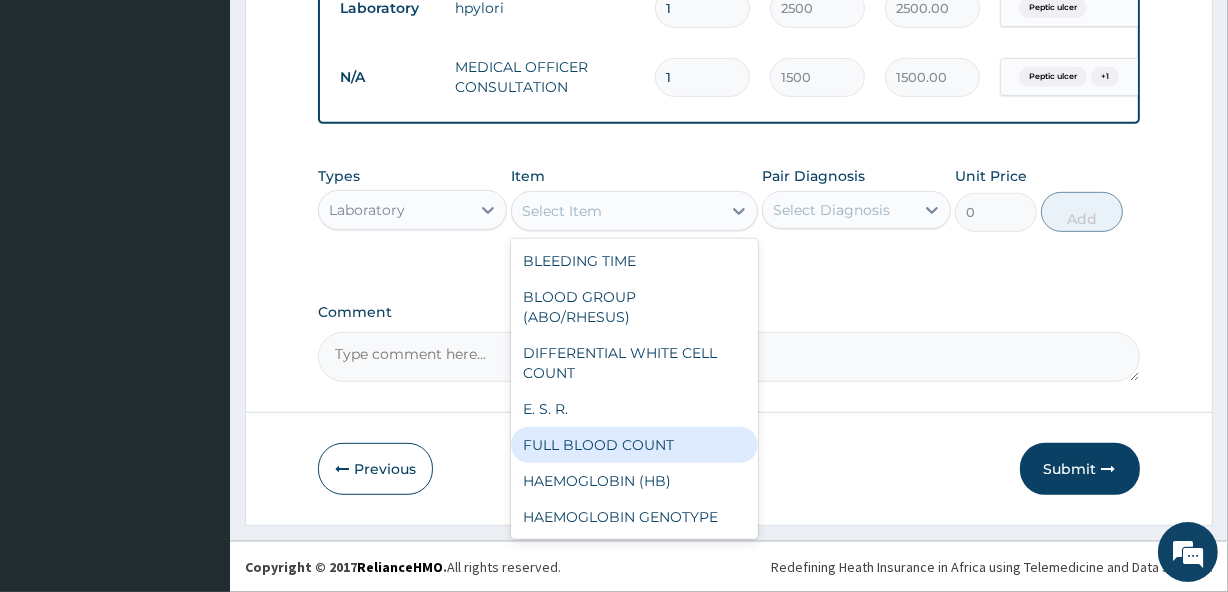 type on "3000" 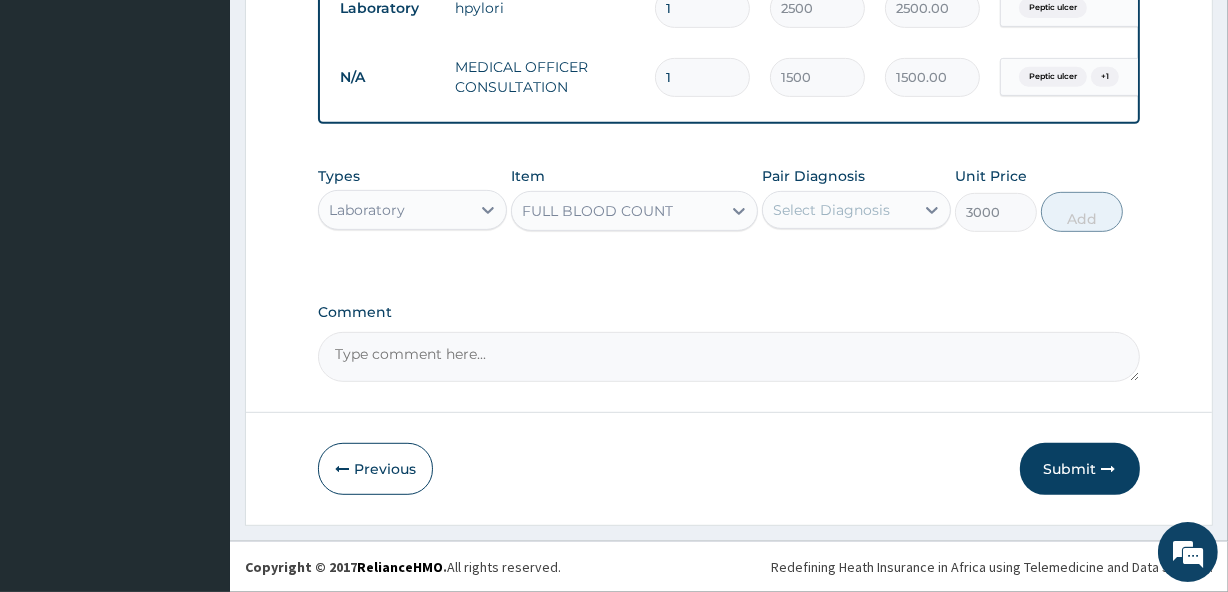 click on "Select Diagnosis" at bounding box center (831, 210) 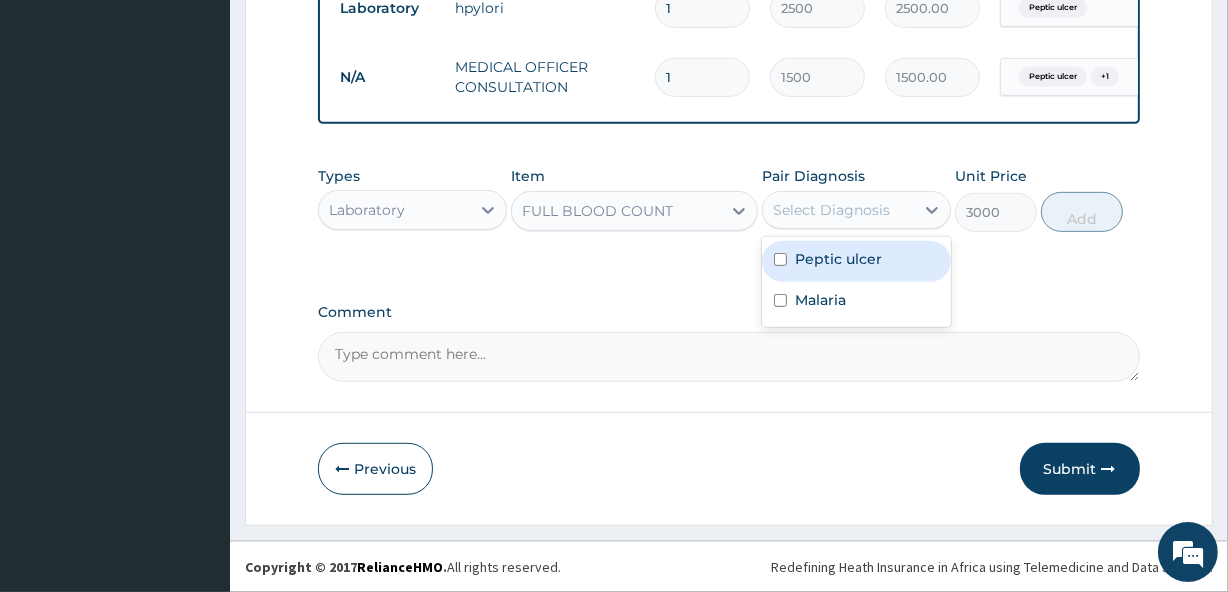 click on "Peptic ulcer" at bounding box center (838, 259) 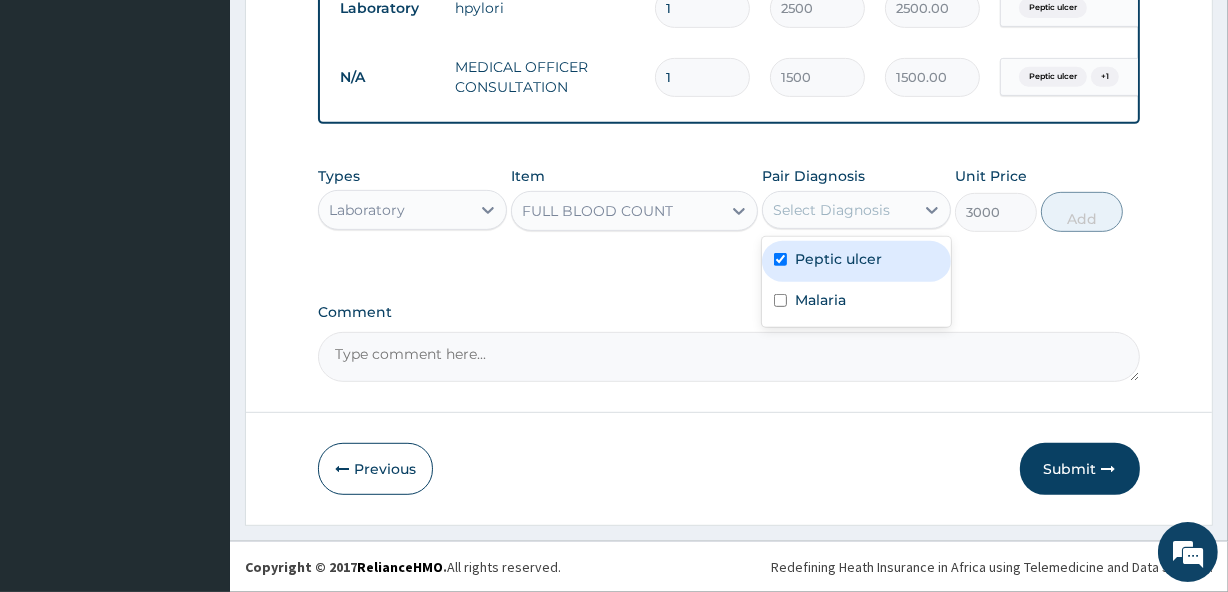 checkbox on "true" 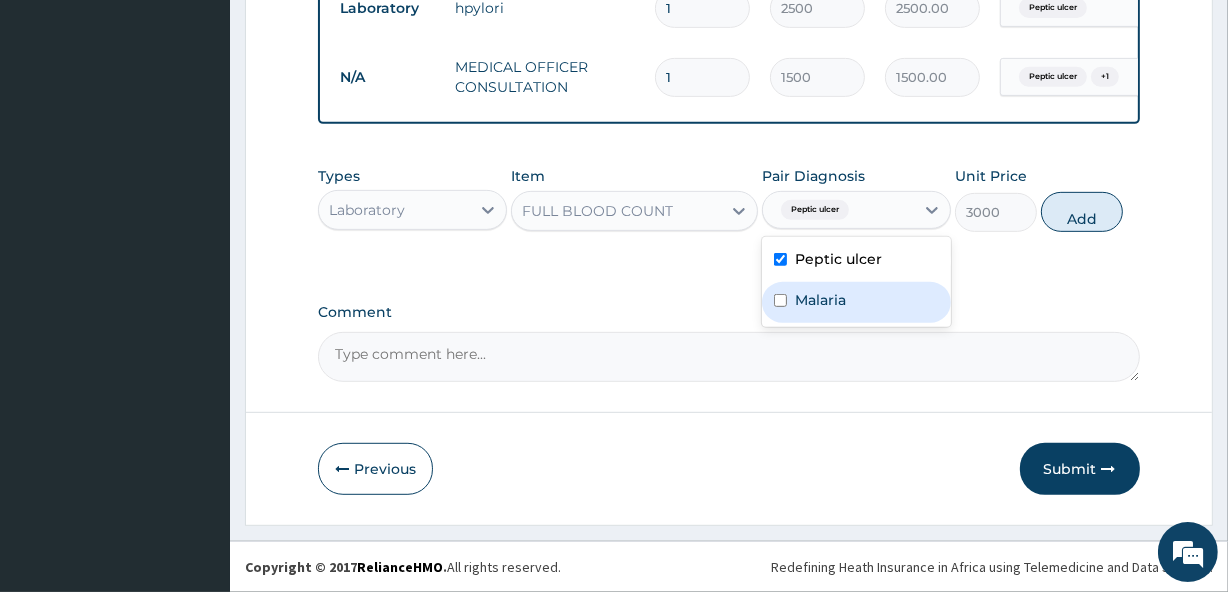 click on "Malaria" at bounding box center [856, 302] 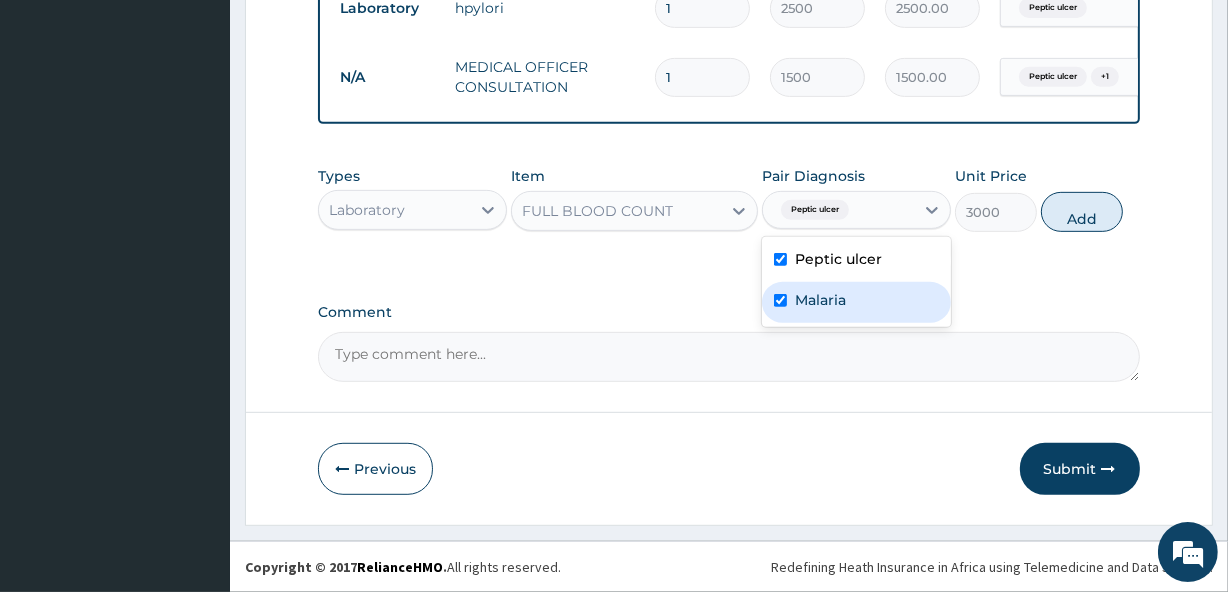 checkbox on "true" 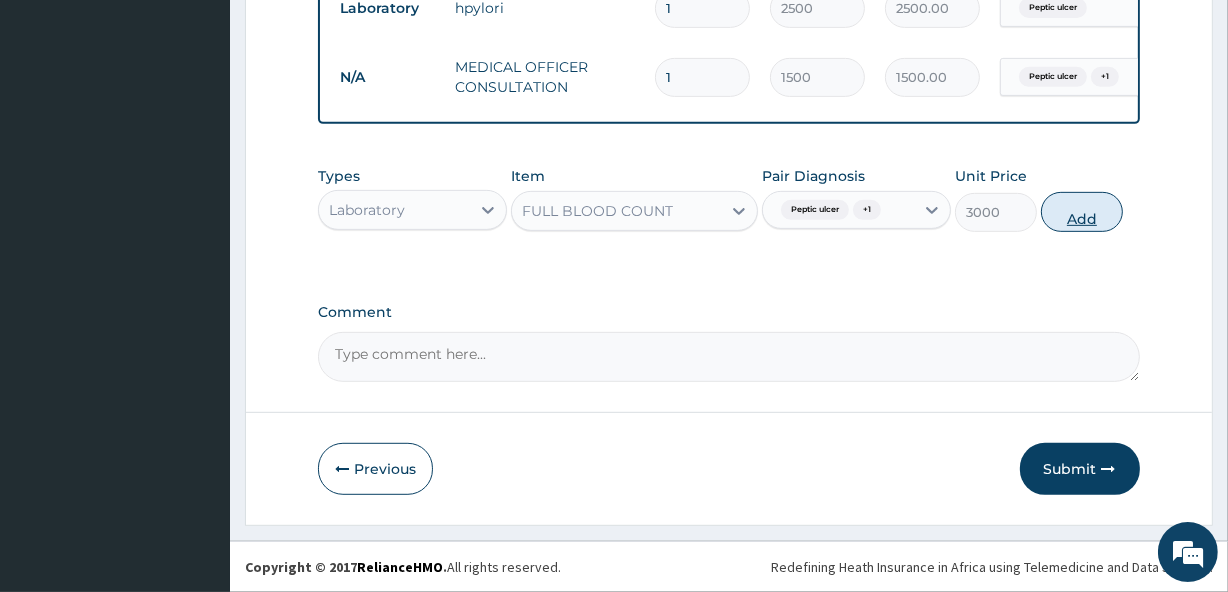 click on "Add" at bounding box center [1082, 212] 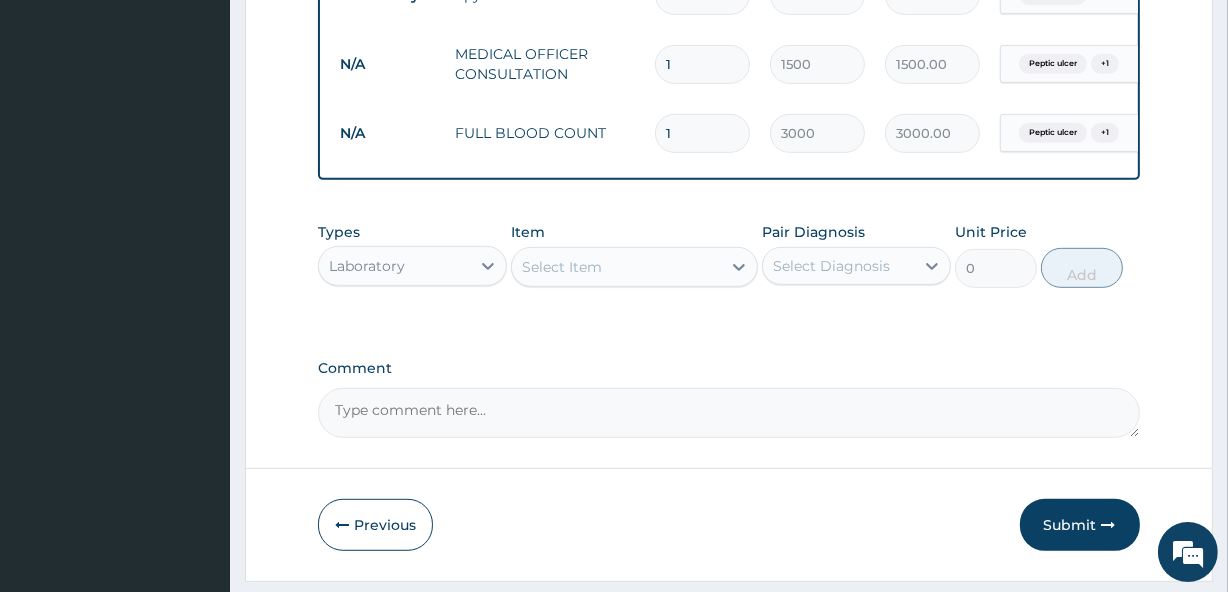 click on "Select Item" at bounding box center [616, 267] 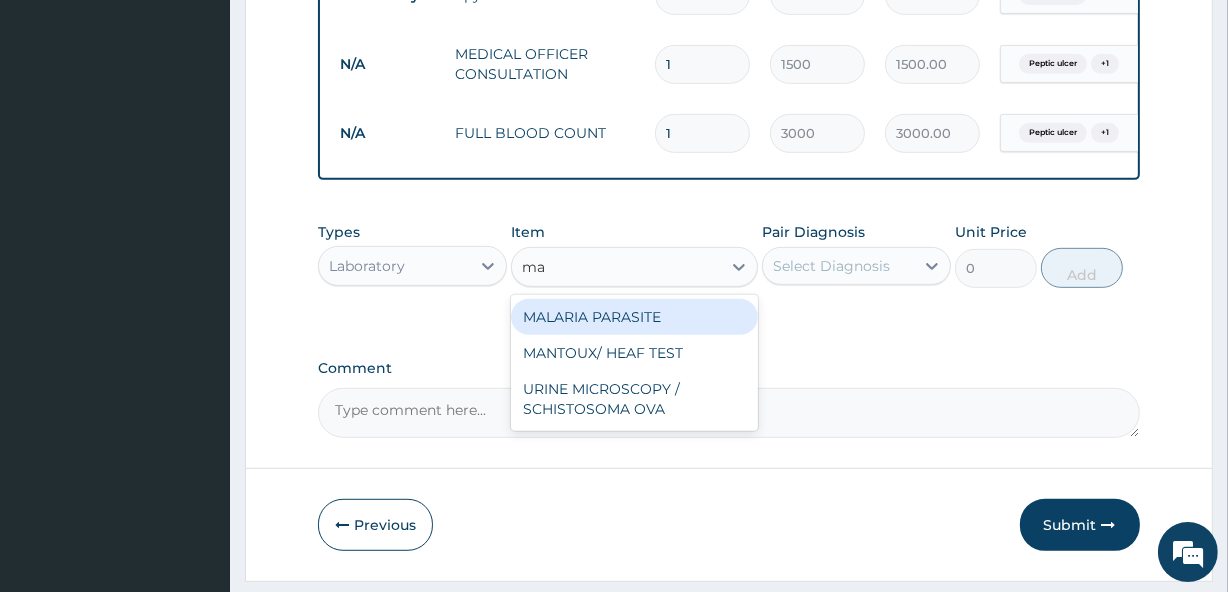 type on "mal" 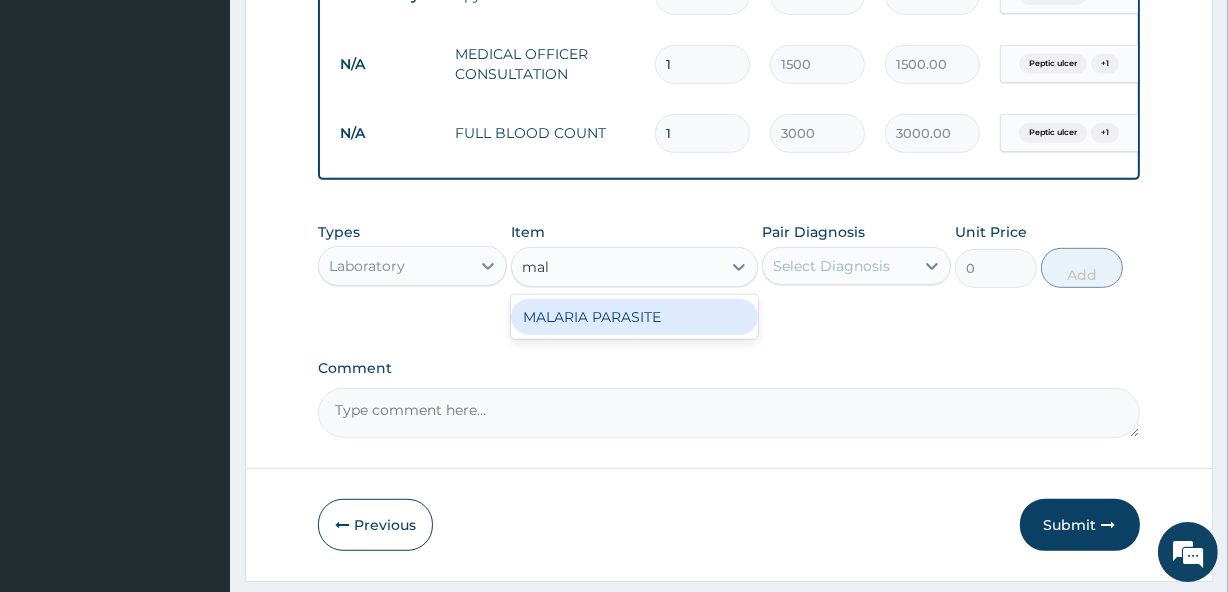 click on "MALARIA PARASITE" at bounding box center [634, 317] 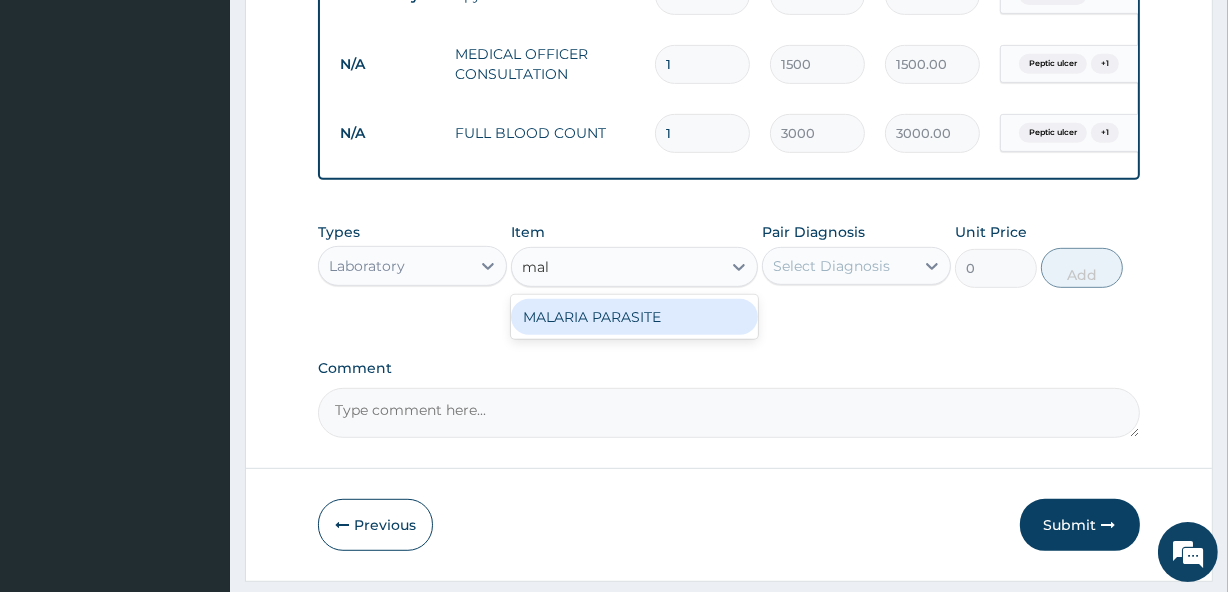 type 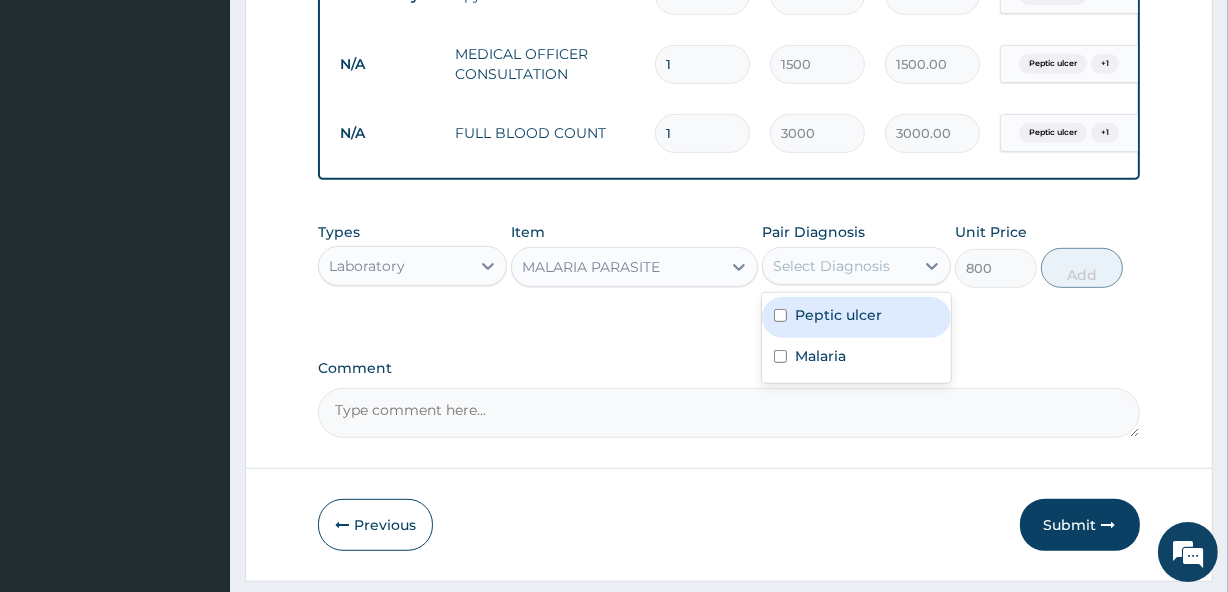 click on "Select Diagnosis" at bounding box center (831, 266) 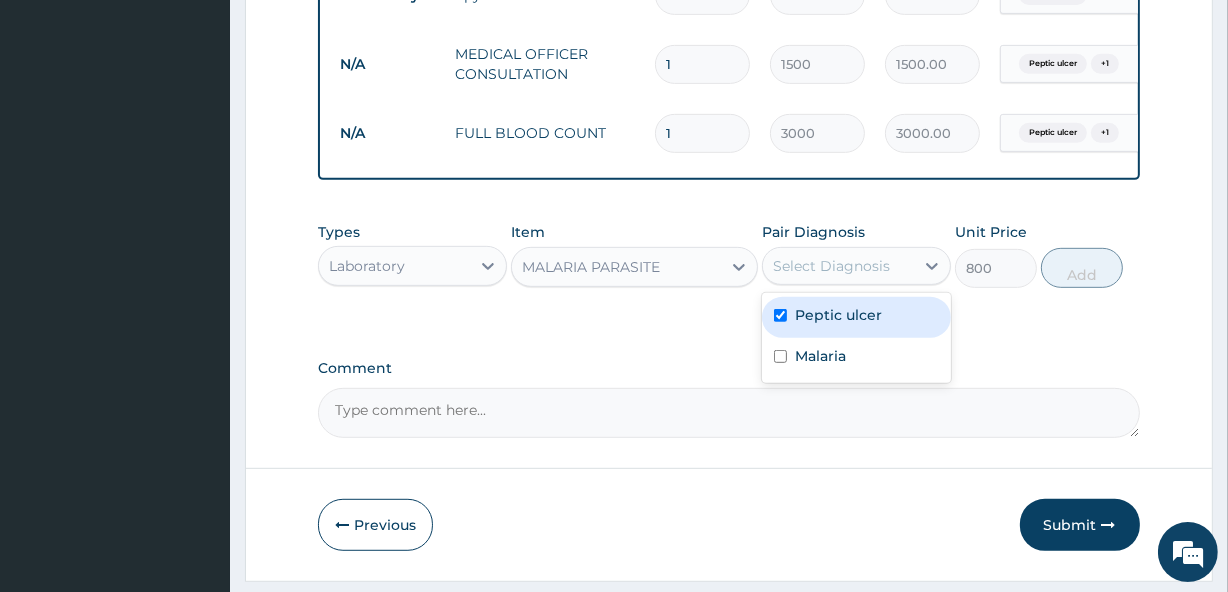 checkbox on "true" 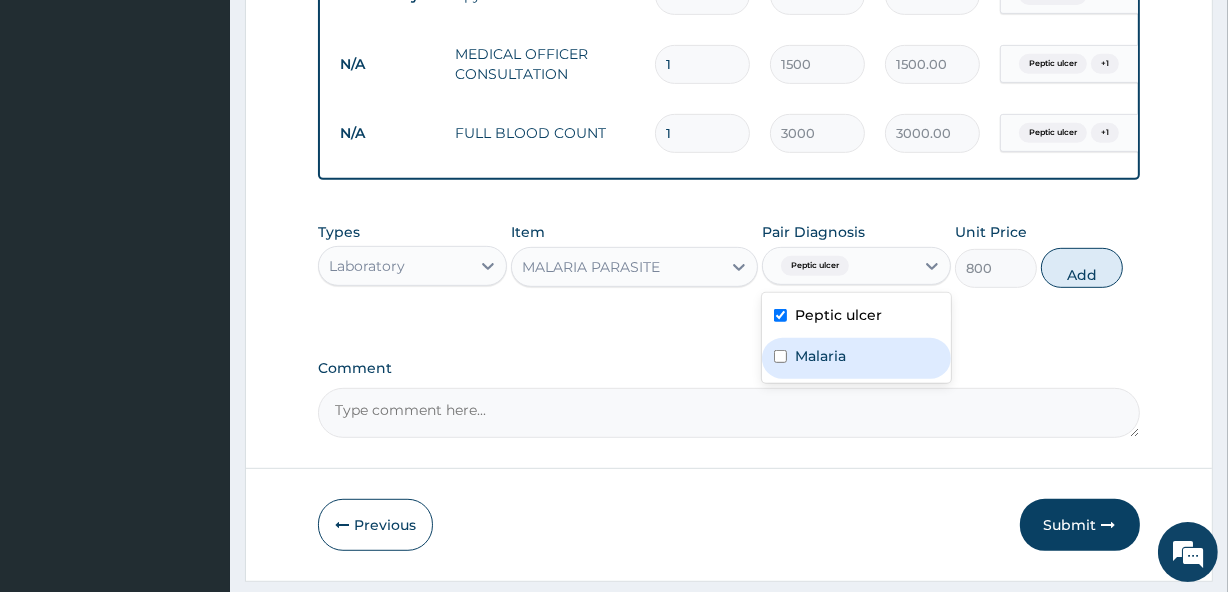 click on "Malaria" at bounding box center (856, 358) 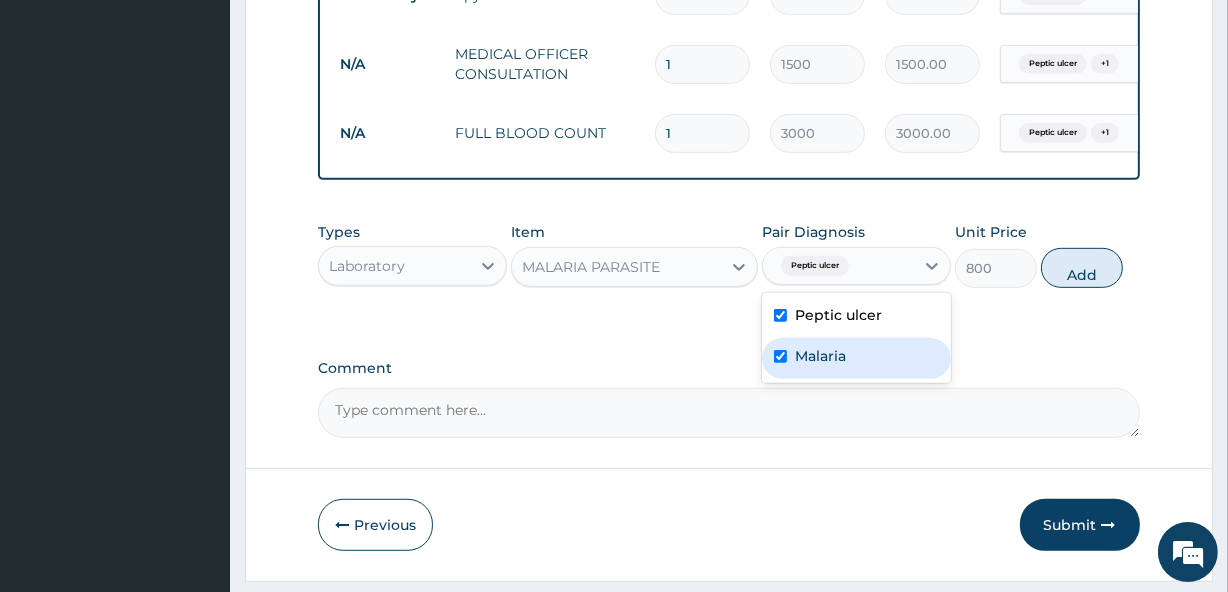 checkbox on "true" 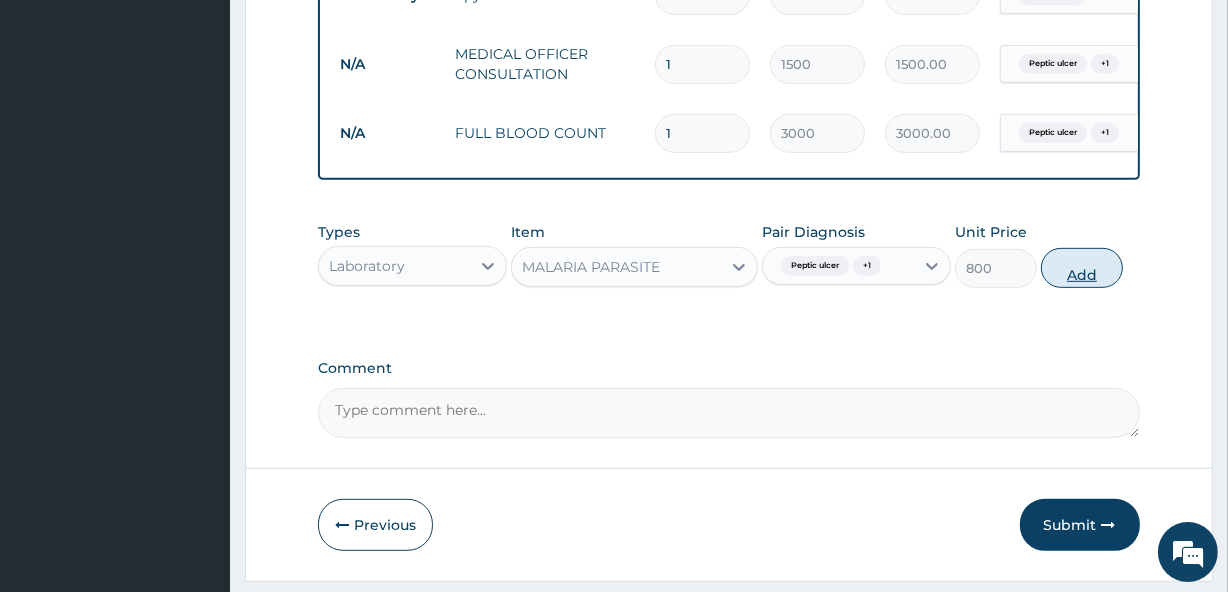 click on "Add" at bounding box center [1082, 268] 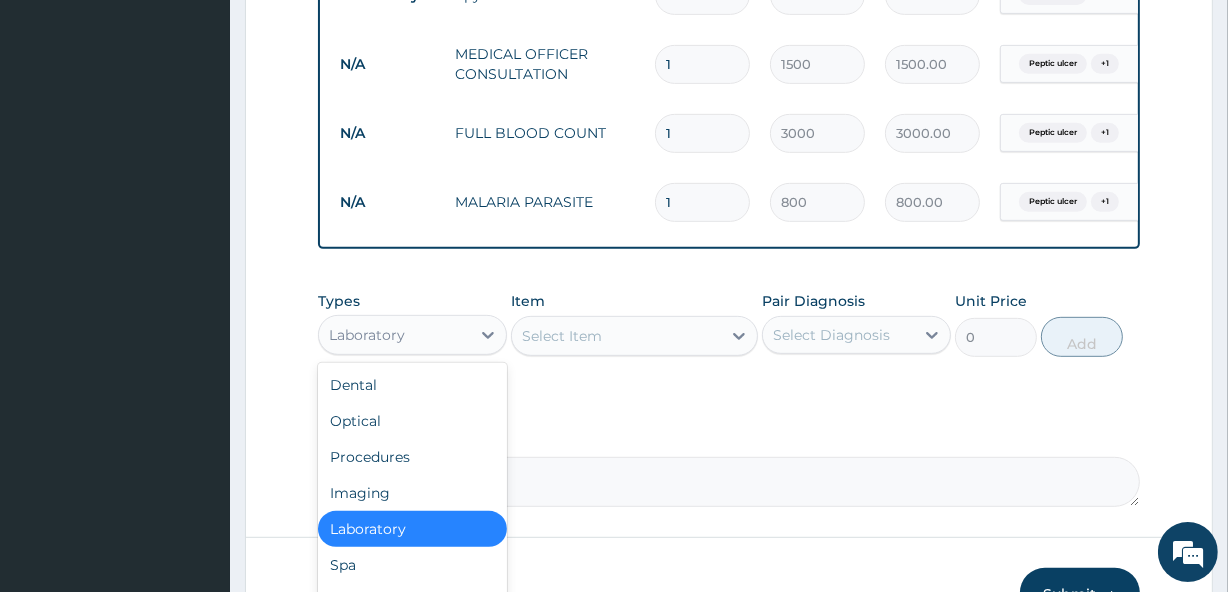 click on "Laboratory" at bounding box center [394, 335] 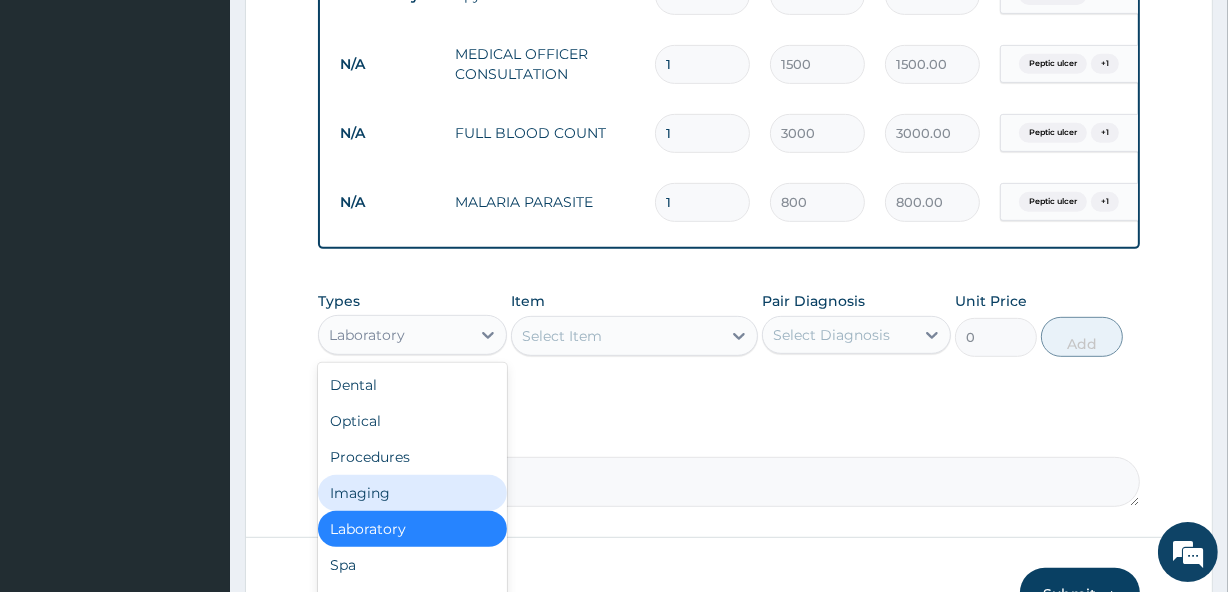 scroll, scrollTop: 68, scrollLeft: 0, axis: vertical 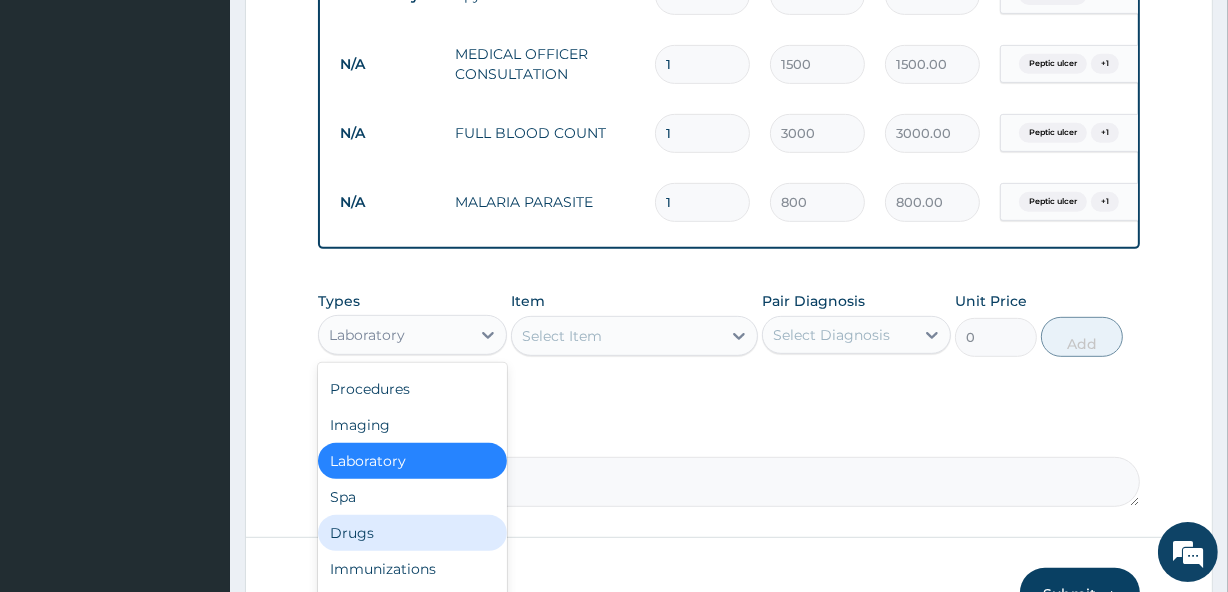 click on "Drugs" at bounding box center [412, 533] 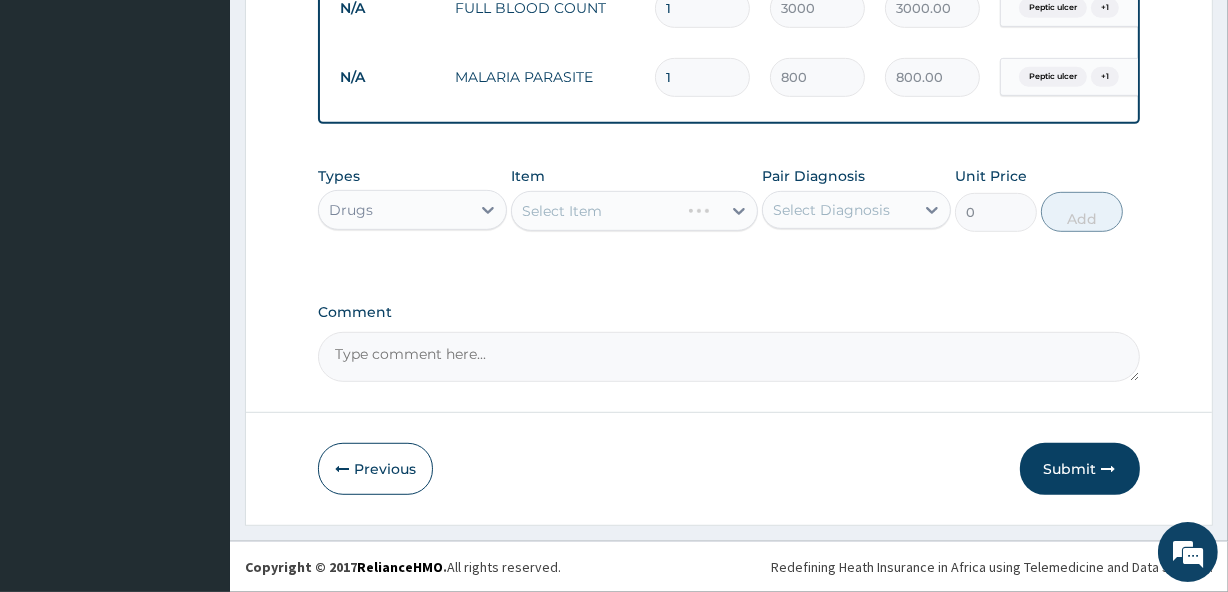 scroll, scrollTop: 975, scrollLeft: 0, axis: vertical 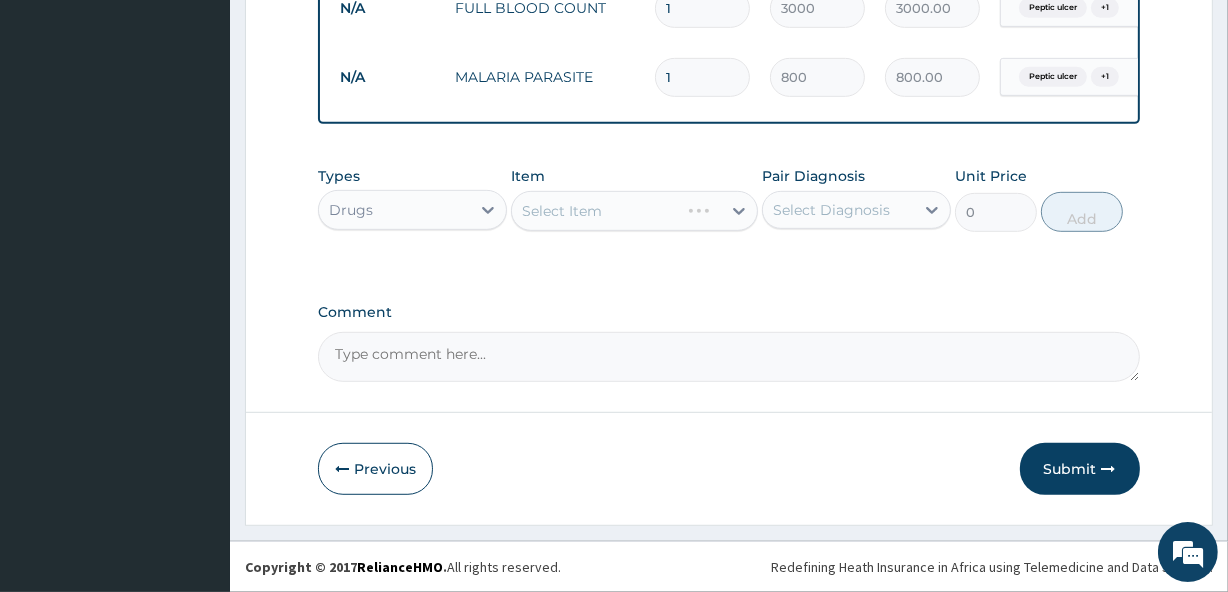 click on "Select Item" at bounding box center (634, 211) 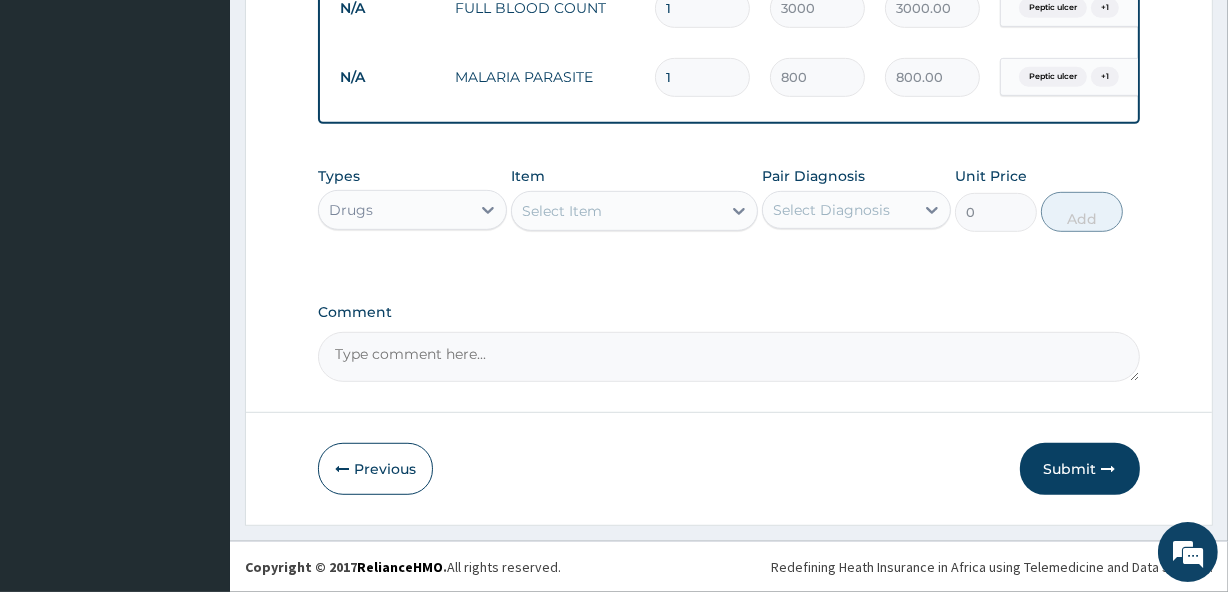 click on "Select Item" at bounding box center (562, 211) 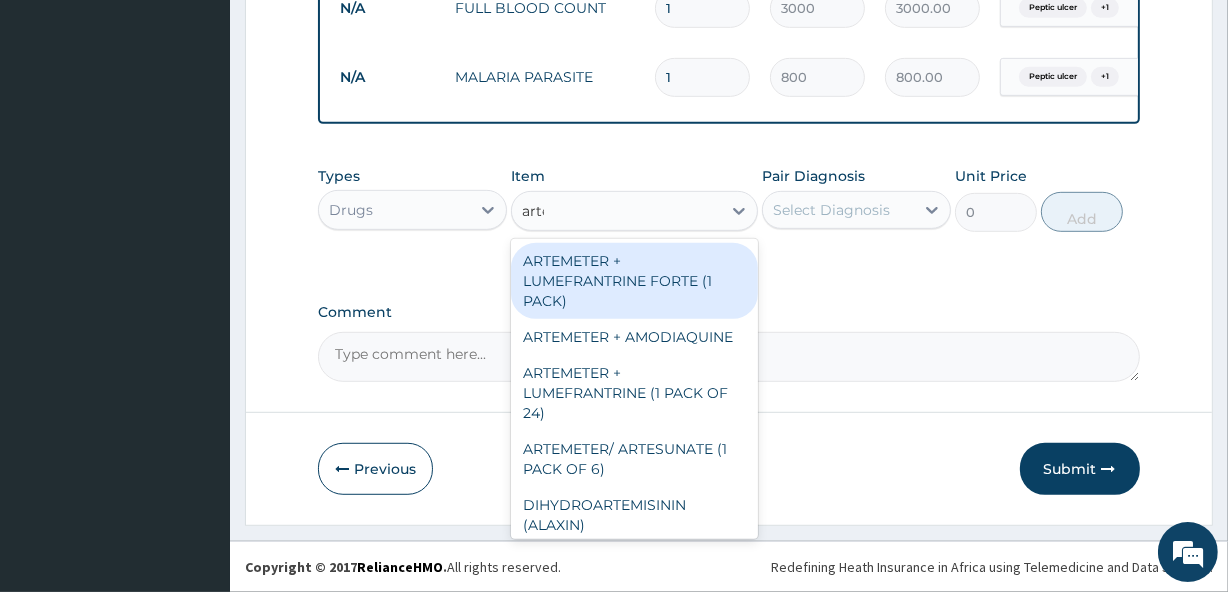 type on "arte" 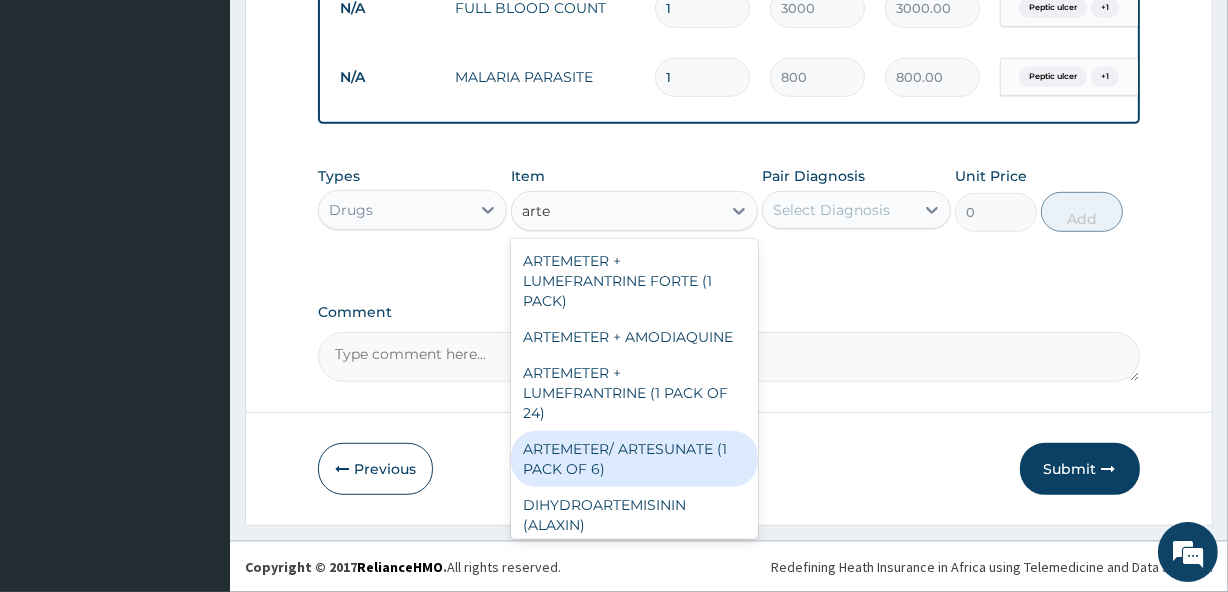 click on "ARTEMETER/ ARTESUNATE (1 PACK OF 6)" at bounding box center (634, 459) 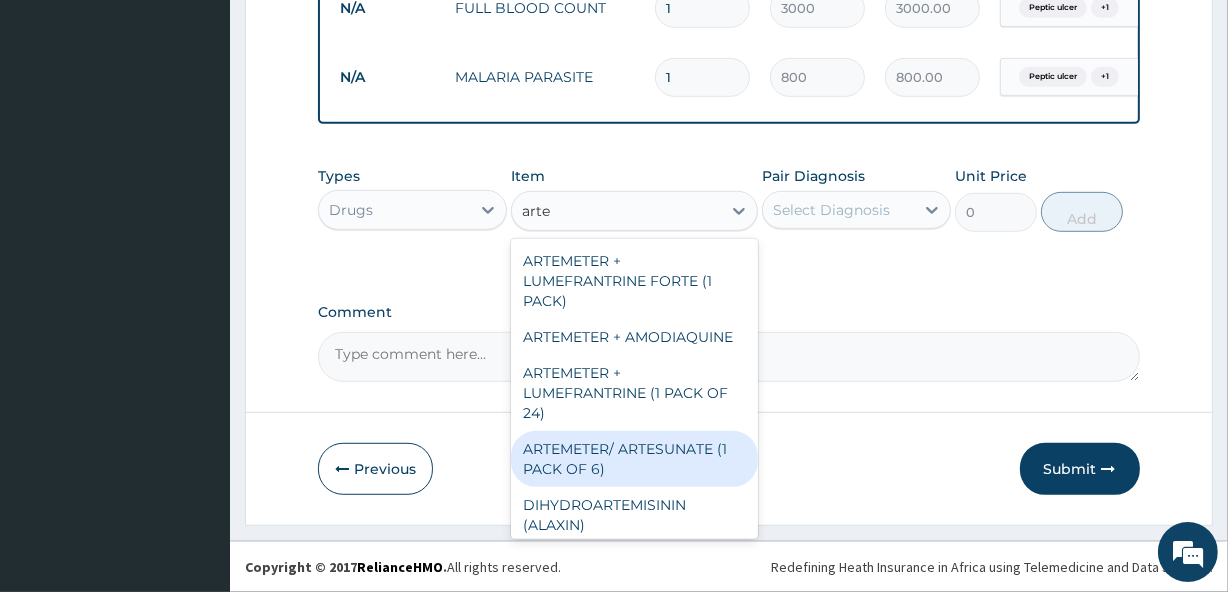 type 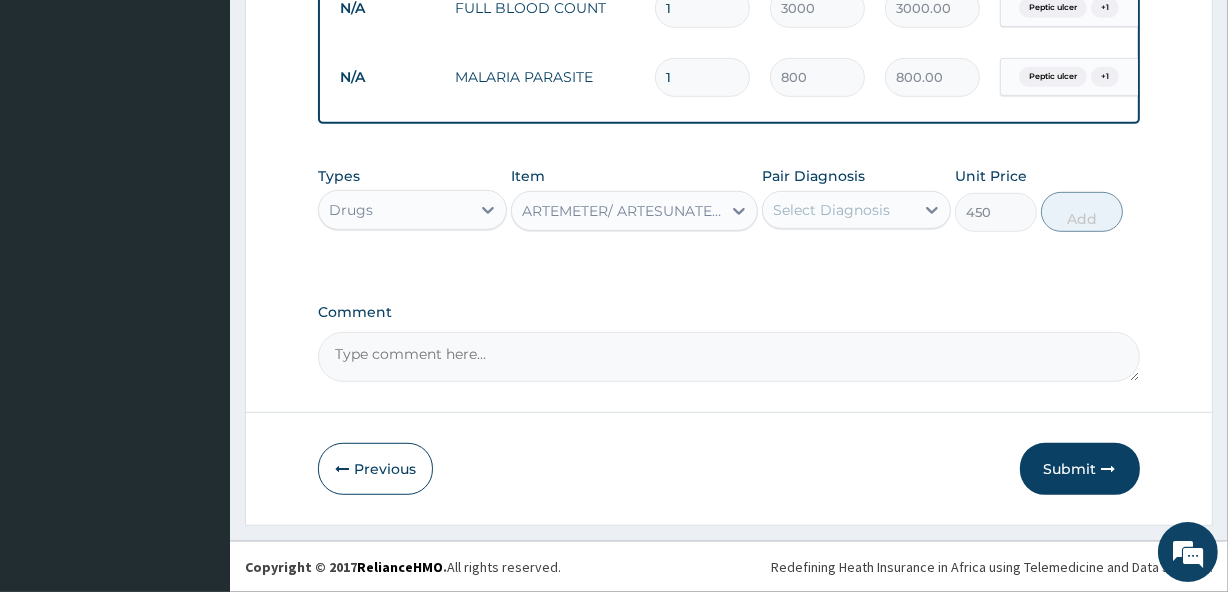click on "ARTEMETER/ ARTESUNATE (1 PACK OF 6)" at bounding box center (622, 211) 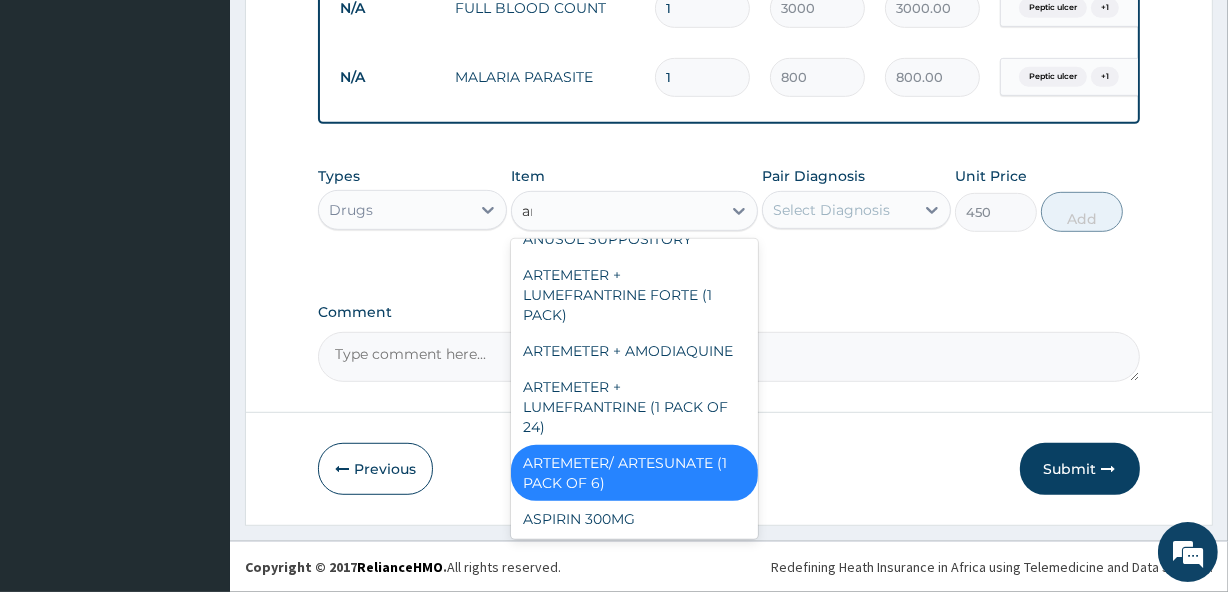 scroll, scrollTop: 0, scrollLeft: 0, axis: both 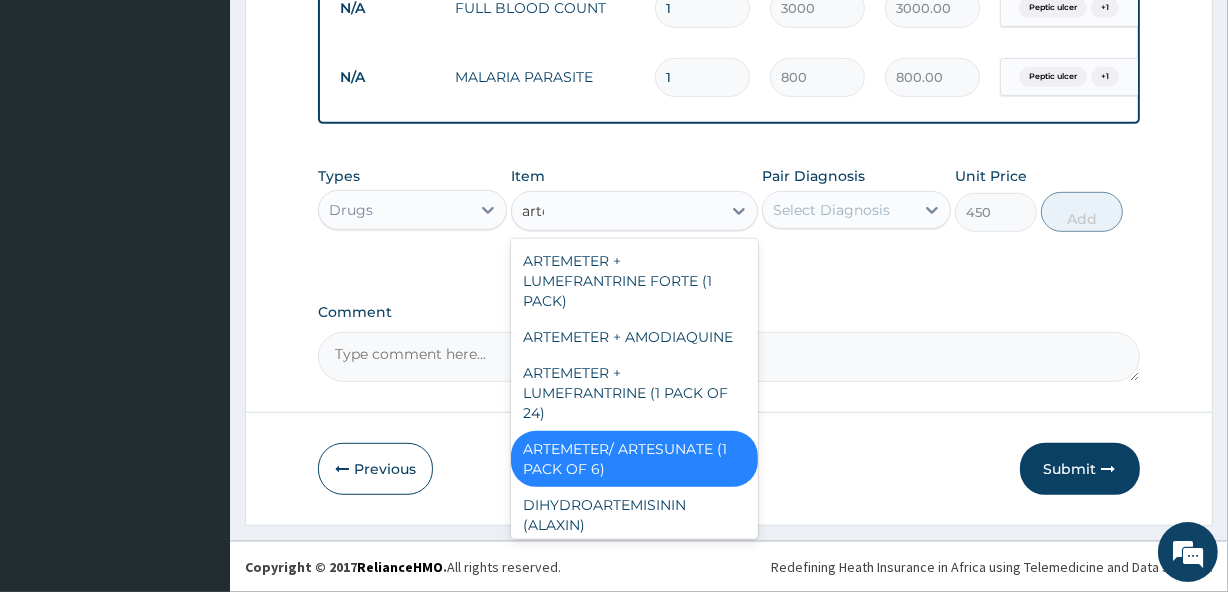type on "arte" 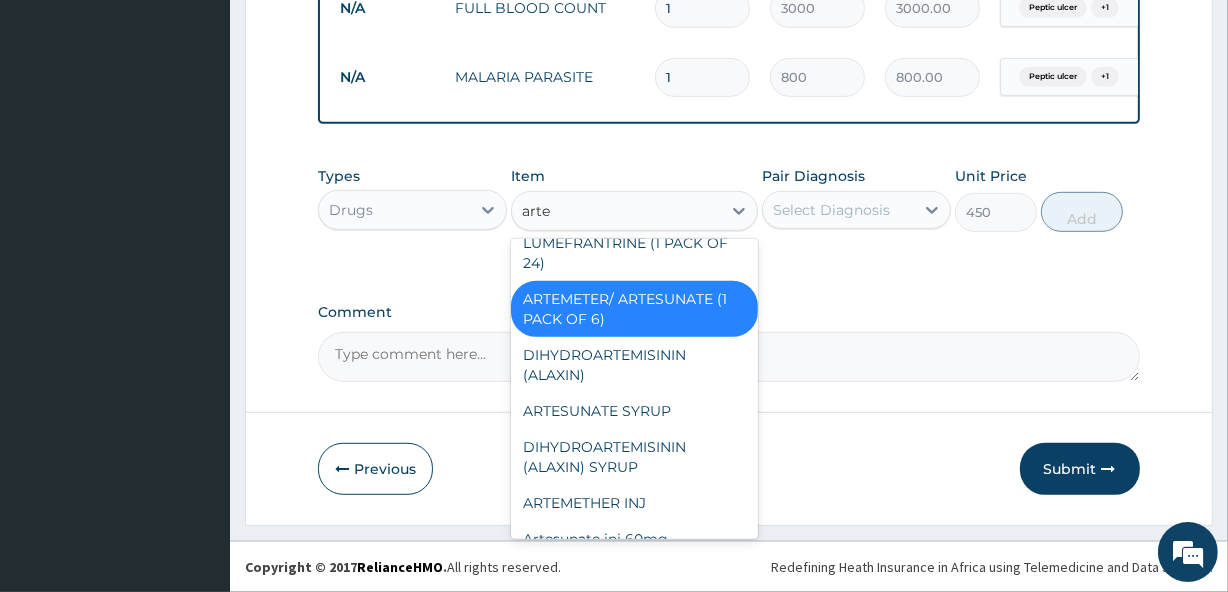 scroll, scrollTop: 226, scrollLeft: 0, axis: vertical 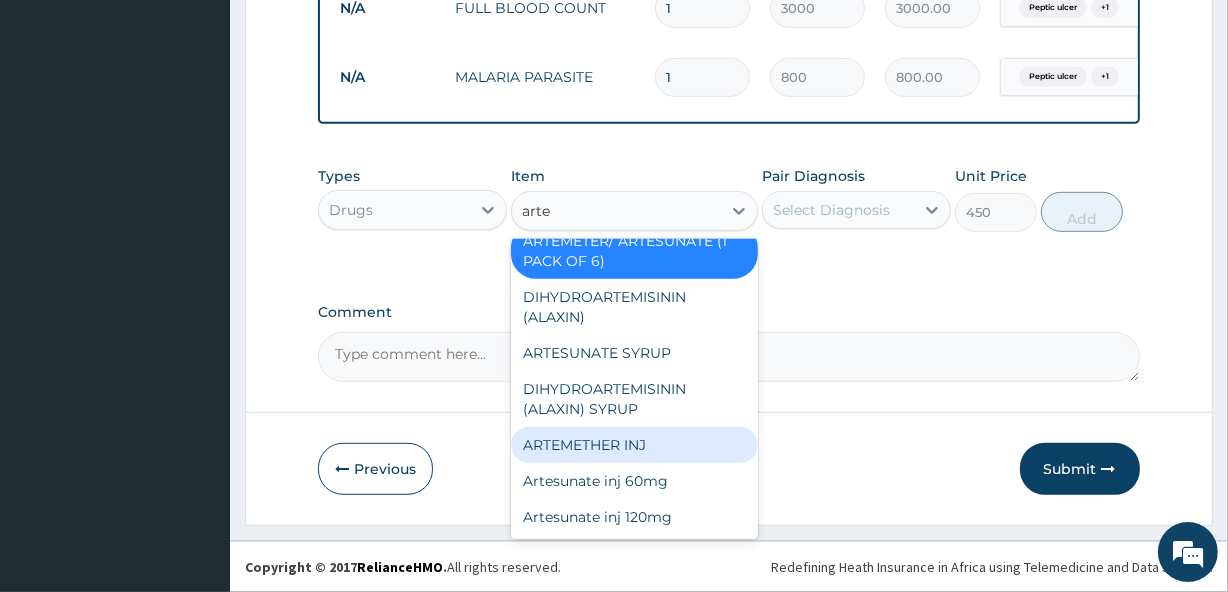 click on "ARTEMETHER INJ" at bounding box center (634, 445) 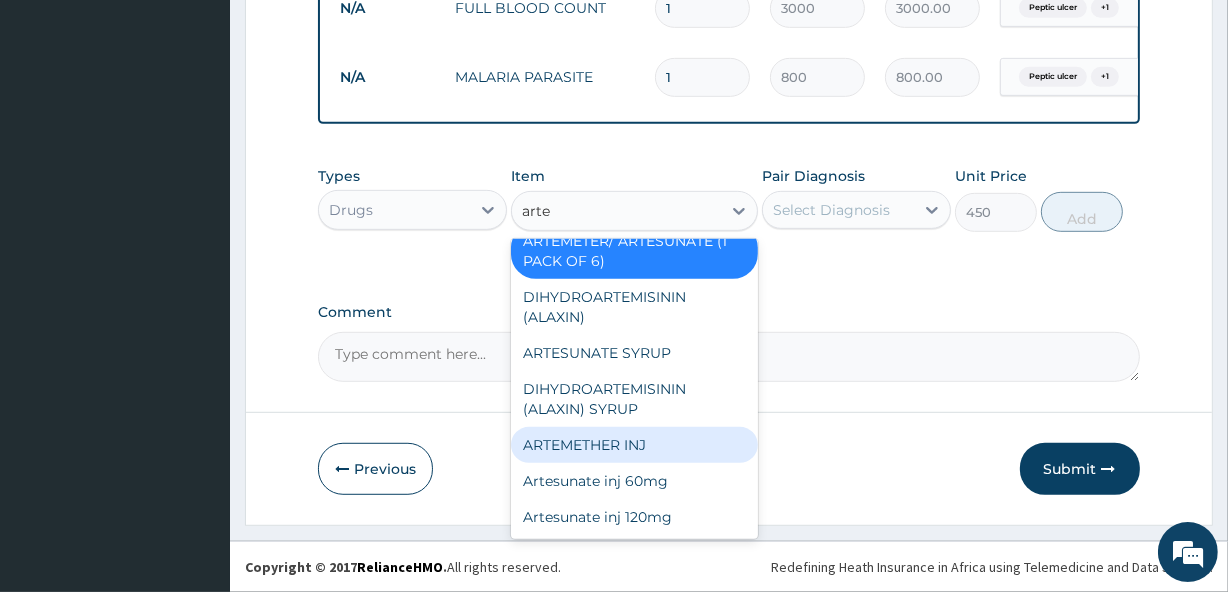 type 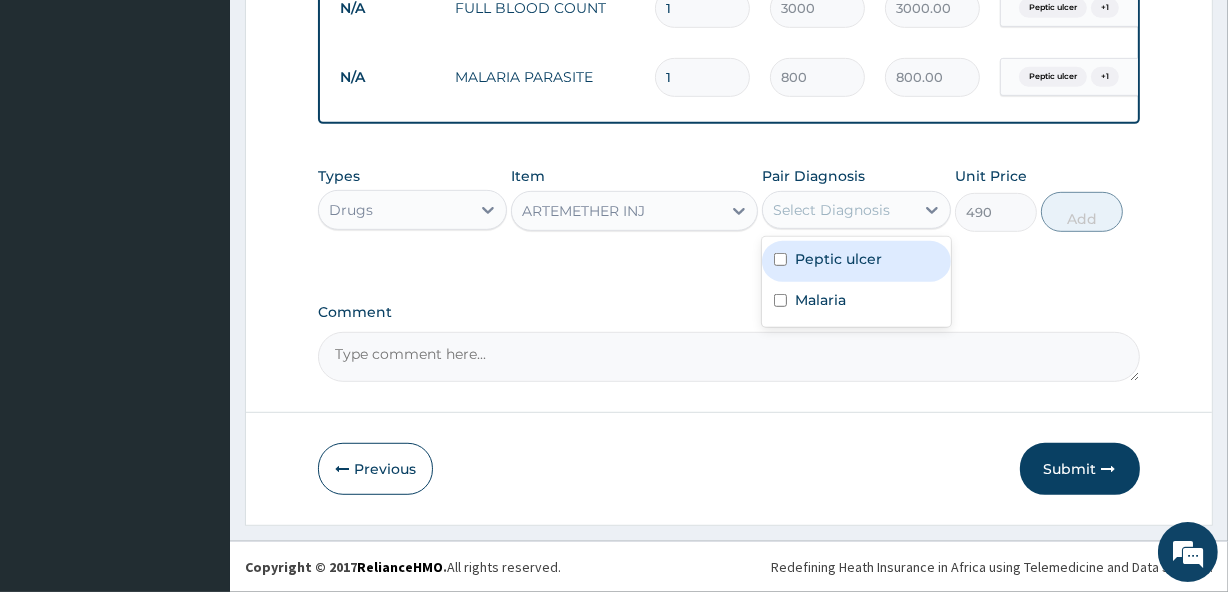 click on "Select Diagnosis" at bounding box center (831, 210) 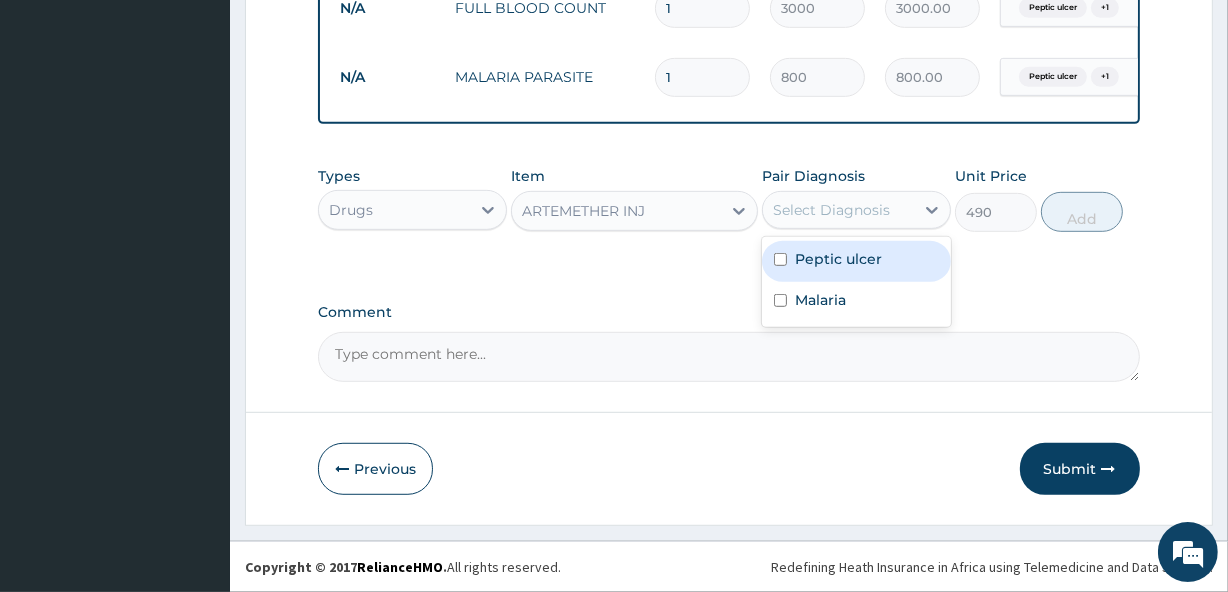 click on "Peptic ulcer" at bounding box center (838, 259) 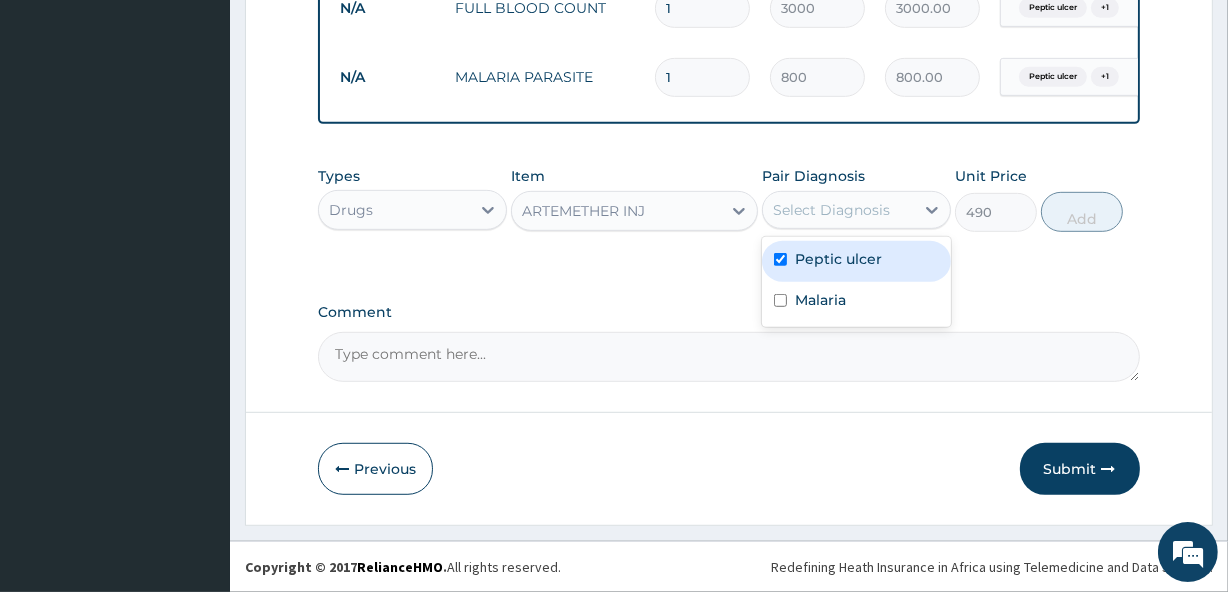 checkbox on "true" 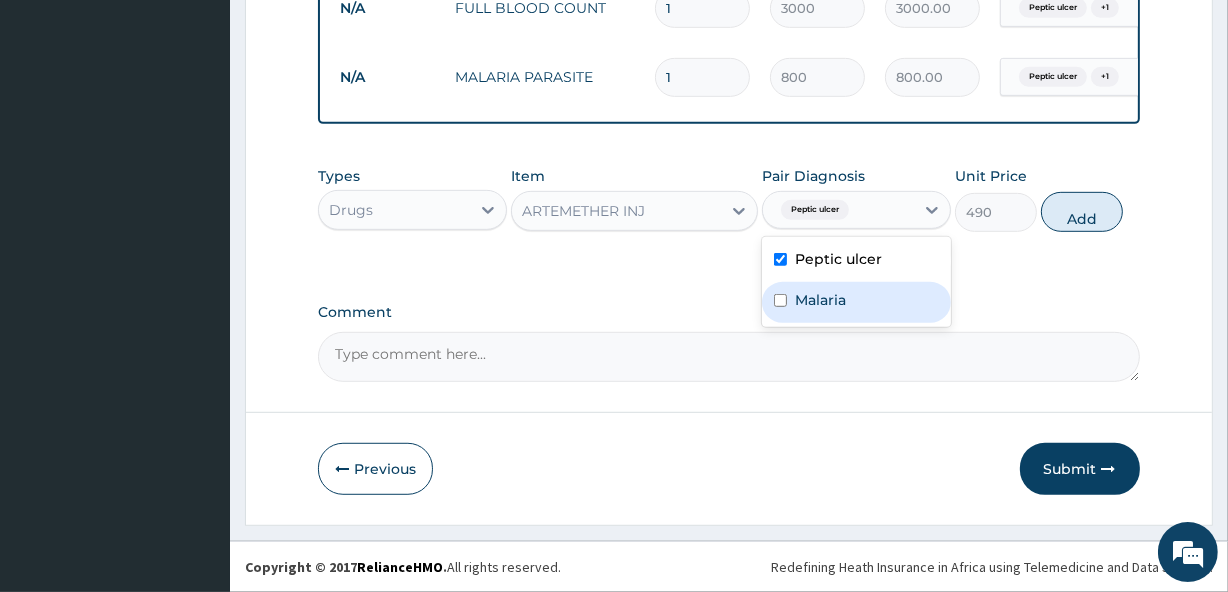 click on "Malaria" at bounding box center [856, 302] 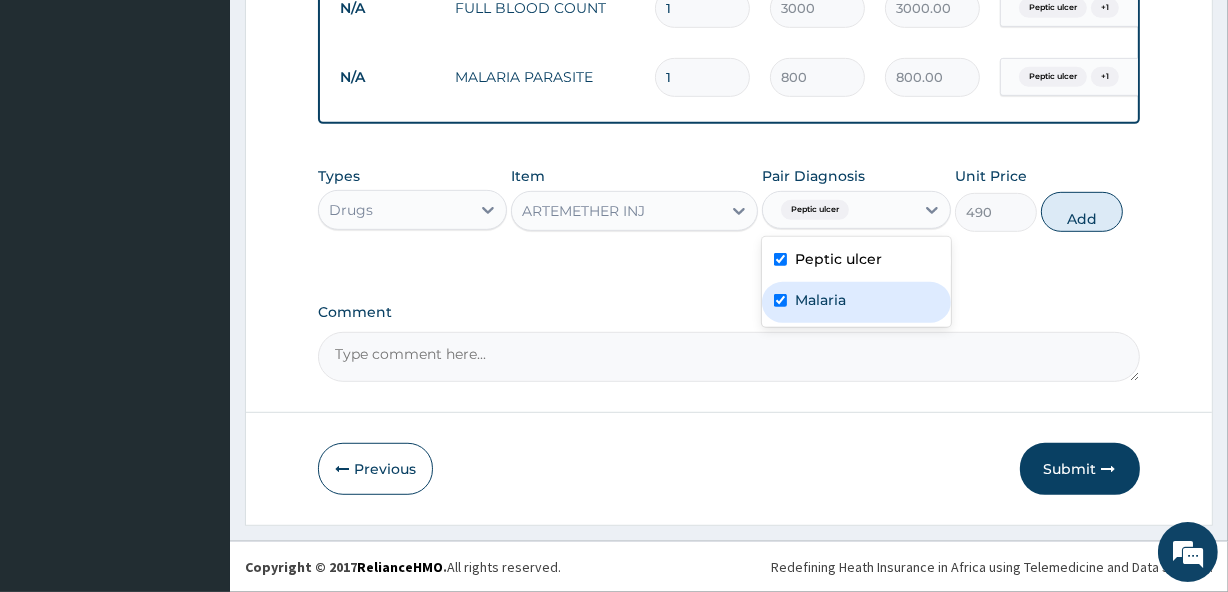 checkbox on "true" 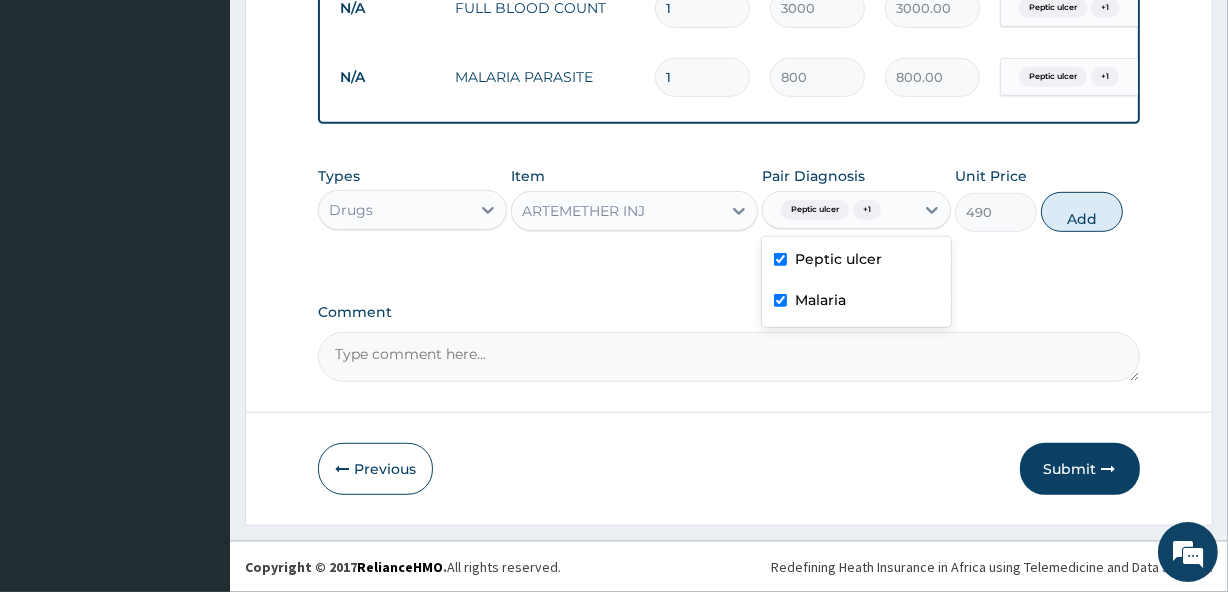 click on "Peptic ulcer" at bounding box center (838, 259) 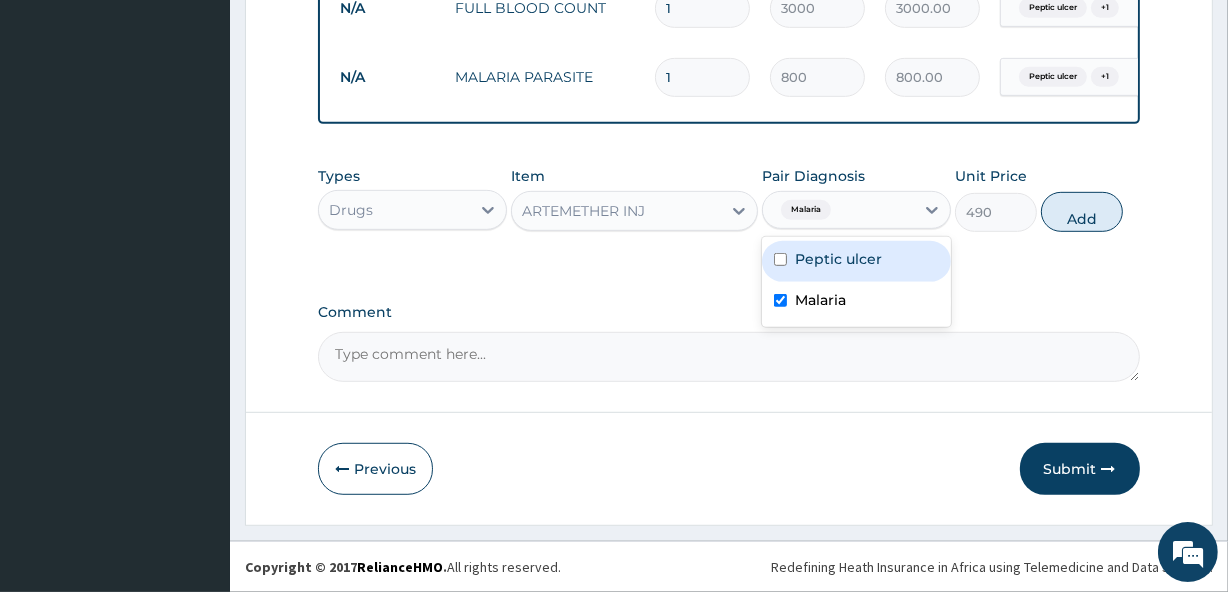 click on "Peptic ulcer" at bounding box center [856, 261] 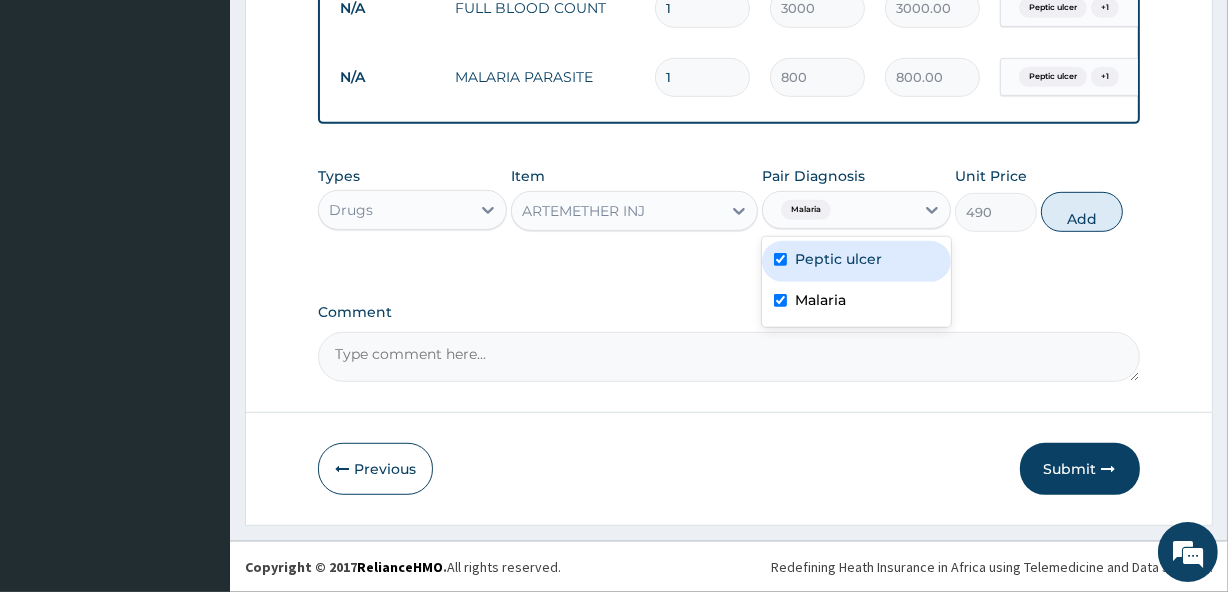 checkbox on "true" 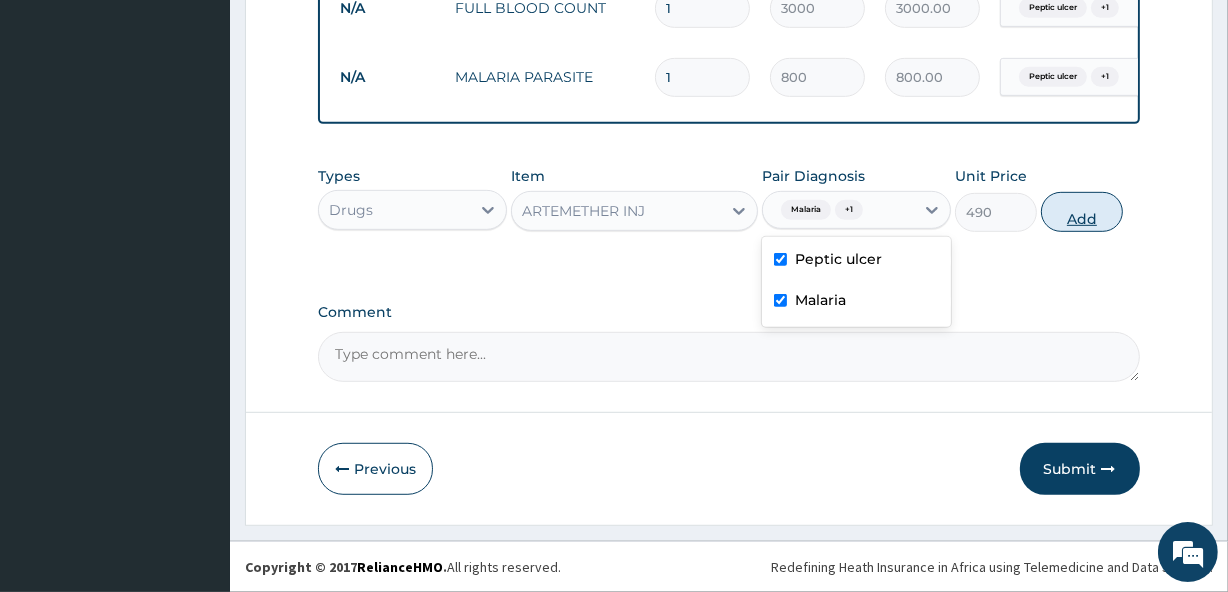 click on "Add" at bounding box center [1082, 212] 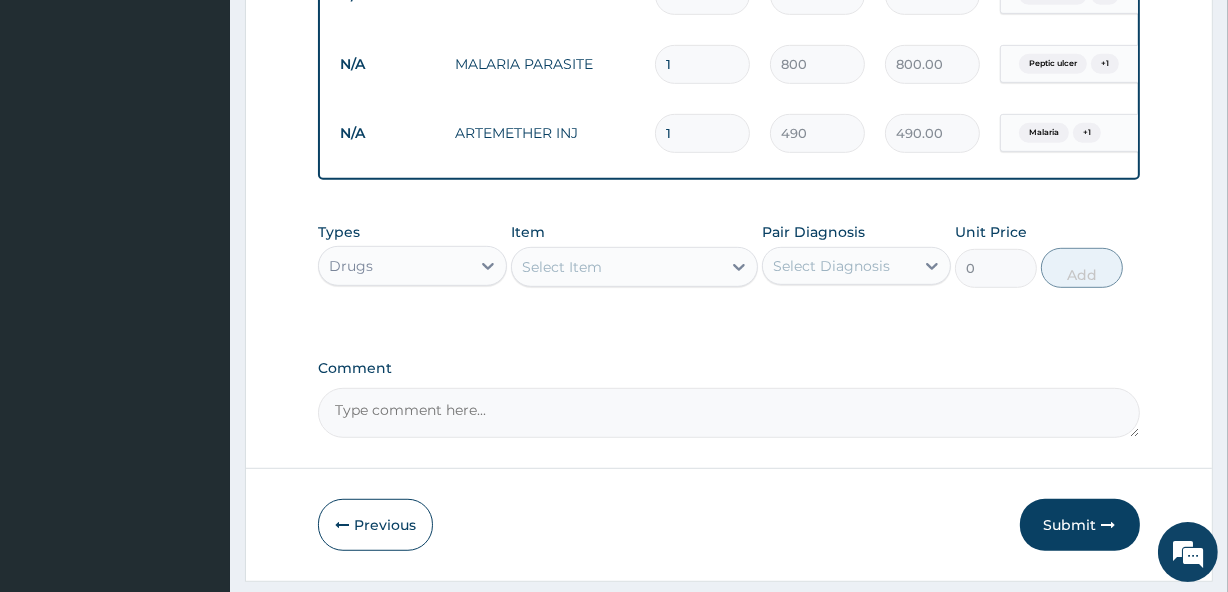click on "Select Item" at bounding box center (616, 267) 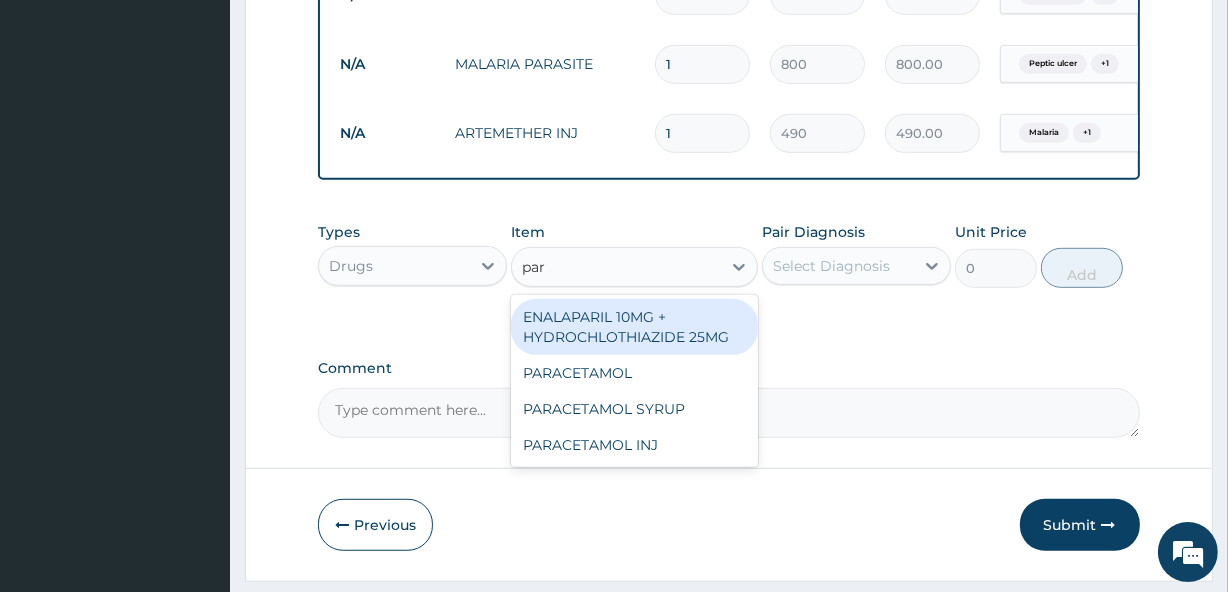 type on "para" 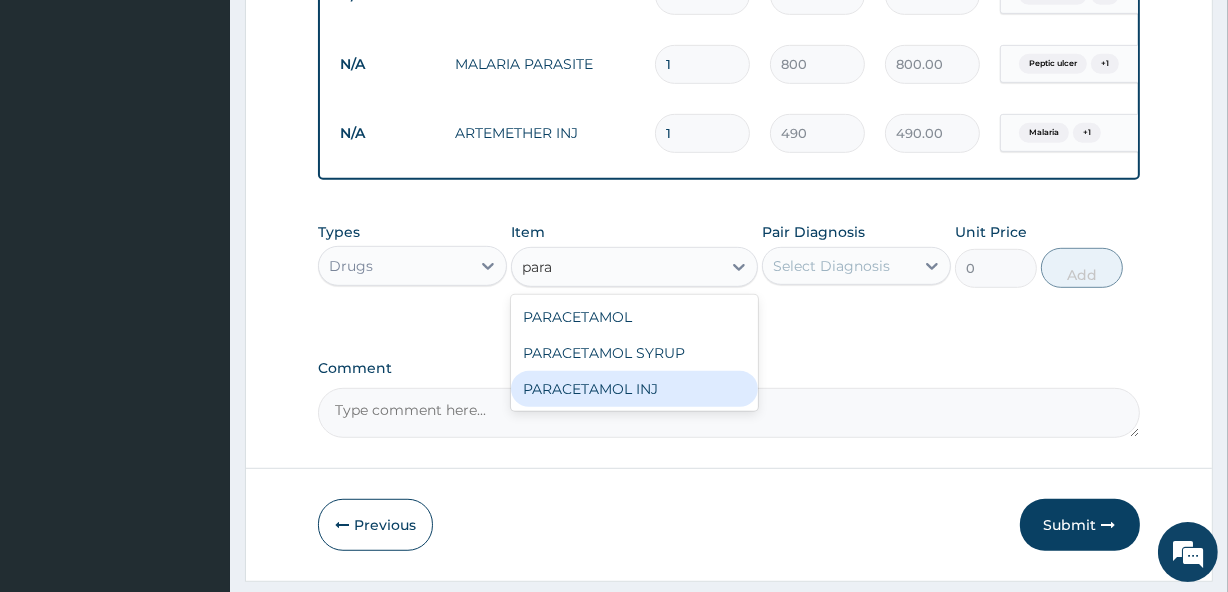 click on "PARACETAMOL INJ" at bounding box center [634, 389] 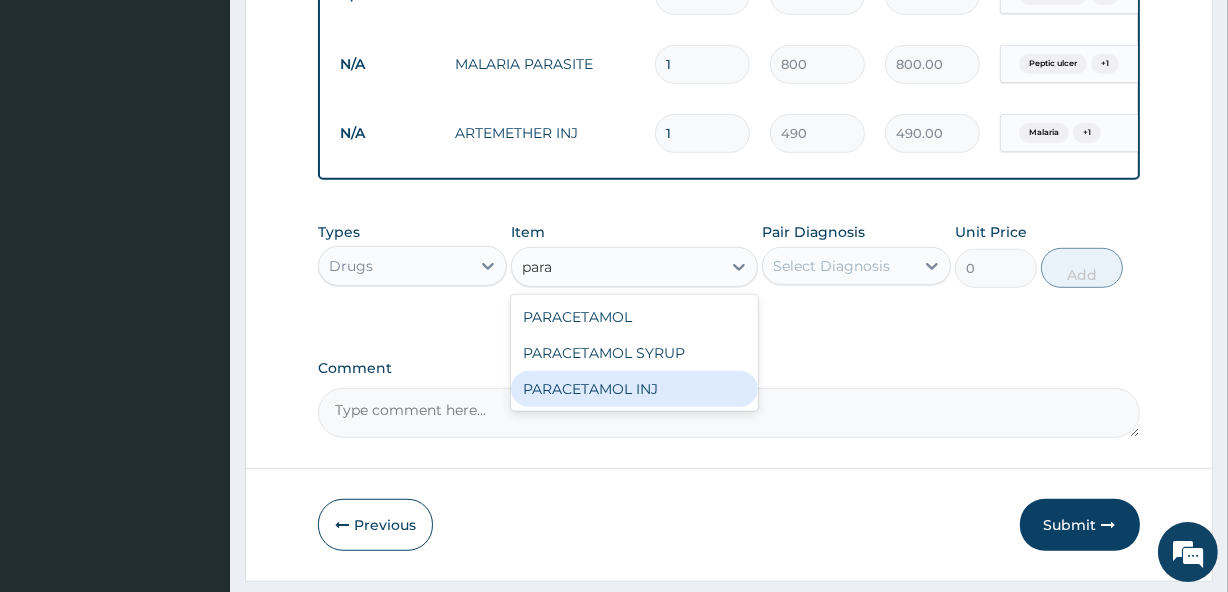 type 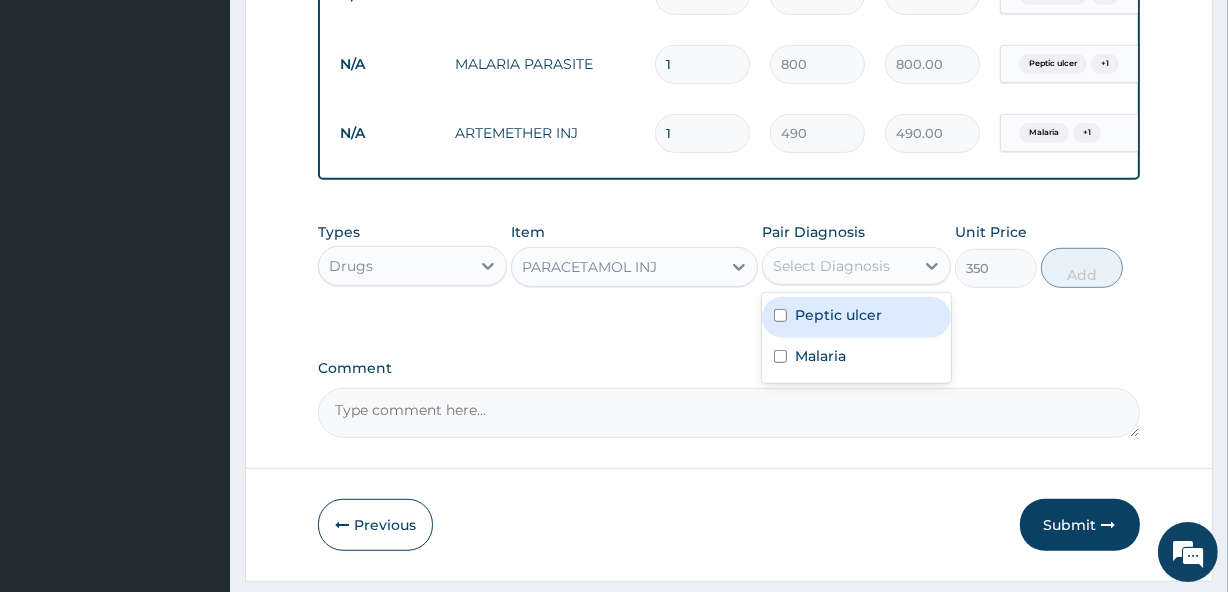 click on "Select Diagnosis" at bounding box center (831, 266) 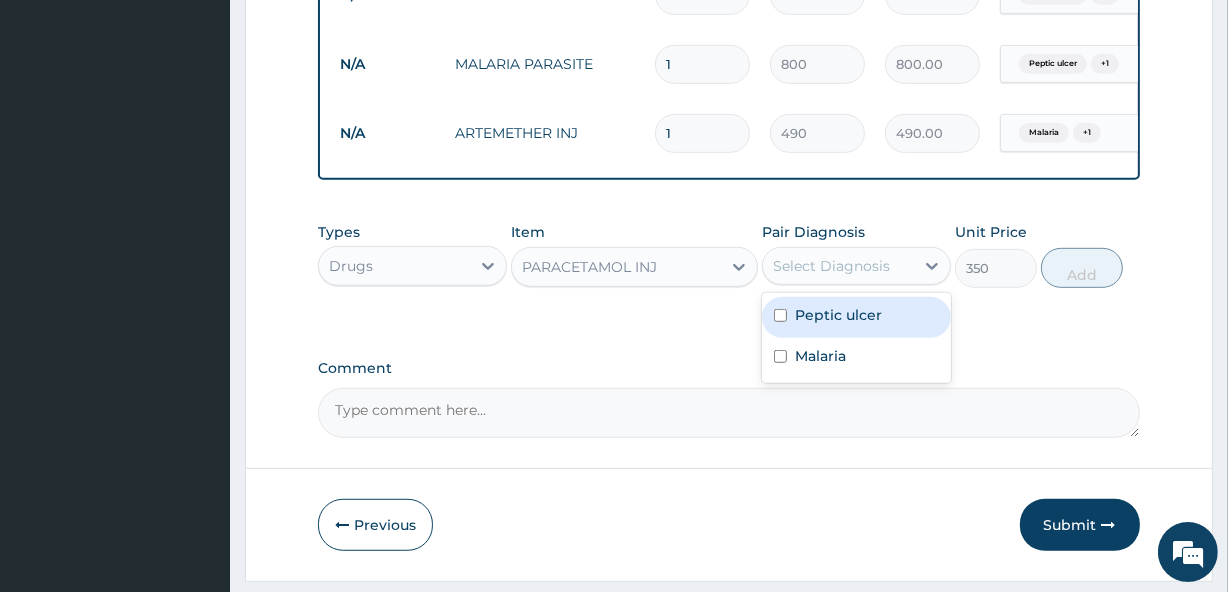 click on "Peptic ulcer" at bounding box center [838, 315] 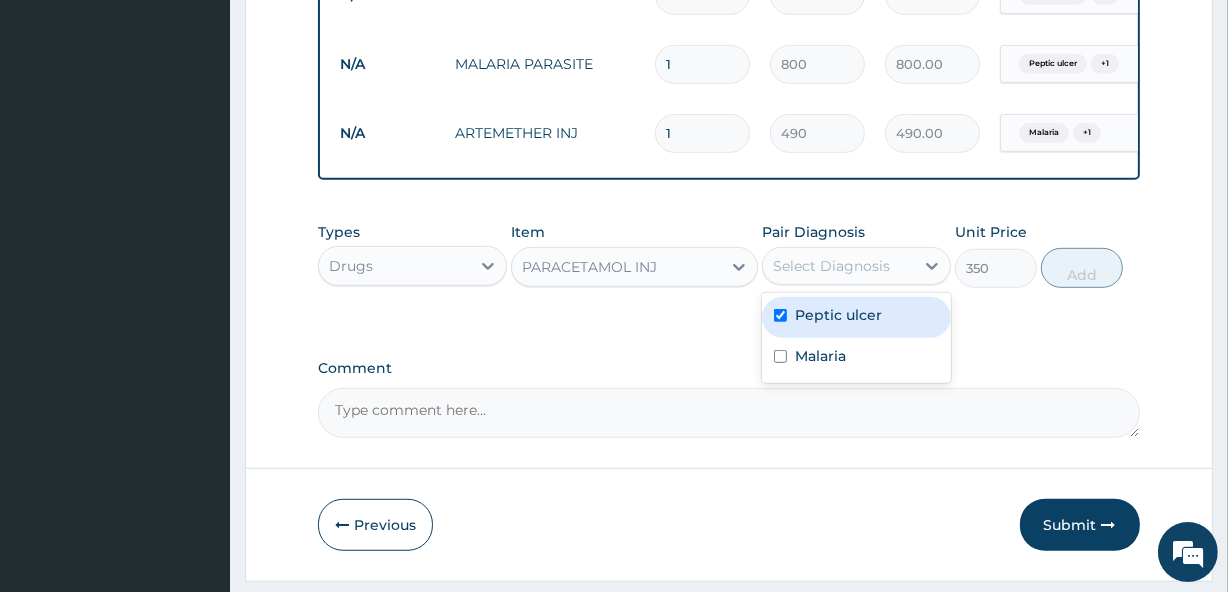 checkbox on "true" 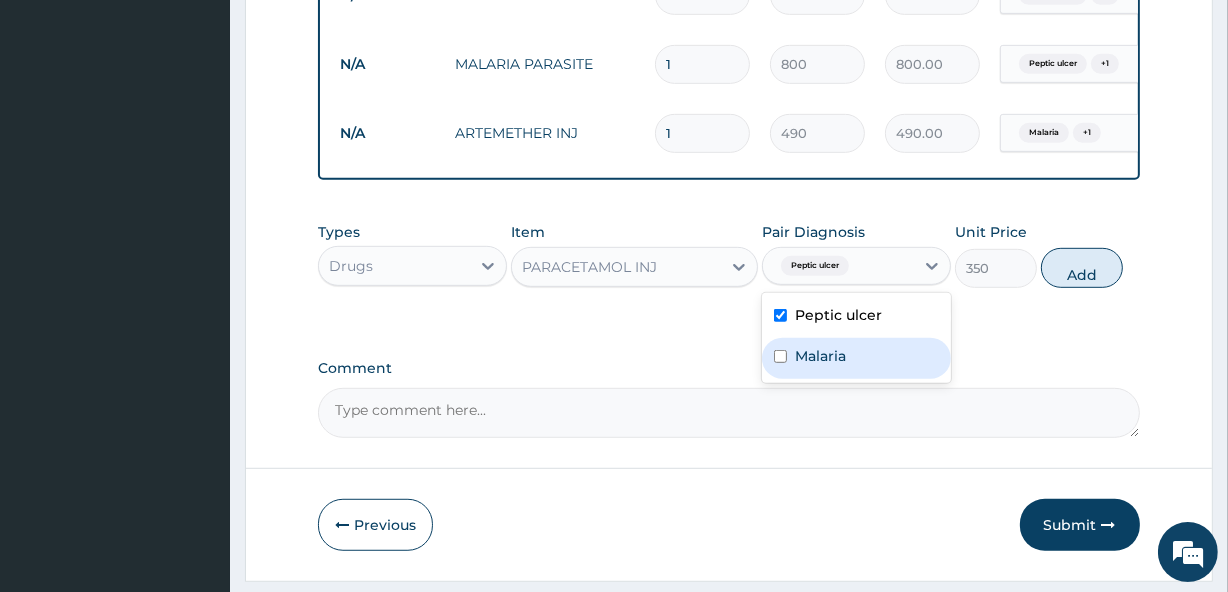click on "Malaria" at bounding box center [856, 358] 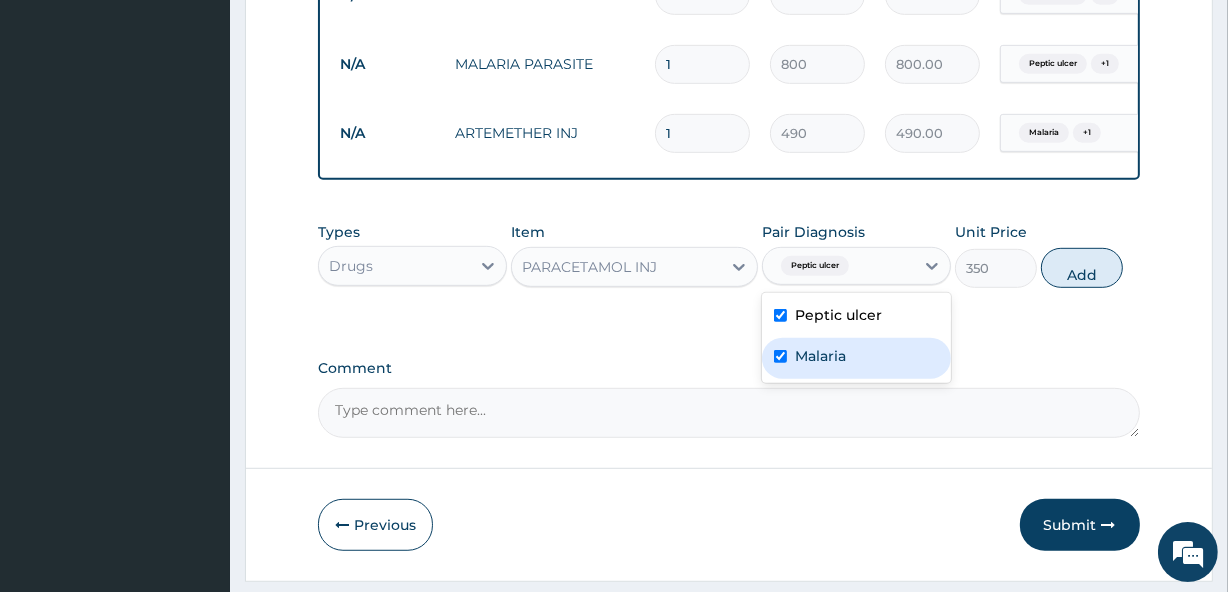 checkbox on "true" 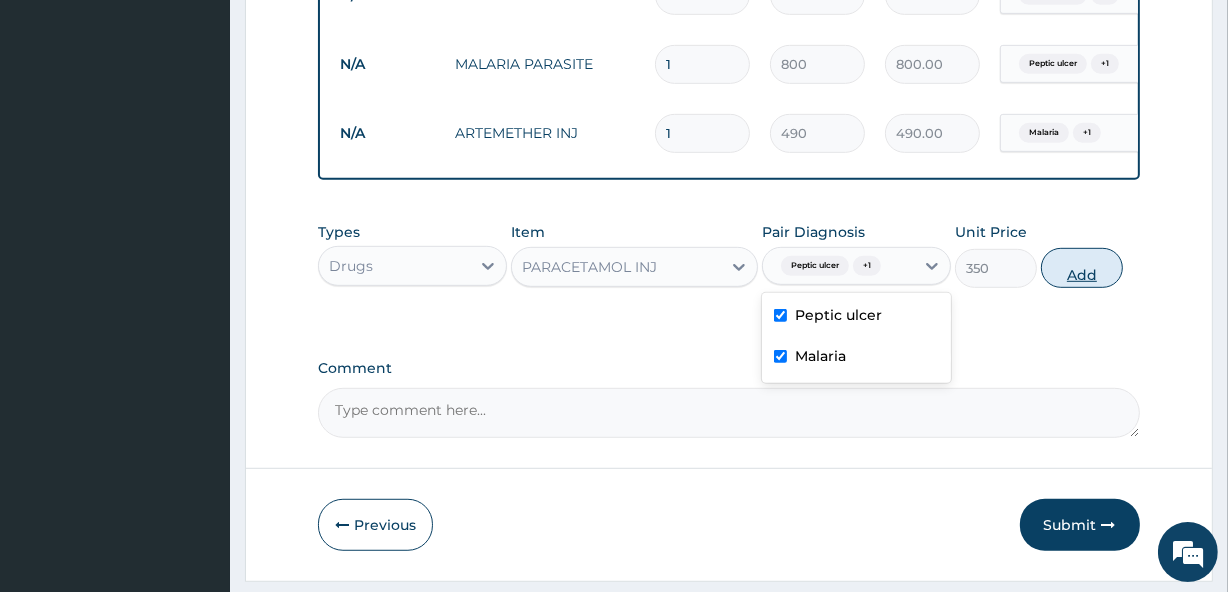 click on "Add" at bounding box center (1082, 268) 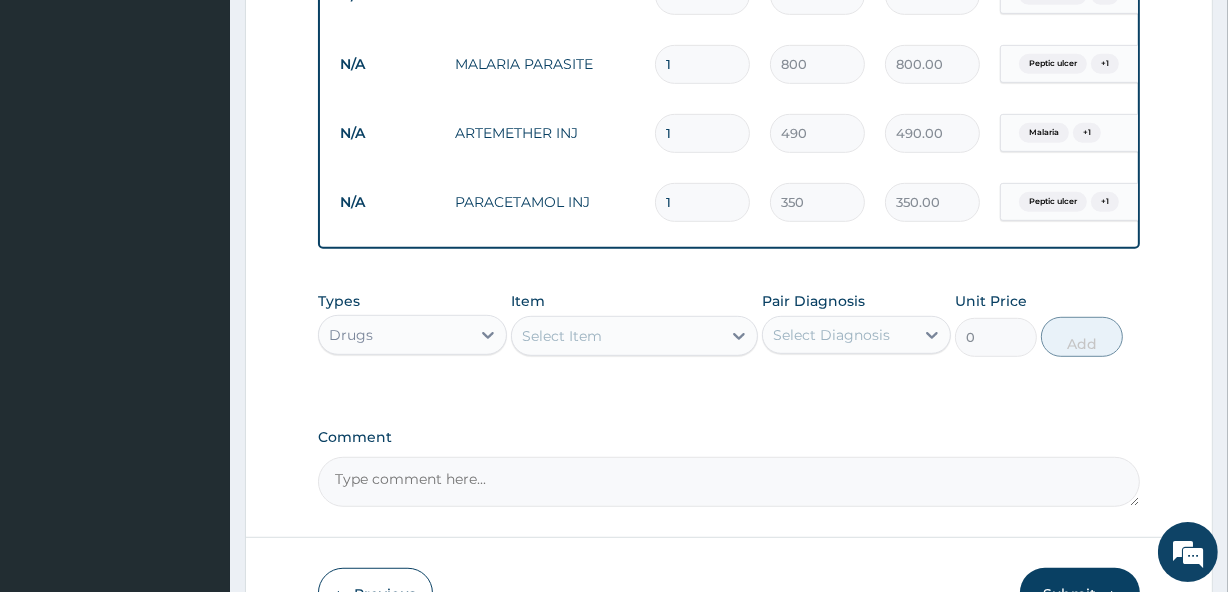 click on "Select Item" at bounding box center [616, 336] 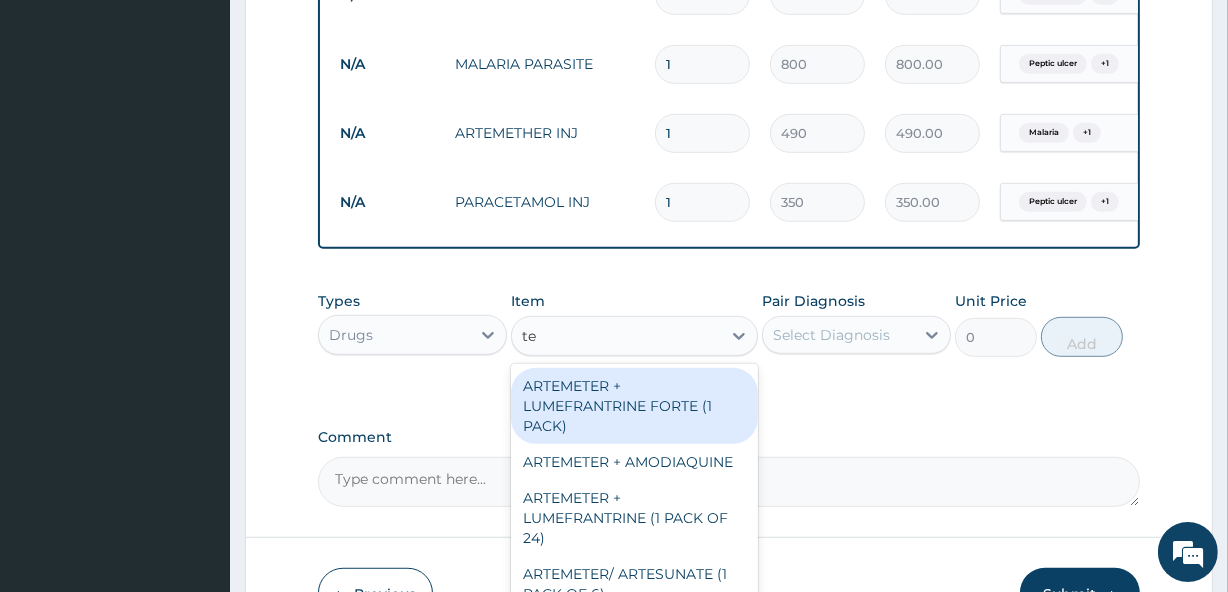 type on "tet" 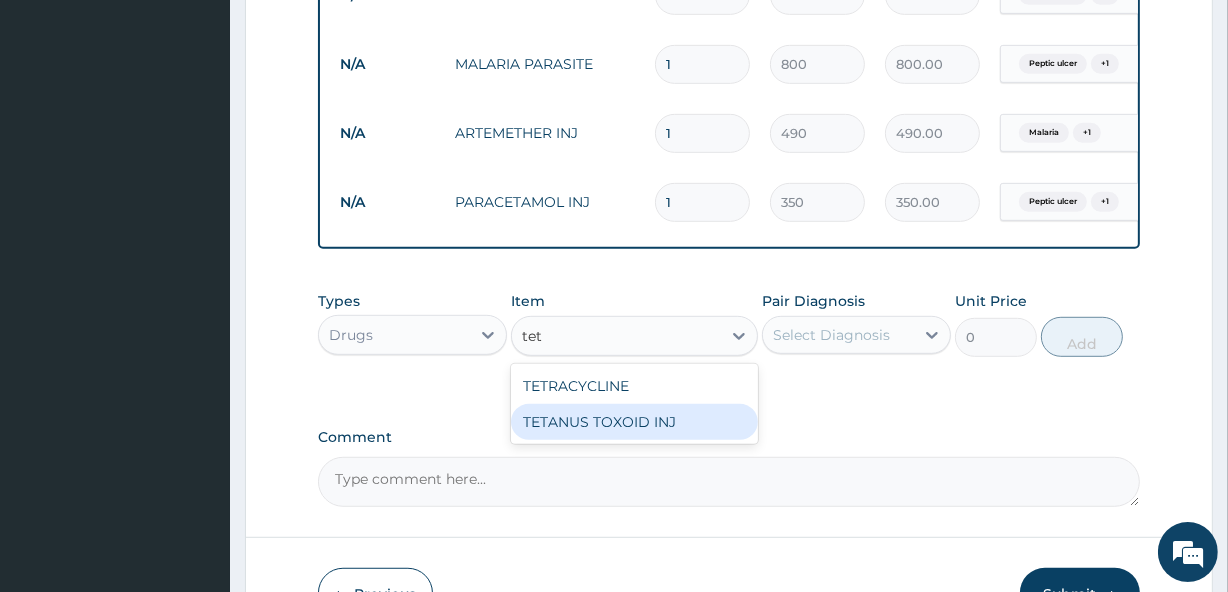 click on "TETANUS TOXOID INJ" at bounding box center (634, 422) 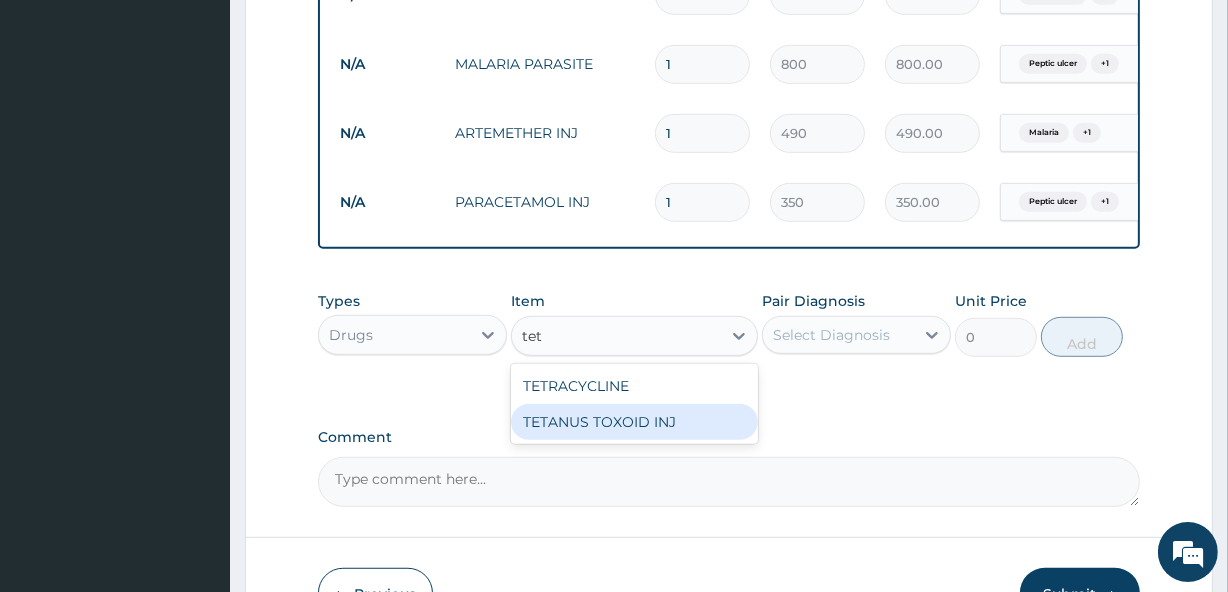type 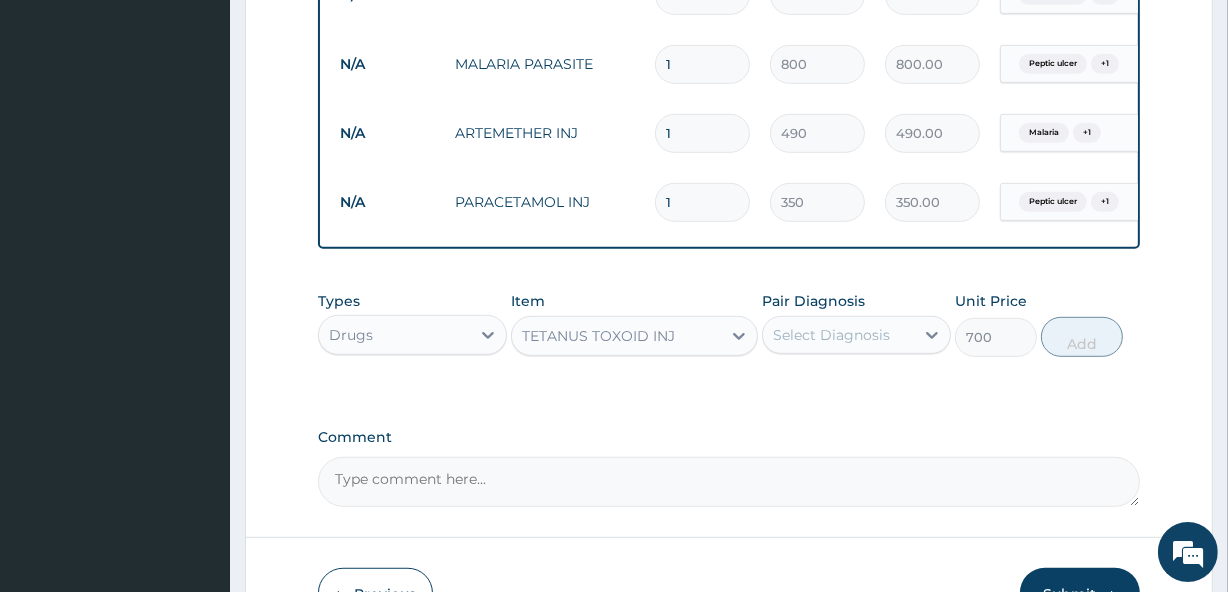 click on "Select Diagnosis" at bounding box center [831, 335] 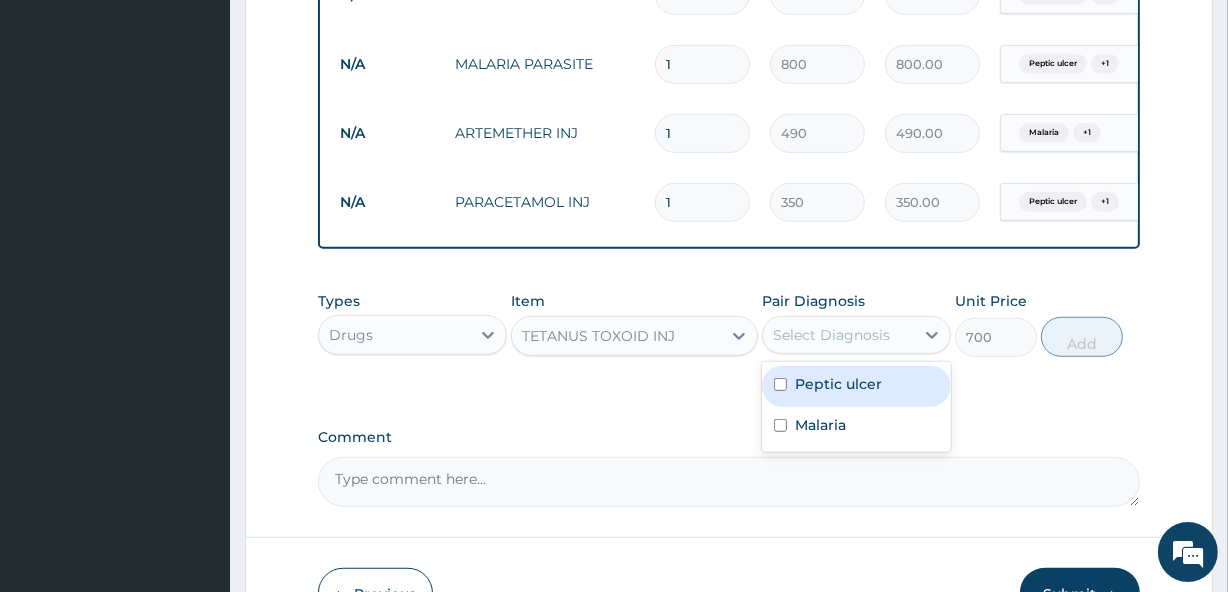 click on "Peptic ulcer" at bounding box center [838, 384] 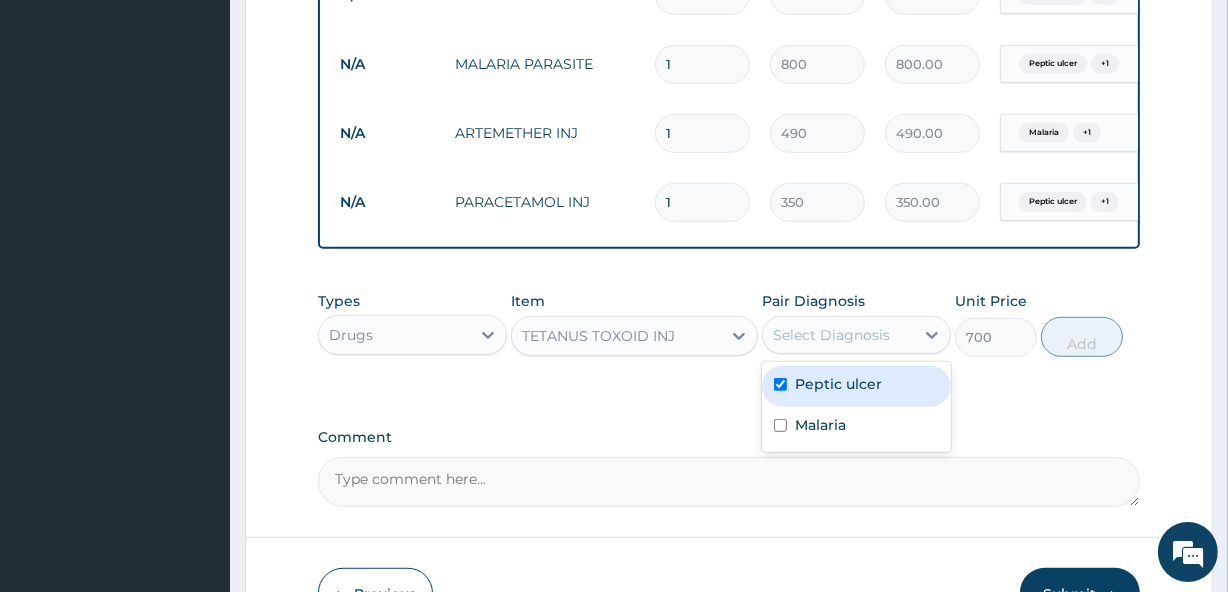 checkbox on "true" 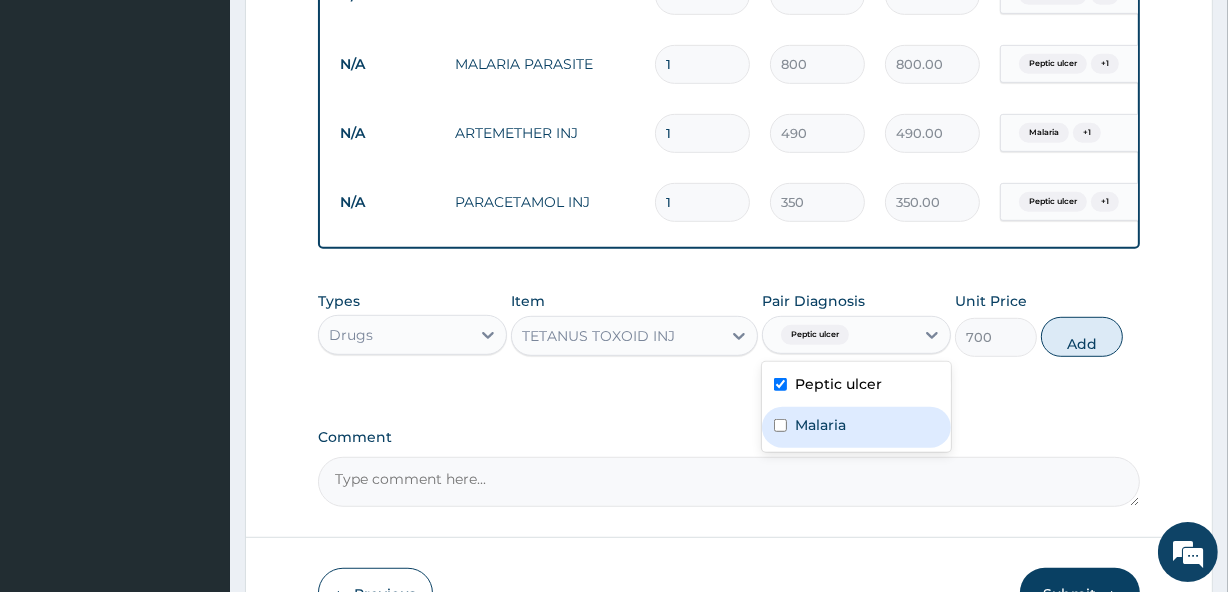click on "Malaria" at bounding box center [856, 427] 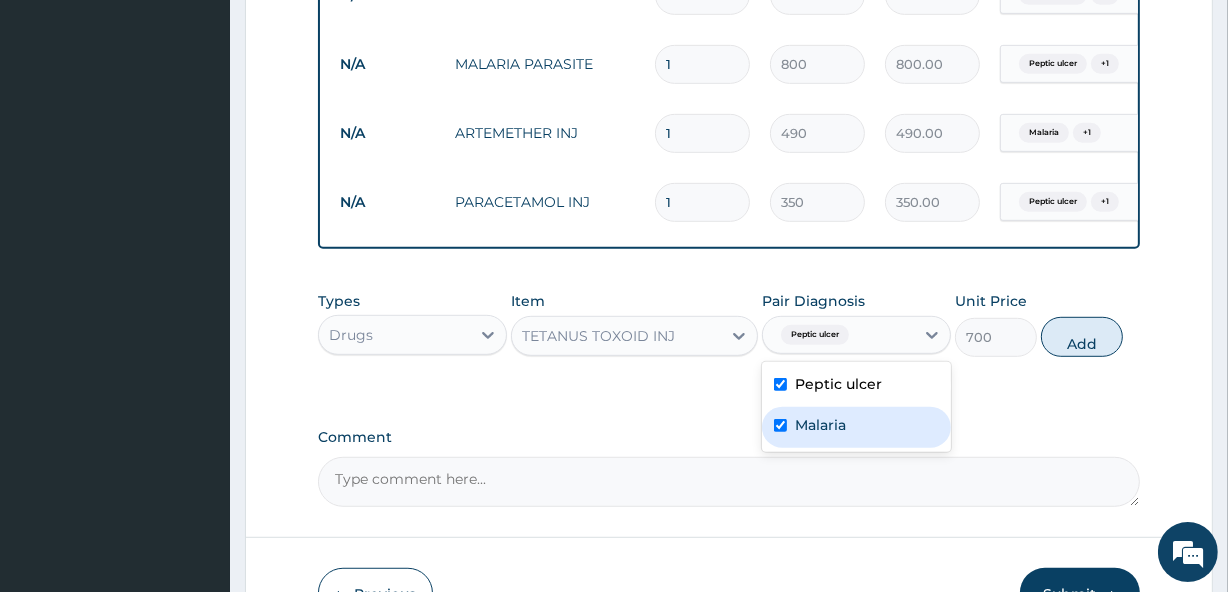 checkbox on "true" 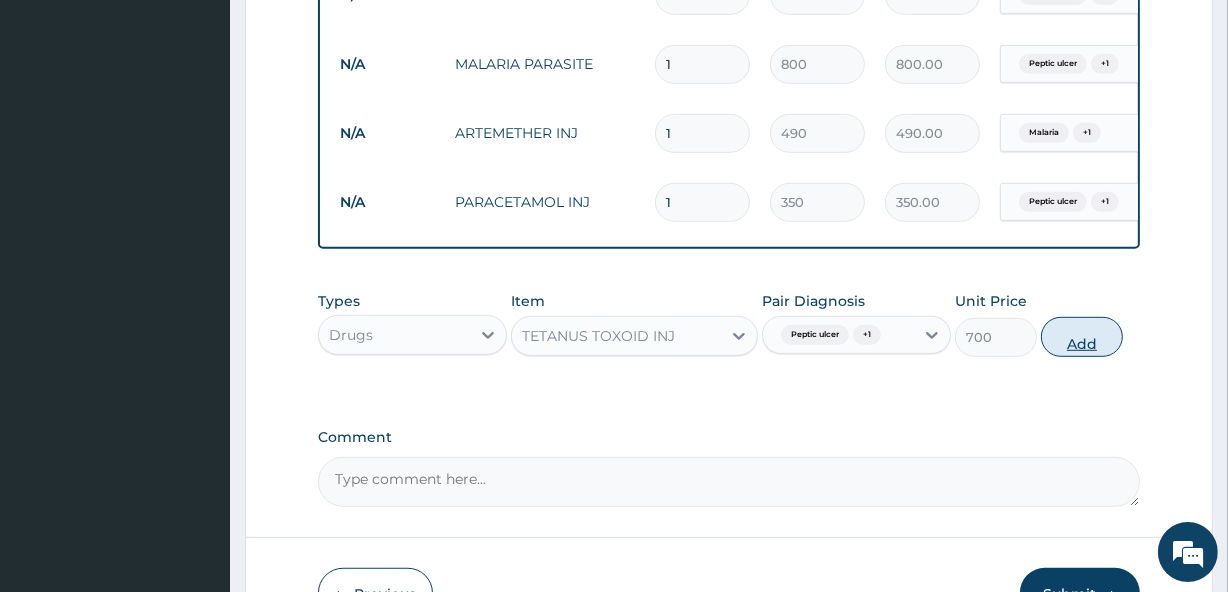 click on "Add" at bounding box center (1082, 337) 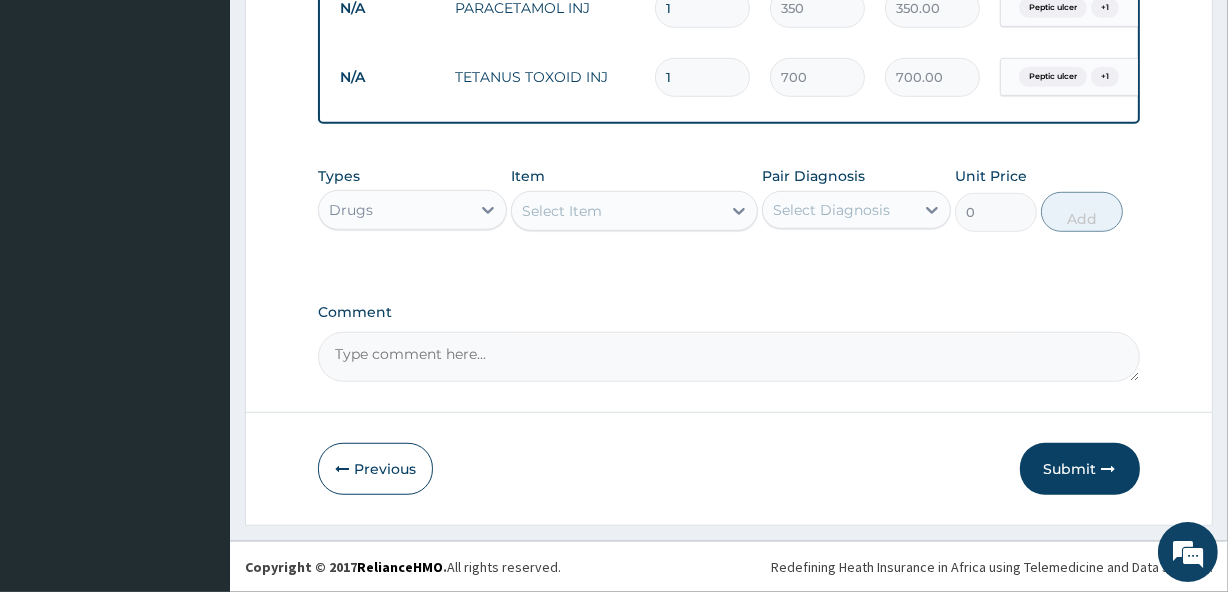 scroll, scrollTop: 1184, scrollLeft: 0, axis: vertical 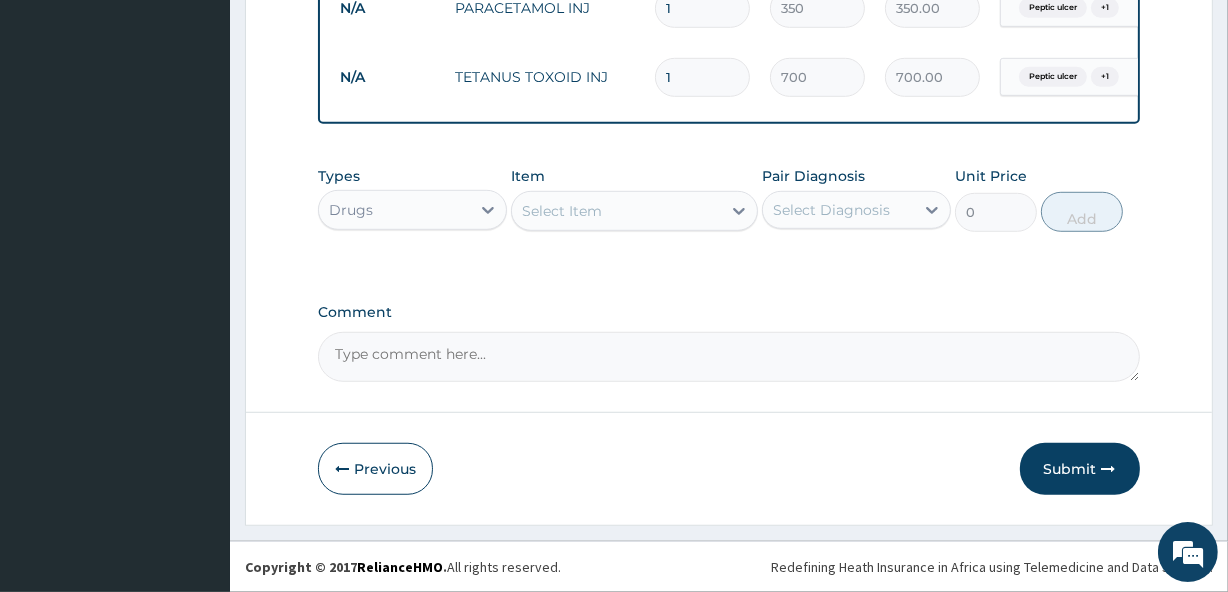 click on "Select Item" at bounding box center (562, 211) 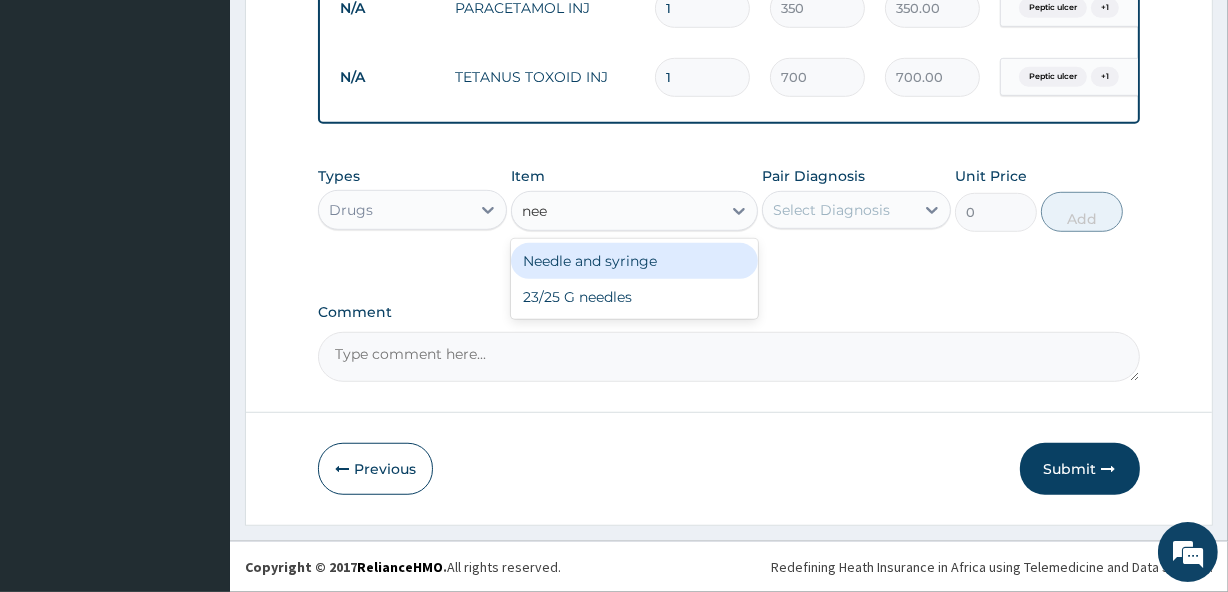 type on "need" 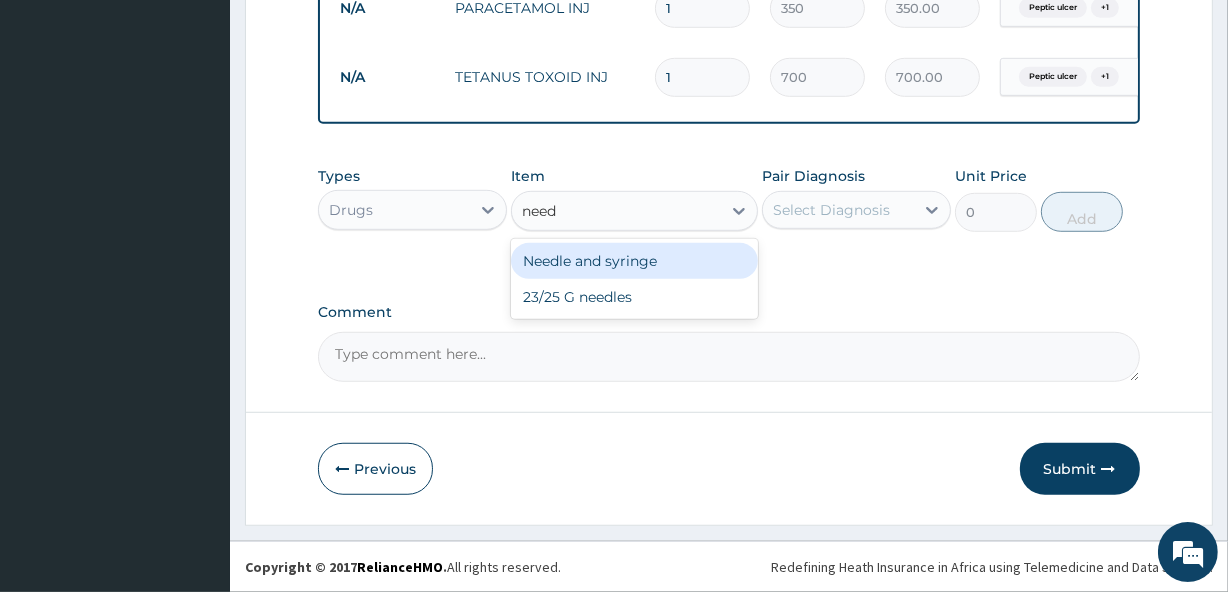 click on "Needle and syringe" at bounding box center [634, 261] 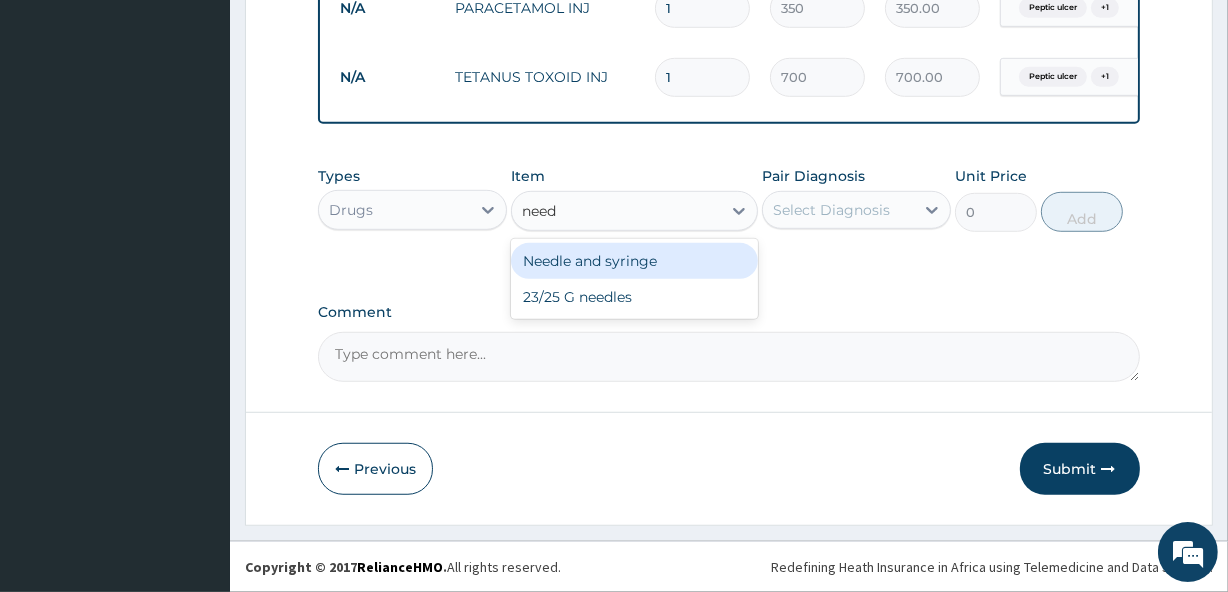 type 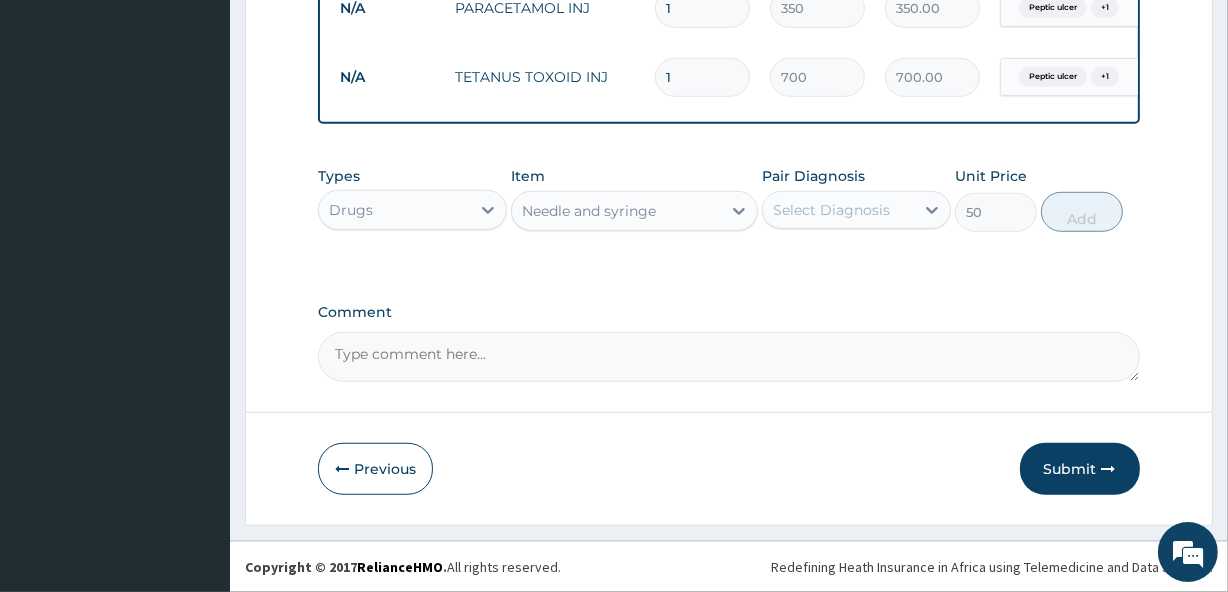click on "Select Diagnosis" at bounding box center (831, 210) 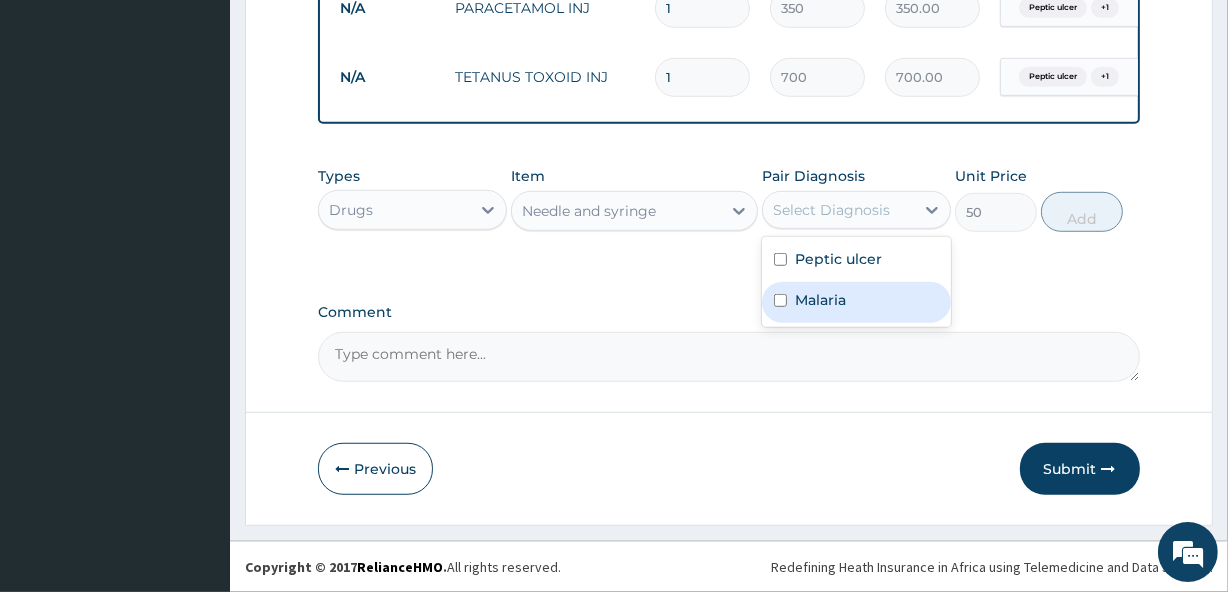 click on "Malaria" at bounding box center [856, 302] 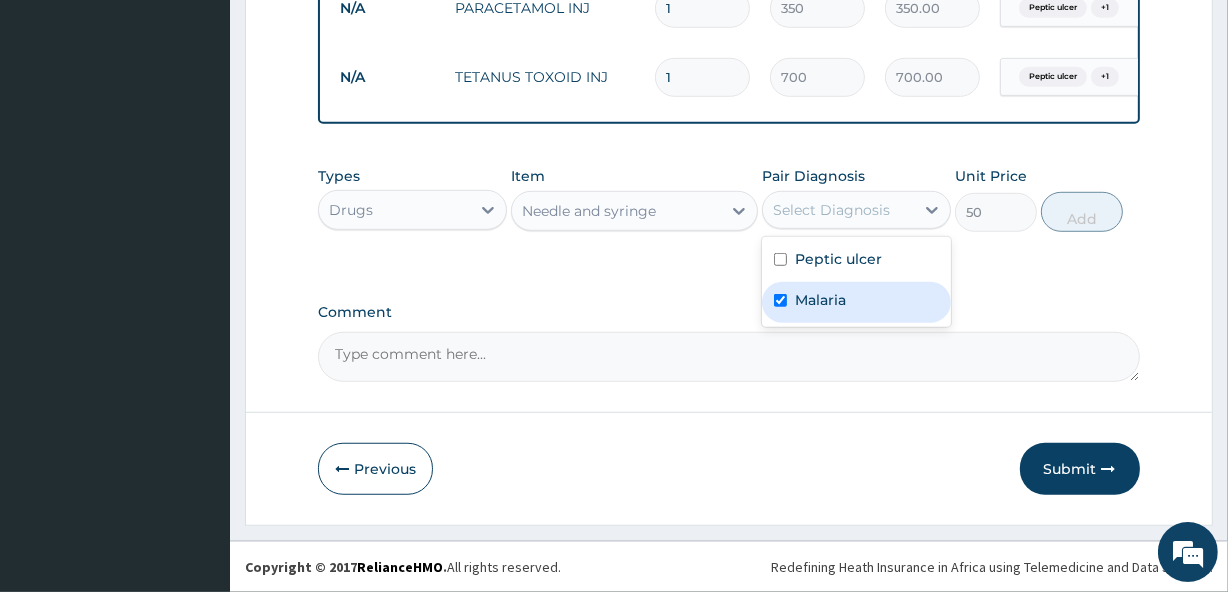 checkbox on "true" 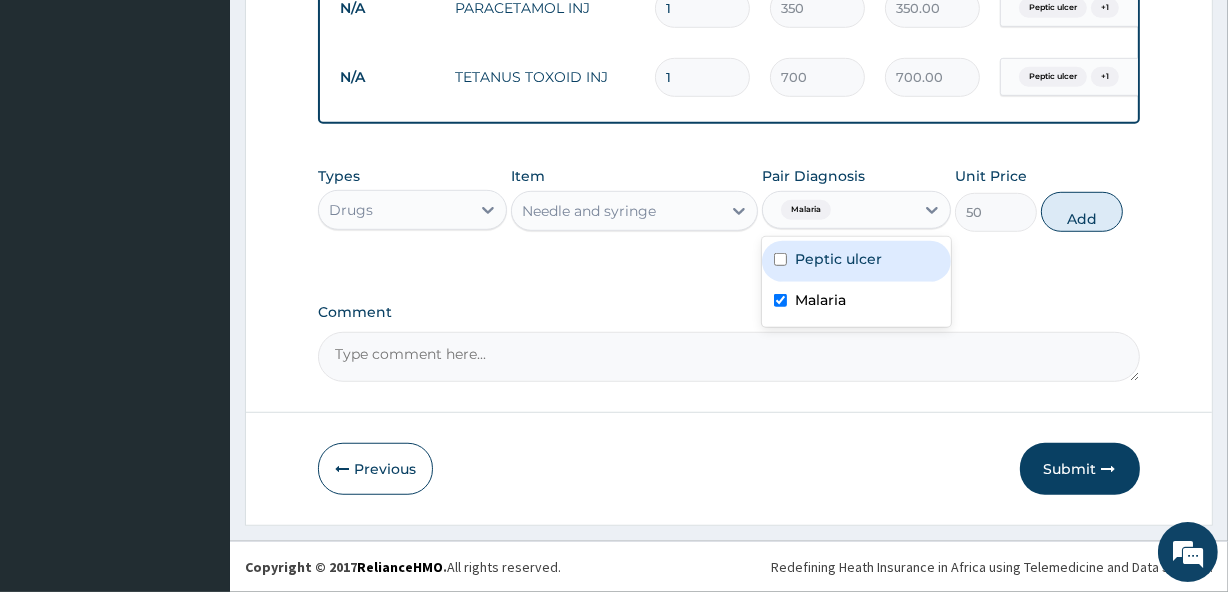 click on "Peptic ulcer" at bounding box center (838, 259) 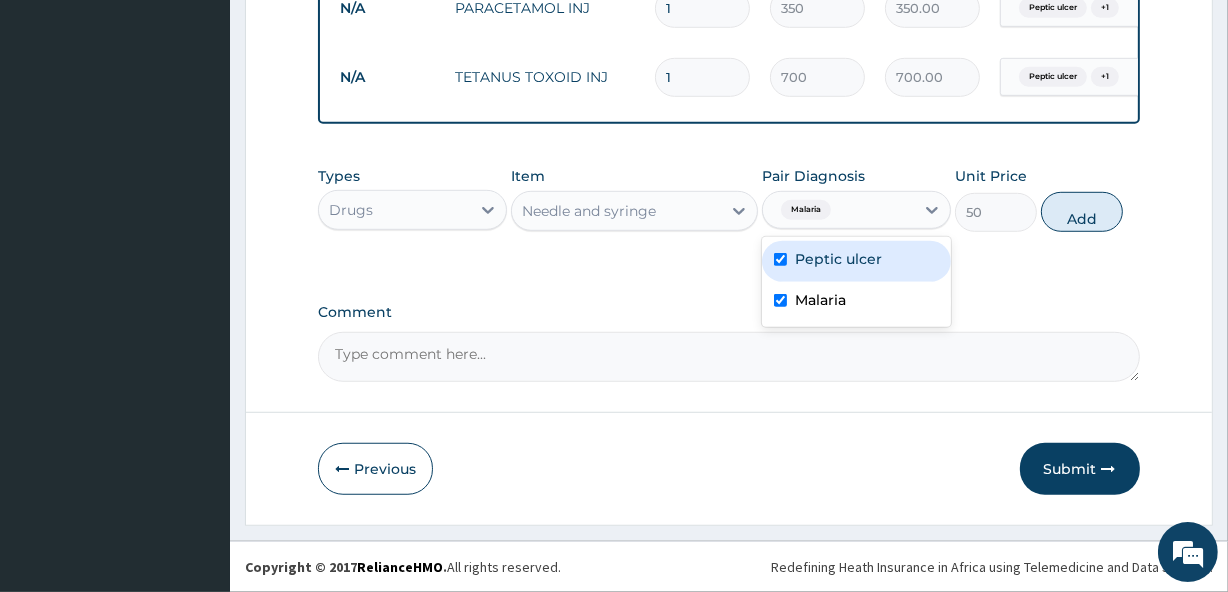 checkbox on "true" 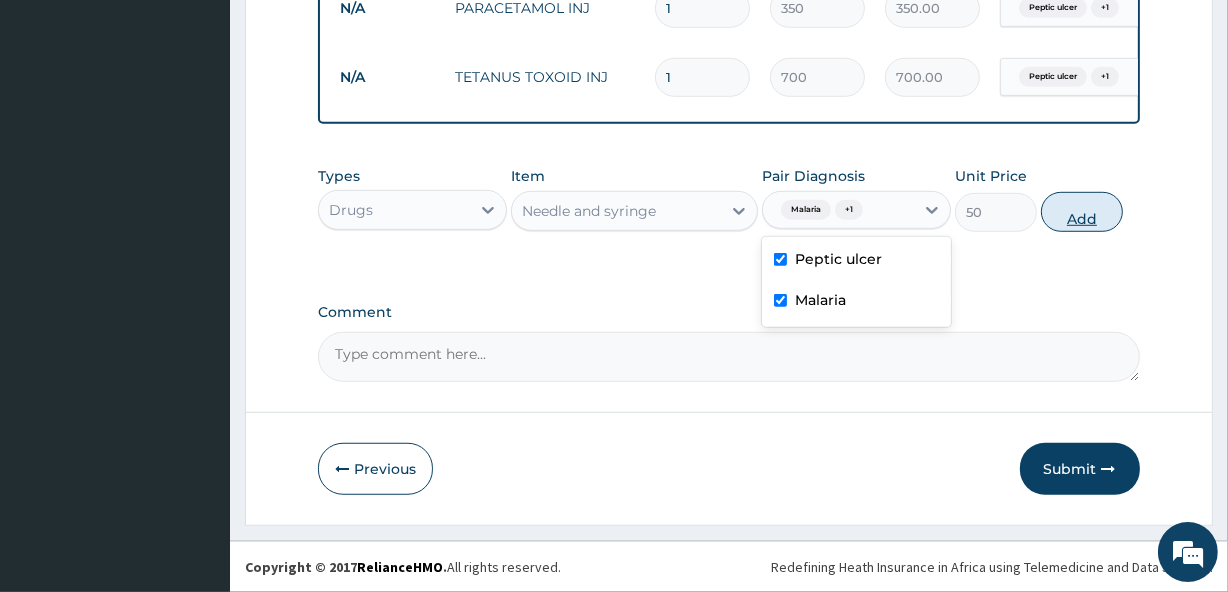 click on "Add" at bounding box center [1082, 212] 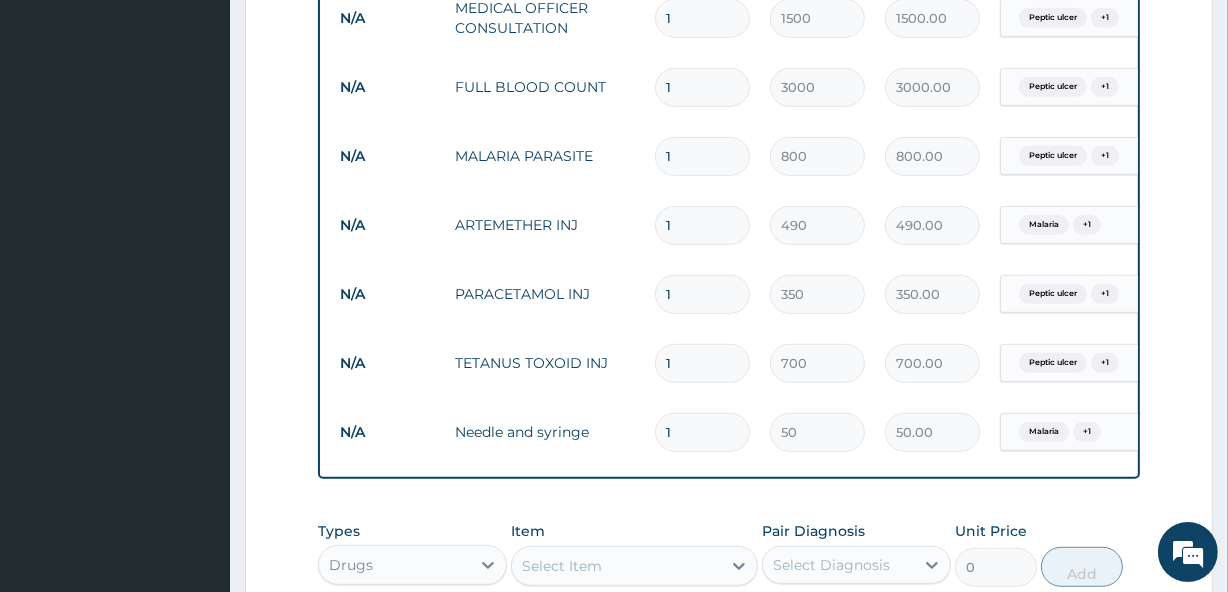 scroll, scrollTop: 869, scrollLeft: 0, axis: vertical 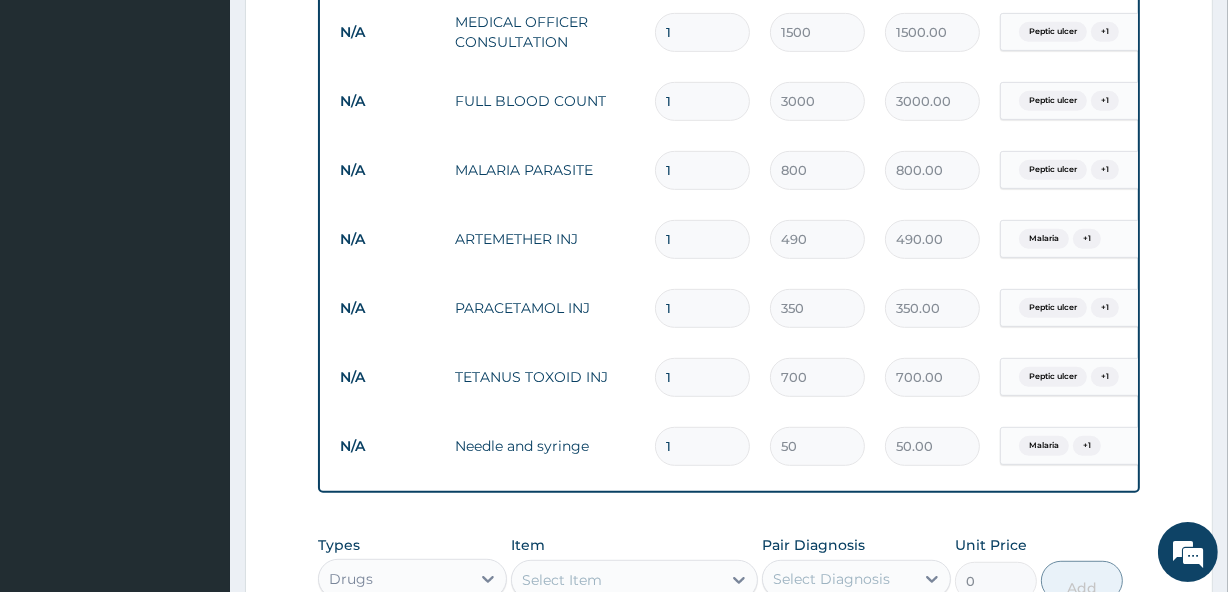 click on "1" at bounding box center [702, 239] 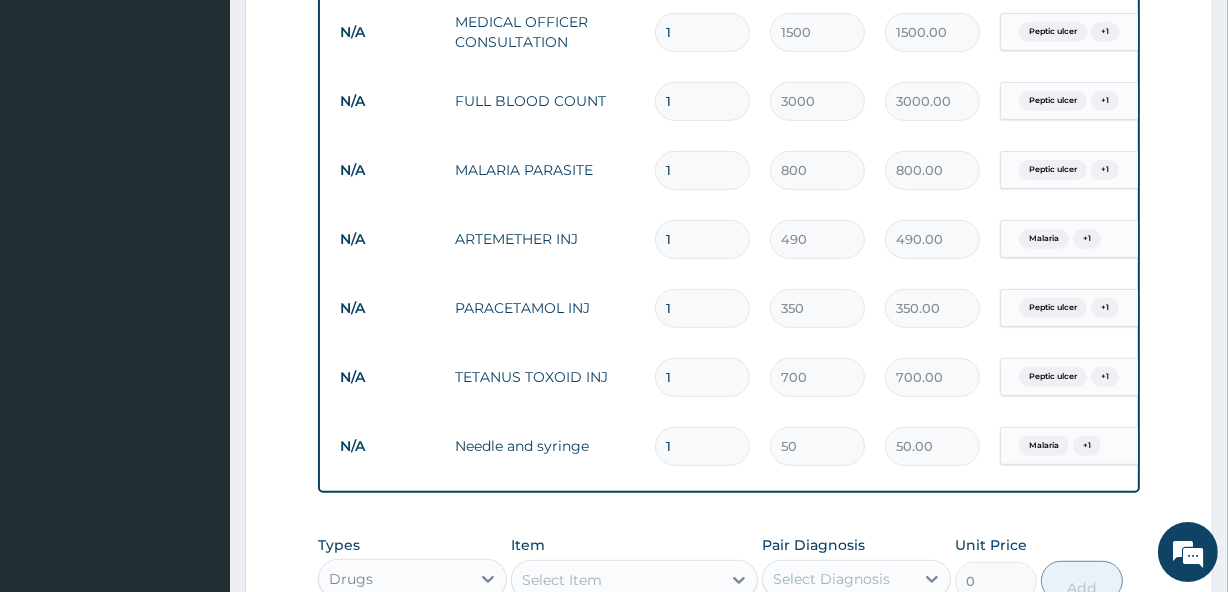 type 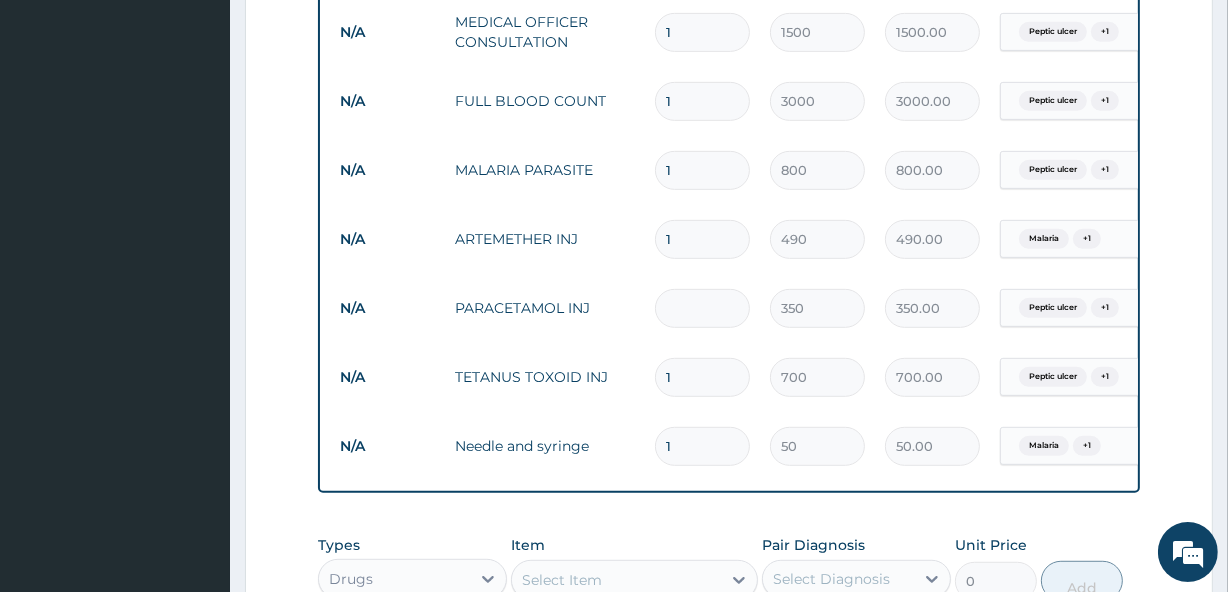 type on "0.00" 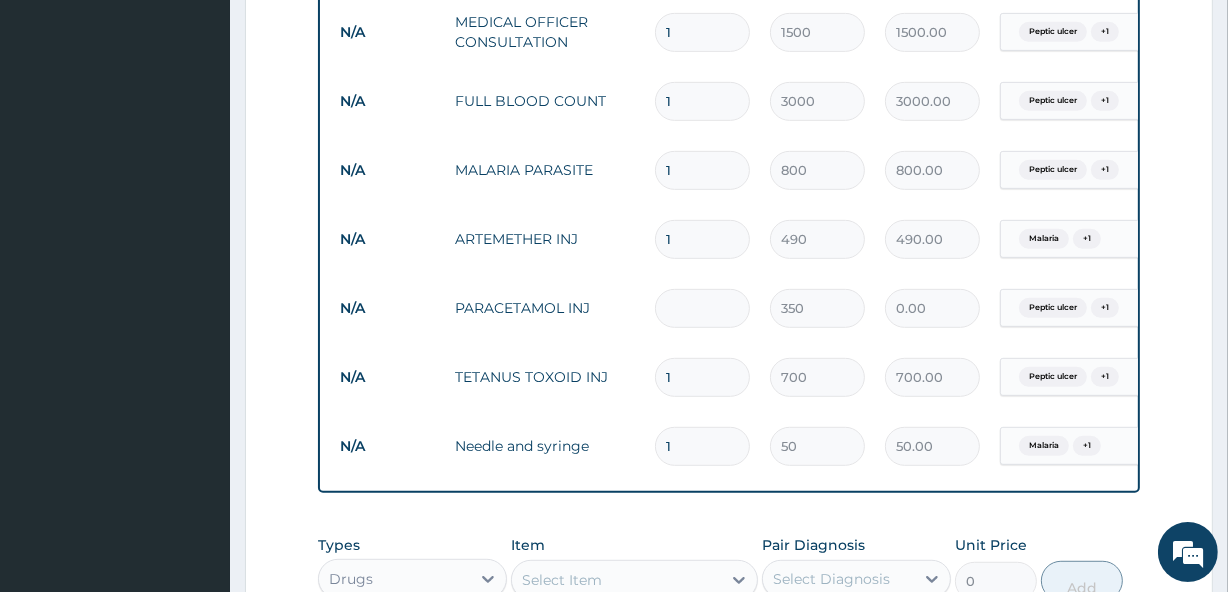 type on "4" 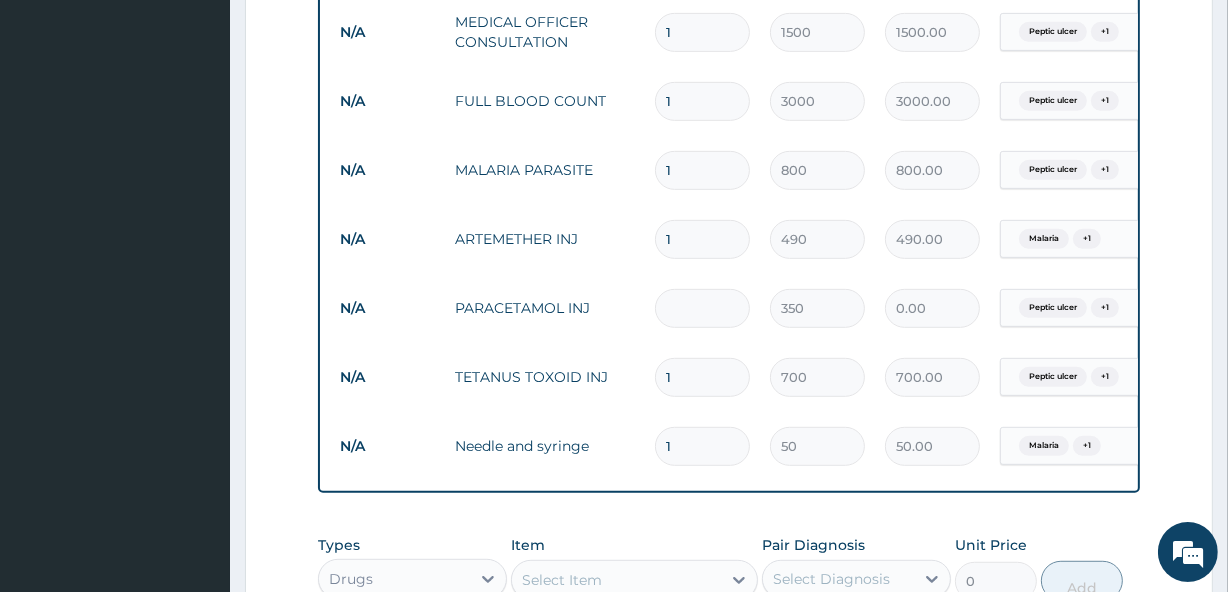 type on "1400.00" 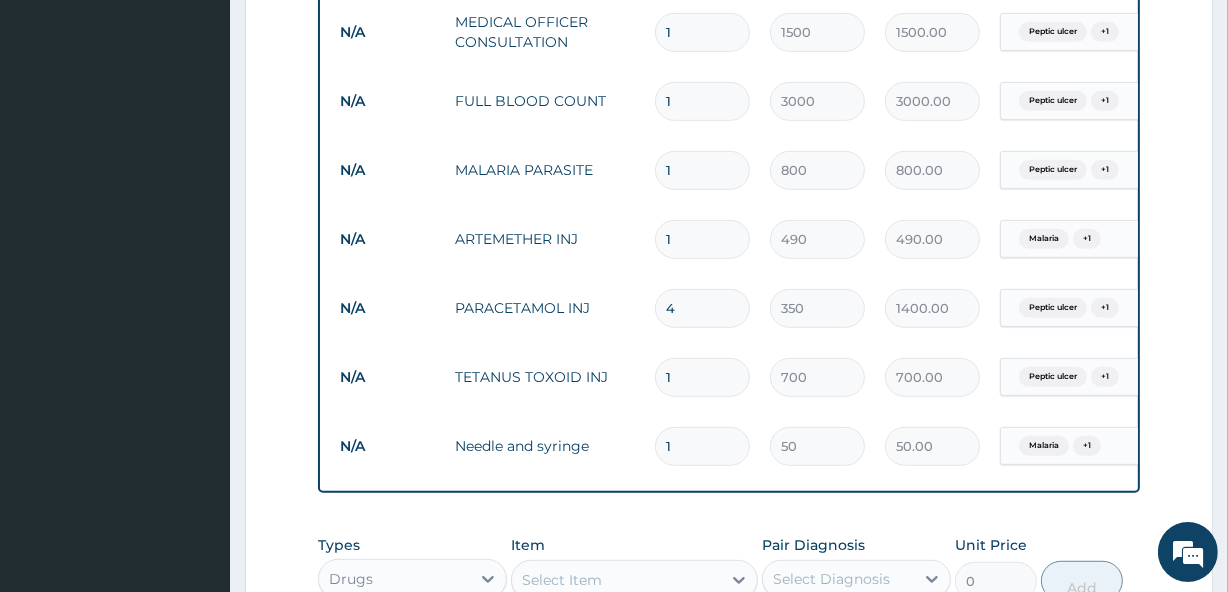 type on "4" 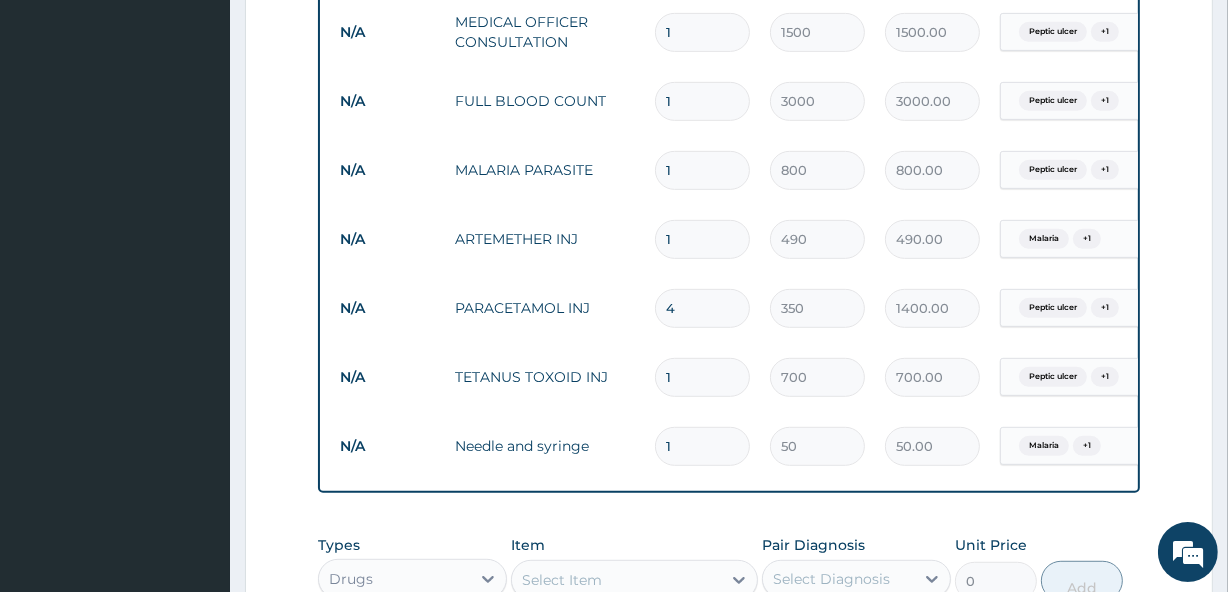 click on "1" at bounding box center (702, 377) 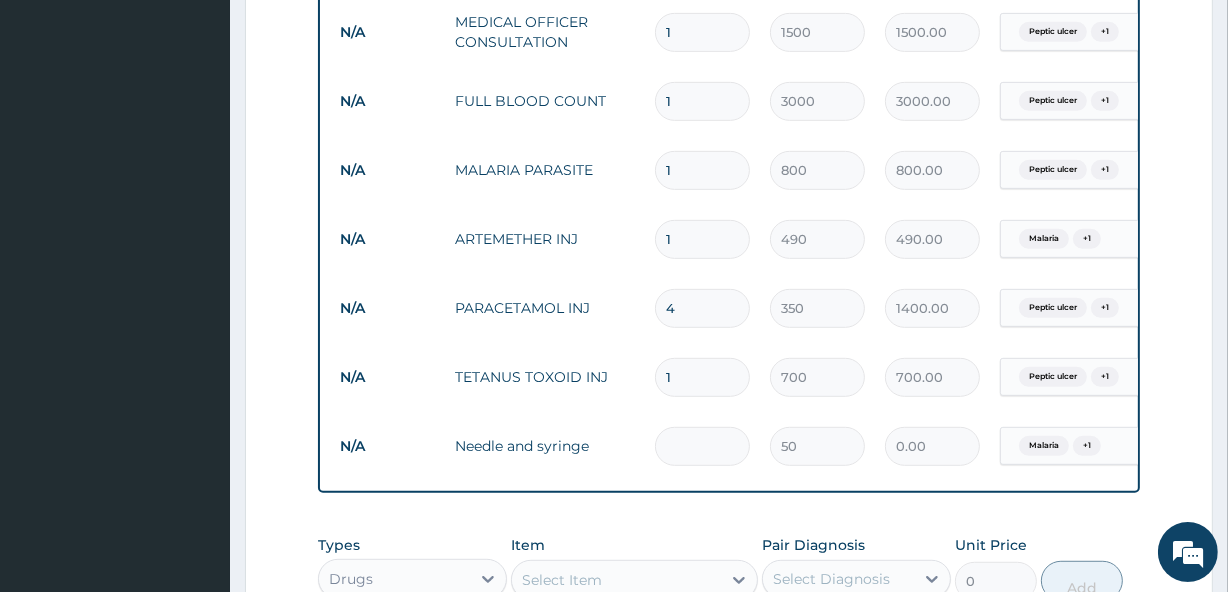 type on "6" 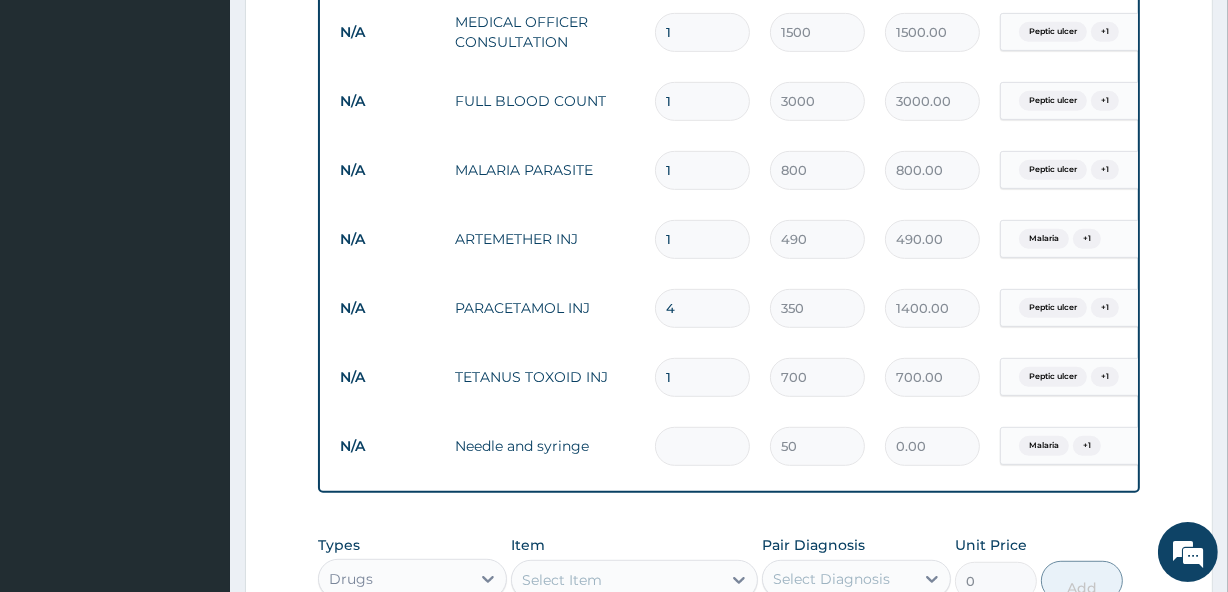 type on "300.00" 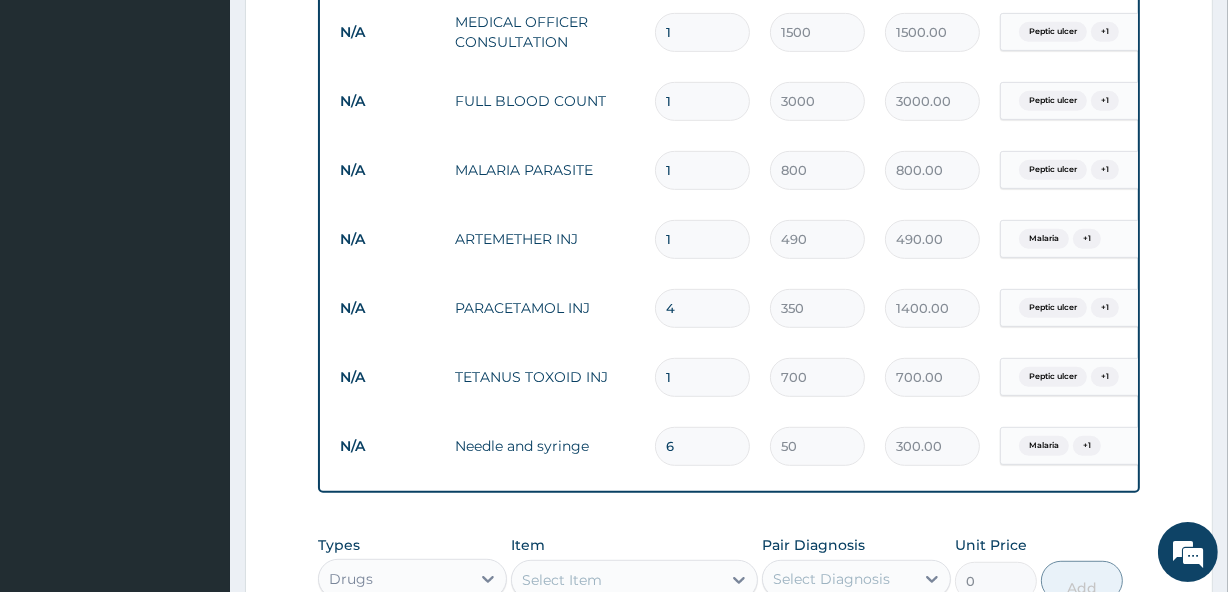 type on "6" 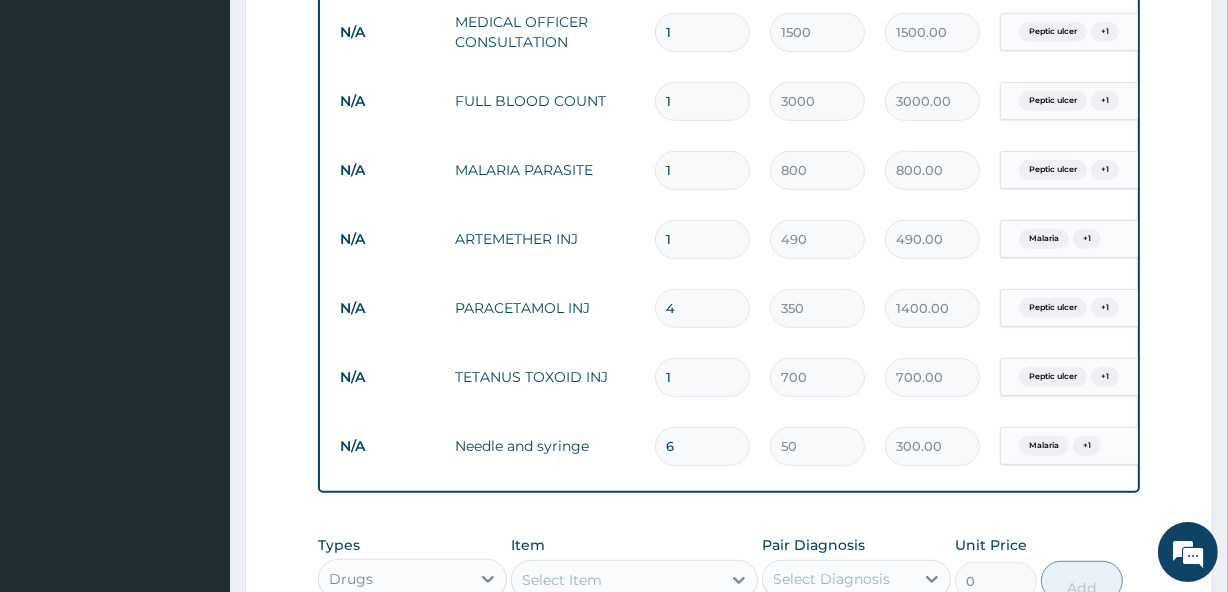 click on "1" at bounding box center [702, 239] 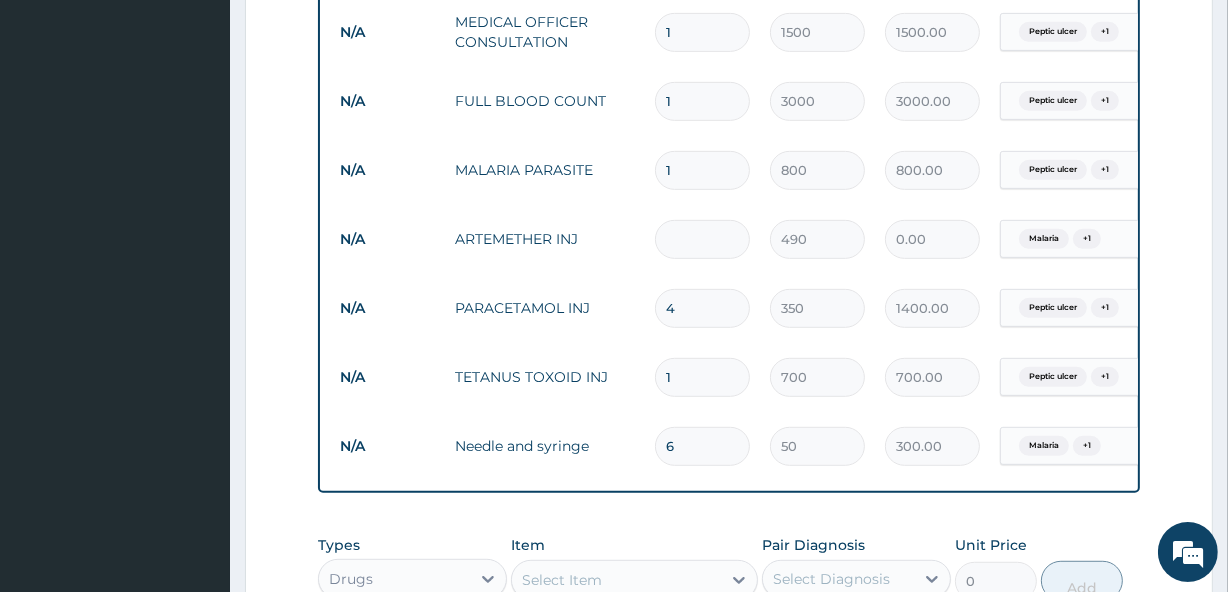 type on "6" 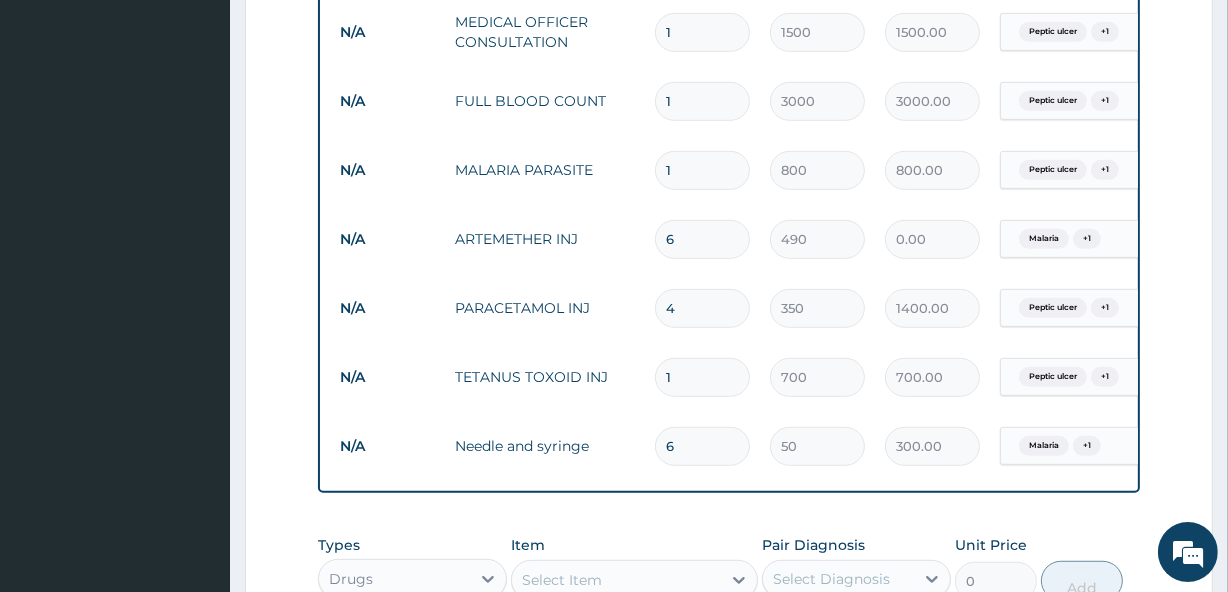 type on "2940.00" 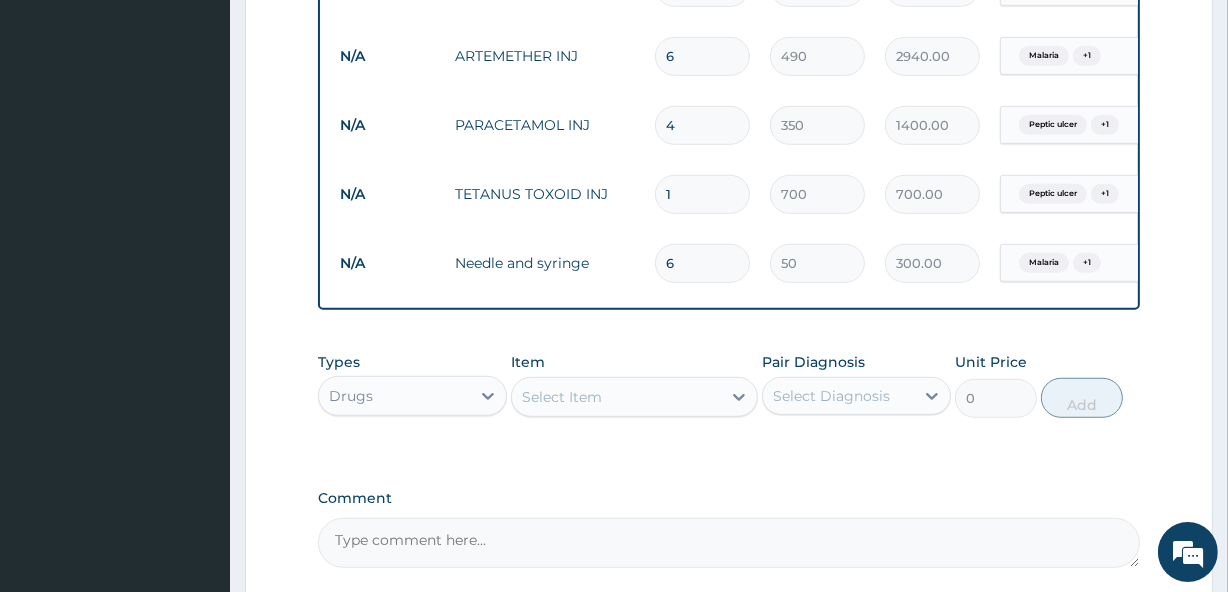 scroll, scrollTop: 1140, scrollLeft: 0, axis: vertical 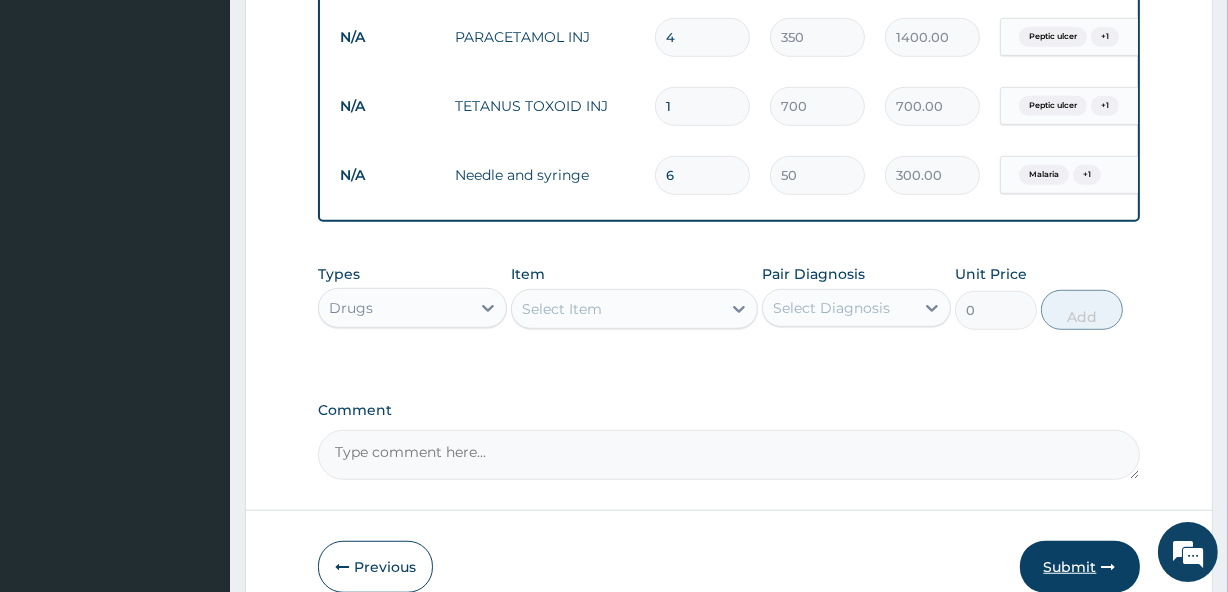 type on "6" 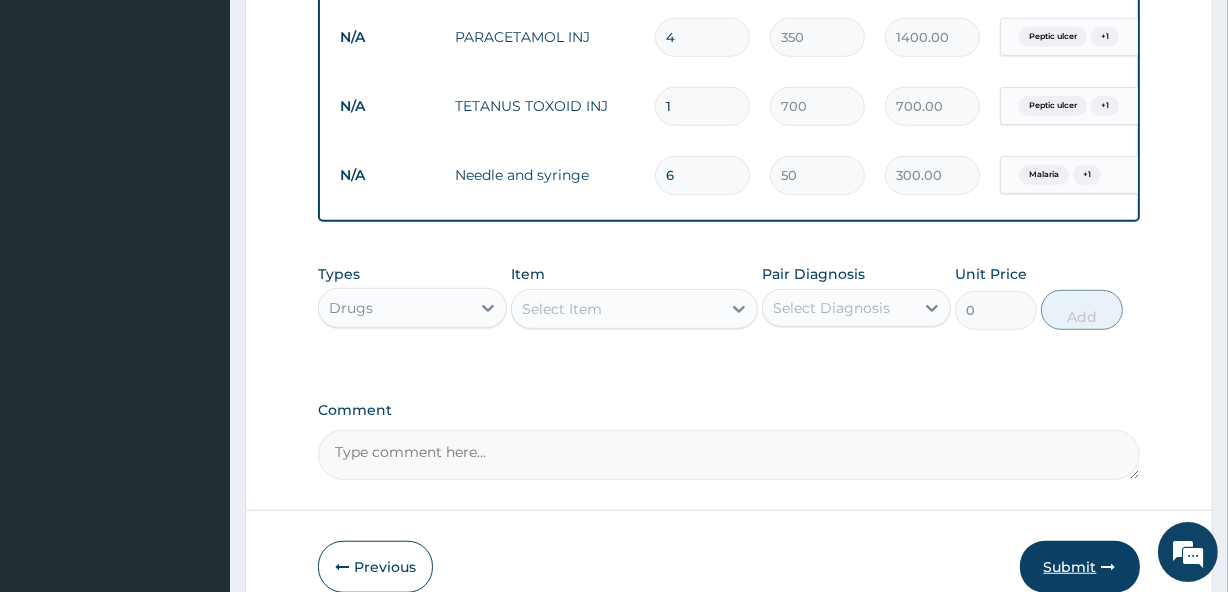 click on "Submit" at bounding box center (1080, 567) 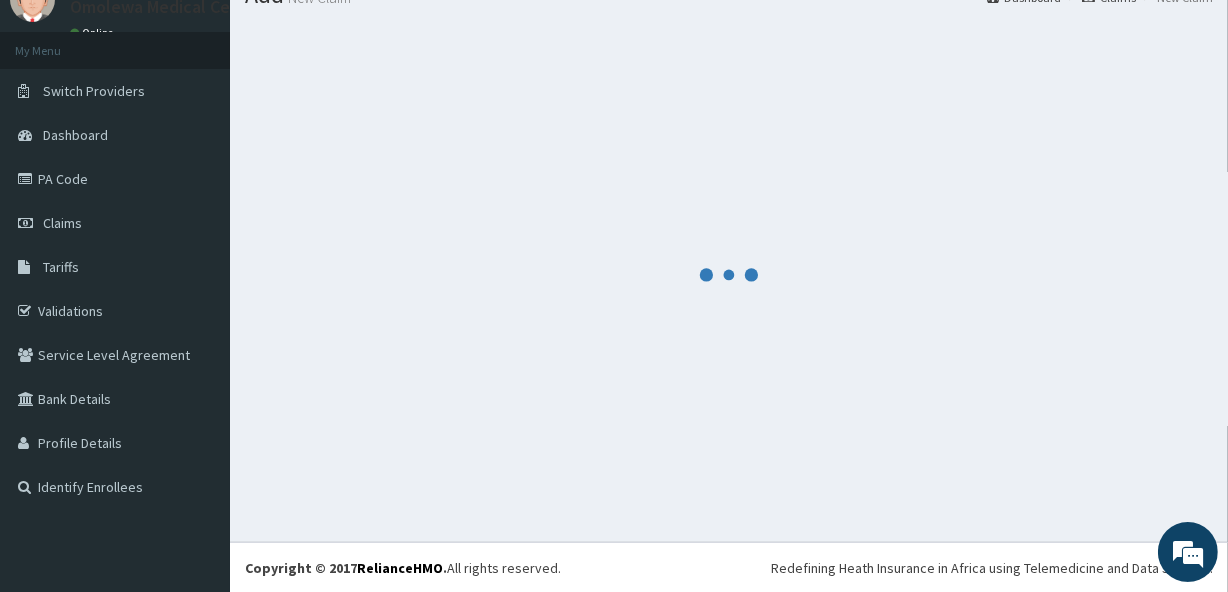 scroll, scrollTop: 1140, scrollLeft: 0, axis: vertical 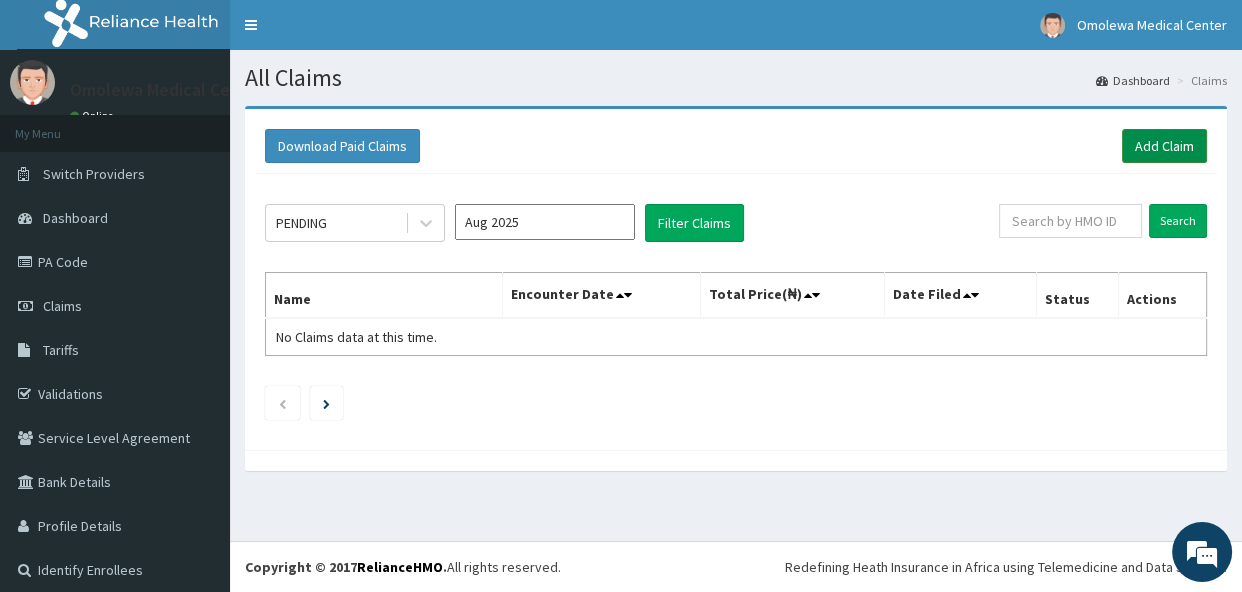 click on "Add Claim" at bounding box center [1164, 146] 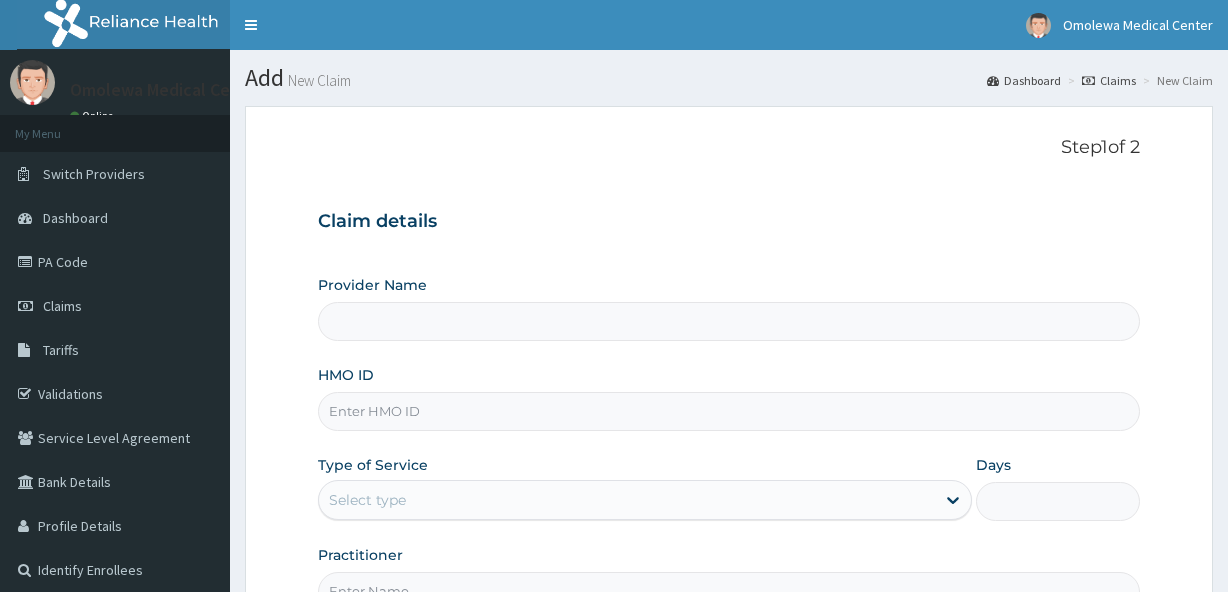 scroll, scrollTop: 0, scrollLeft: 0, axis: both 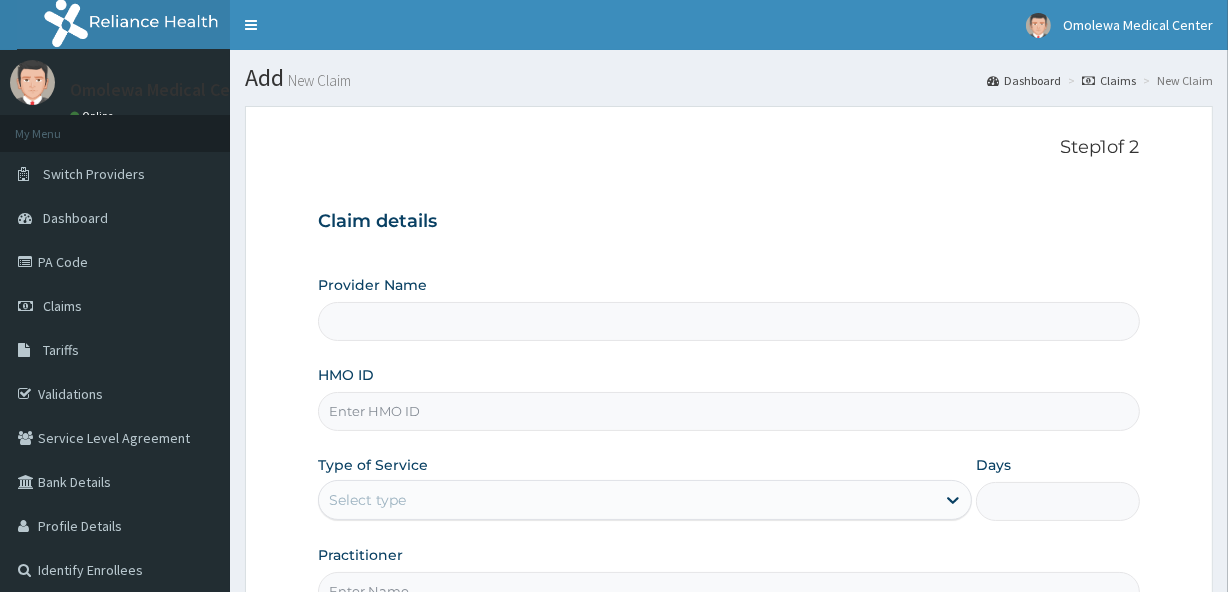 type on "Omolewa Medical centre" 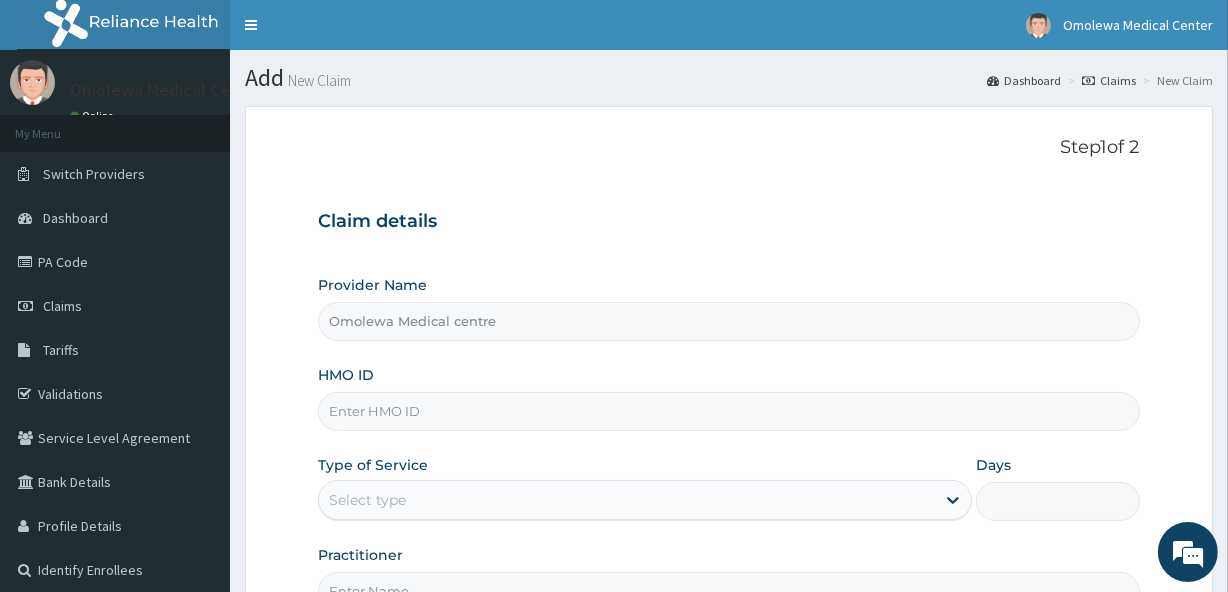 scroll, scrollTop: 0, scrollLeft: 0, axis: both 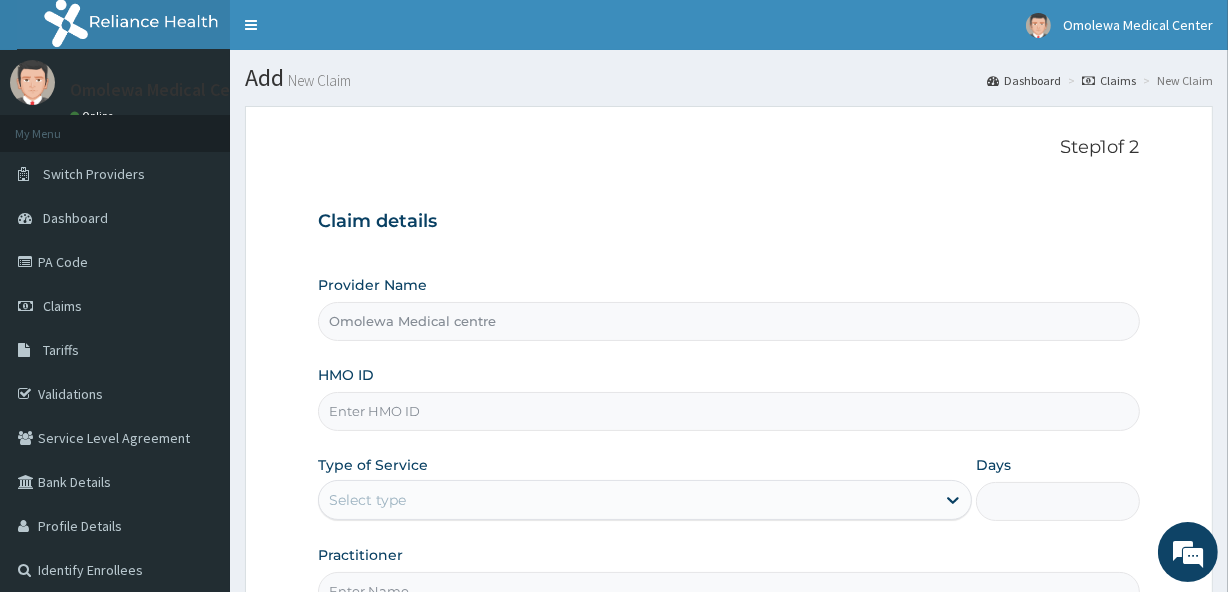 click on "HMO ID" at bounding box center [728, 411] 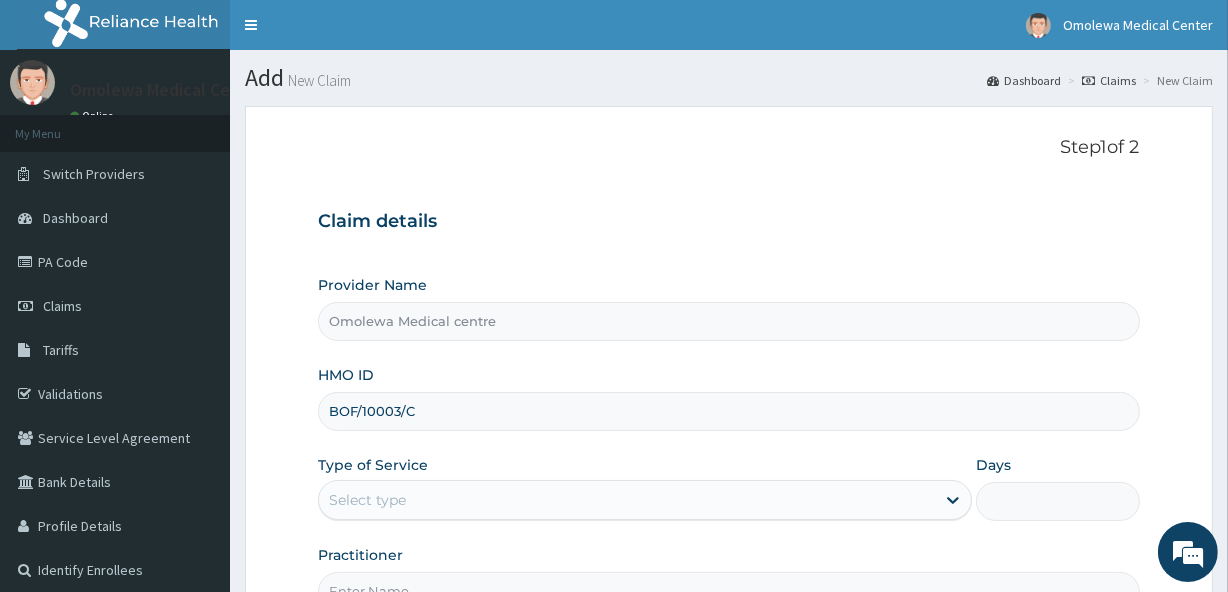 type on "BOF/10003/C" 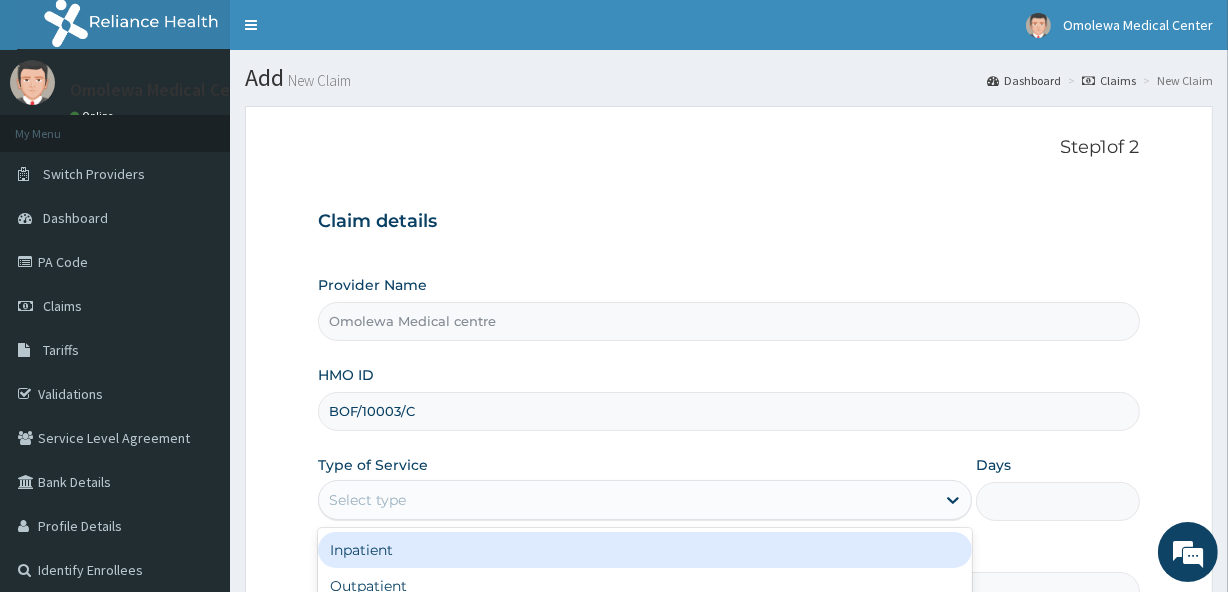 click on "Select type" at bounding box center [367, 500] 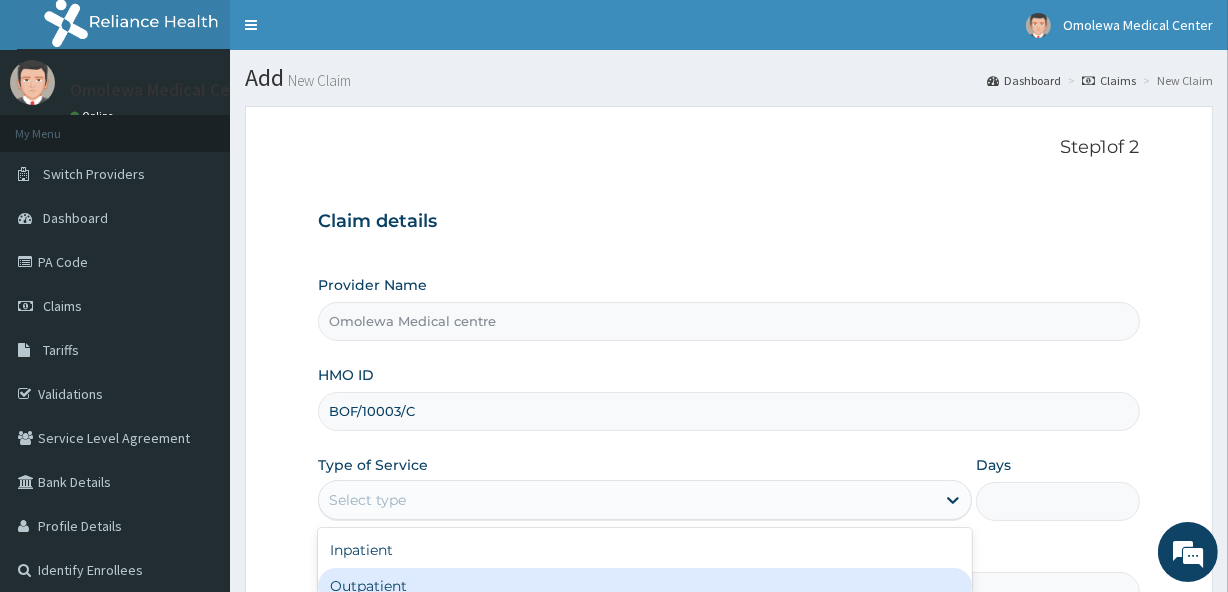 click on "Outpatient" at bounding box center [645, 586] 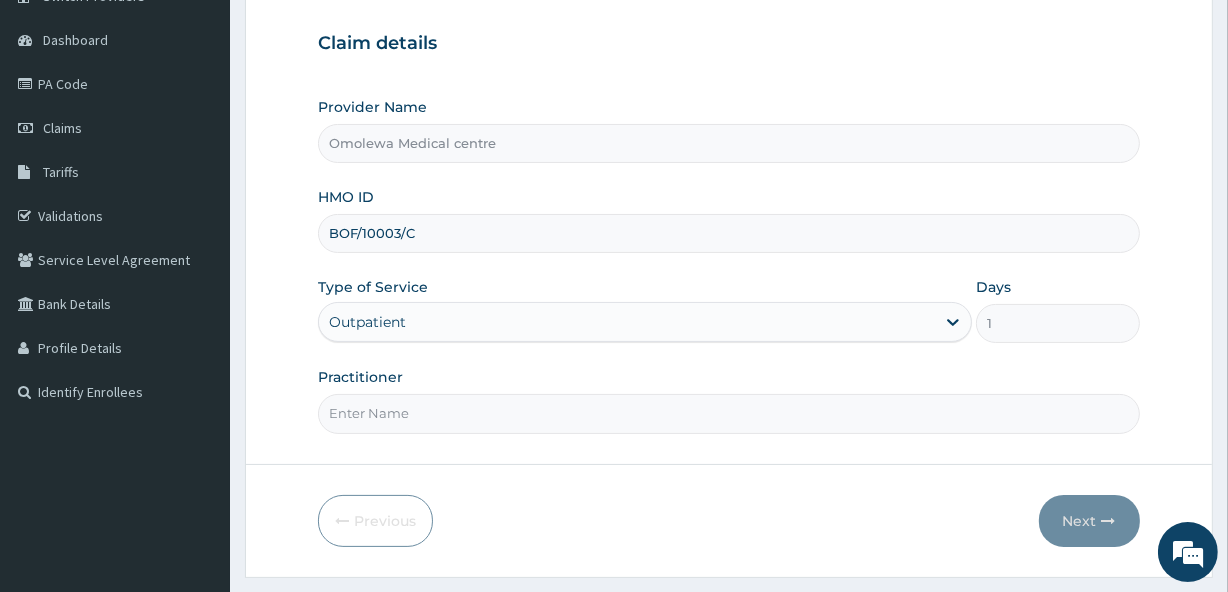 scroll, scrollTop: 179, scrollLeft: 0, axis: vertical 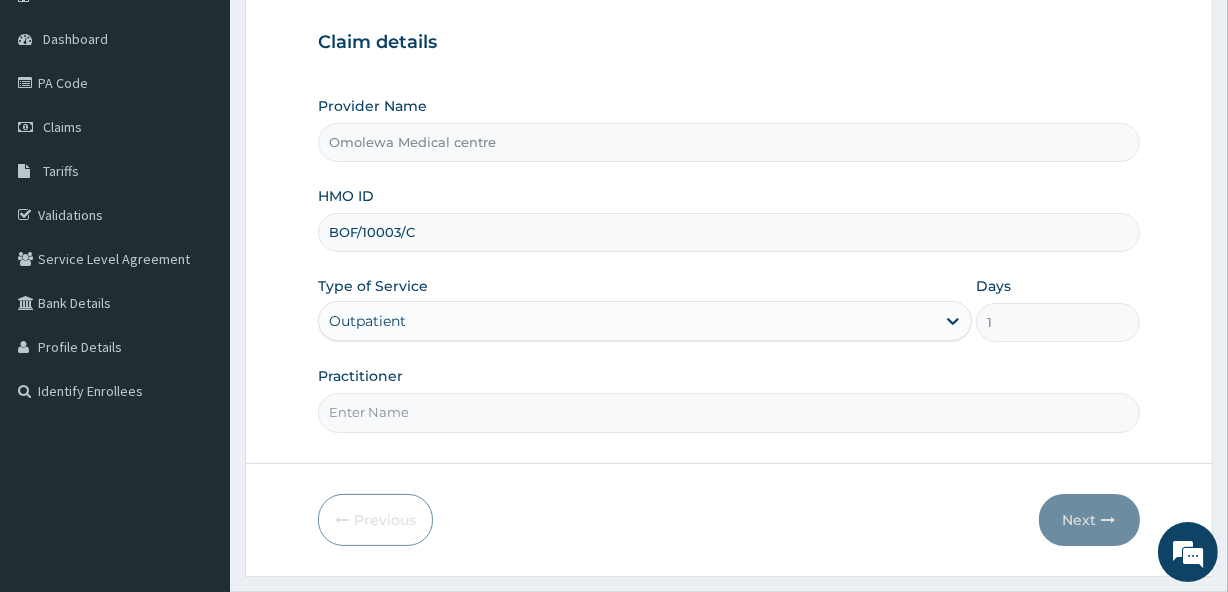 drag, startPoint x: 445, startPoint y: 406, endPoint x: 538, endPoint y: 470, distance: 112.89375 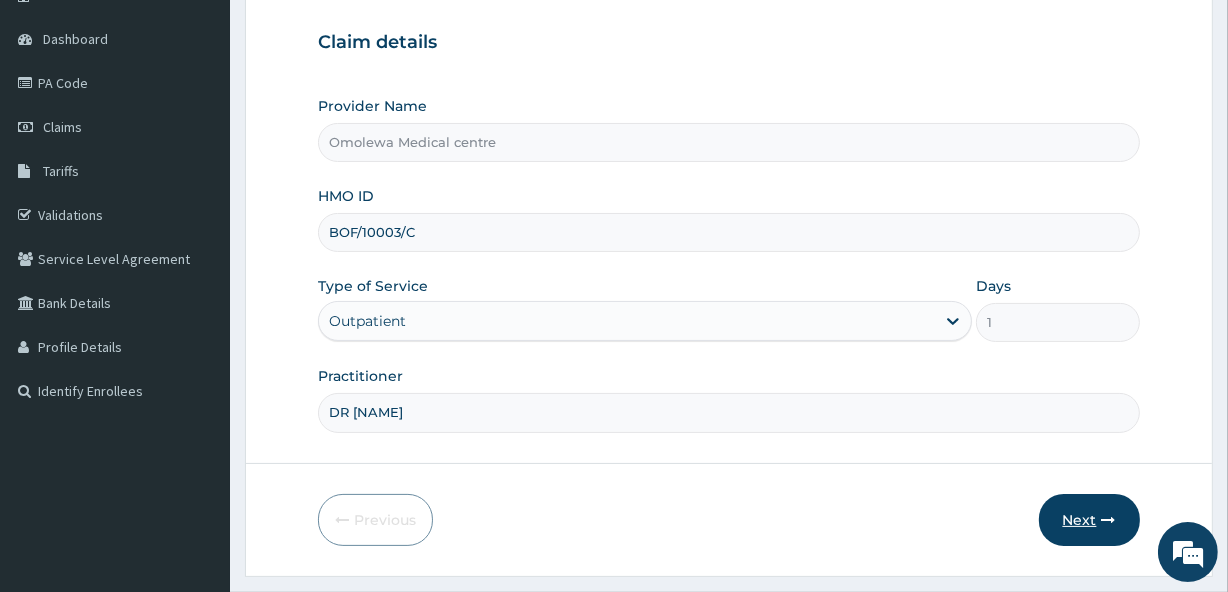 click on "Next" at bounding box center [1089, 520] 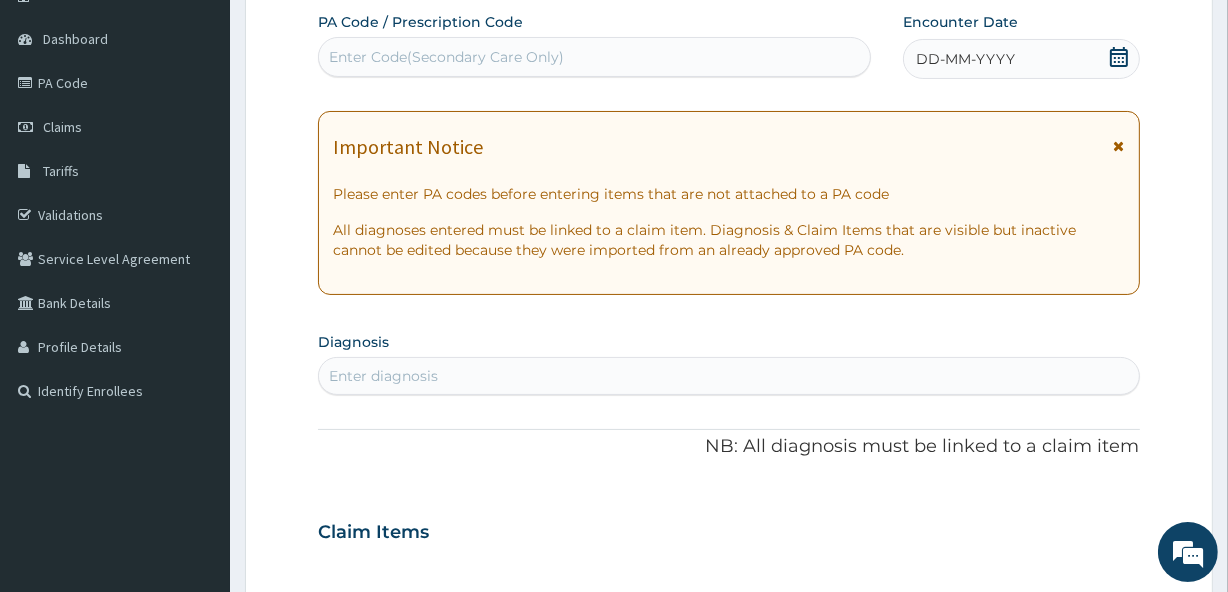 click on "Enter Code(Secondary Care Only)" at bounding box center [446, 57] 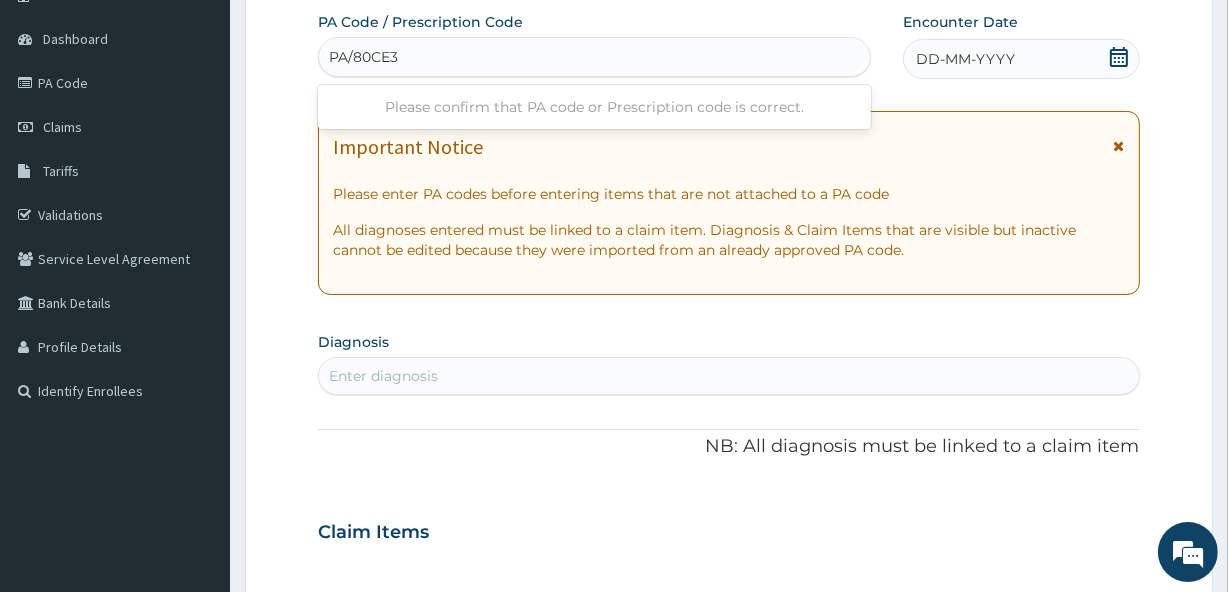 type on "PA/80CE3C" 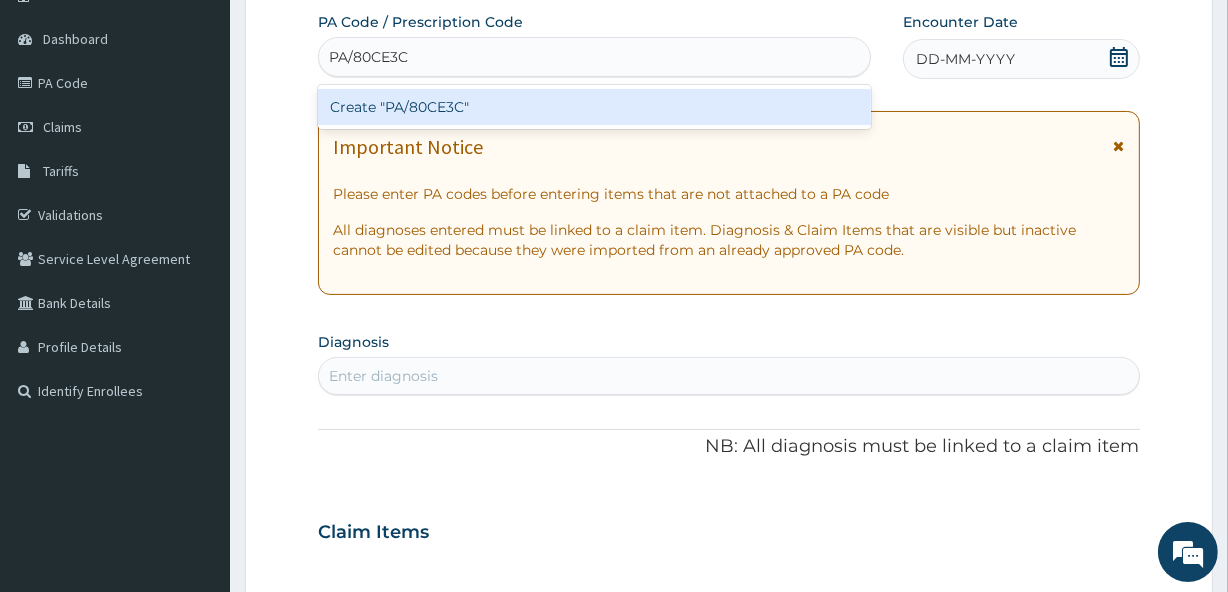 click on "Create "PA/80CE3C"" at bounding box center [594, 107] 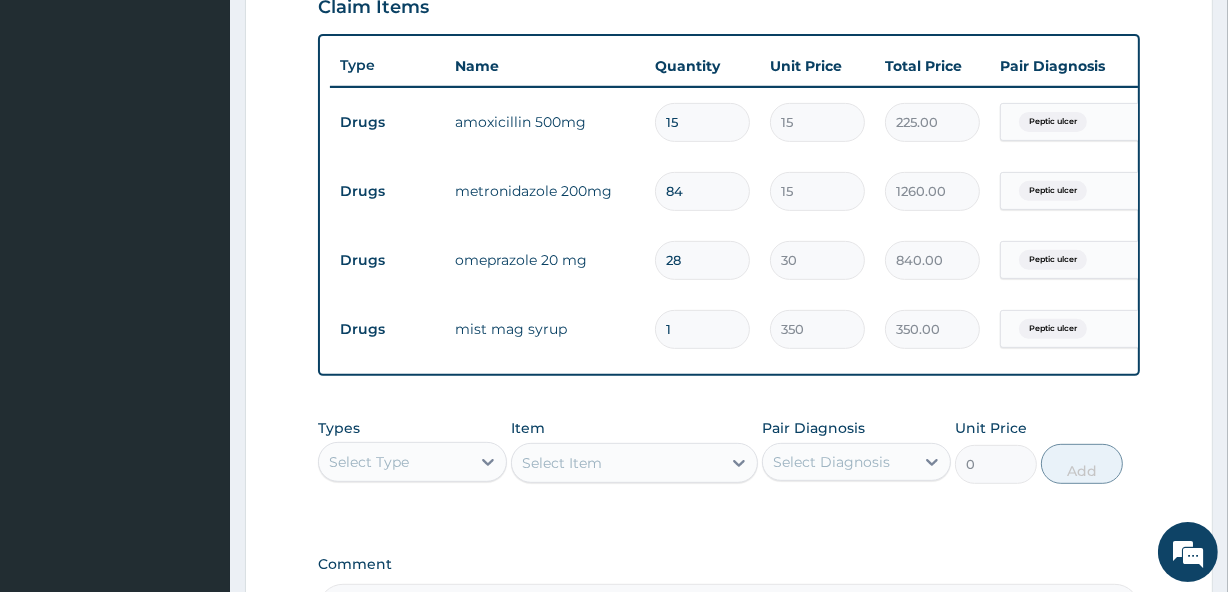 scroll, scrollTop: 746, scrollLeft: 0, axis: vertical 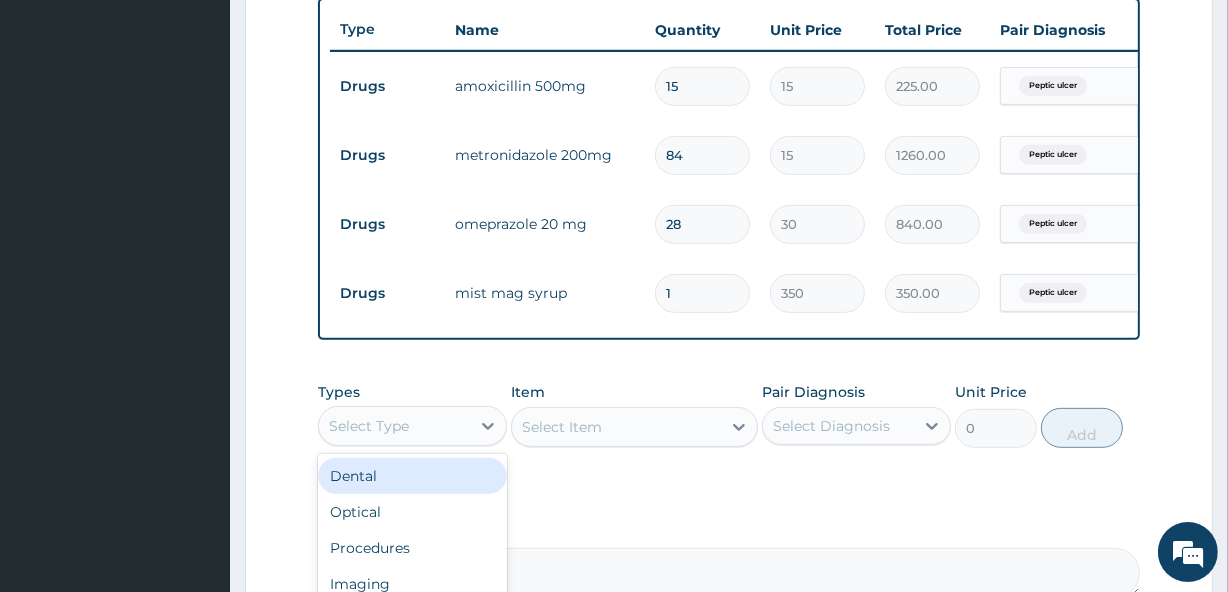 click on "Select Type" at bounding box center [369, 426] 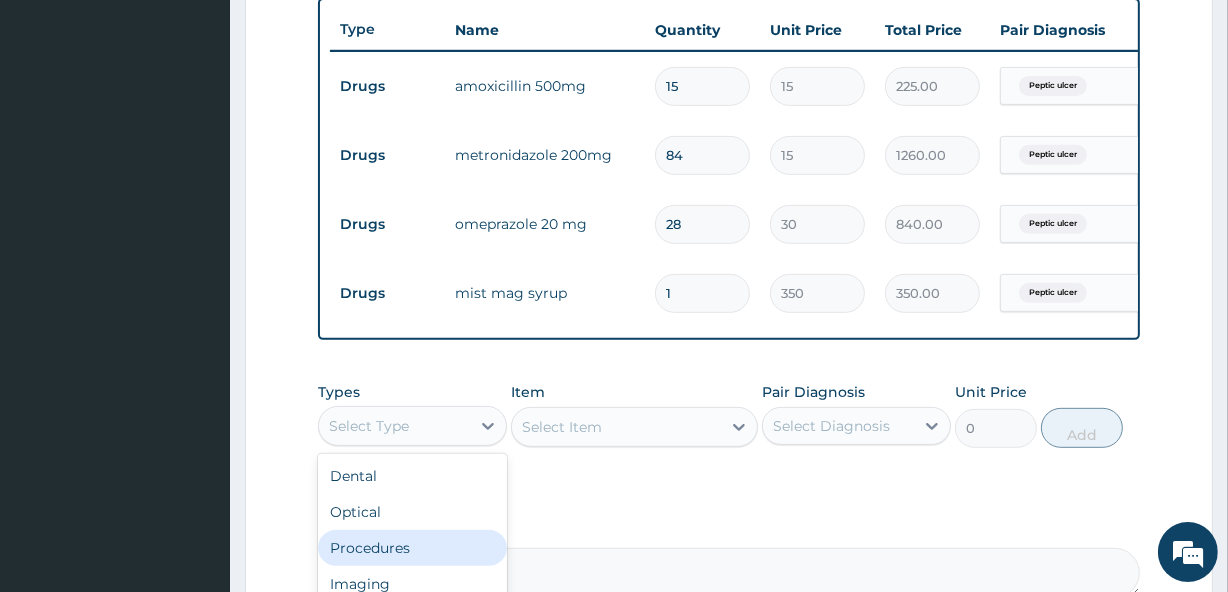 click on "Procedures" at bounding box center (412, 548) 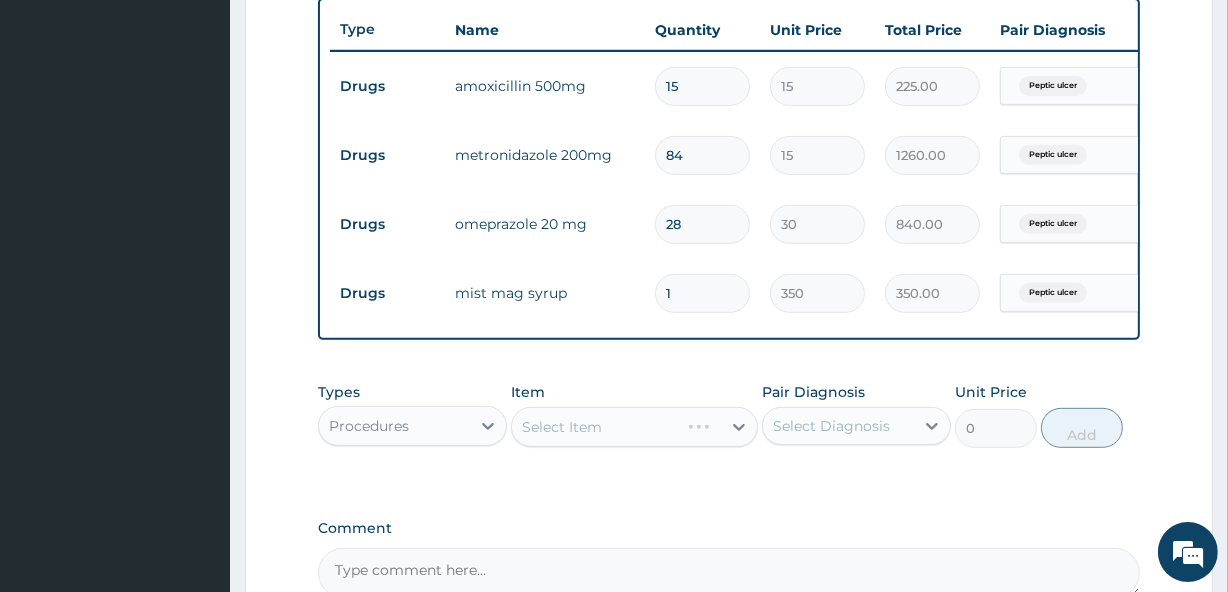 click on "Select Item" at bounding box center [634, 427] 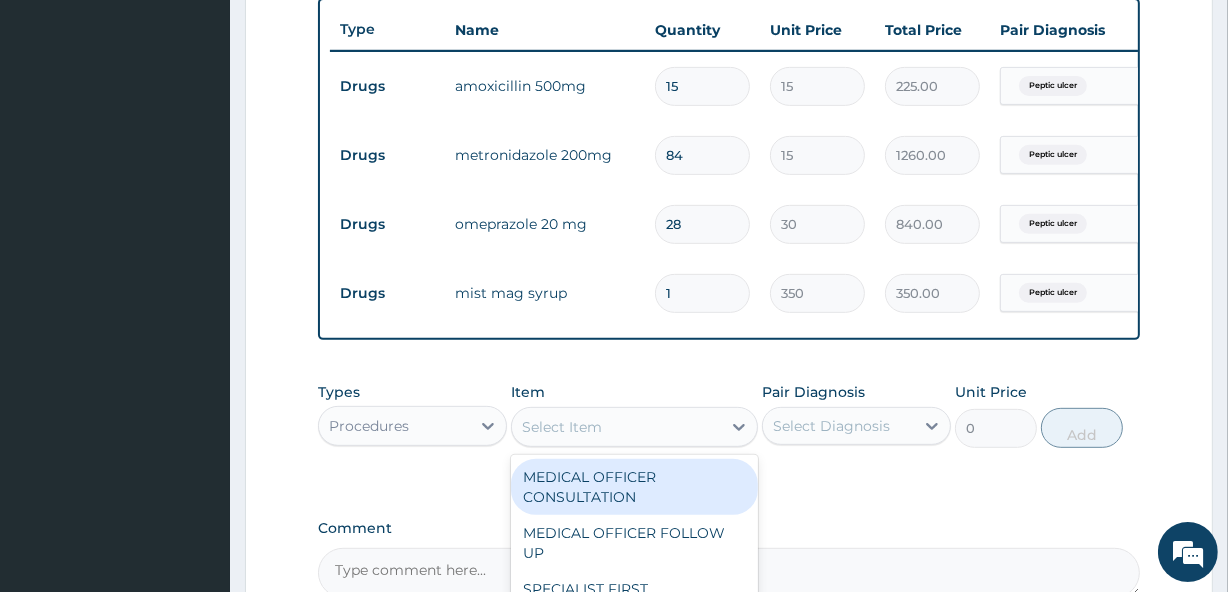 click on "Select Item" at bounding box center (562, 427) 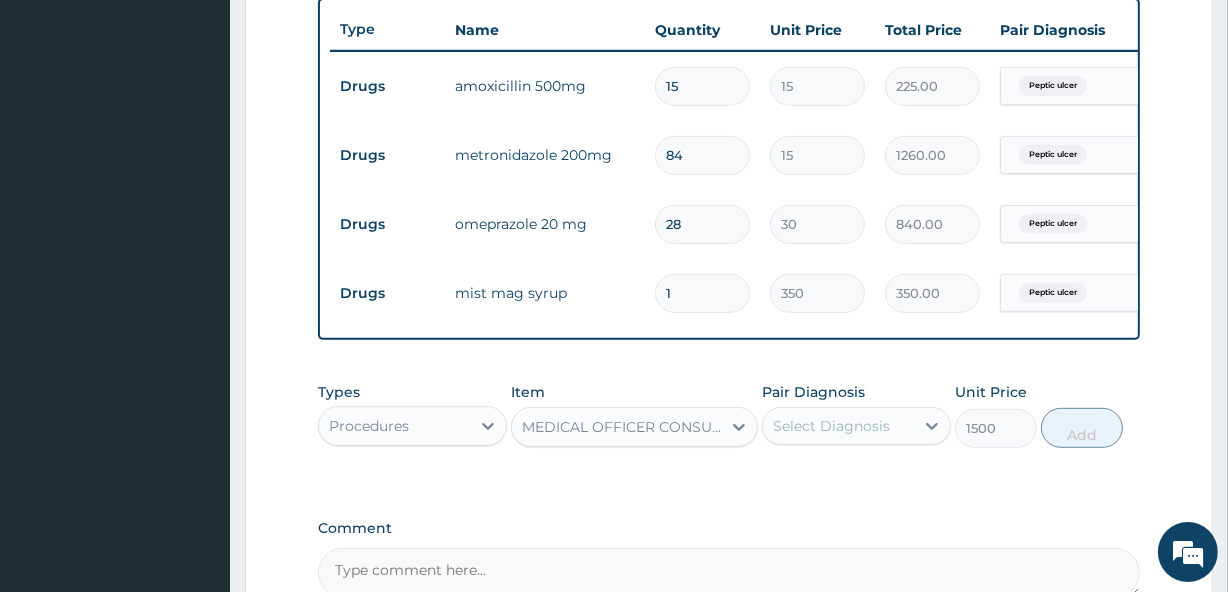 click on "Select Diagnosis" at bounding box center [831, 426] 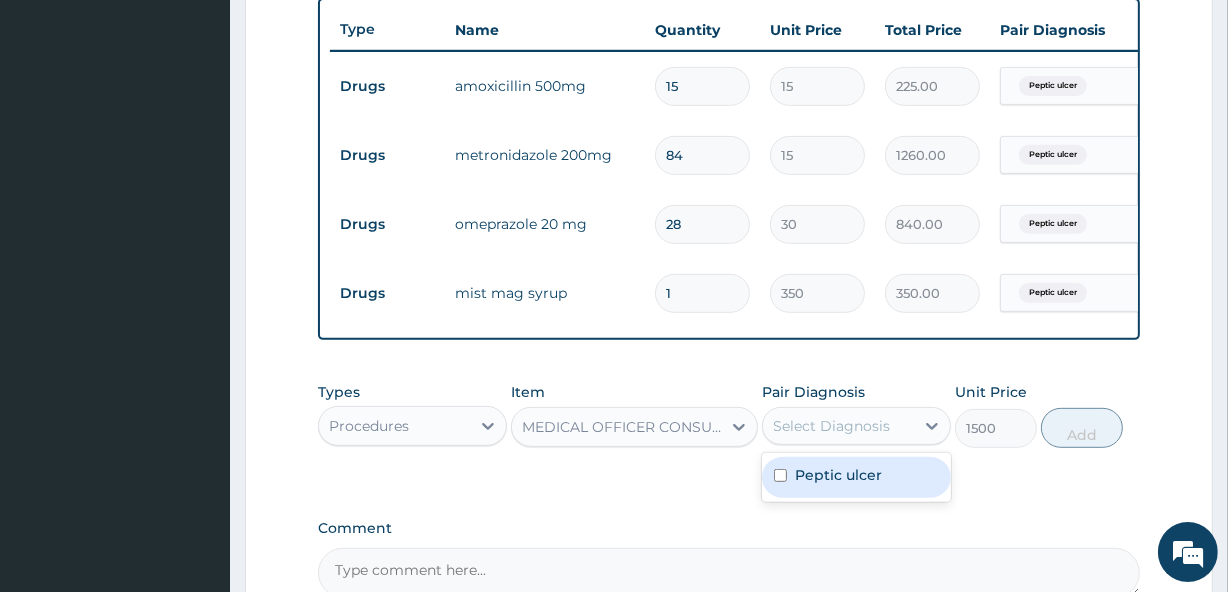 click on "Peptic ulcer" at bounding box center [838, 475] 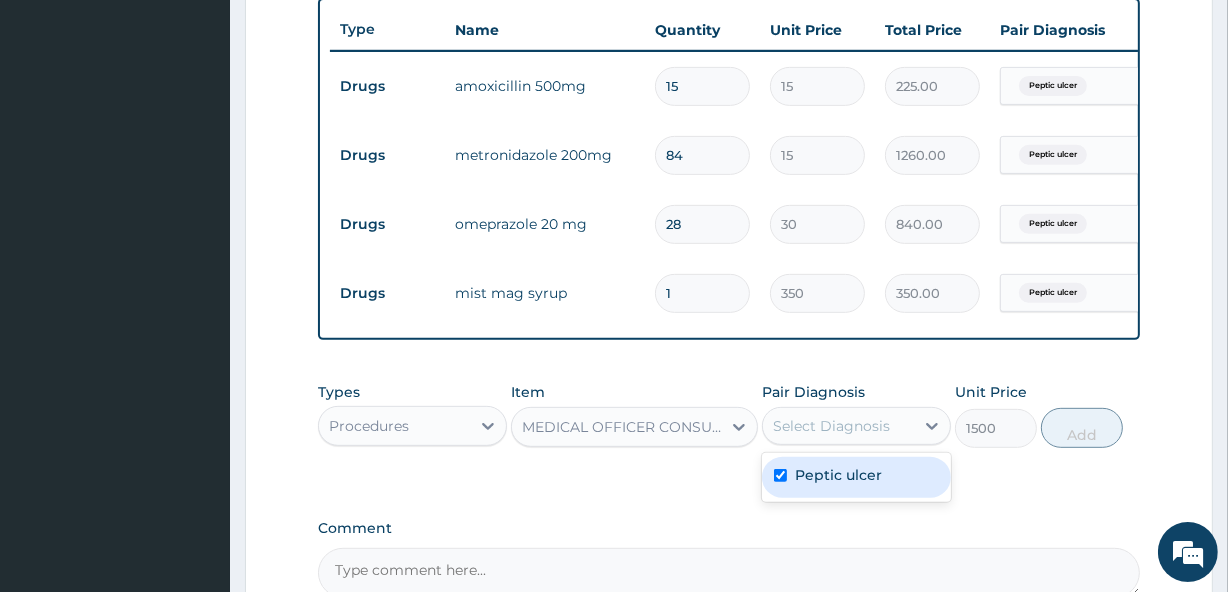 checkbox on "true" 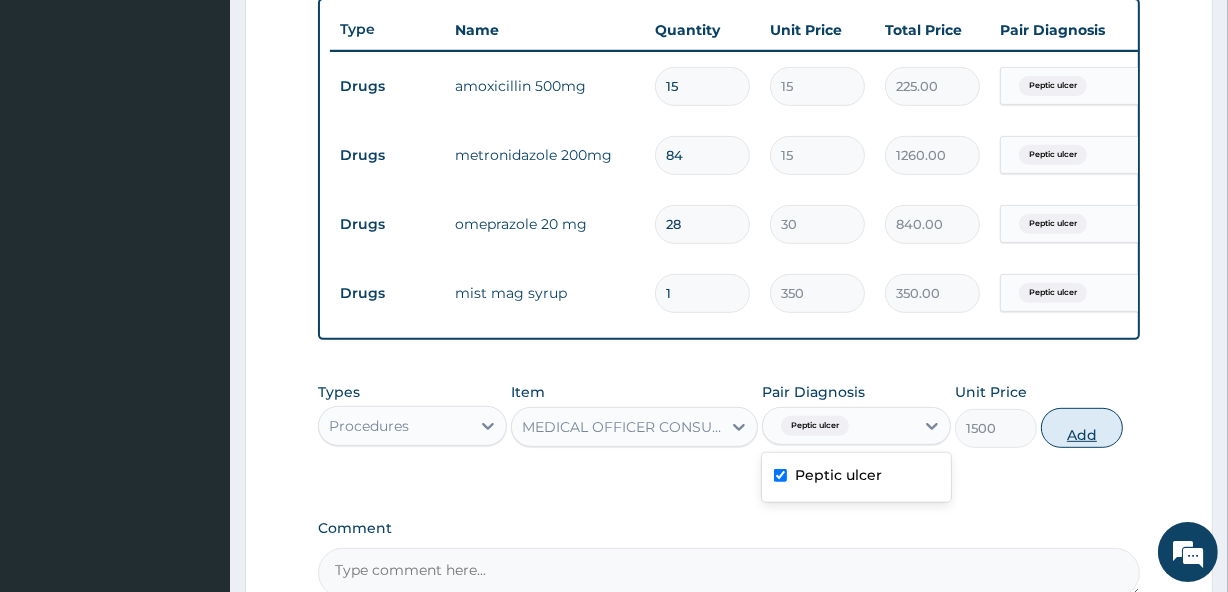 click on "Add" at bounding box center [1082, 428] 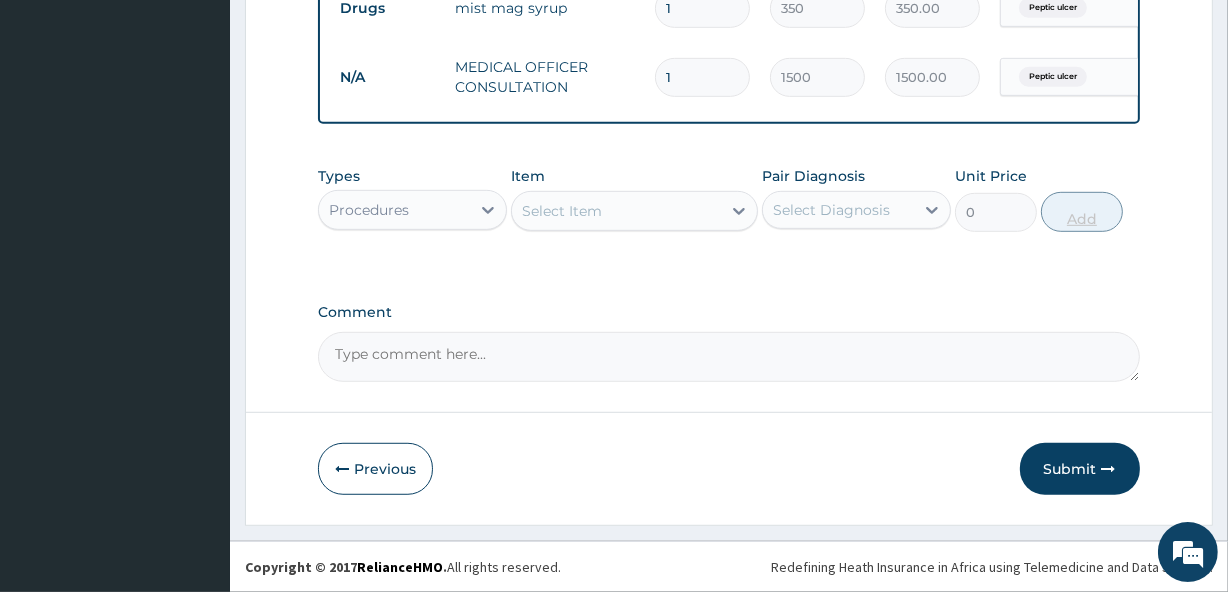 scroll, scrollTop: 1023, scrollLeft: 0, axis: vertical 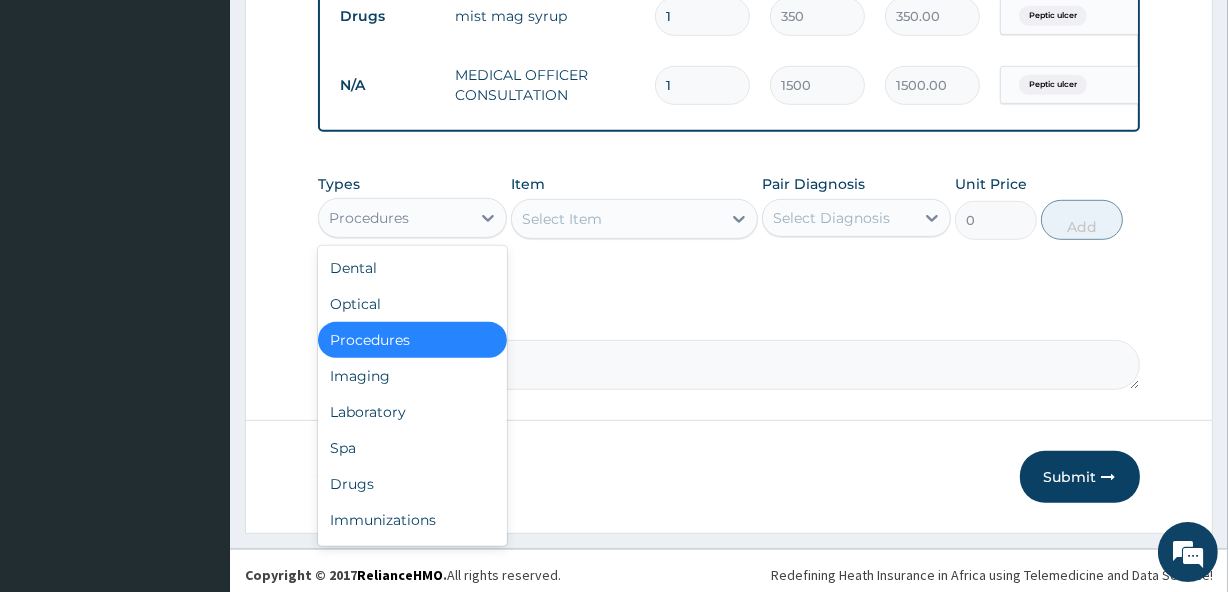click on "Procedures" at bounding box center [394, 218] 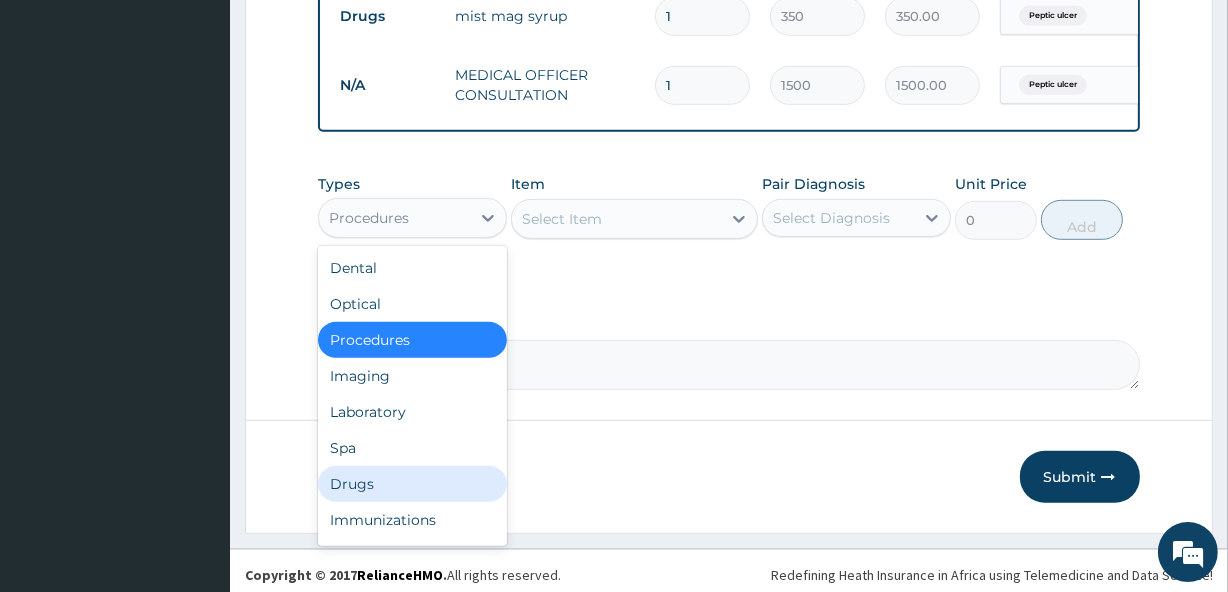 click on "Drugs" at bounding box center (412, 484) 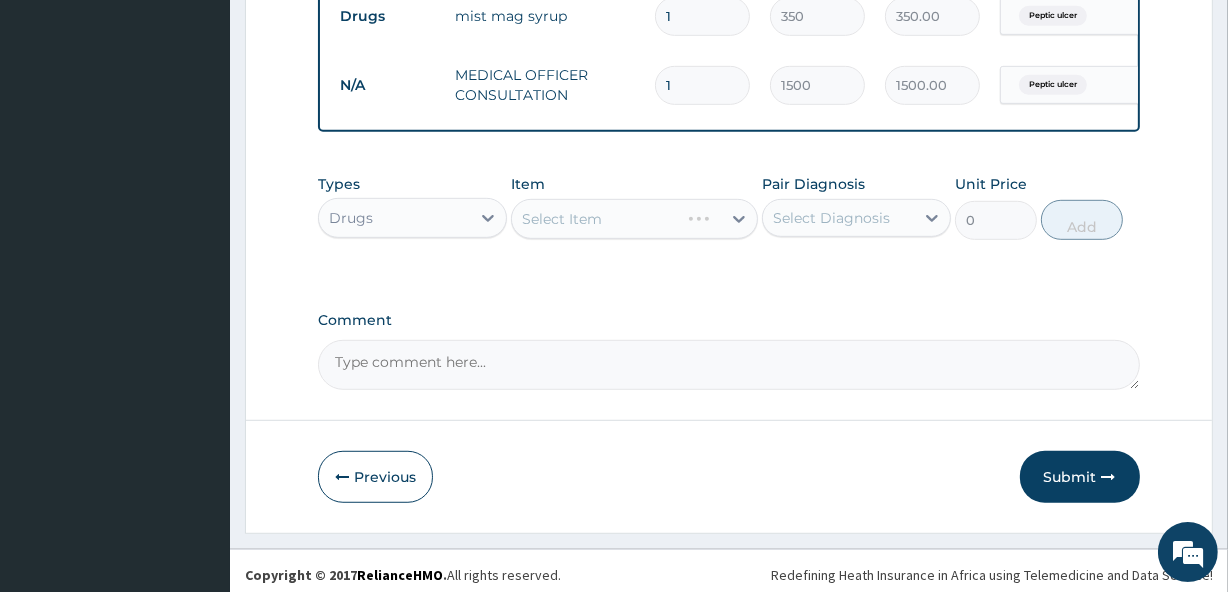 click on "Select Item" at bounding box center [634, 219] 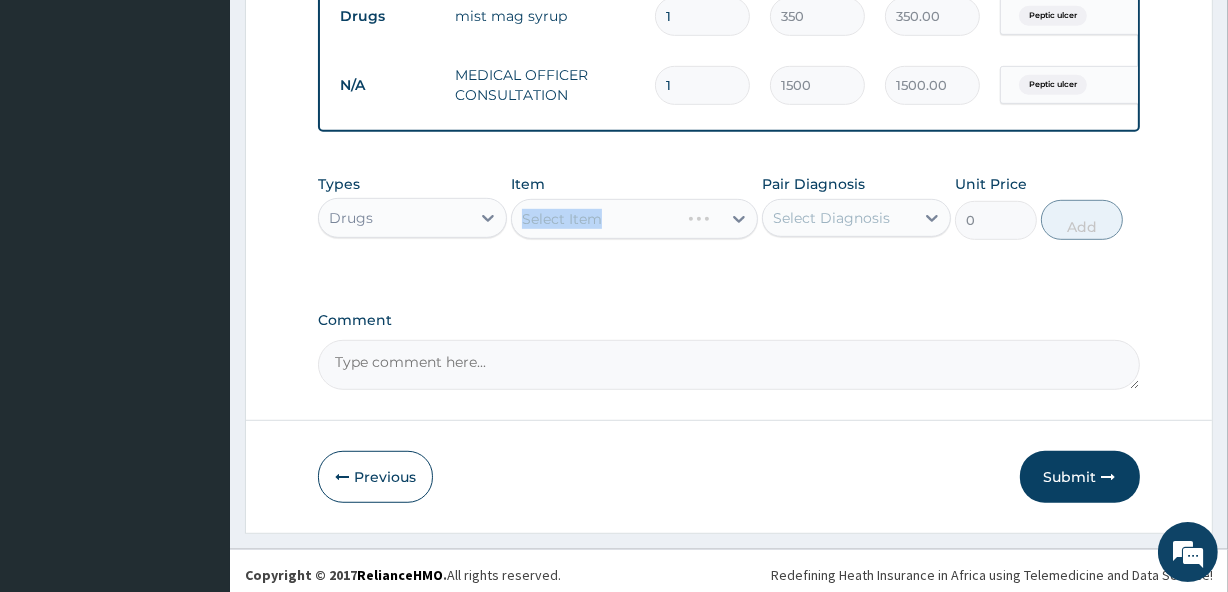 click on "Select Item" at bounding box center (634, 219) 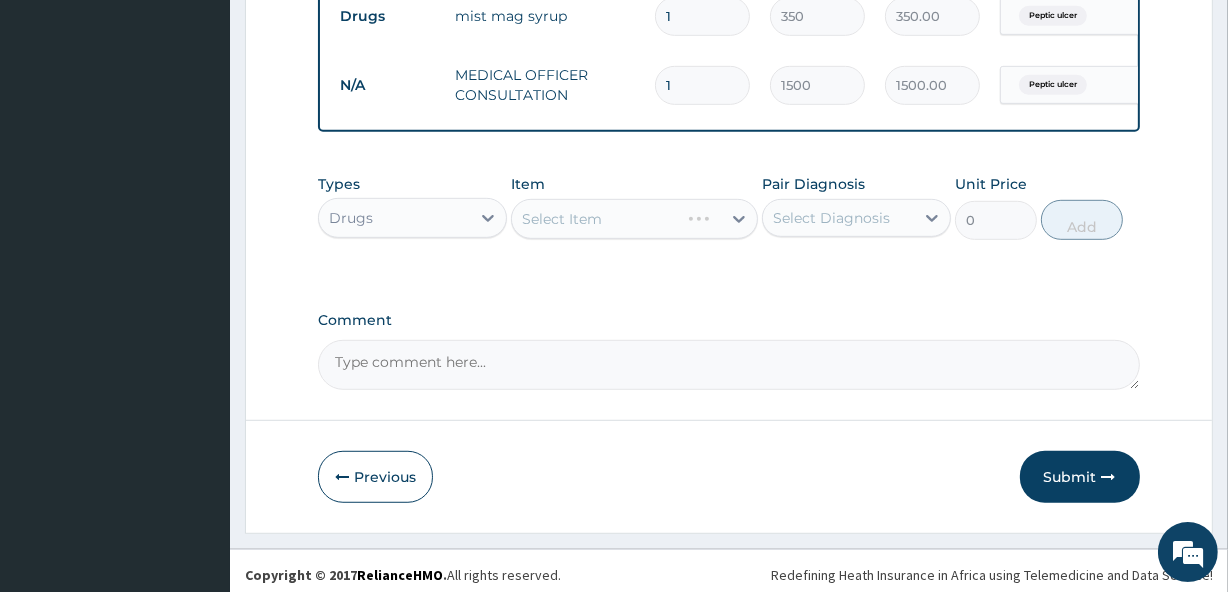 click on "Select Item" at bounding box center [634, 219] 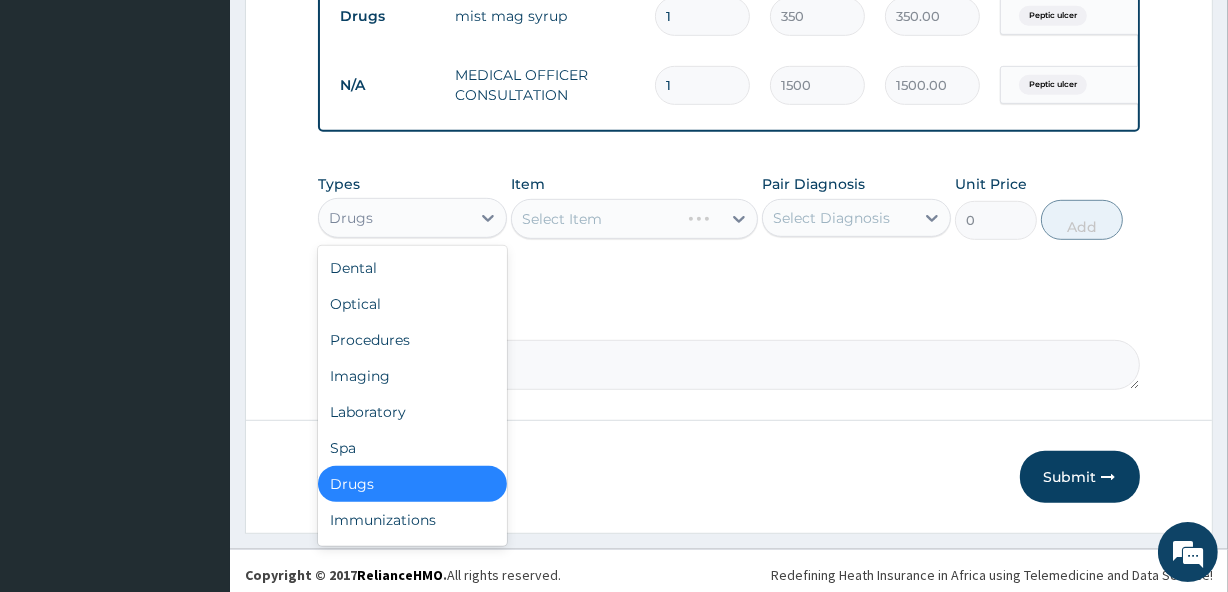 click on "Drugs" at bounding box center [394, 218] 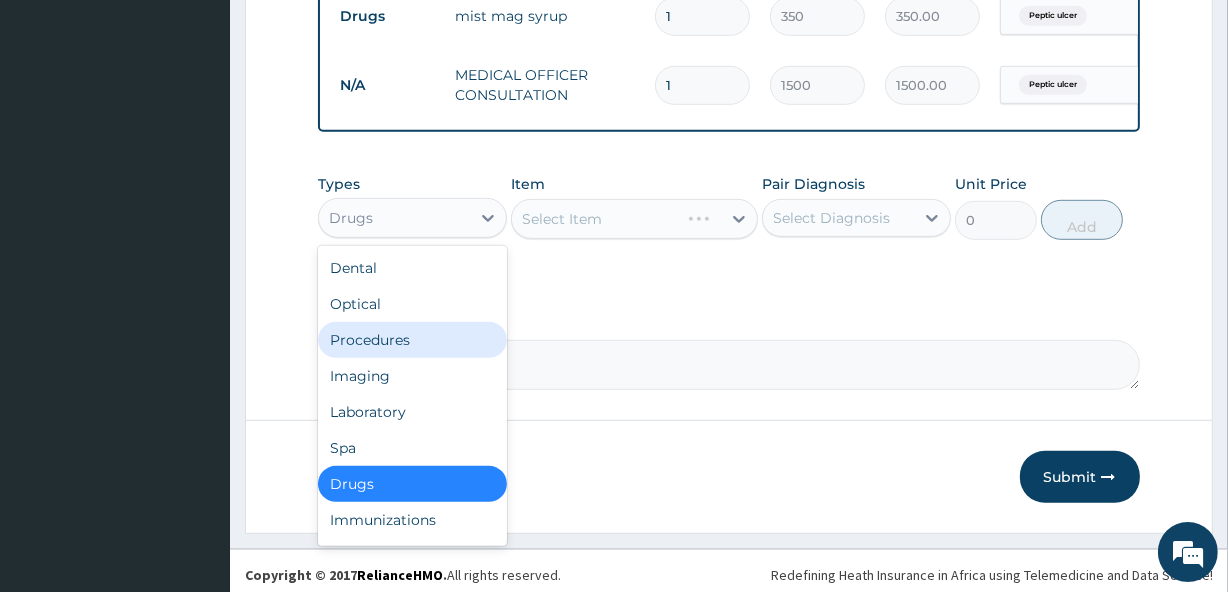 click on "Procedures" at bounding box center (412, 340) 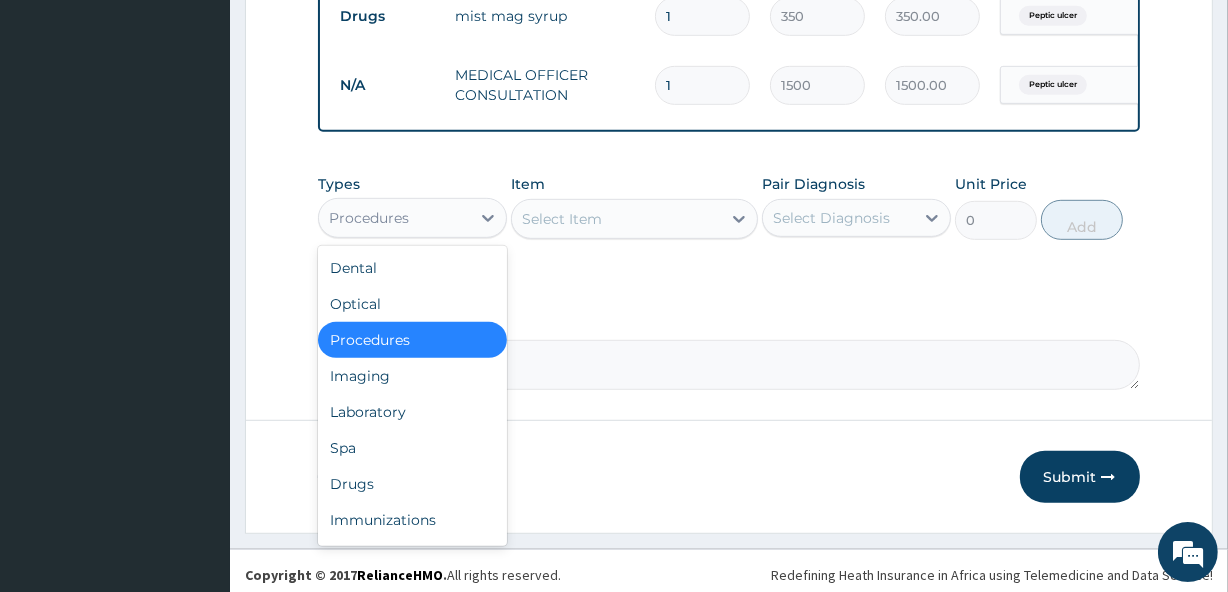 click on "Procedures" at bounding box center [394, 218] 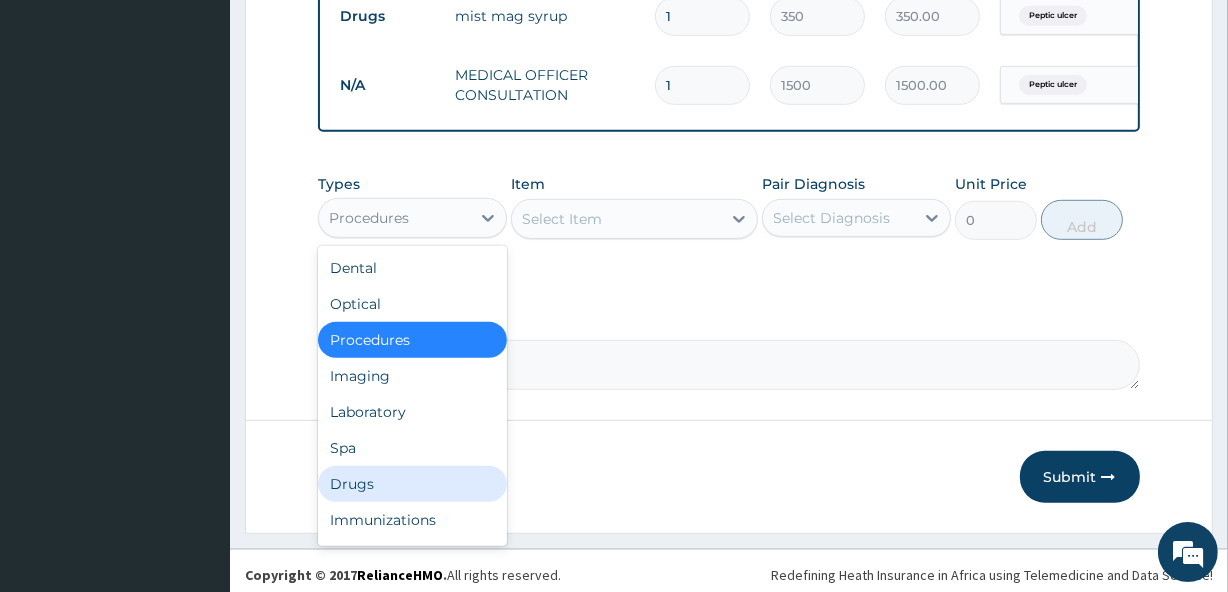 click on "Drugs" at bounding box center [412, 484] 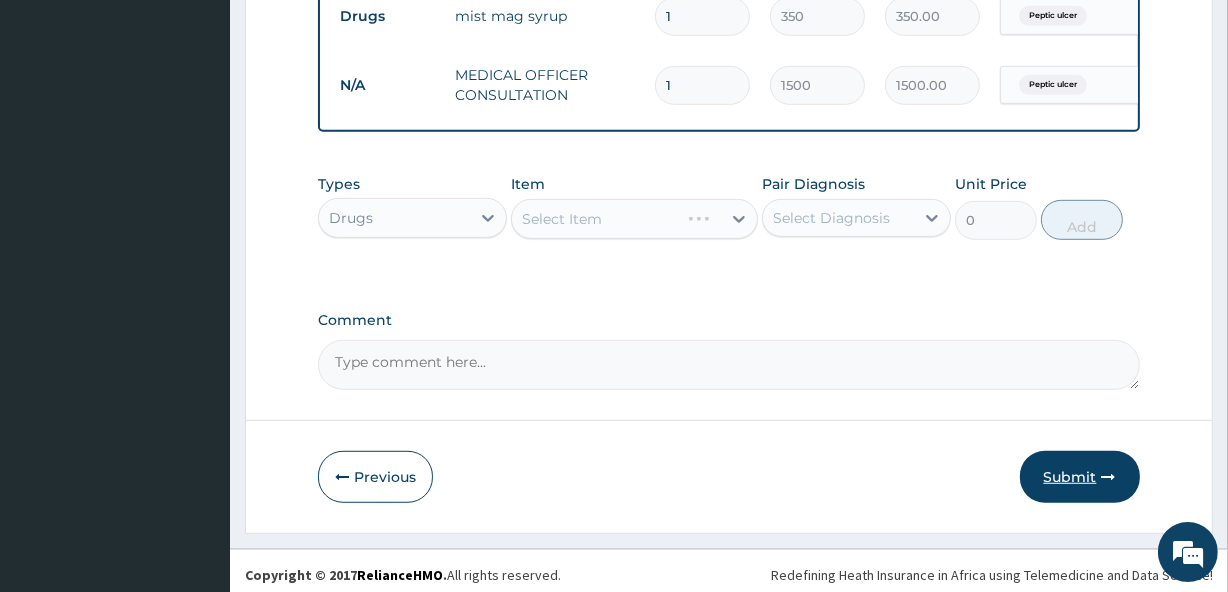 click on "Submit" at bounding box center [1080, 477] 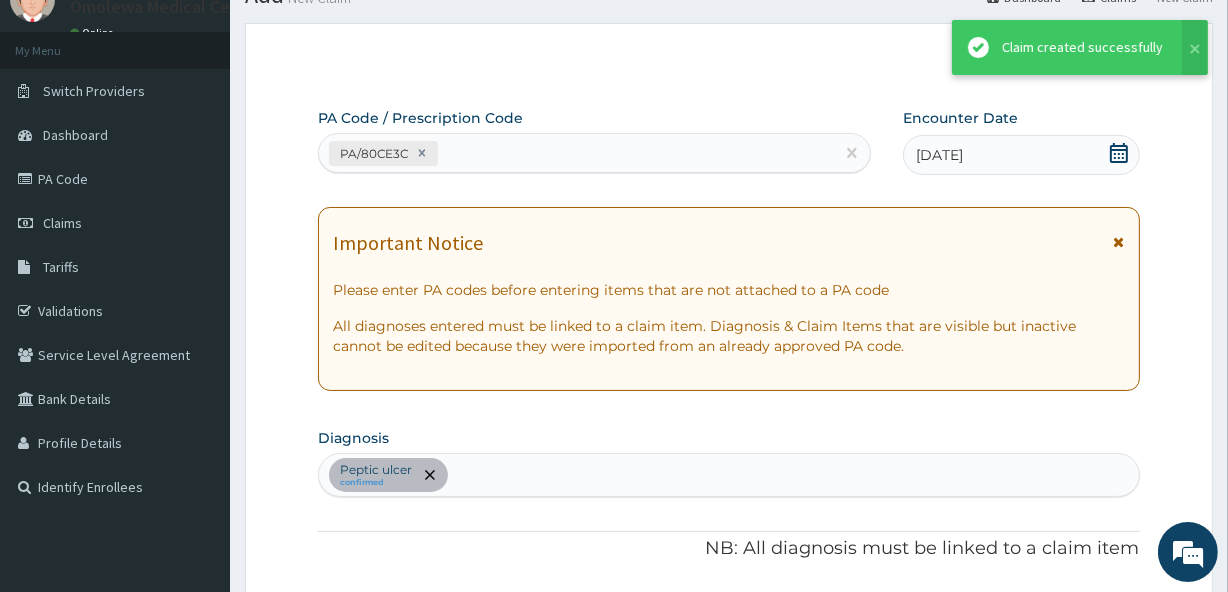 scroll, scrollTop: 1023, scrollLeft: 0, axis: vertical 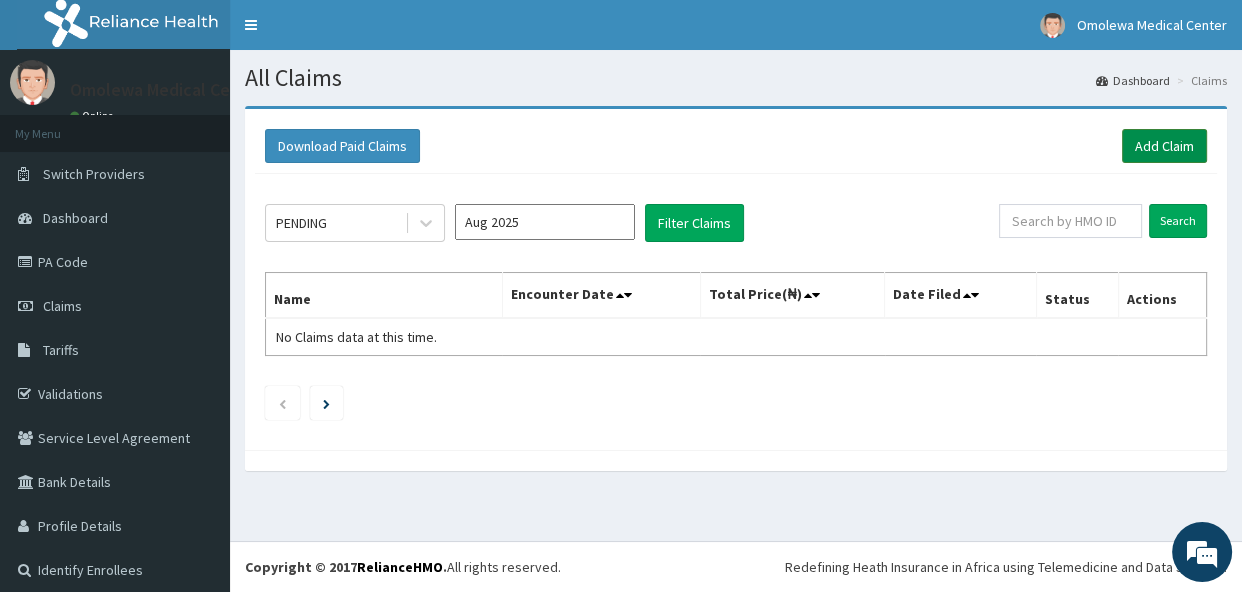 click on "Add Claim" at bounding box center (1164, 146) 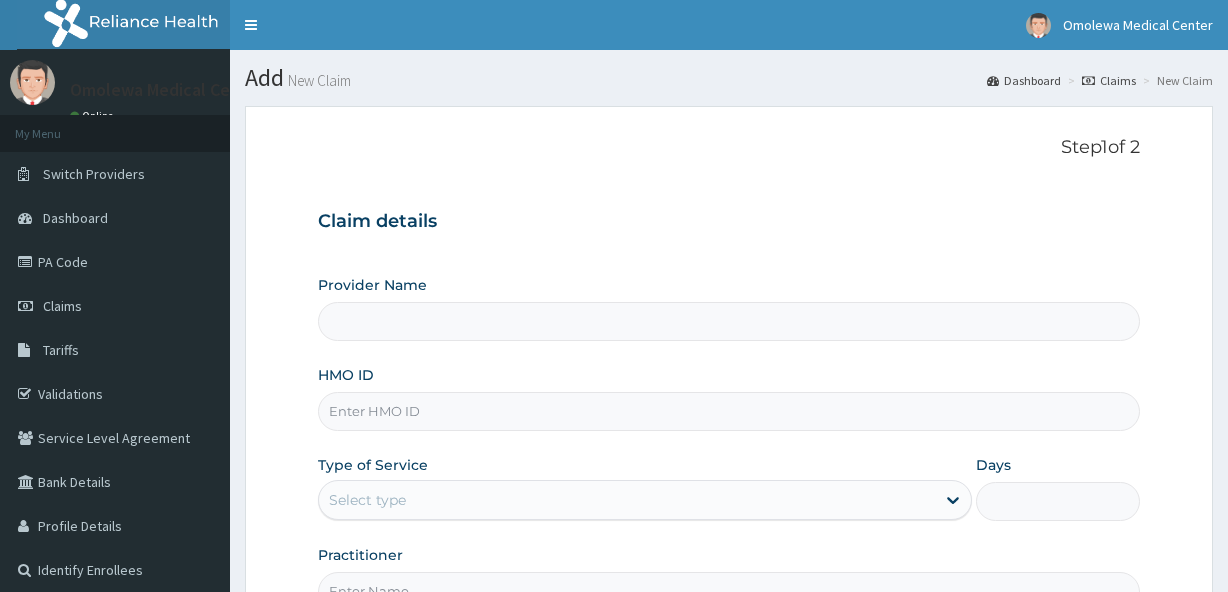 scroll, scrollTop: 0, scrollLeft: 0, axis: both 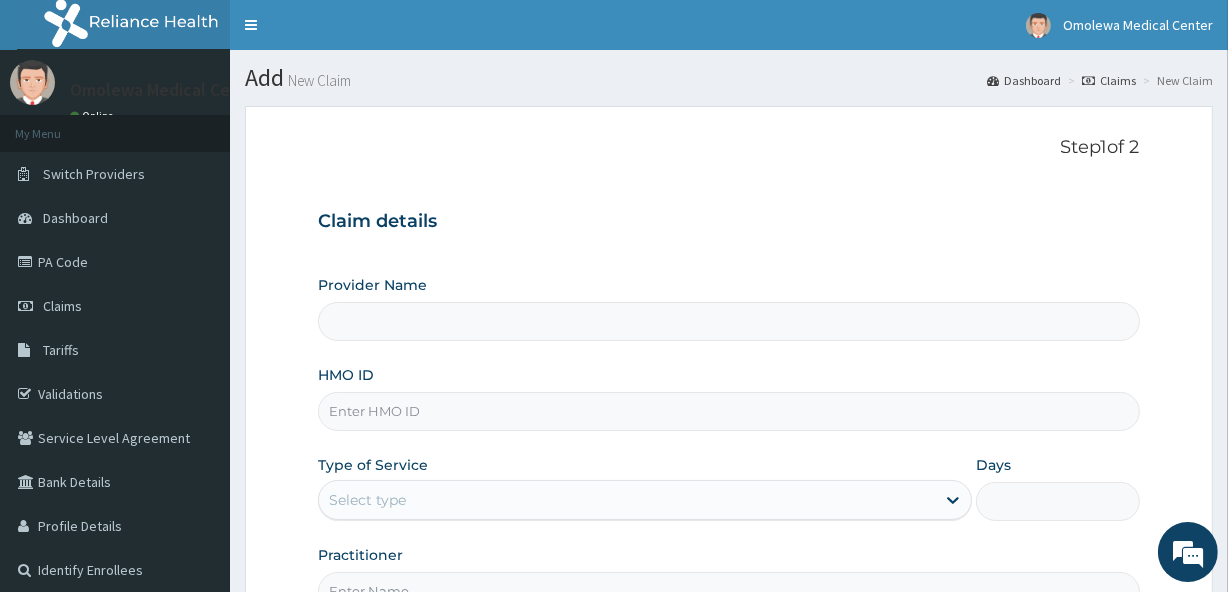type on "Omolewa Medical centre" 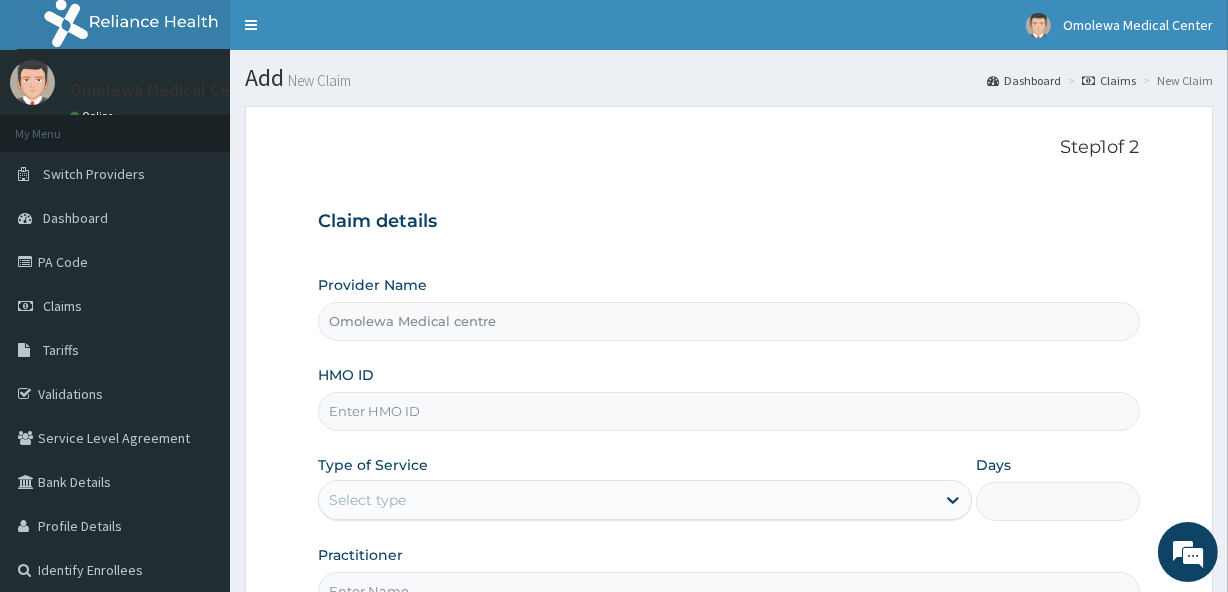 scroll, scrollTop: 0, scrollLeft: 0, axis: both 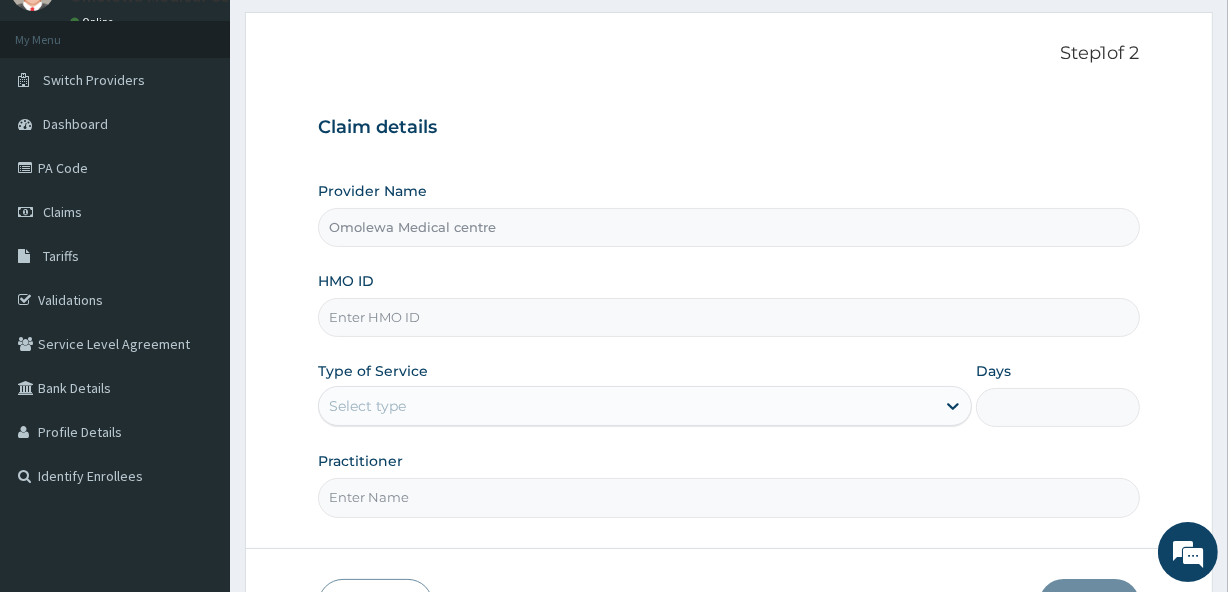 click on "HMO ID" at bounding box center (728, 317) 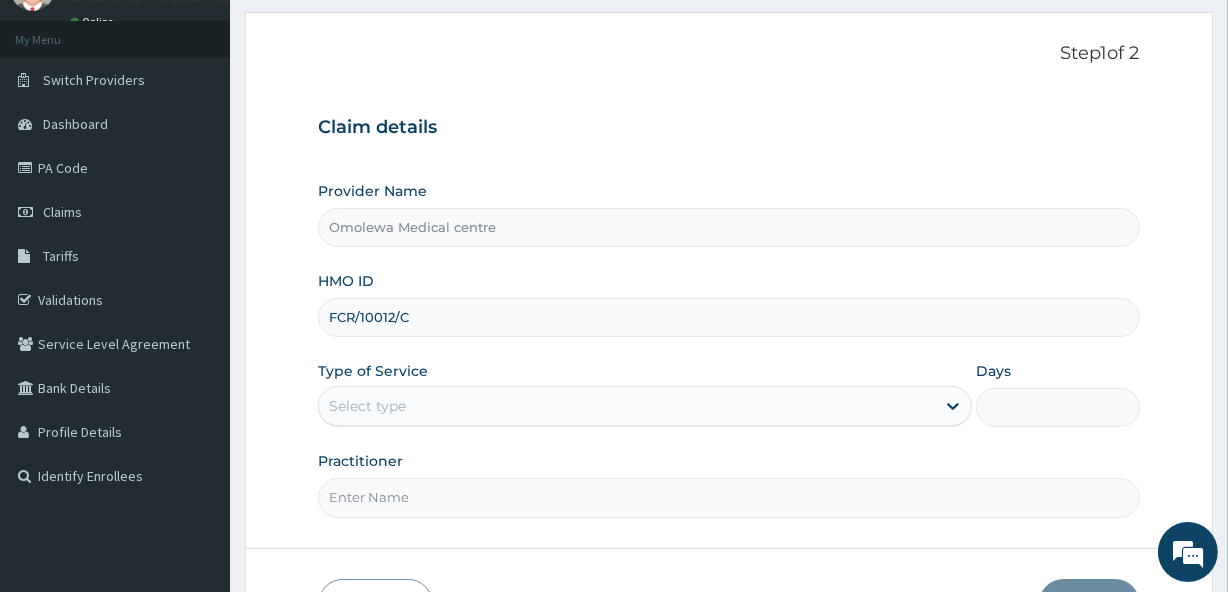 type on "FCR/10012/C" 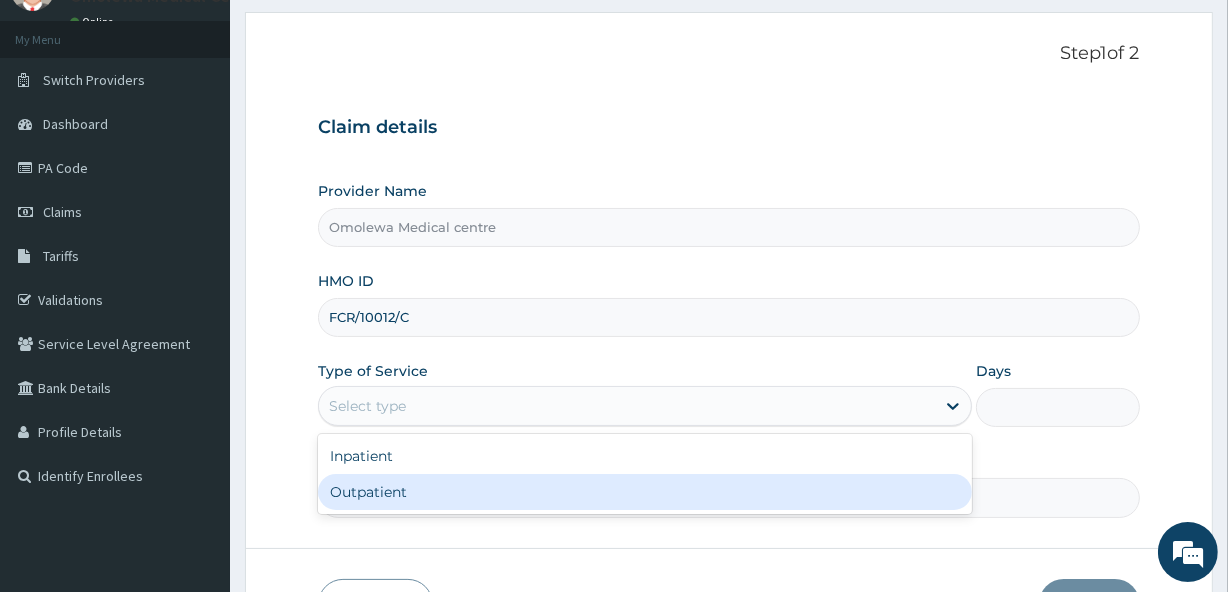 click on "Outpatient" at bounding box center (645, 492) 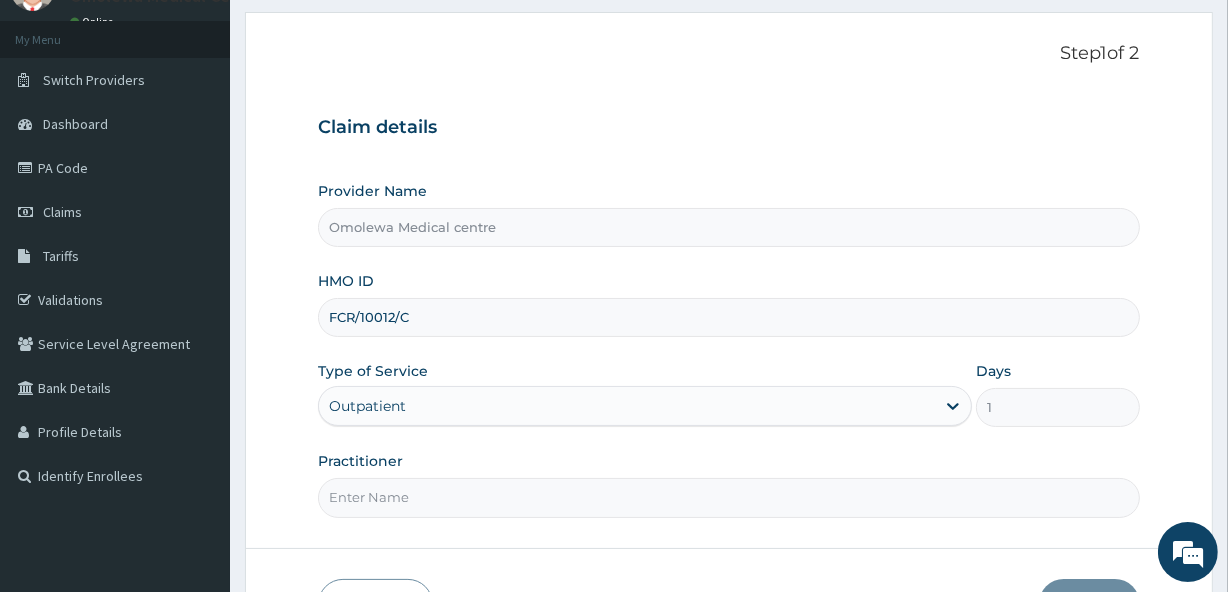 drag, startPoint x: 444, startPoint y: 490, endPoint x: 492, endPoint y: 509, distance: 51.62364 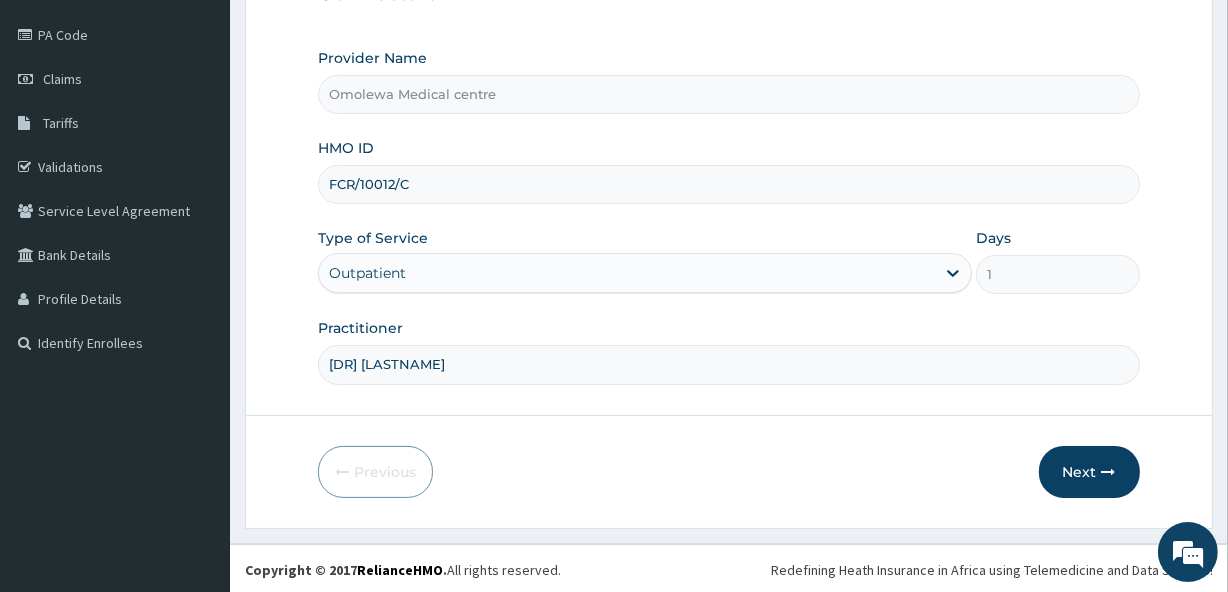 scroll, scrollTop: 228, scrollLeft: 0, axis: vertical 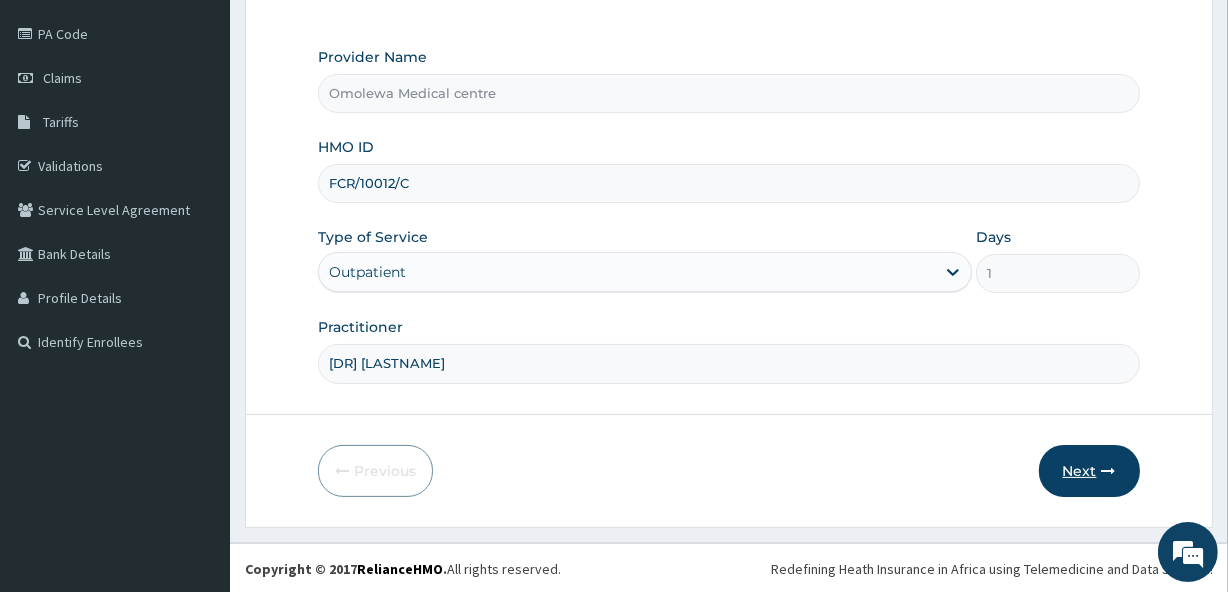 click on "Next" at bounding box center [1089, 471] 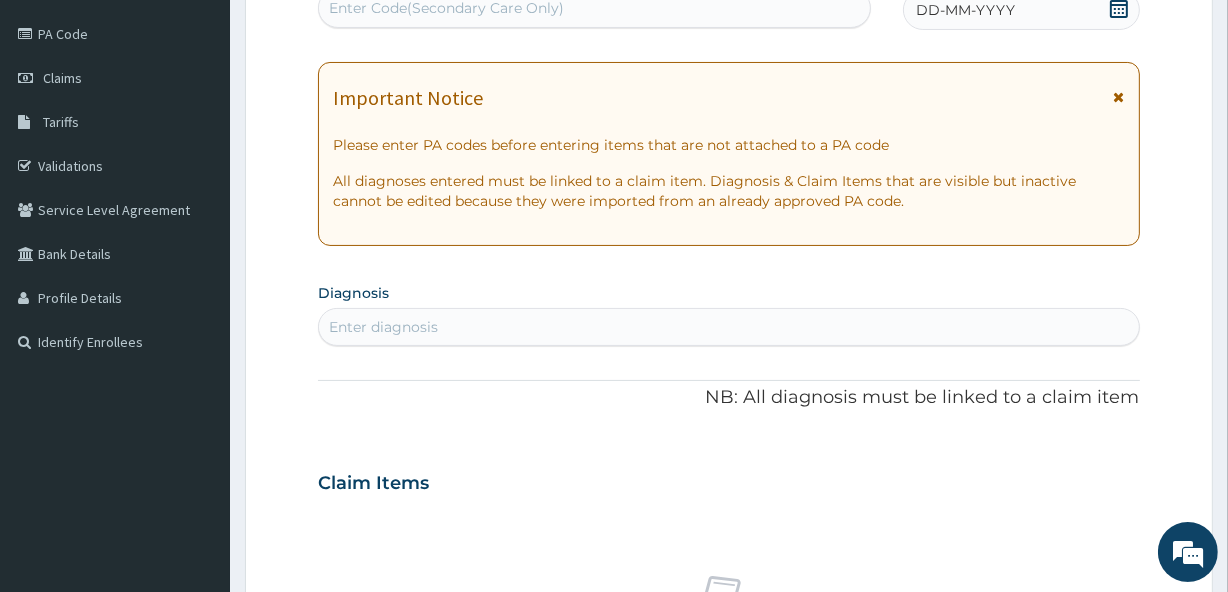 scroll, scrollTop: 226, scrollLeft: 0, axis: vertical 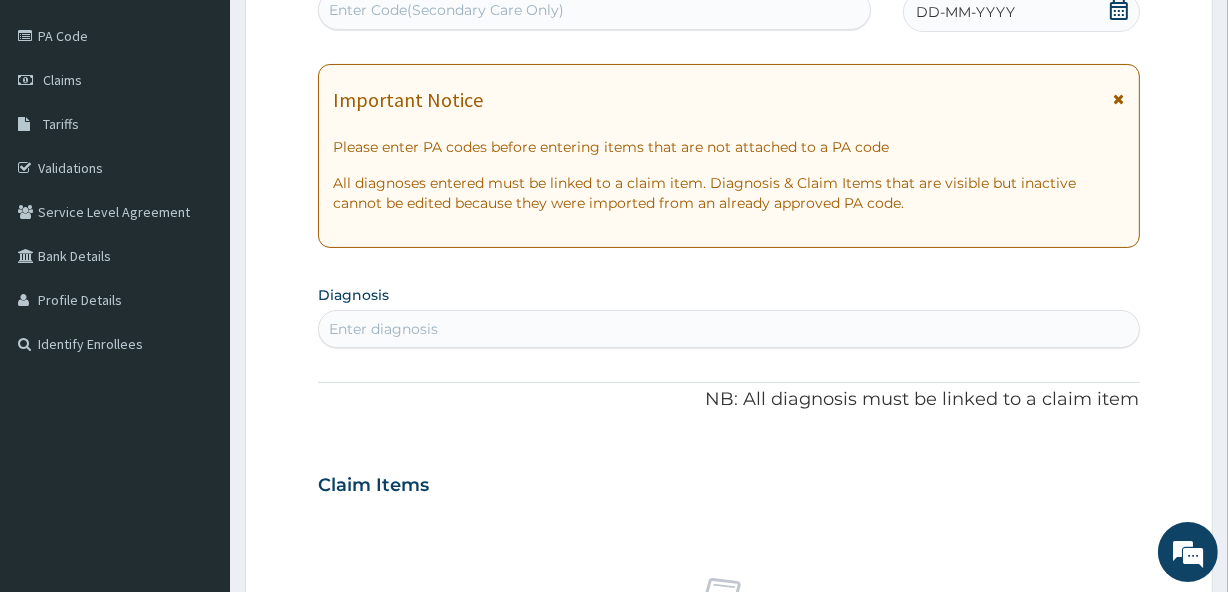 click on "Enter Code(Secondary Care Only)" at bounding box center [594, 10] 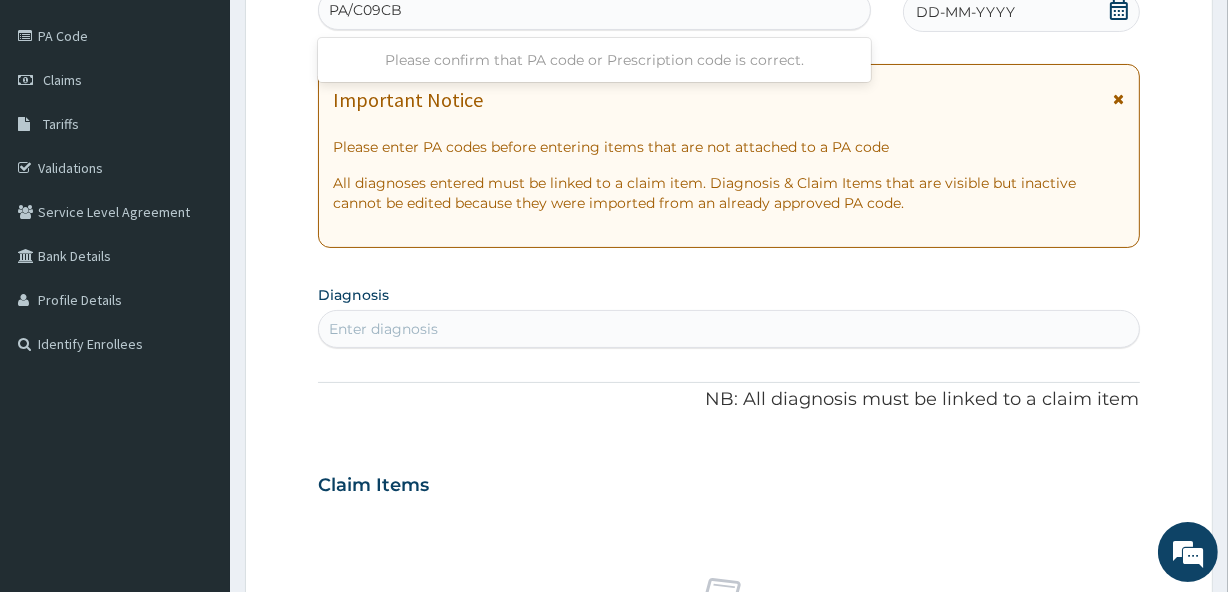type on "PA/C09CBD" 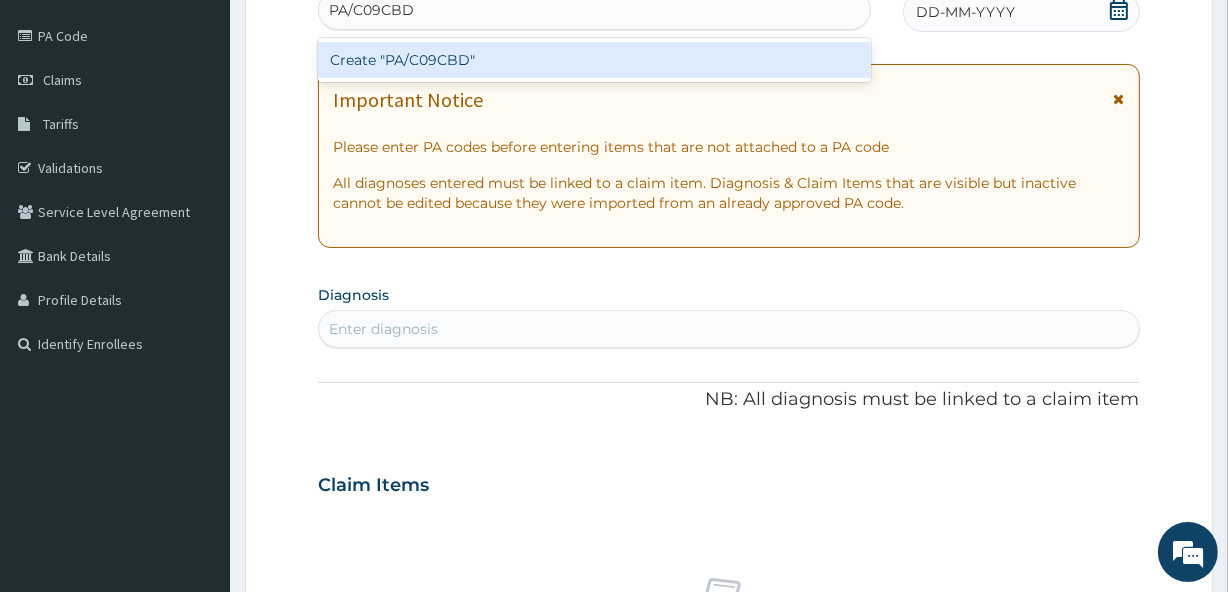 click on "Create "PA/C09CBD"" at bounding box center (594, 60) 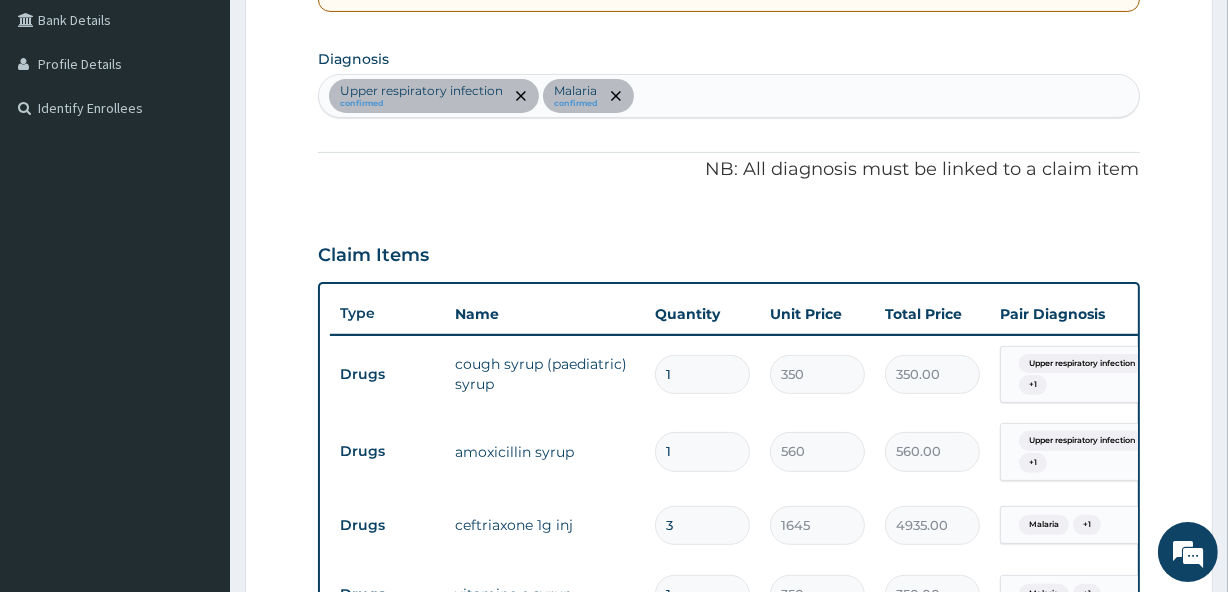 scroll, scrollTop: 379, scrollLeft: 0, axis: vertical 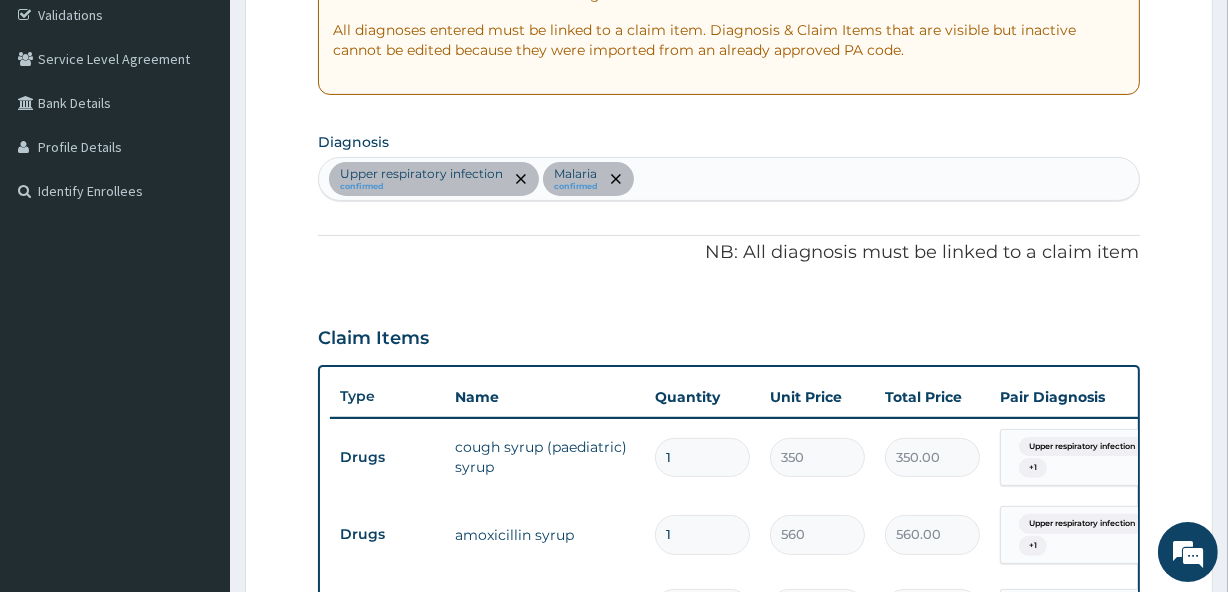click on "Upper respiratory infection confirmed Malaria confirmed" at bounding box center (728, 179) 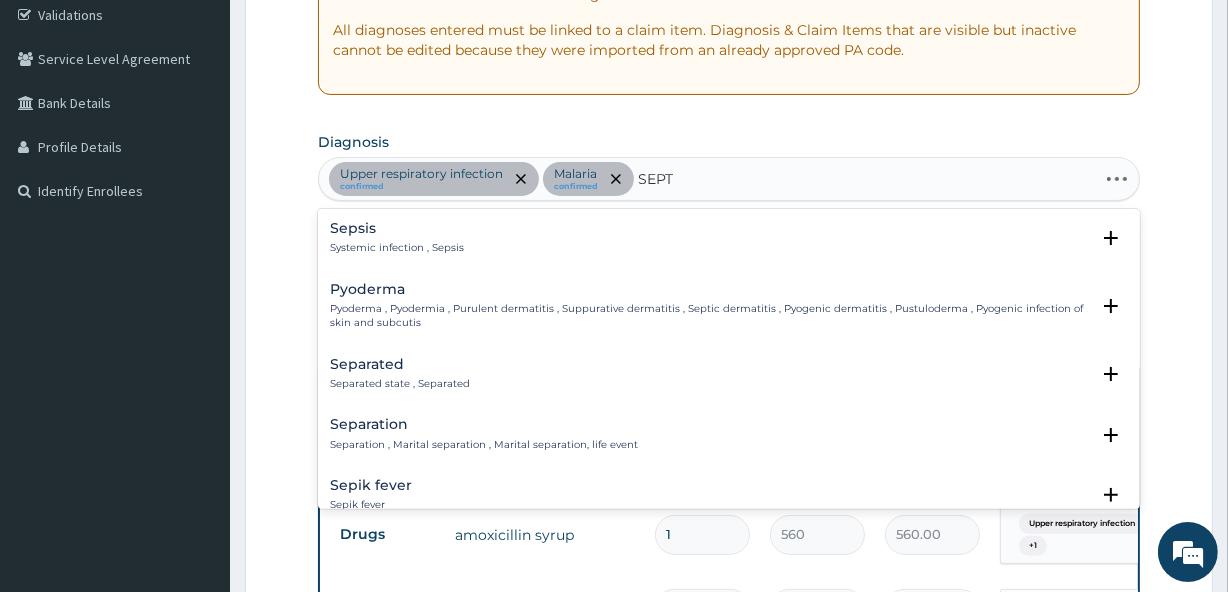 type on "SEPTI" 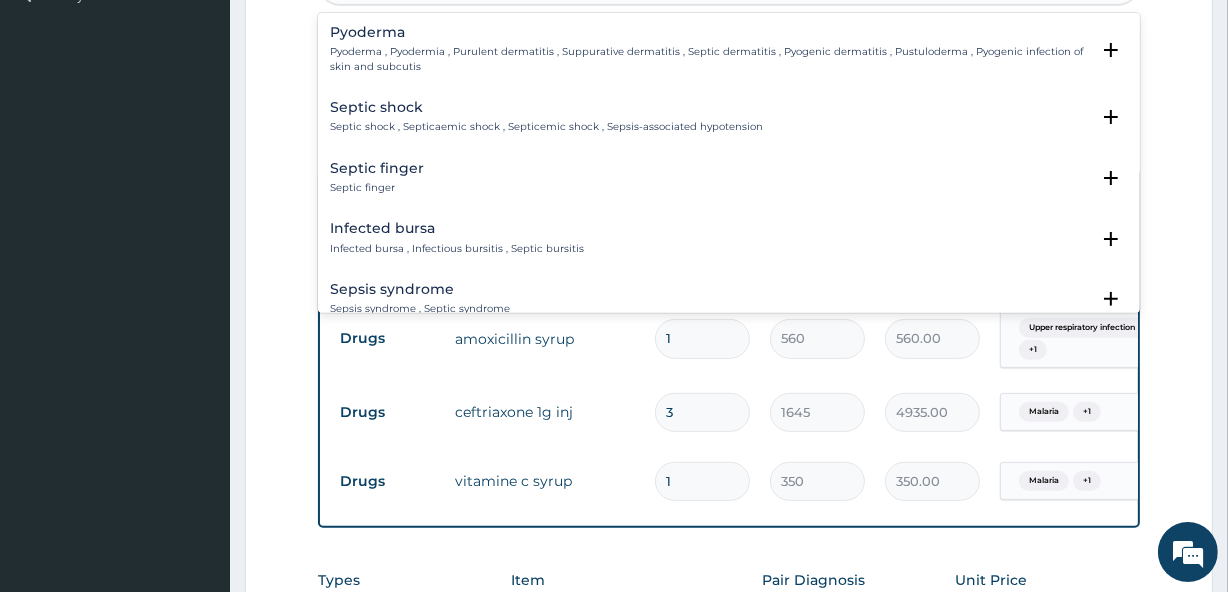 scroll, scrollTop: 580, scrollLeft: 0, axis: vertical 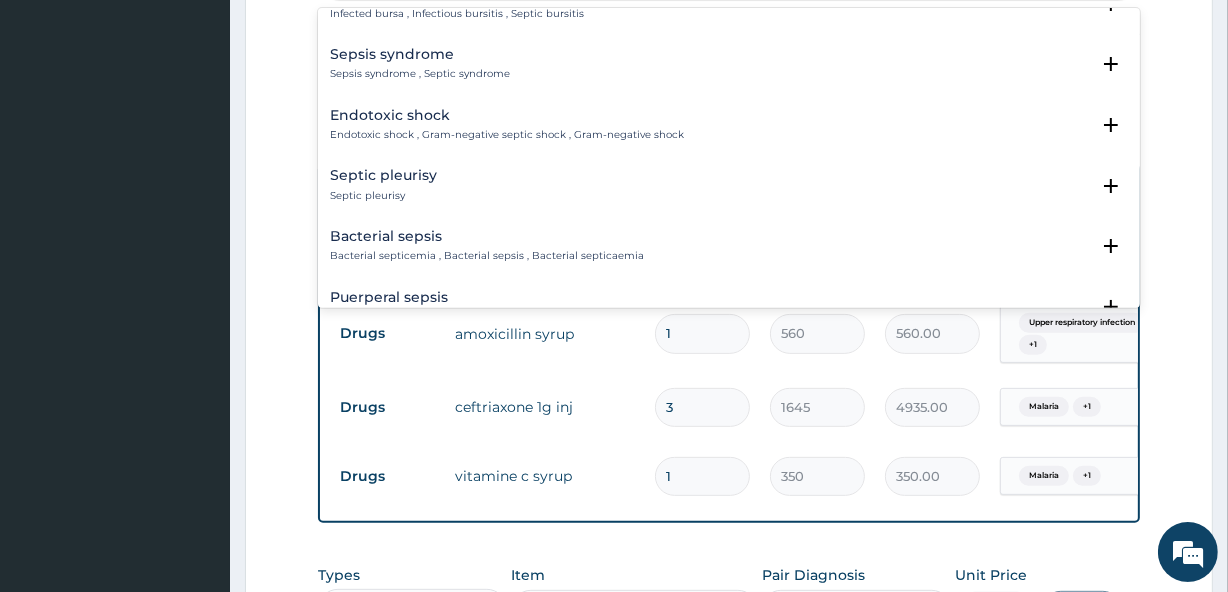 click on "Bacterial sepsis" at bounding box center (487, 236) 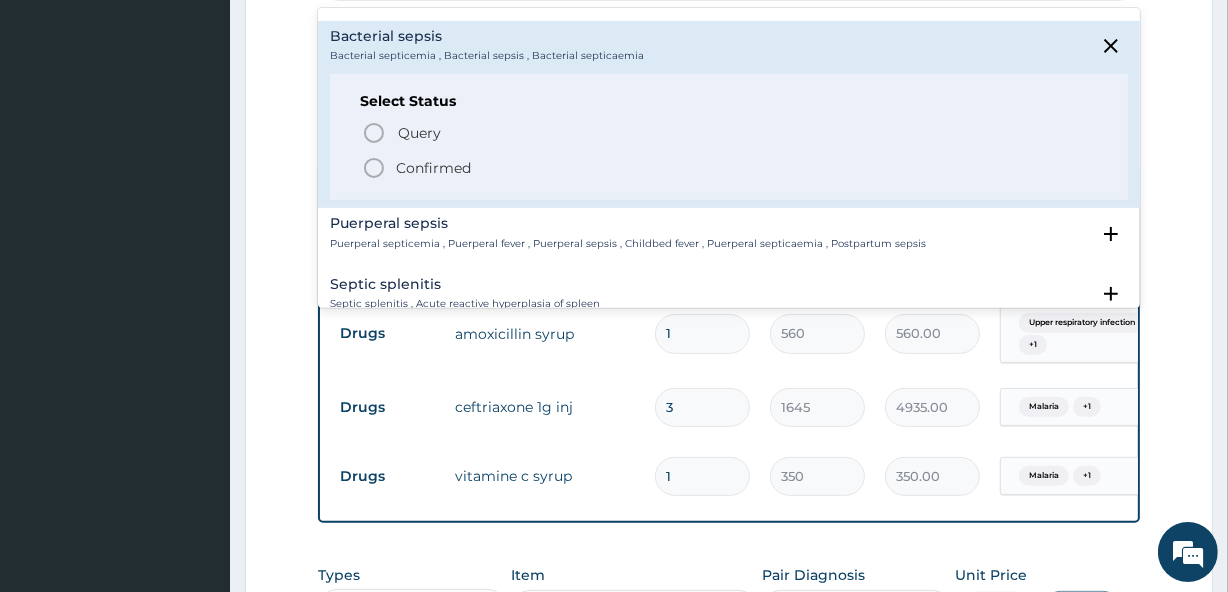 scroll, scrollTop: 434, scrollLeft: 0, axis: vertical 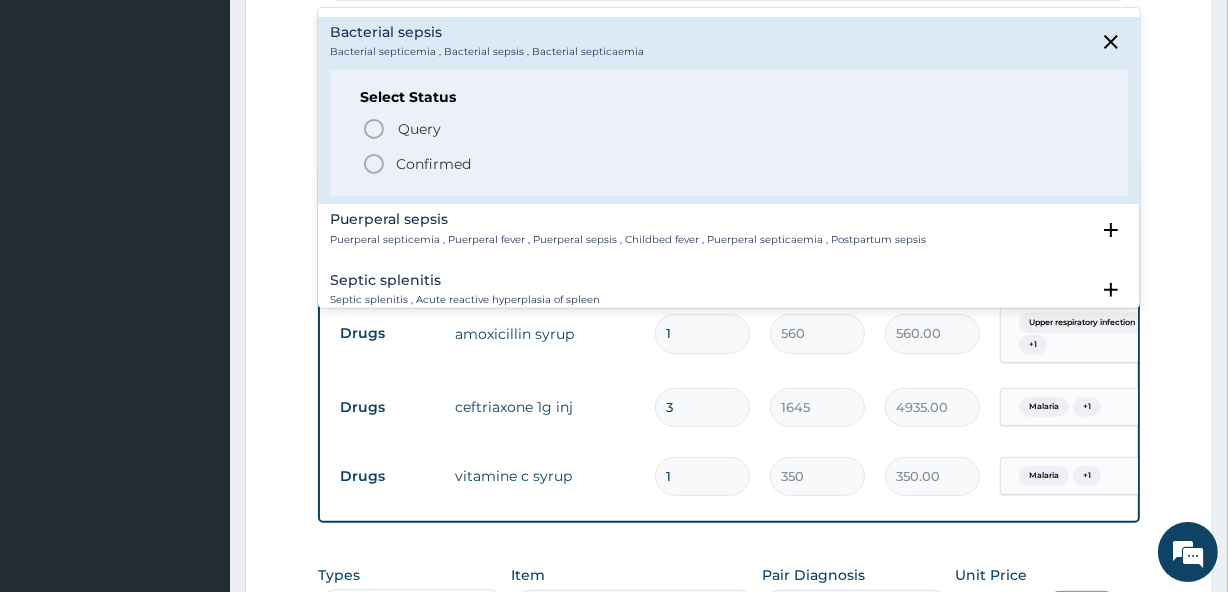 click on "Confirmed" at bounding box center [433, 164] 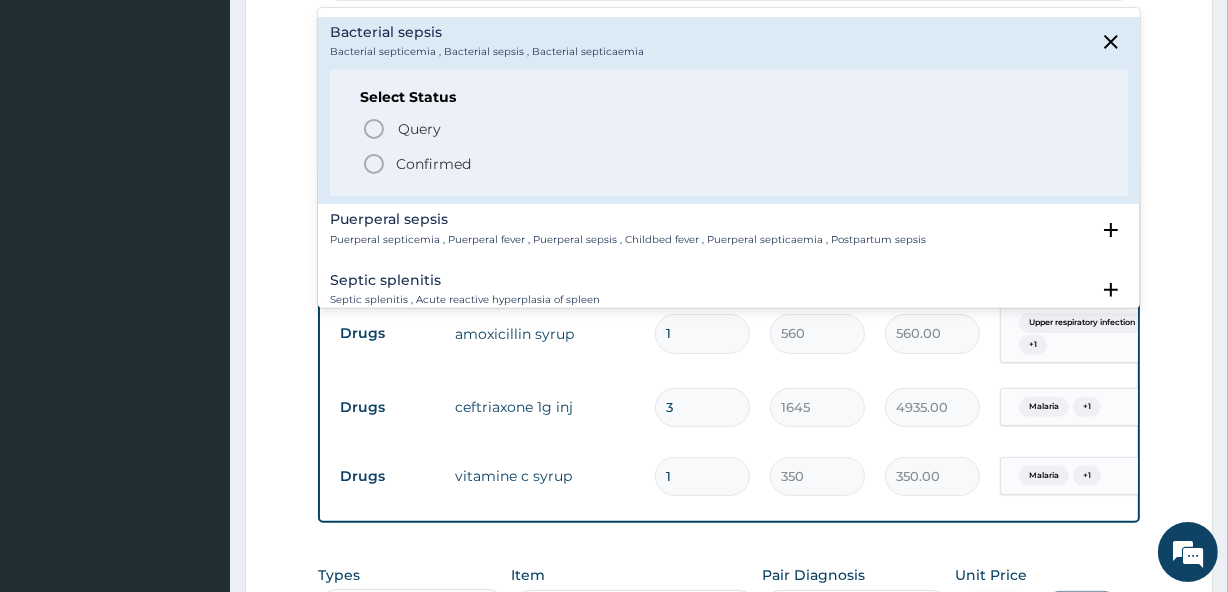 type 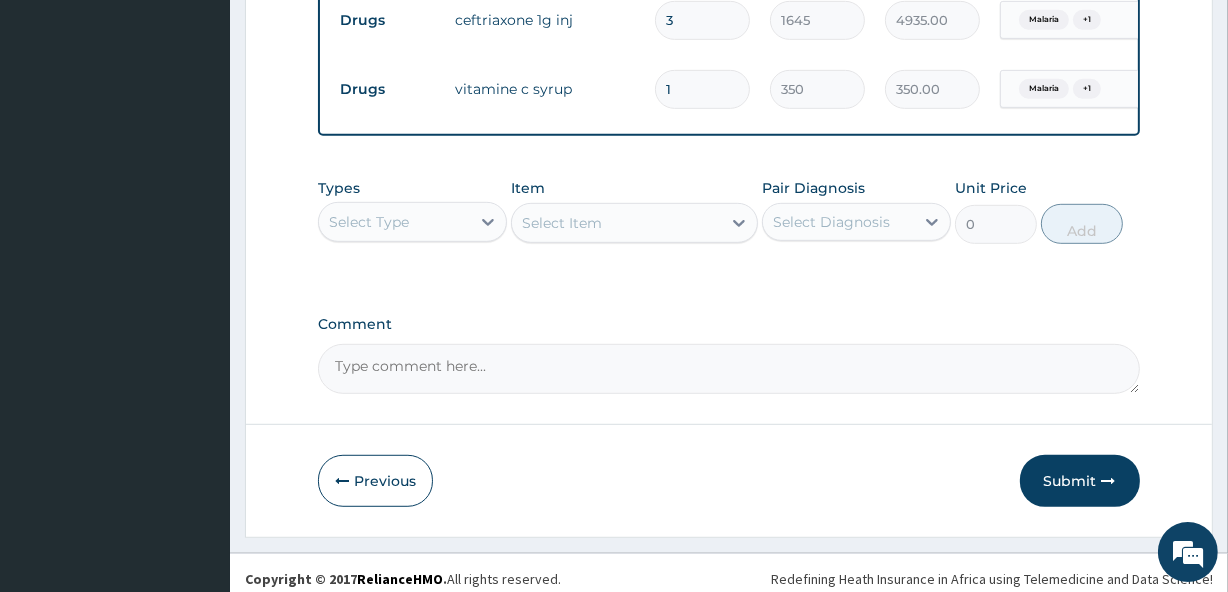scroll, scrollTop: 970, scrollLeft: 0, axis: vertical 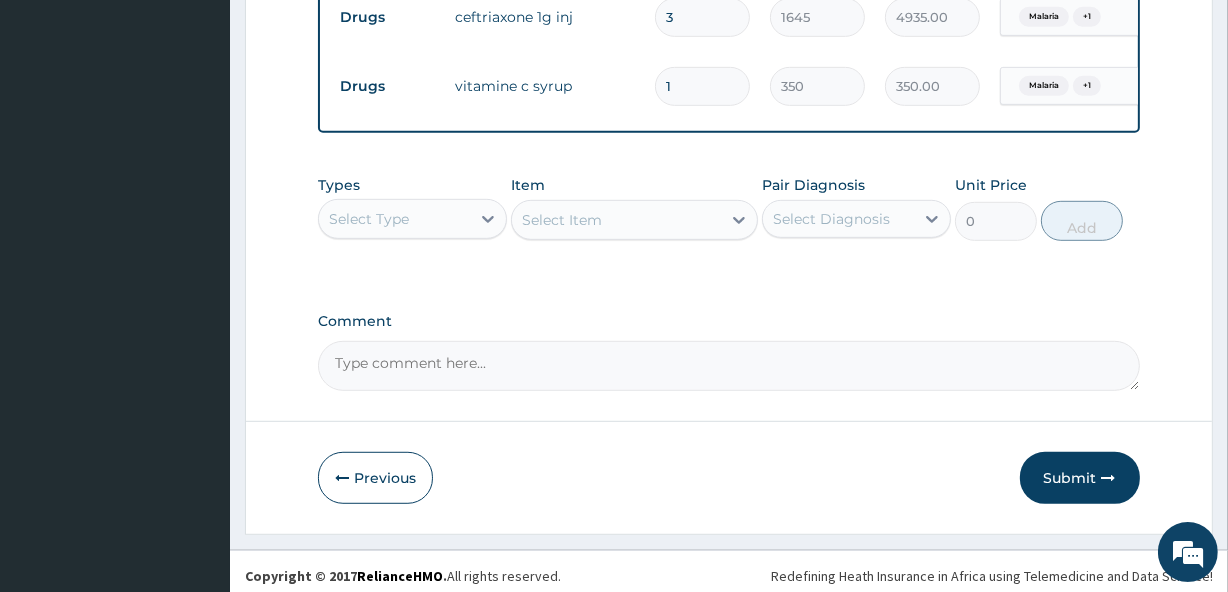 click on "Select Type" at bounding box center [394, 219] 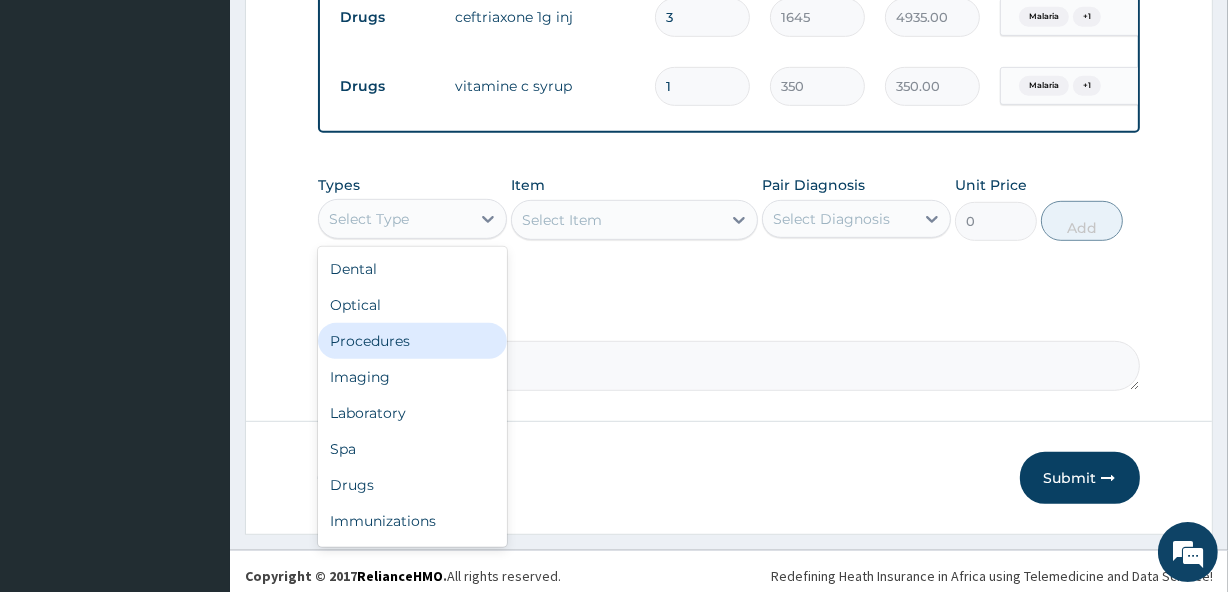 click on "Procedures" at bounding box center [412, 341] 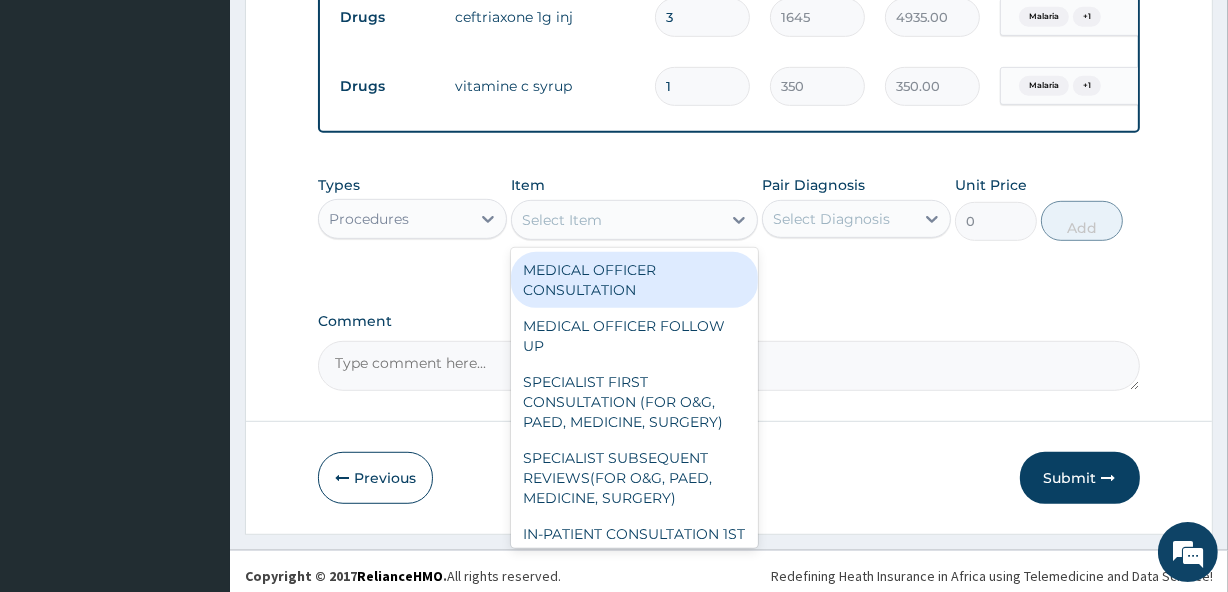 click on "Select Item" at bounding box center [562, 220] 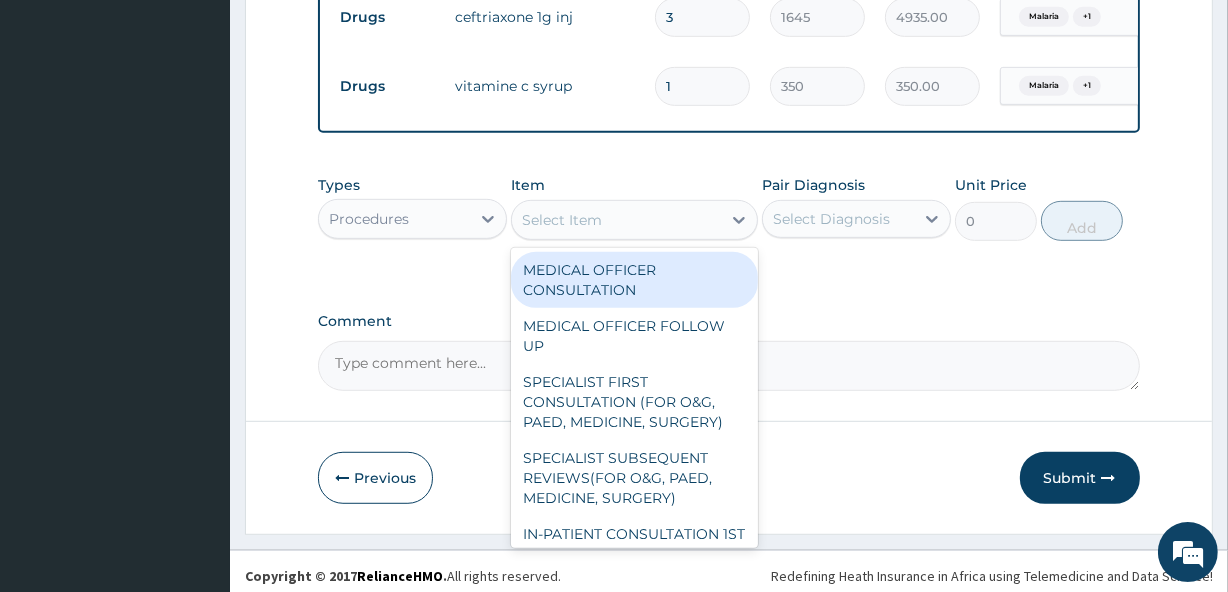 click on "MEDICAL OFFICER CONSULTATION" at bounding box center [634, 280] 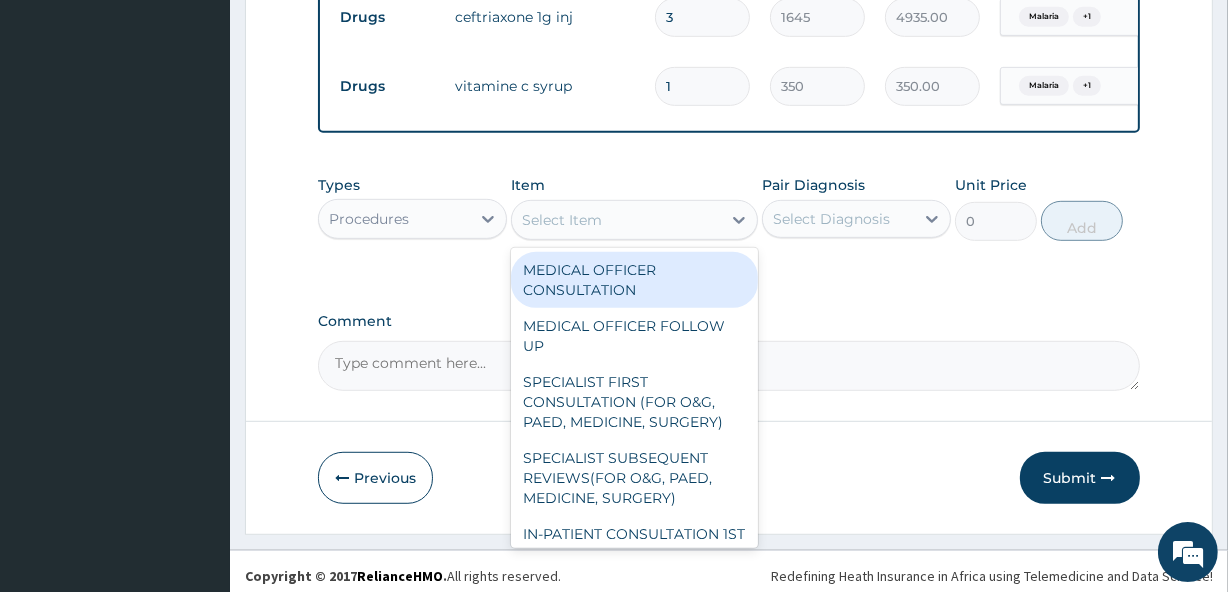 type on "1500" 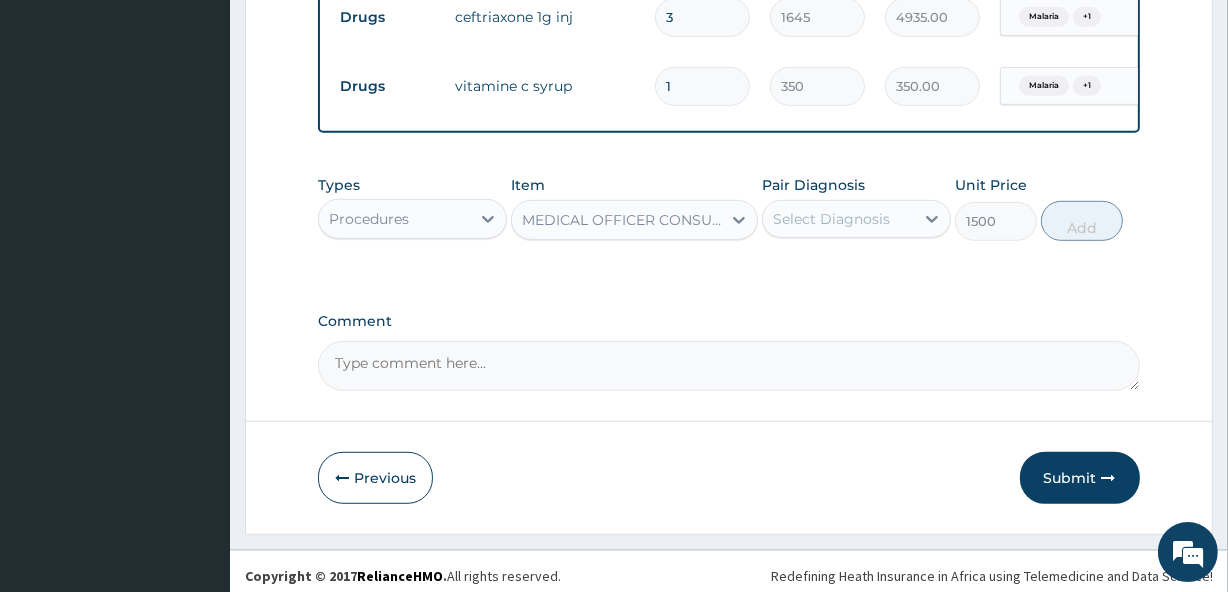 click on "Select Diagnosis" at bounding box center (831, 219) 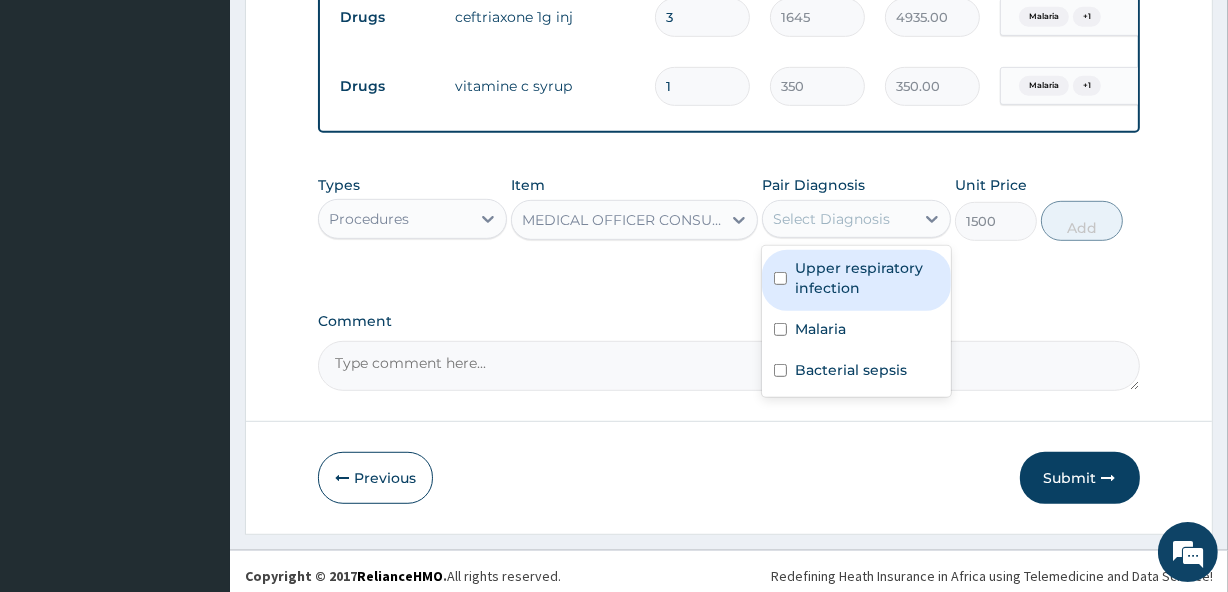 click on "Upper respiratory infection" at bounding box center (867, 278) 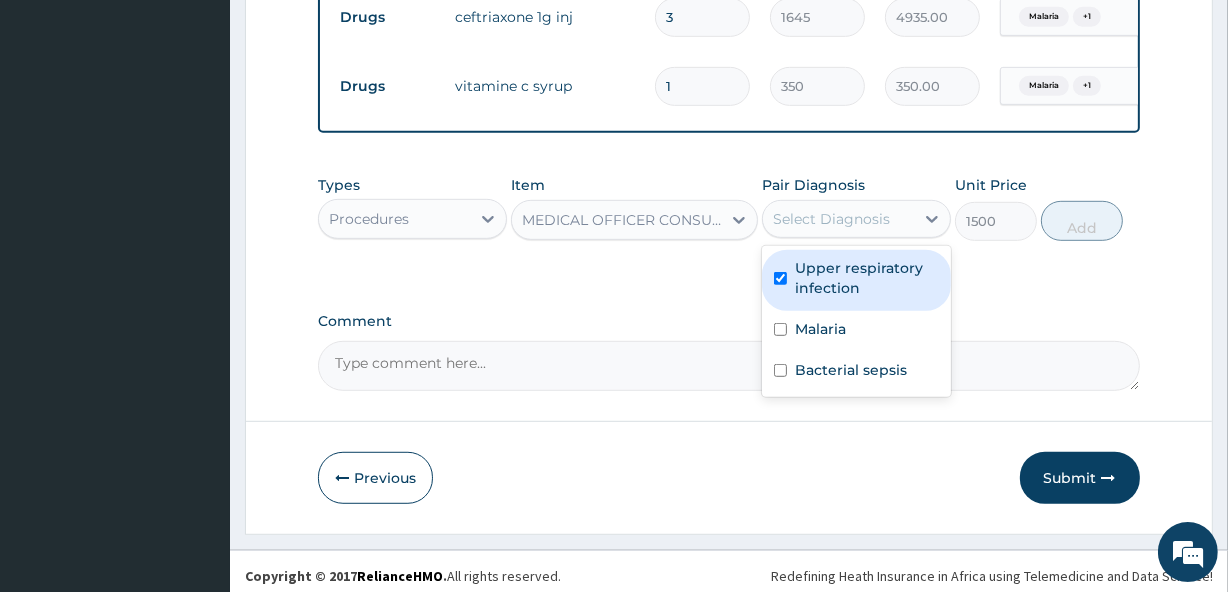 checkbox on "true" 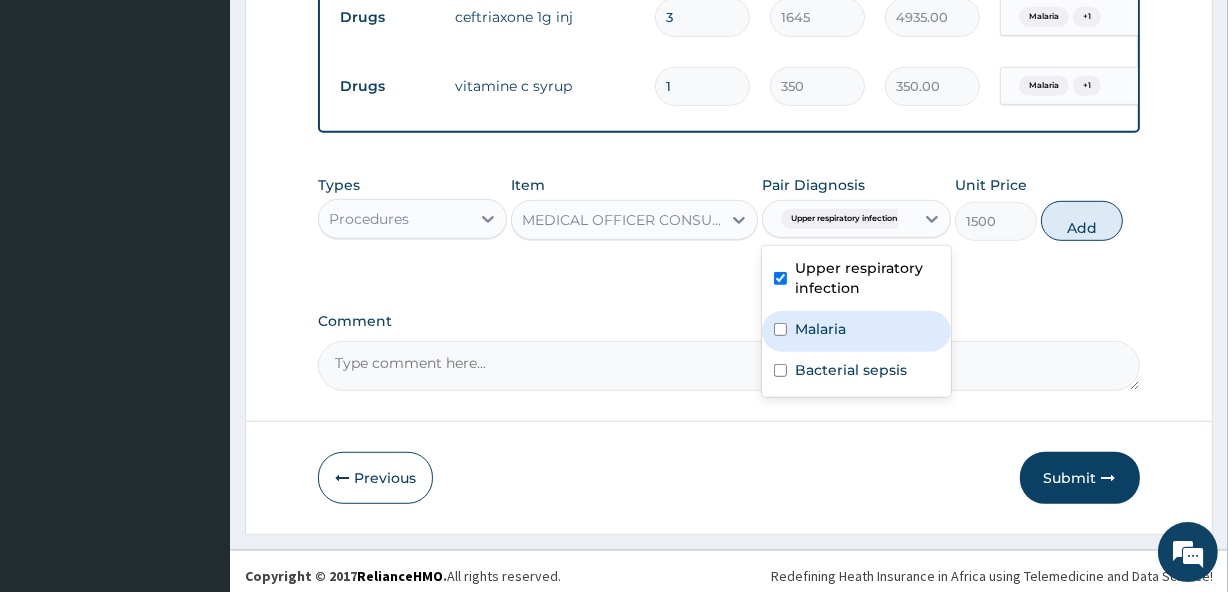 click on "Malaria" at bounding box center [856, 331] 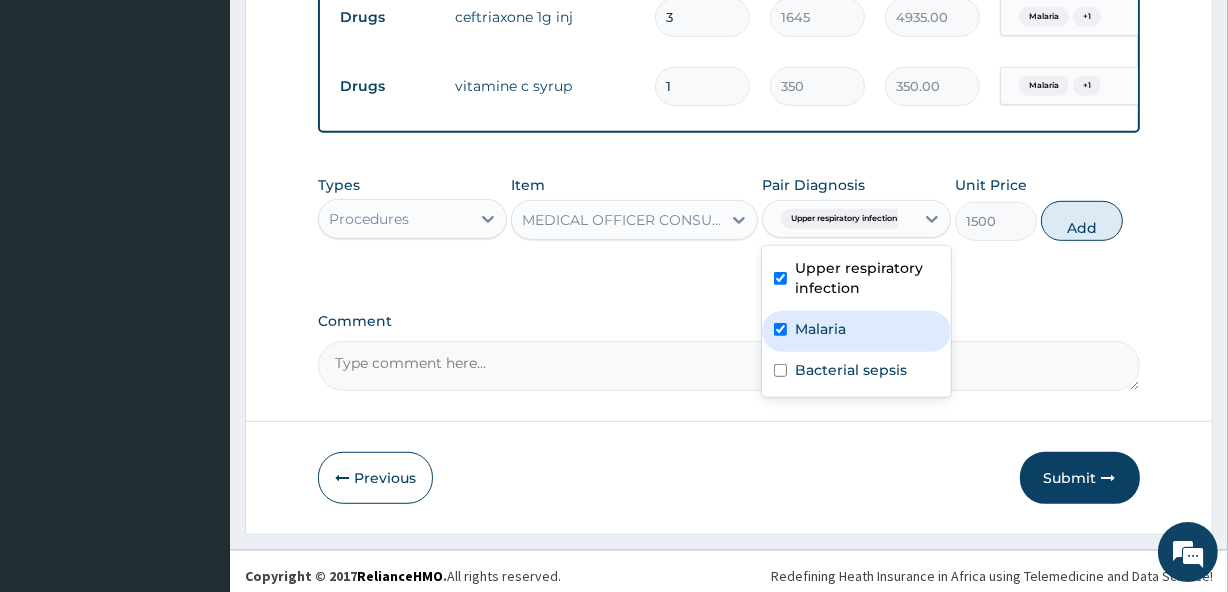 checkbox on "true" 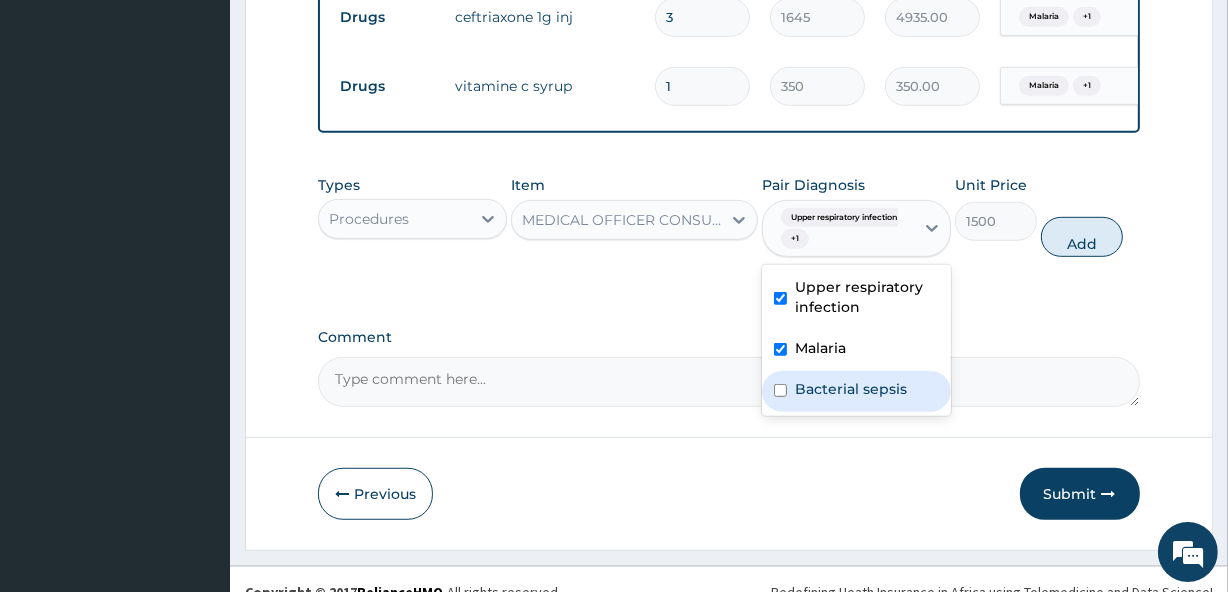 click on "Bacterial sepsis" at bounding box center [851, 389] 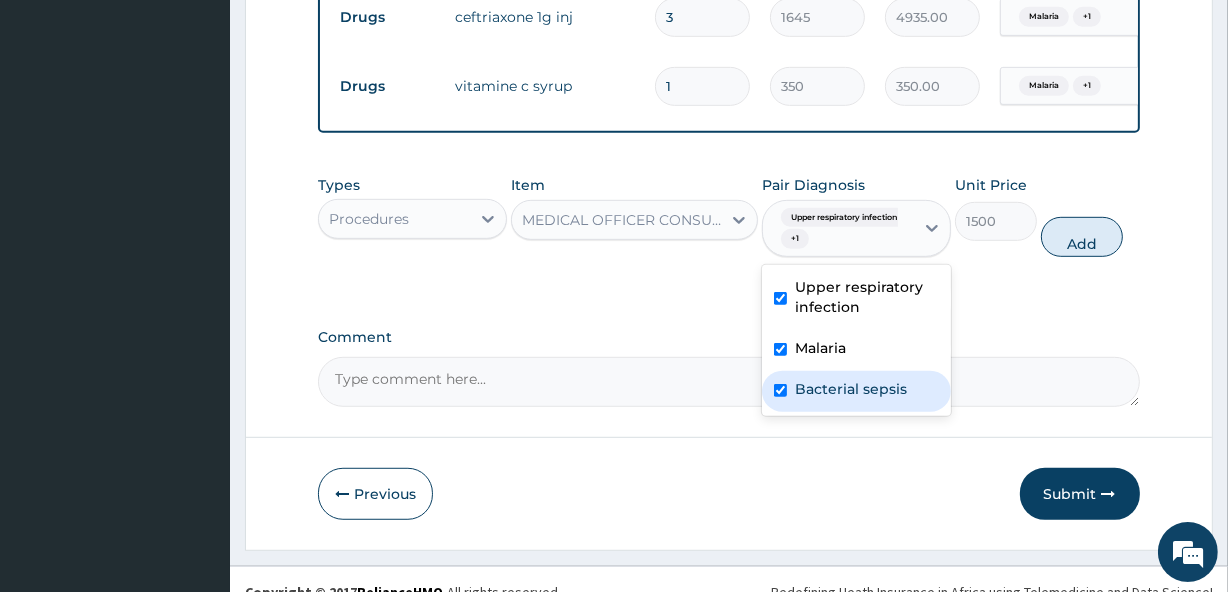 checkbox on "true" 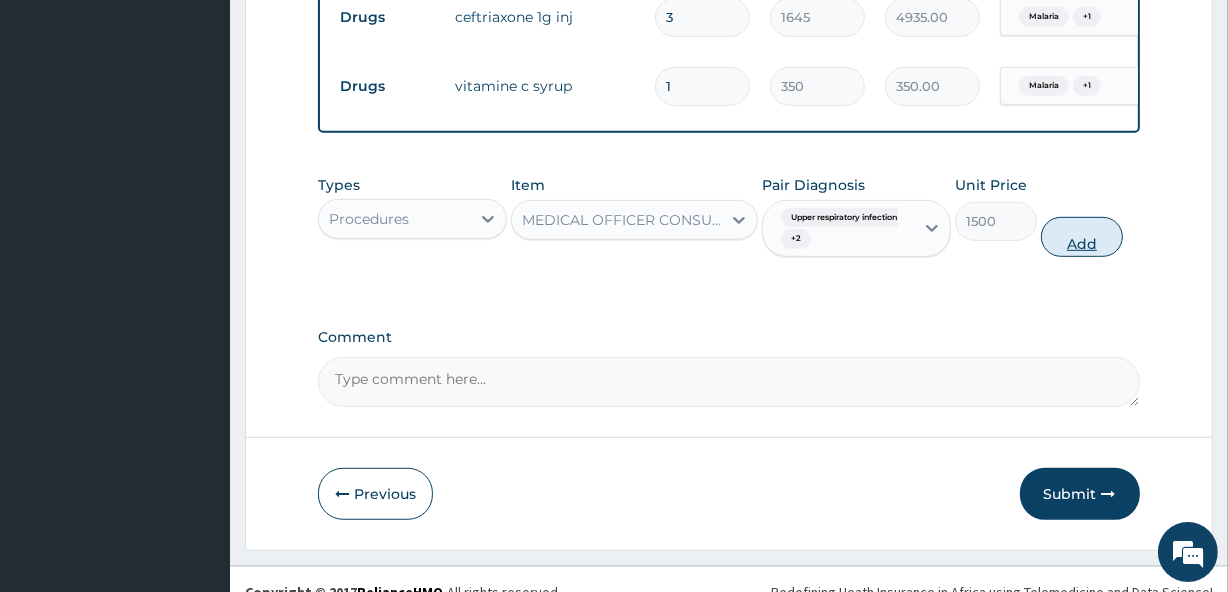 click on "Add" at bounding box center [1082, 237] 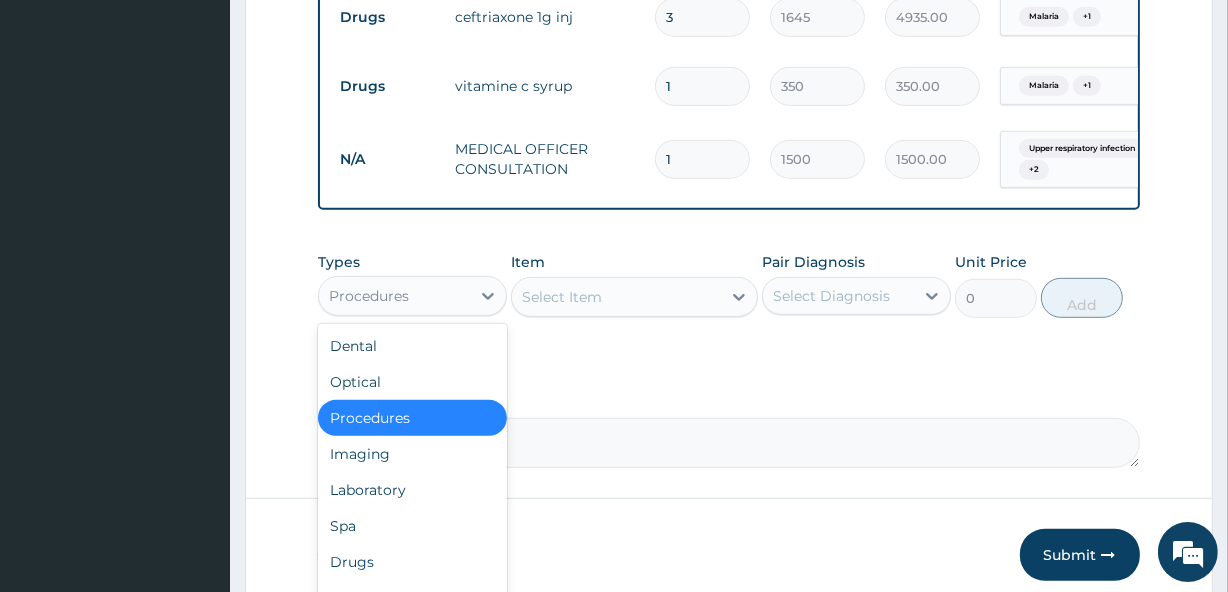click on "Procedures" at bounding box center (394, 296) 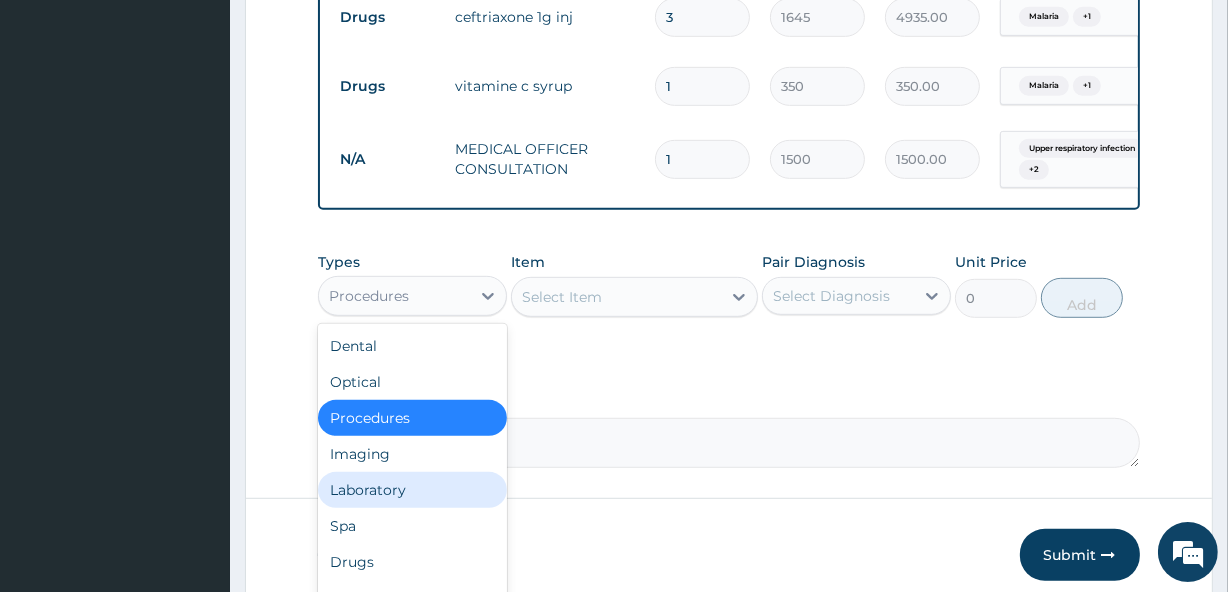 click on "Laboratory" at bounding box center [412, 490] 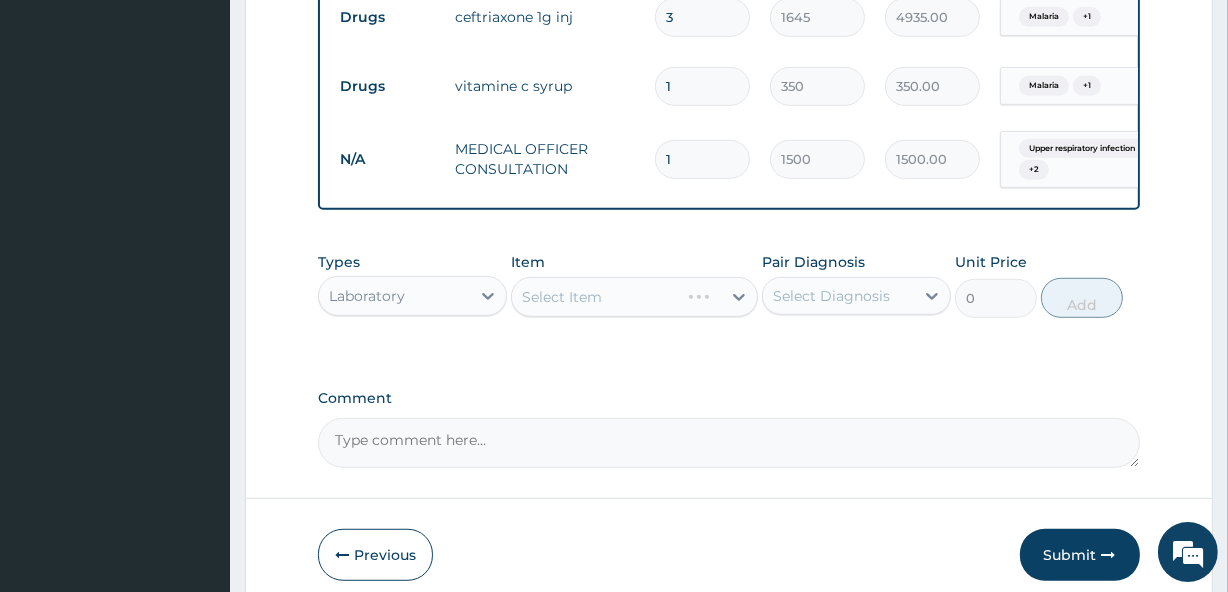 click on "Item Select Item" at bounding box center [634, 285] 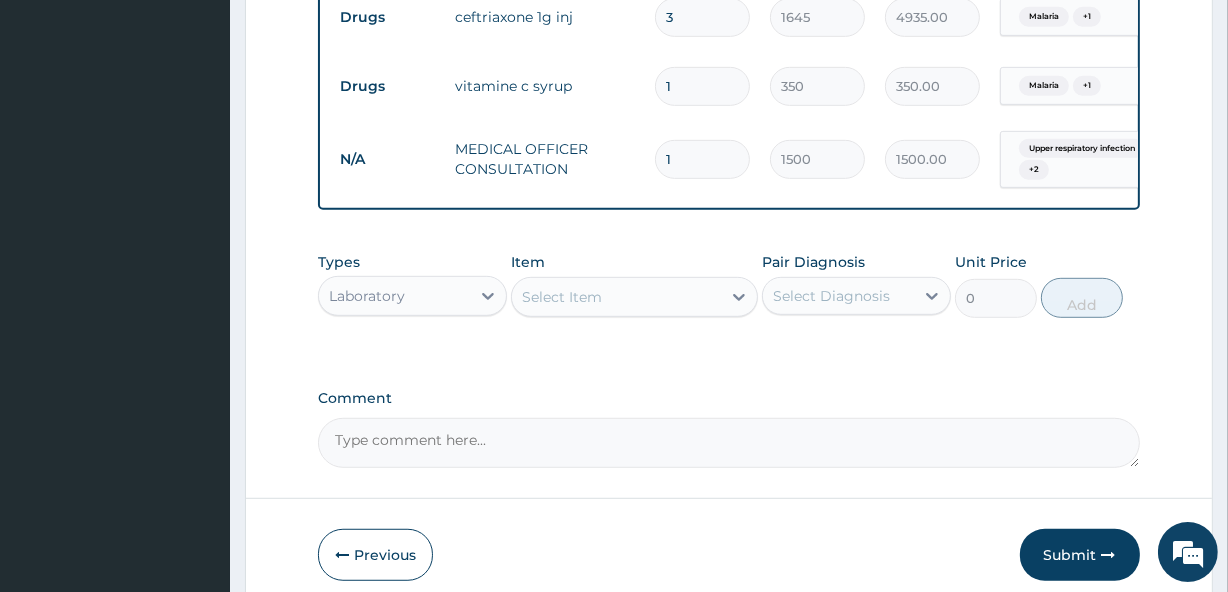 click on "Select Item" at bounding box center (616, 297) 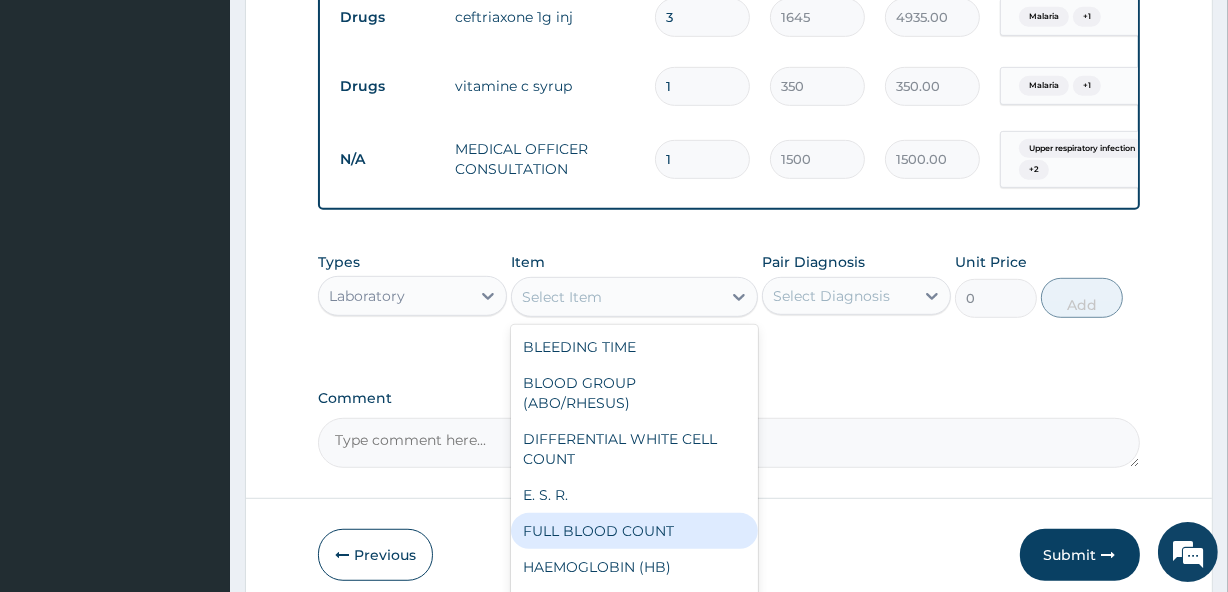 click on "FULL BLOOD COUNT" at bounding box center [634, 531] 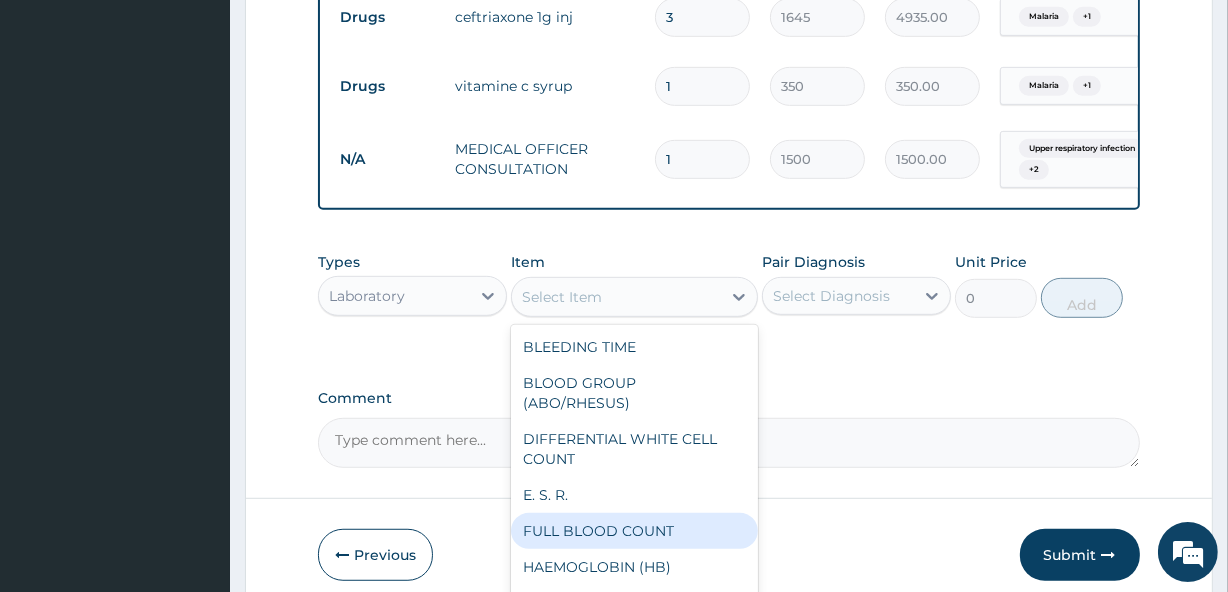 type on "3000" 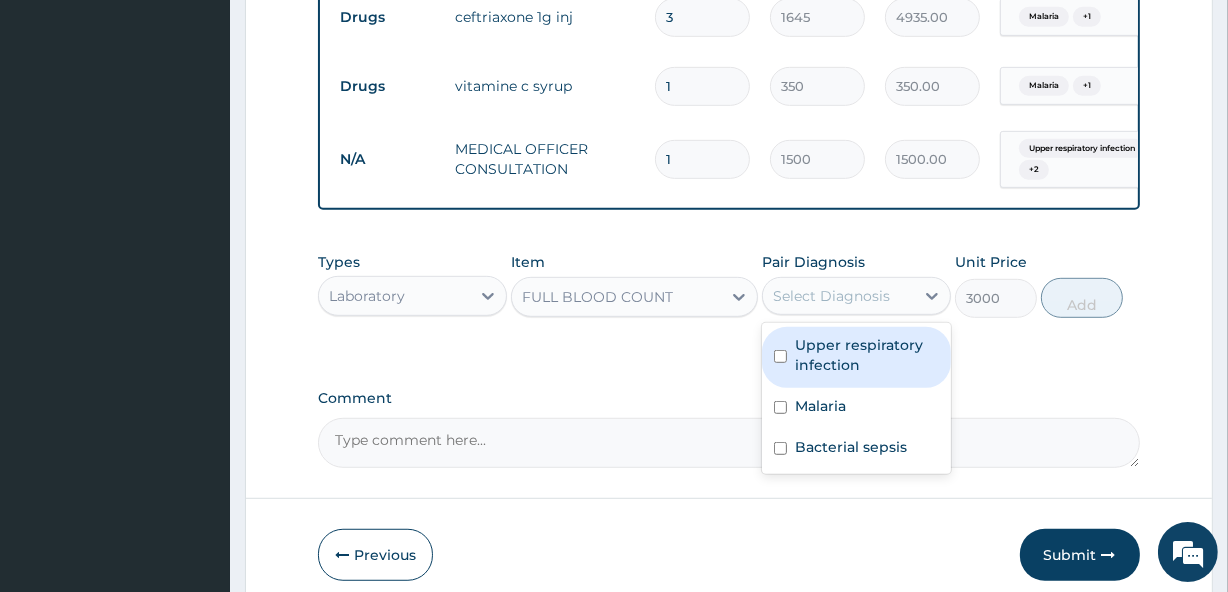 click on "Select Diagnosis" at bounding box center [831, 296] 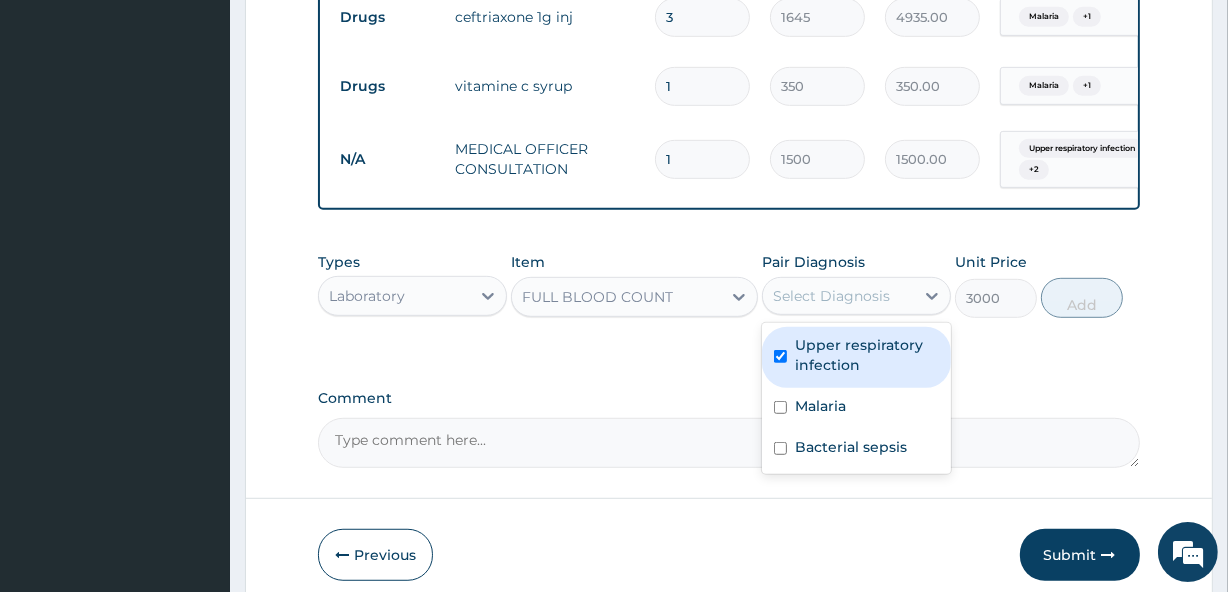 checkbox on "true" 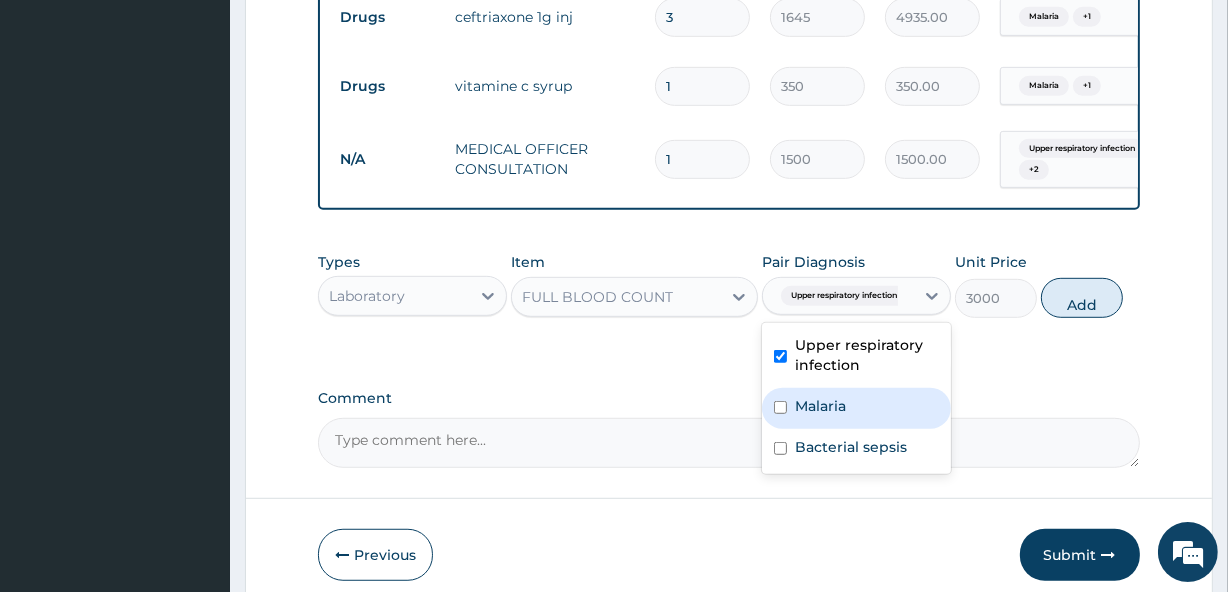 click on "Malaria" at bounding box center (856, 408) 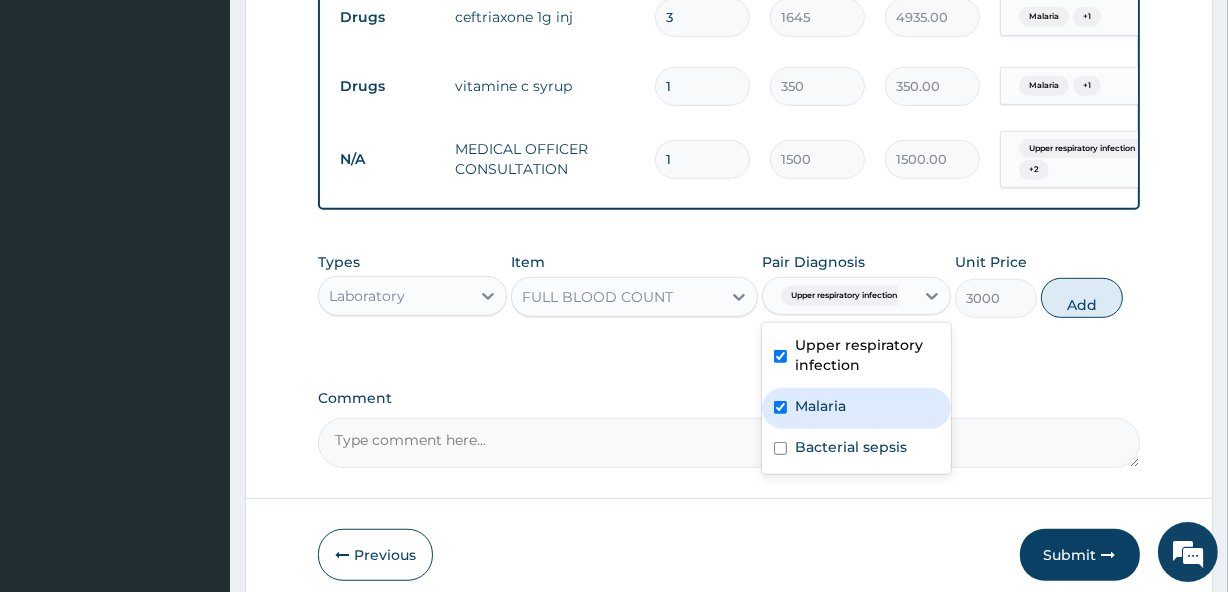 checkbox on "true" 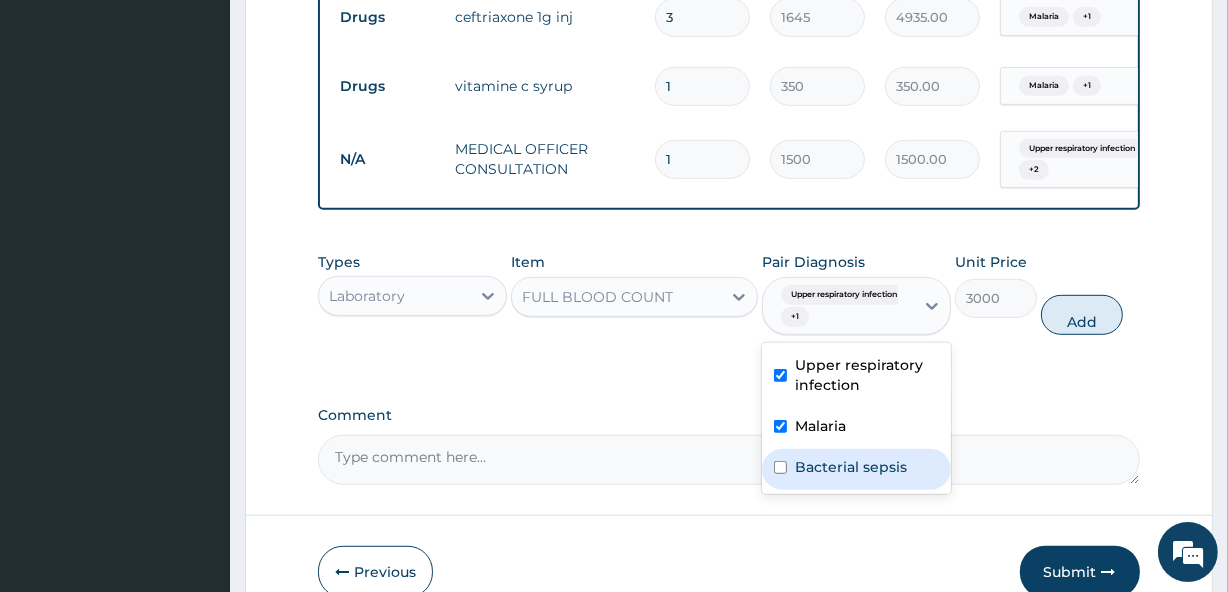 click on "Bacterial sepsis" at bounding box center (851, 467) 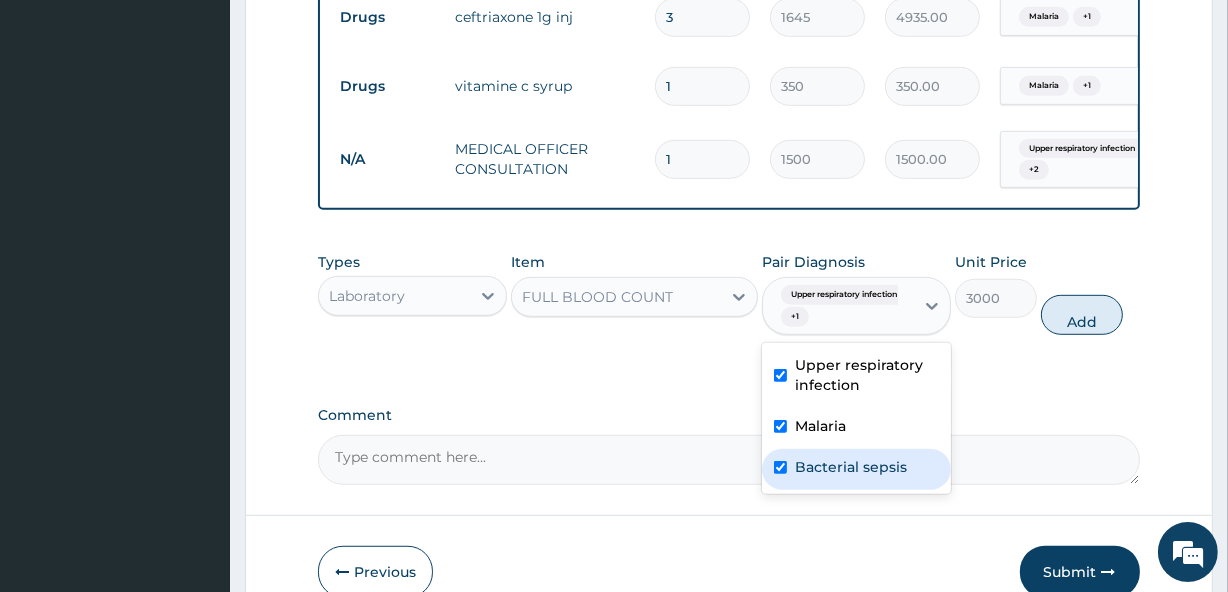 checkbox on "true" 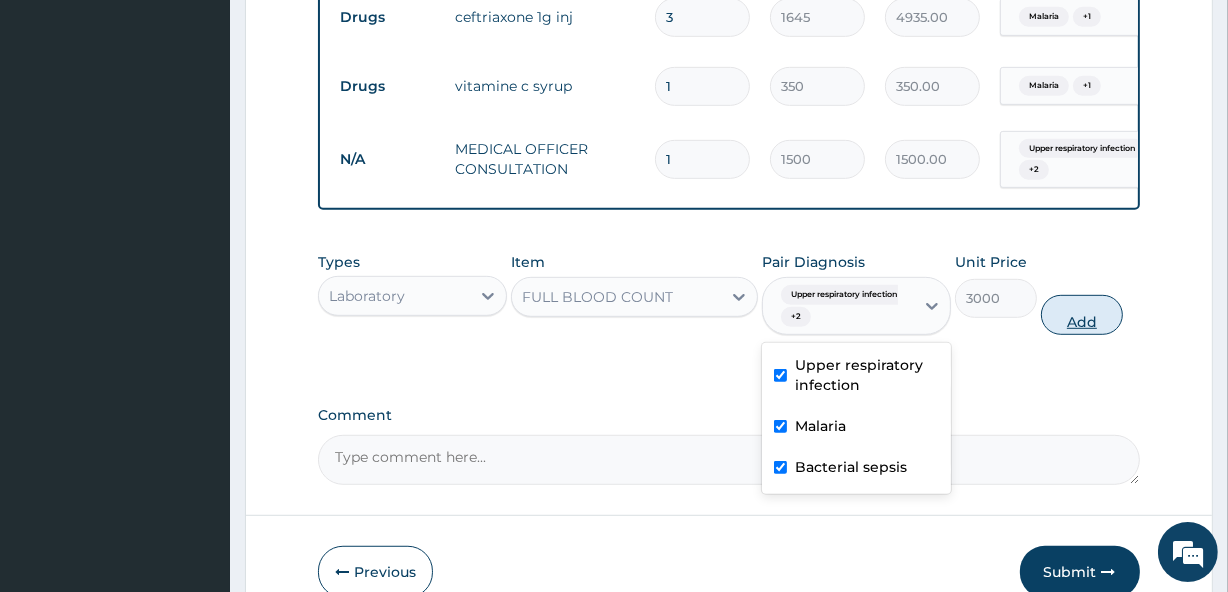 click on "Add" at bounding box center [1082, 315] 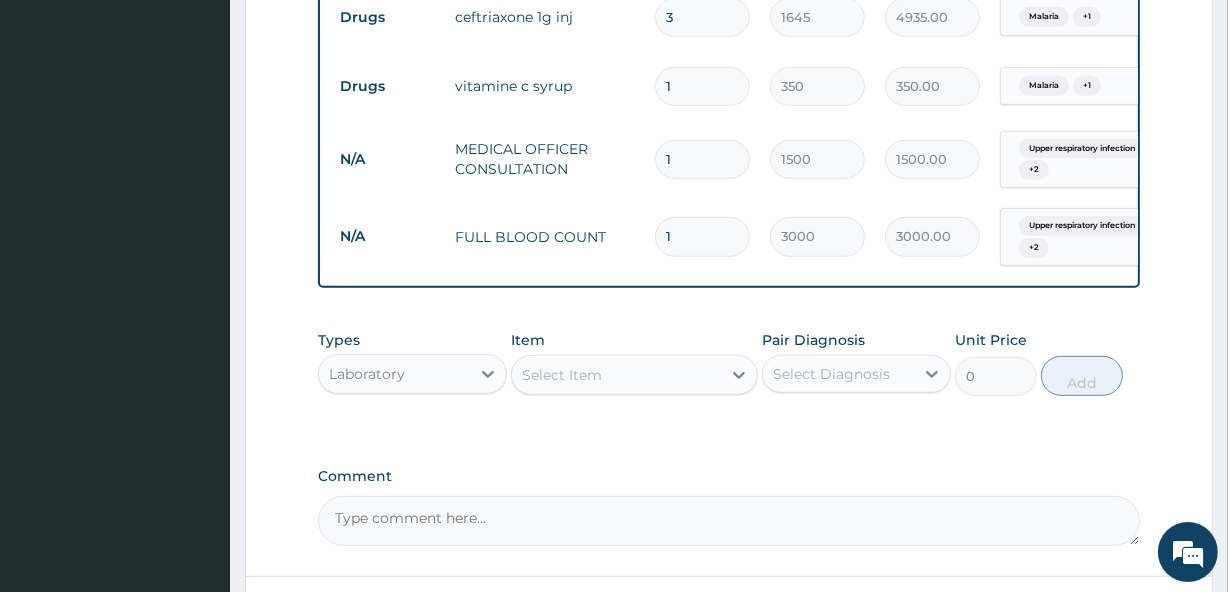 click on "Select Item" at bounding box center (616, 375) 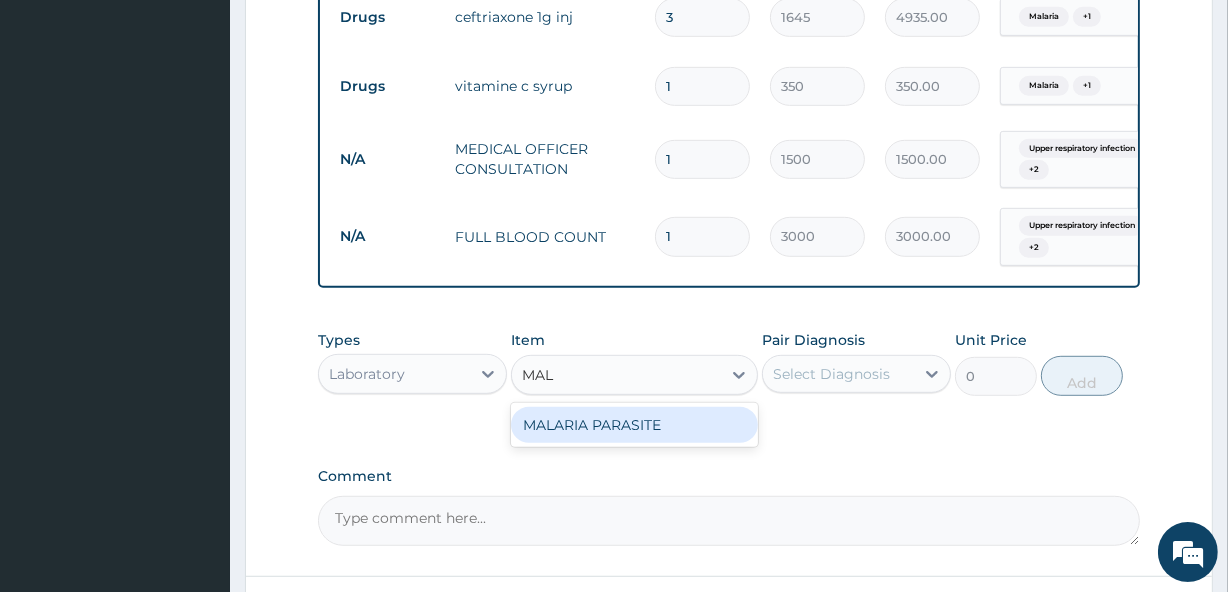 type on "MALA" 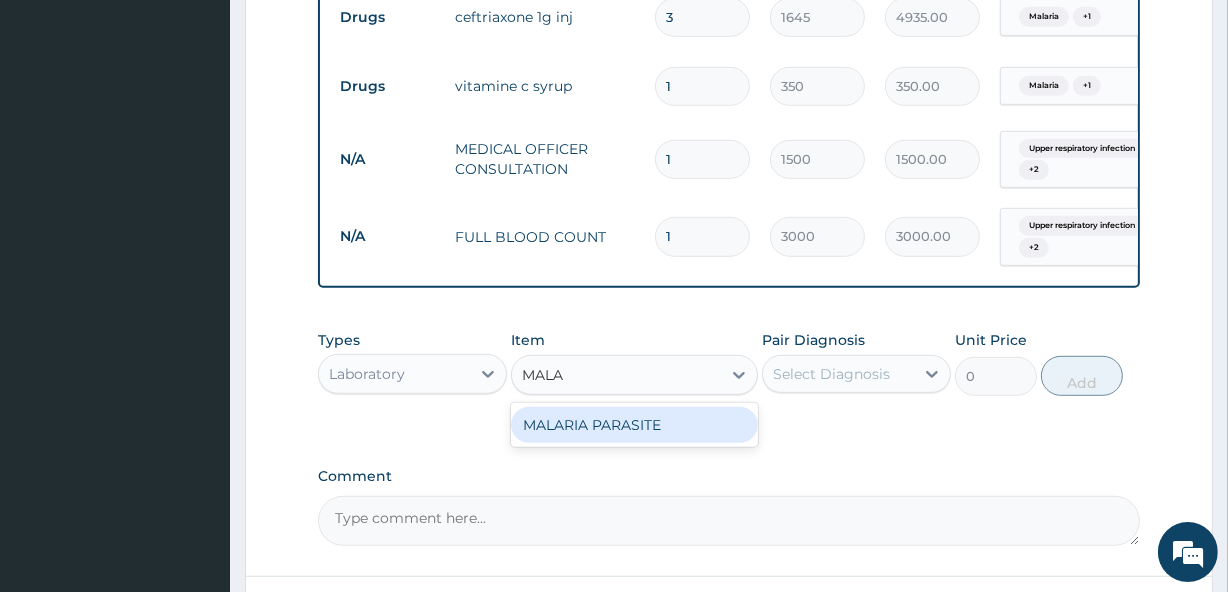 click on "MALARIA PARASITE" at bounding box center [634, 425] 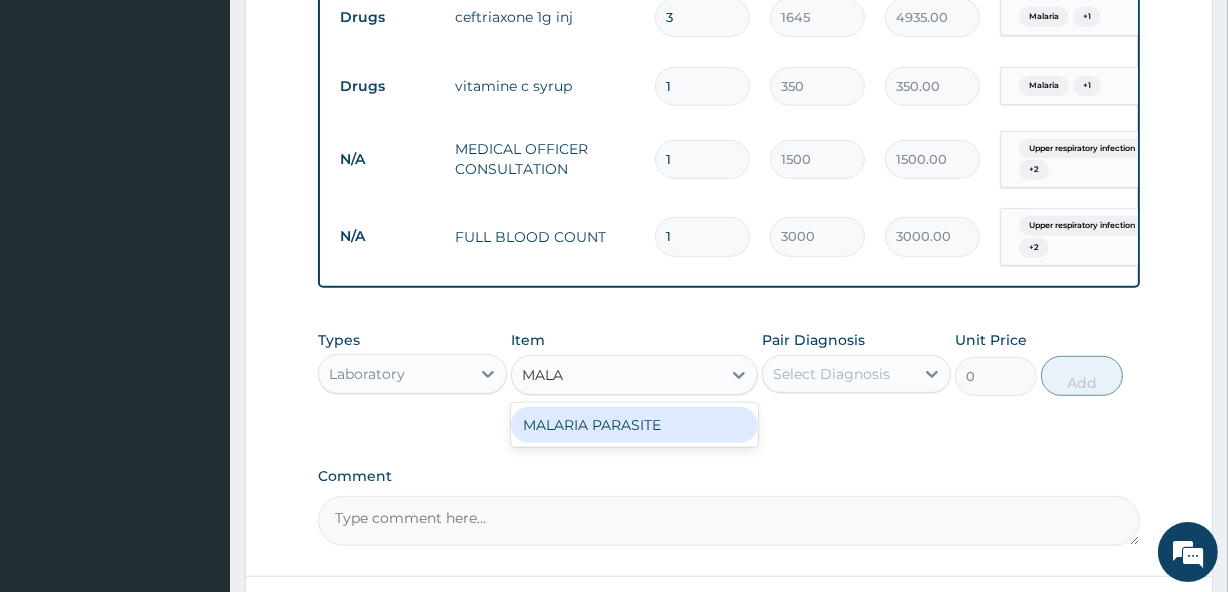 type 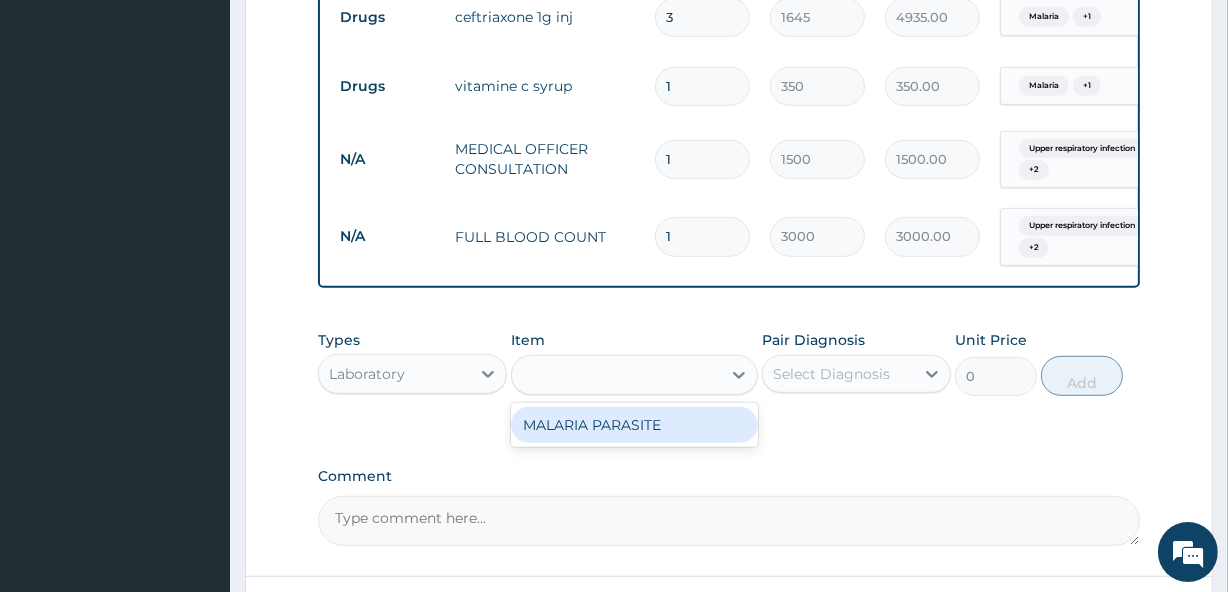 type on "800" 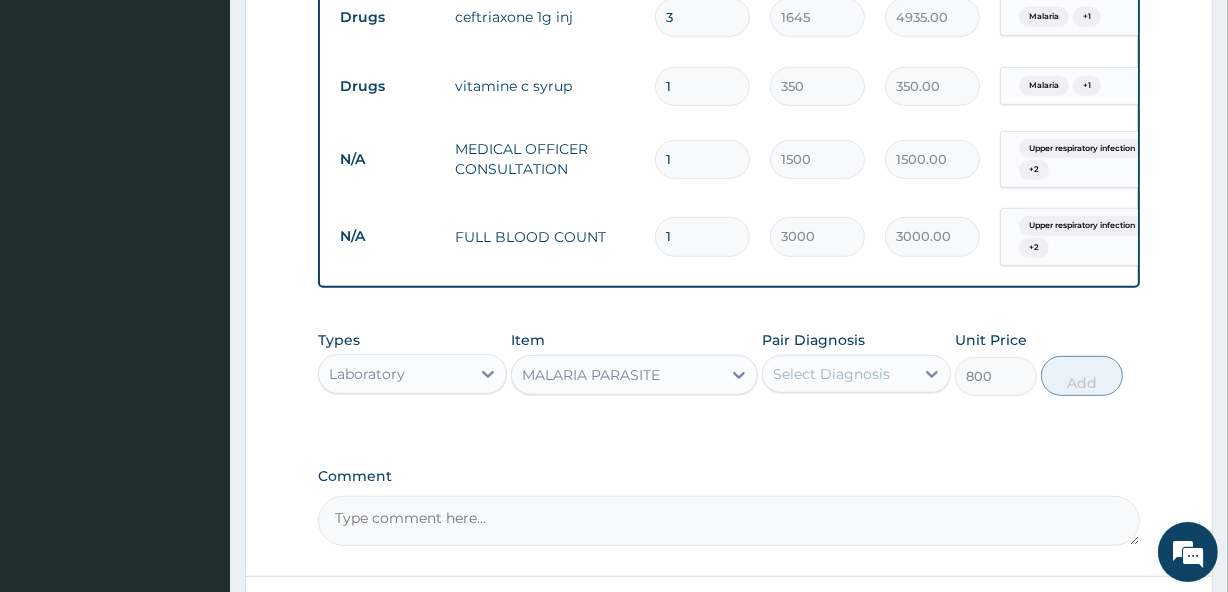 click on "Select Diagnosis" at bounding box center (831, 374) 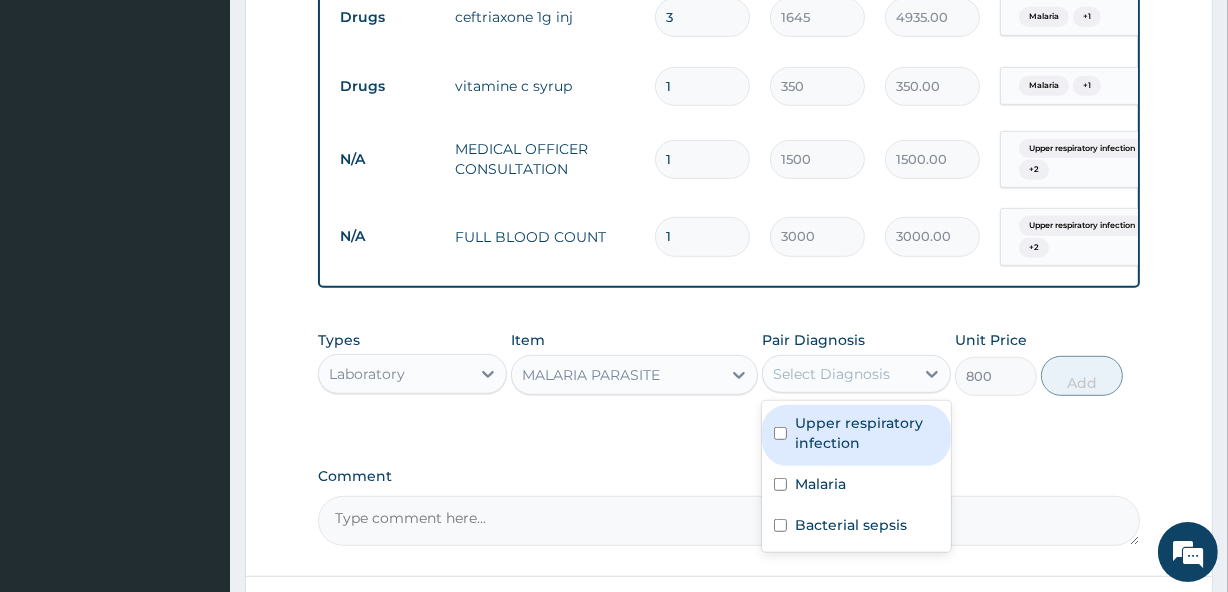 click on "Upper respiratory infection" at bounding box center (867, 433) 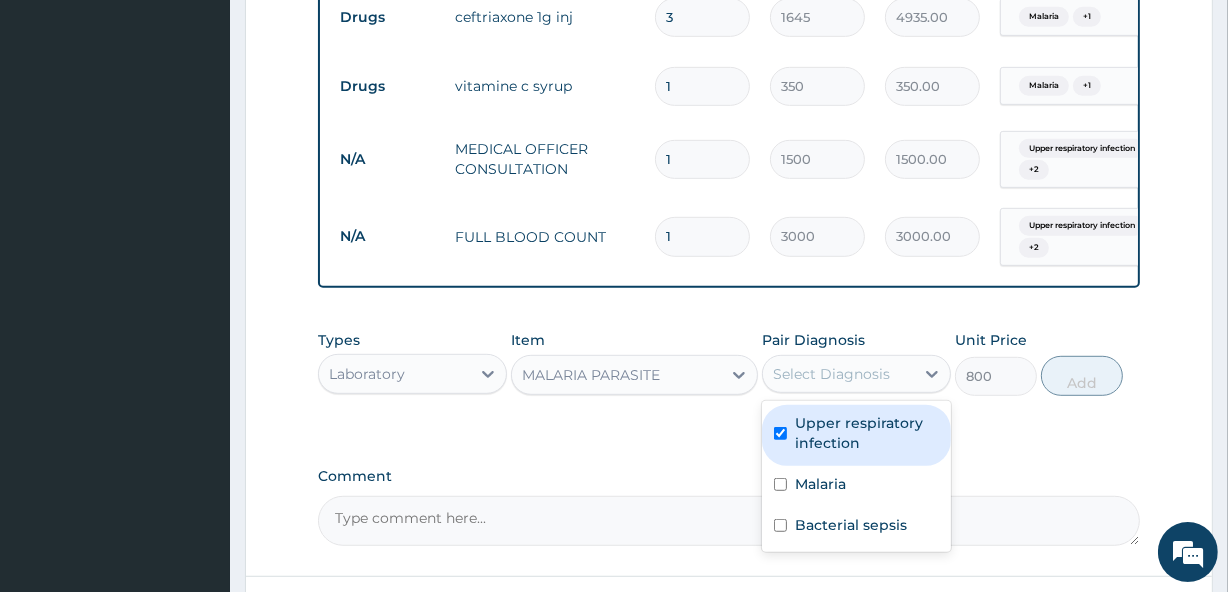 checkbox on "true" 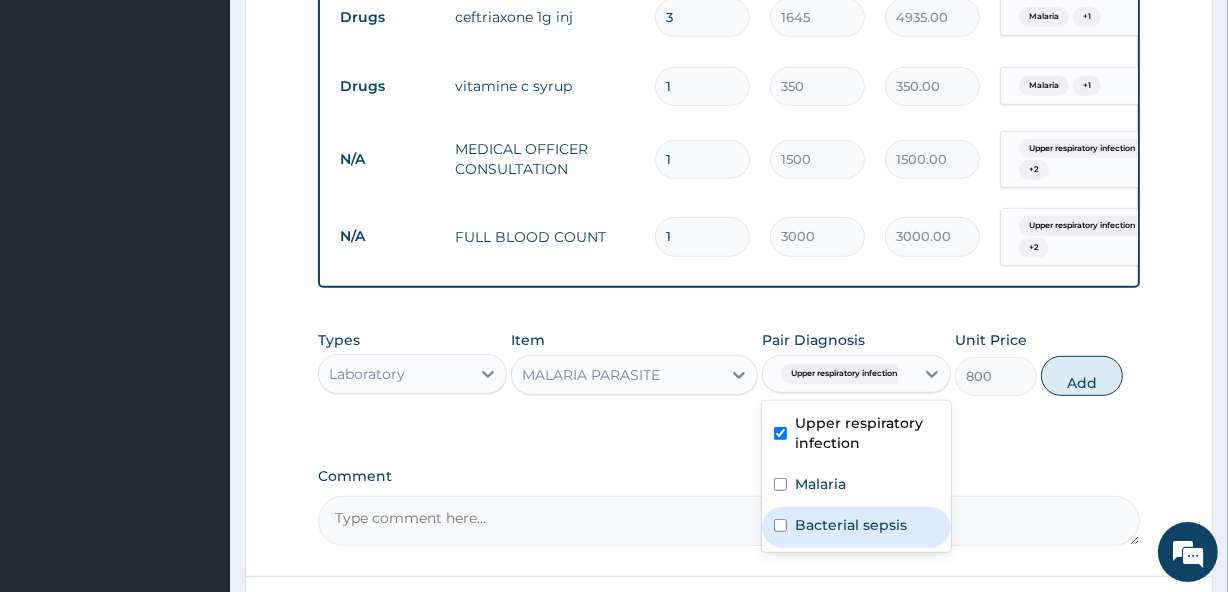 click on "Bacterial sepsis" at bounding box center (856, 527) 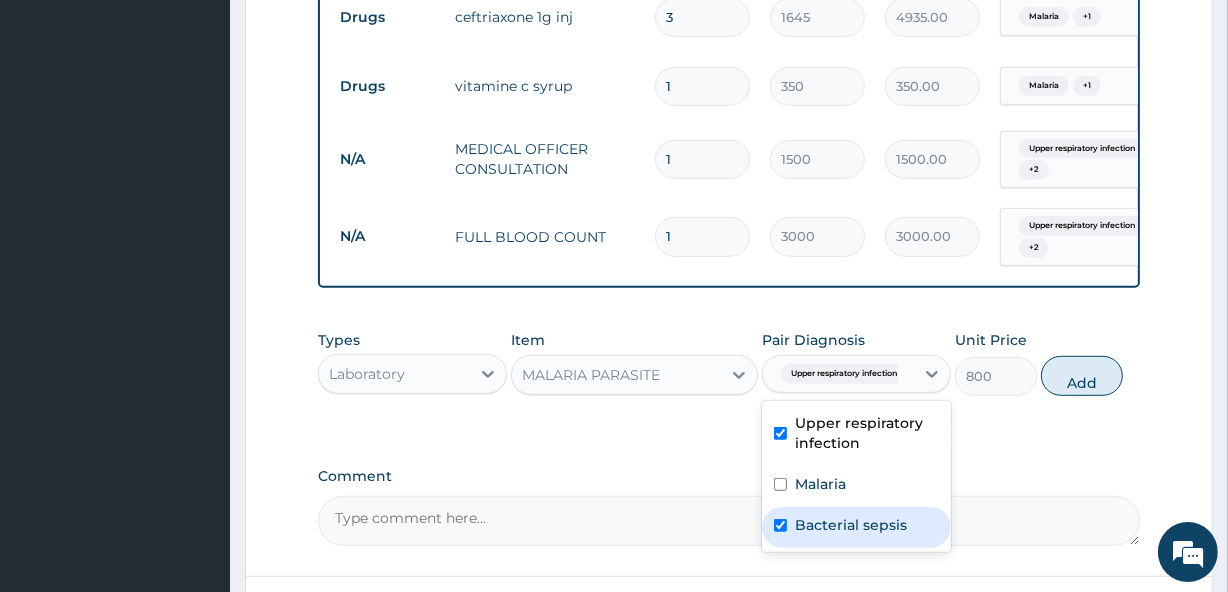 checkbox on "true" 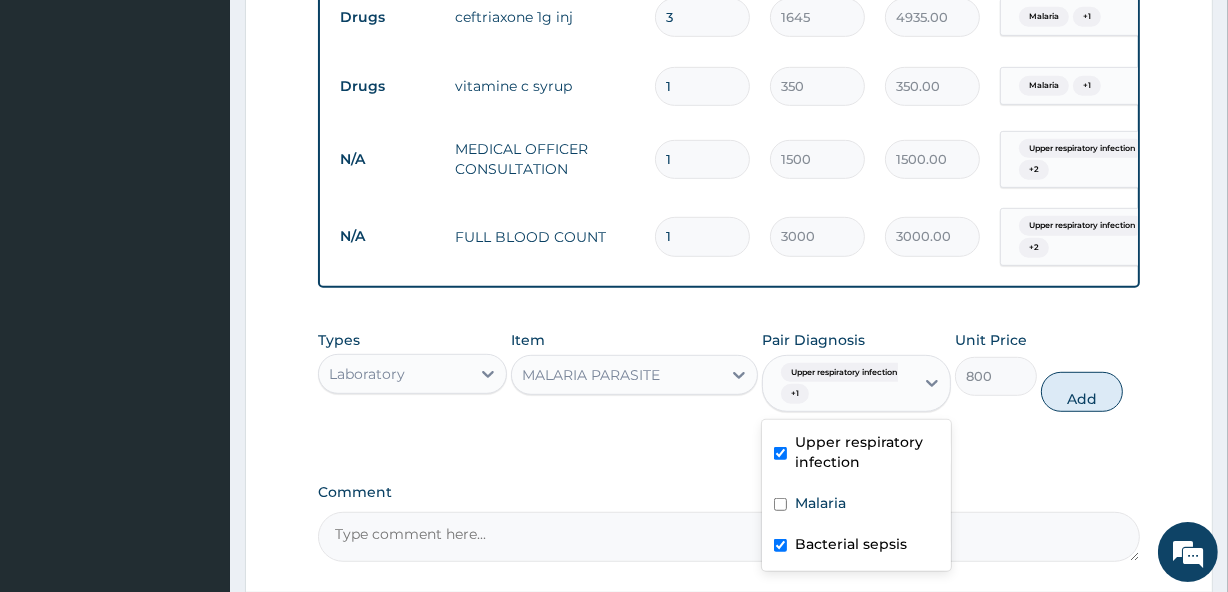 click on "Upper respiratory infection" at bounding box center [856, 454] 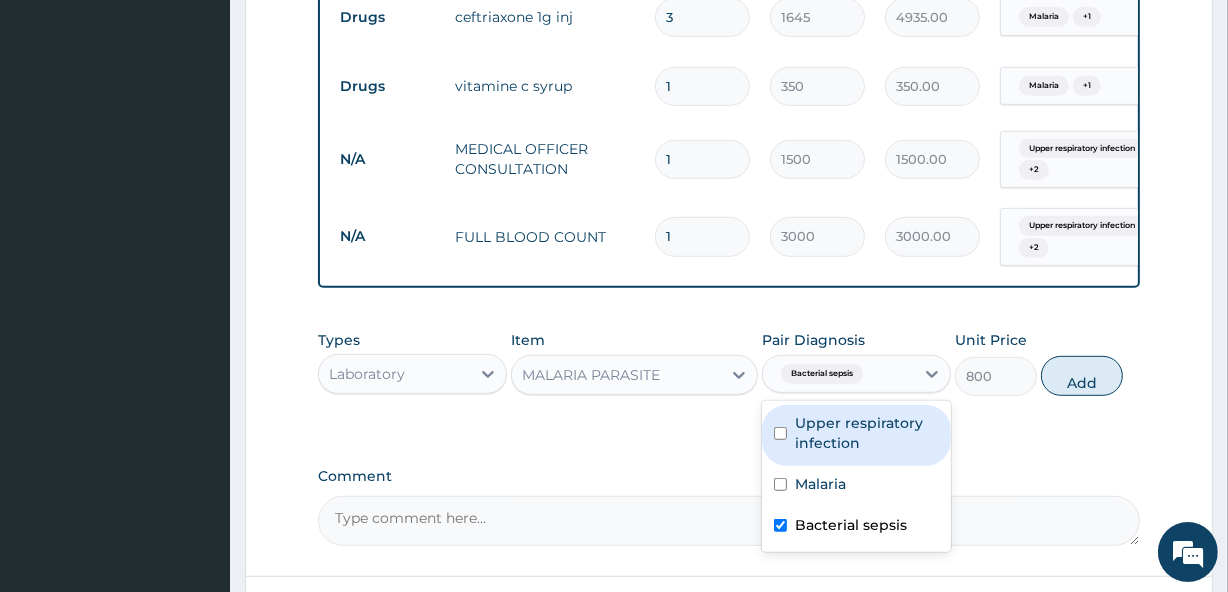 drag, startPoint x: 819, startPoint y: 504, endPoint x: 820, endPoint y: 462, distance: 42.0119 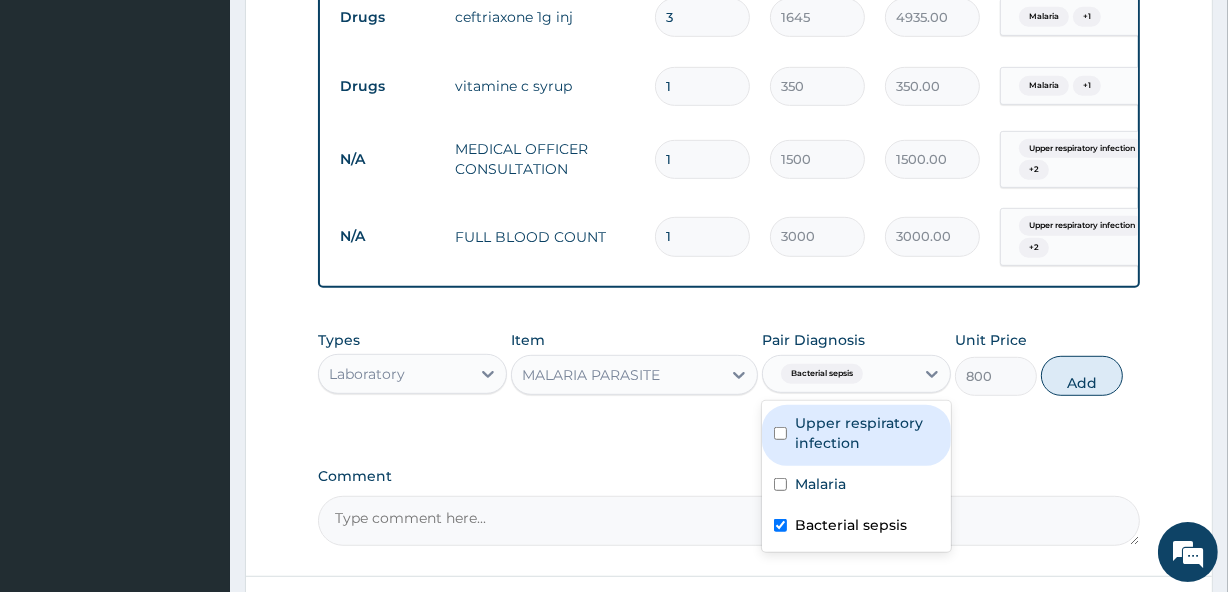 click on "Upper respiratory infection Malaria Bacterial sepsis" at bounding box center [856, 476] 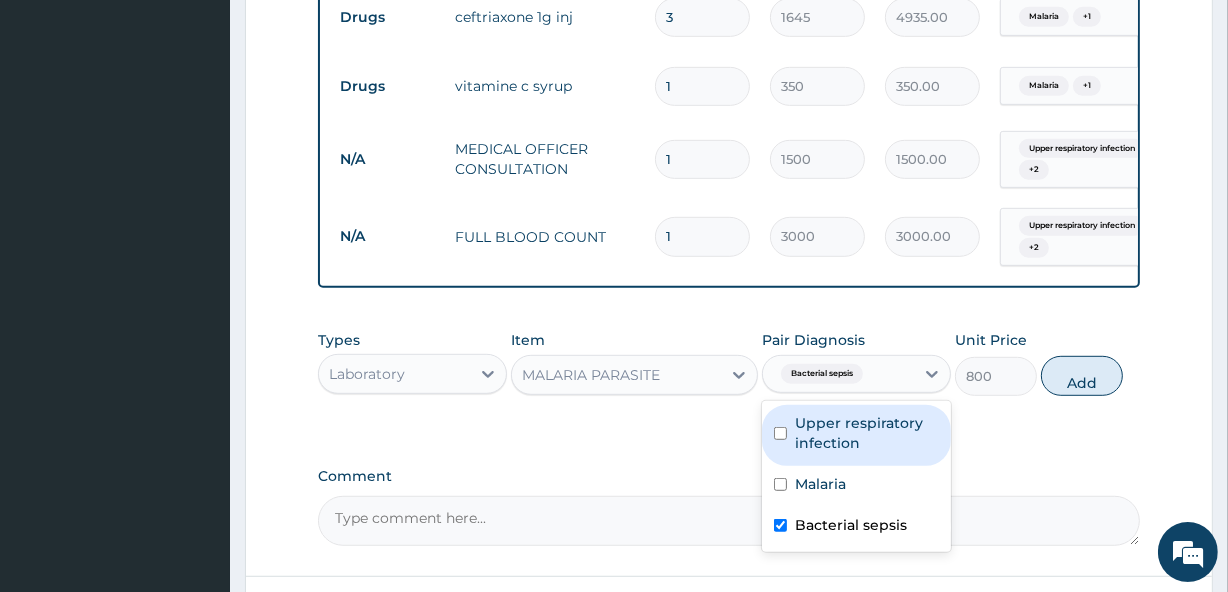 click on "Upper respiratory infection" at bounding box center [867, 433] 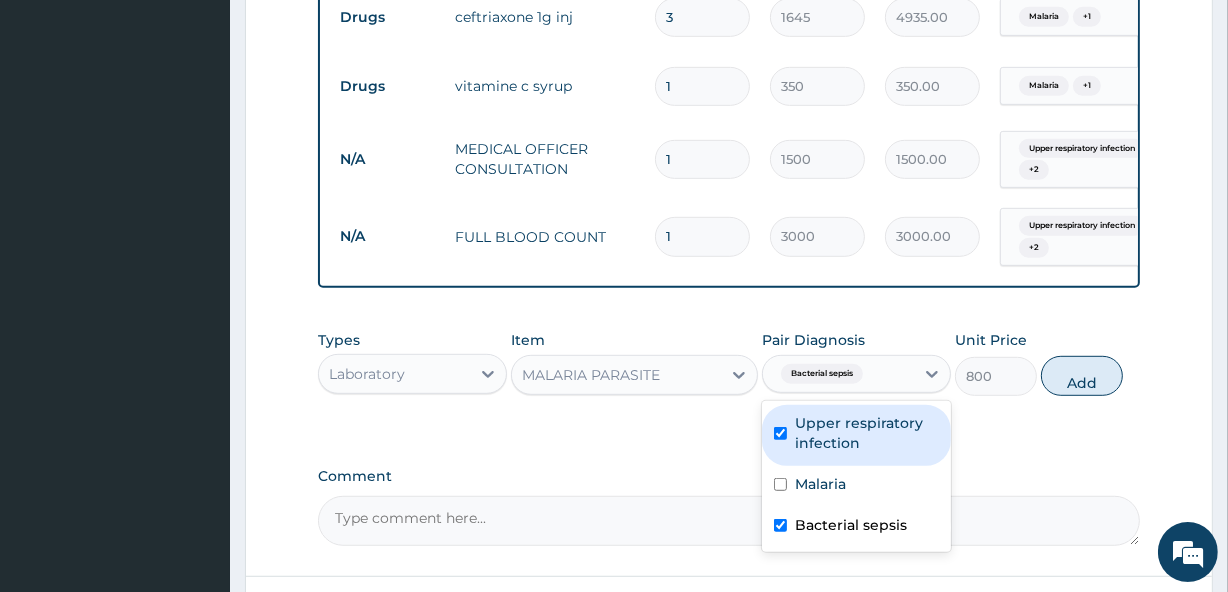 checkbox on "true" 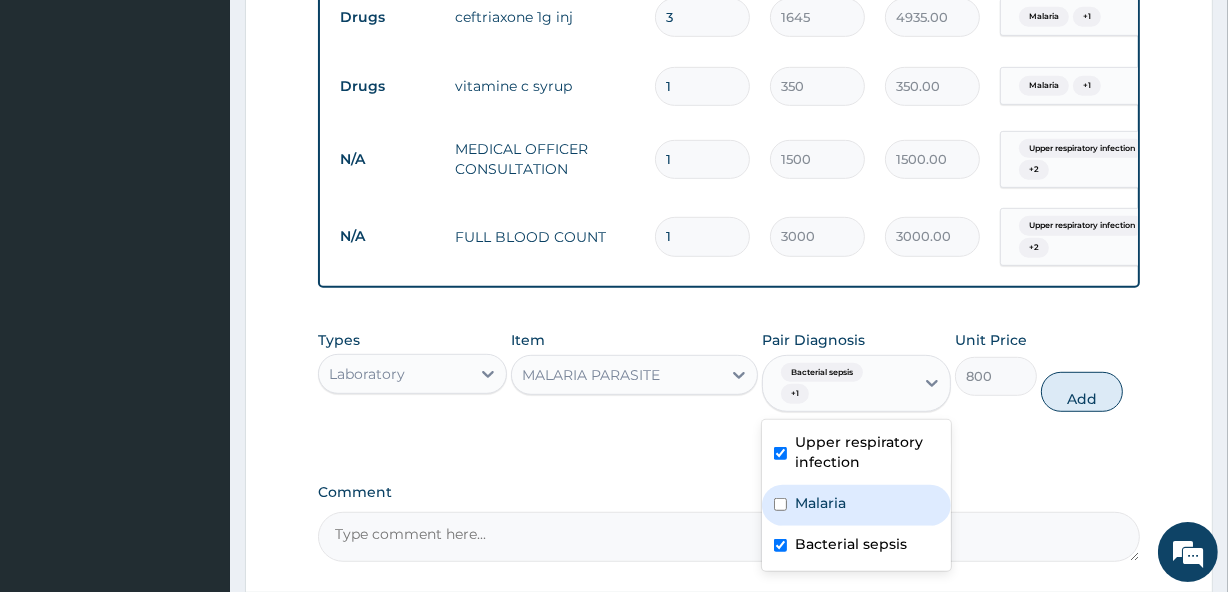 click on "Malaria" at bounding box center (820, 503) 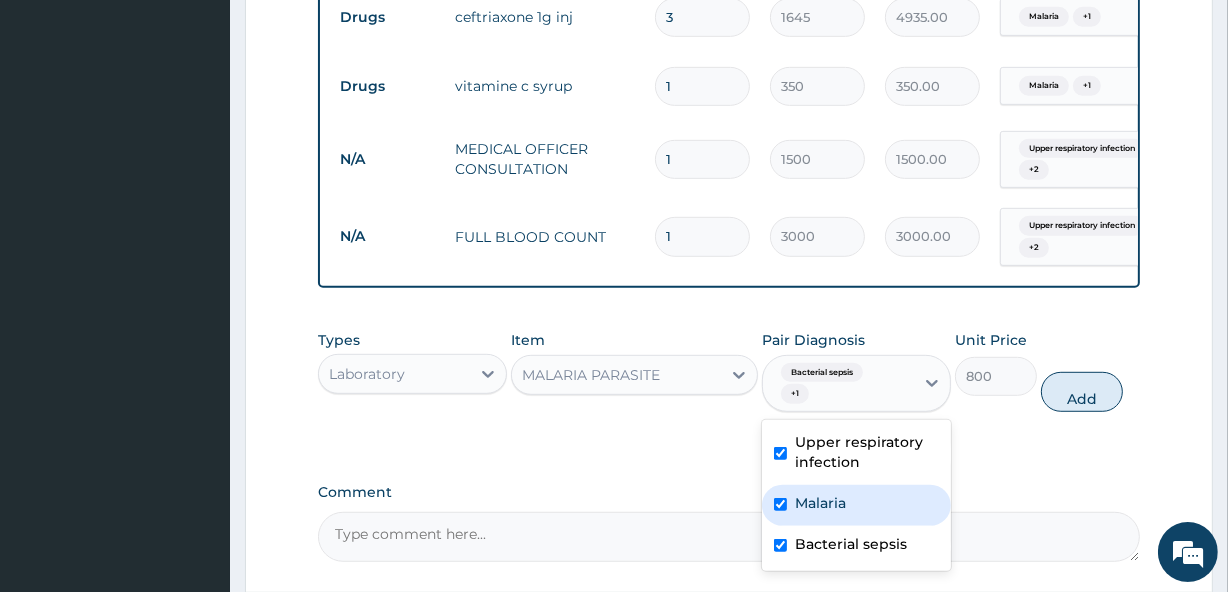 checkbox on "true" 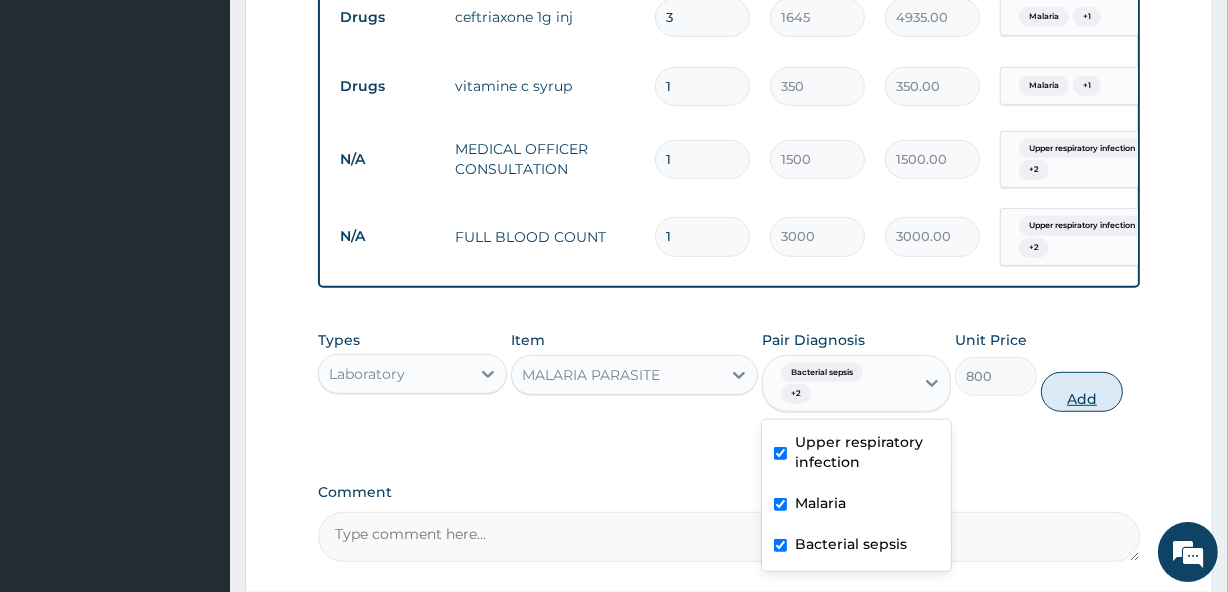 click on "Add" at bounding box center (1082, 392) 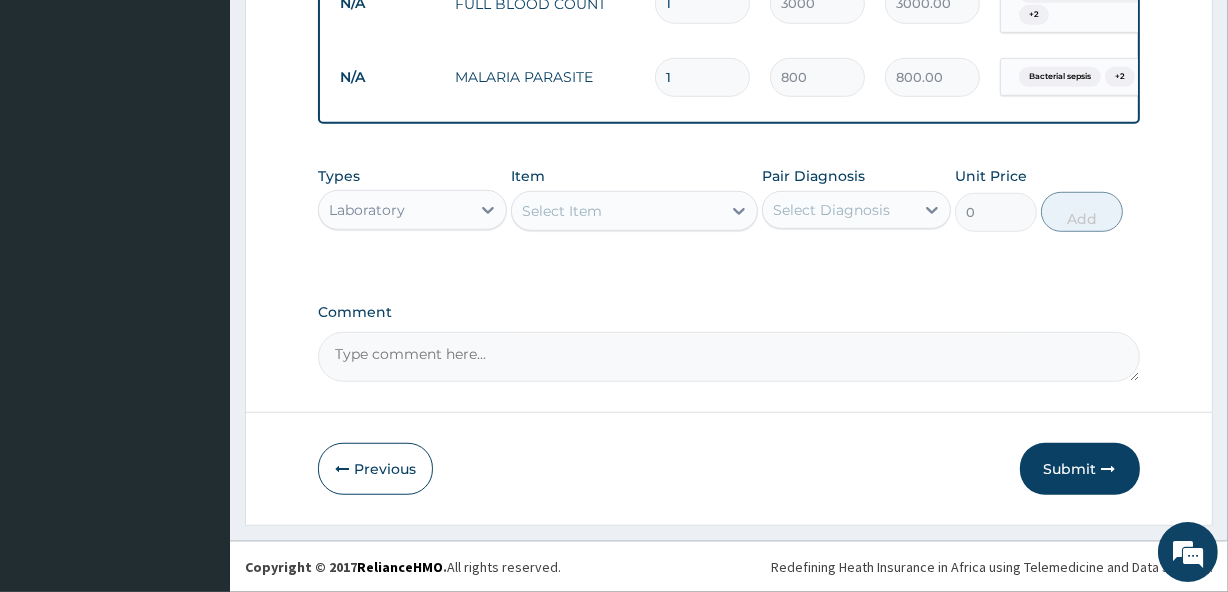 scroll, scrollTop: 1215, scrollLeft: 0, axis: vertical 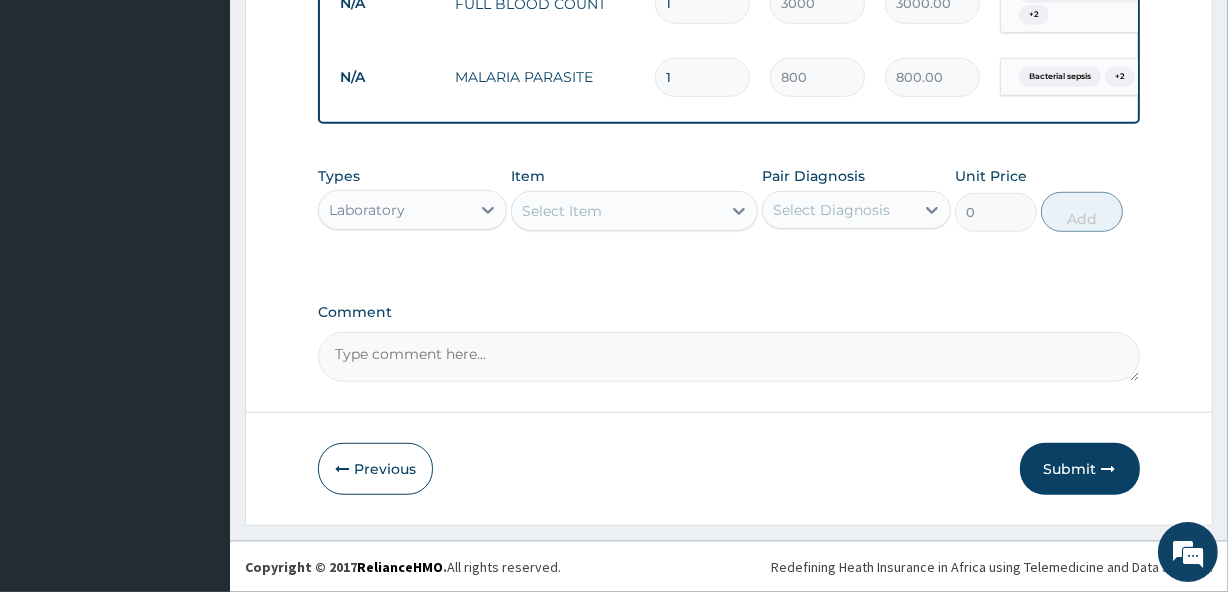 click on "Laboratory" at bounding box center [394, 210] 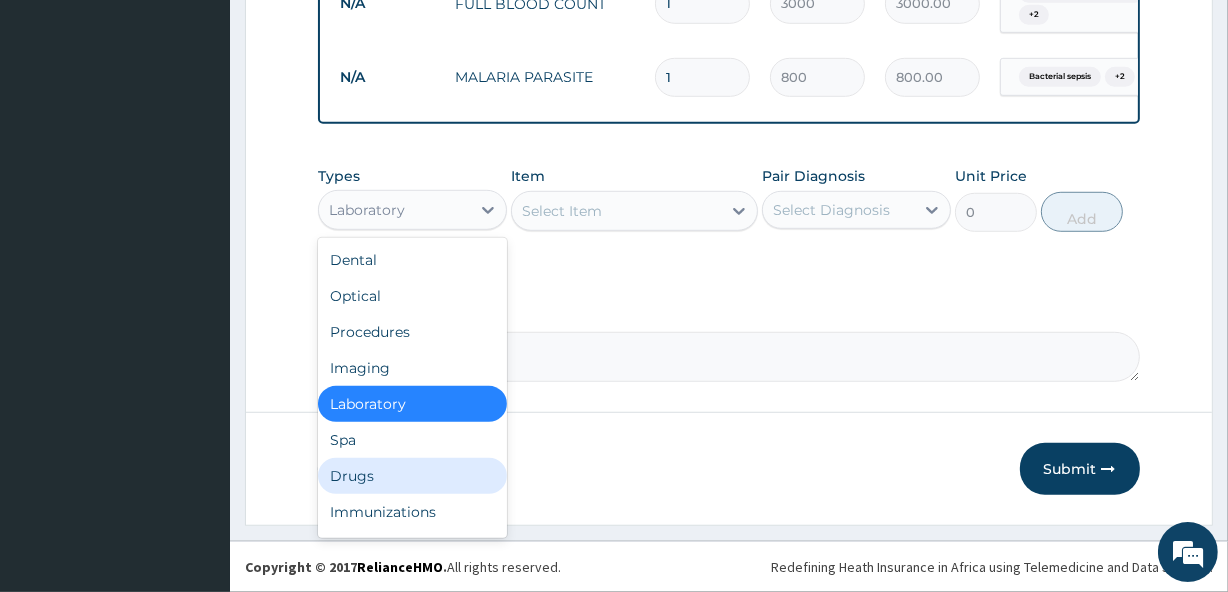 click on "Drugs" at bounding box center [412, 476] 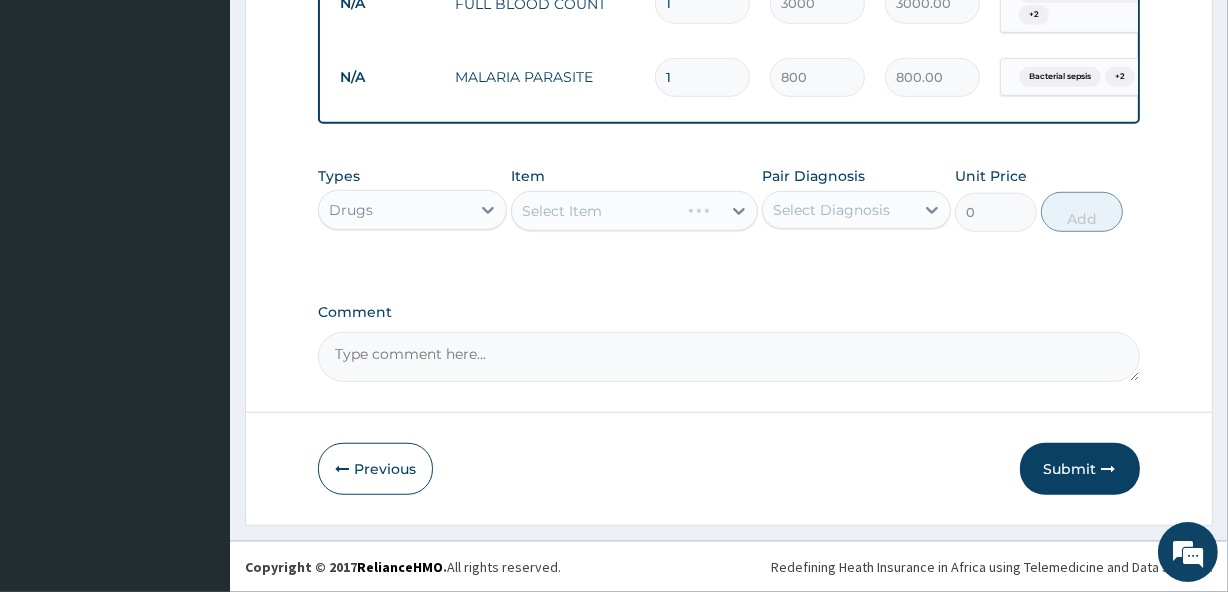 click on "Select Item" at bounding box center [634, 211] 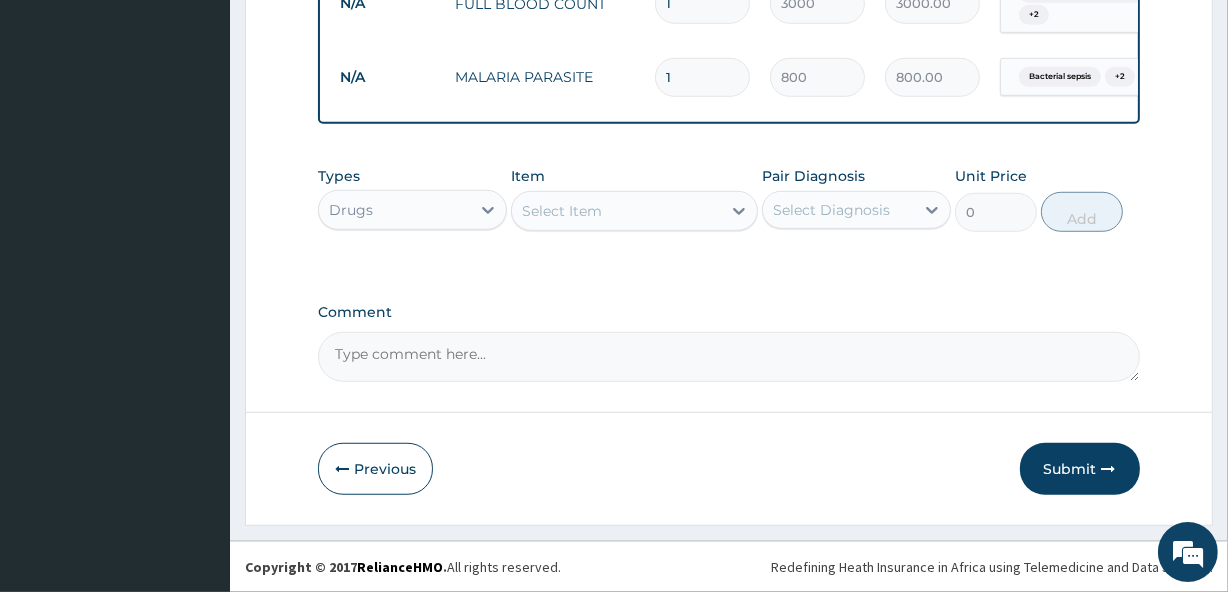 click on "Select Item" at bounding box center (562, 211) 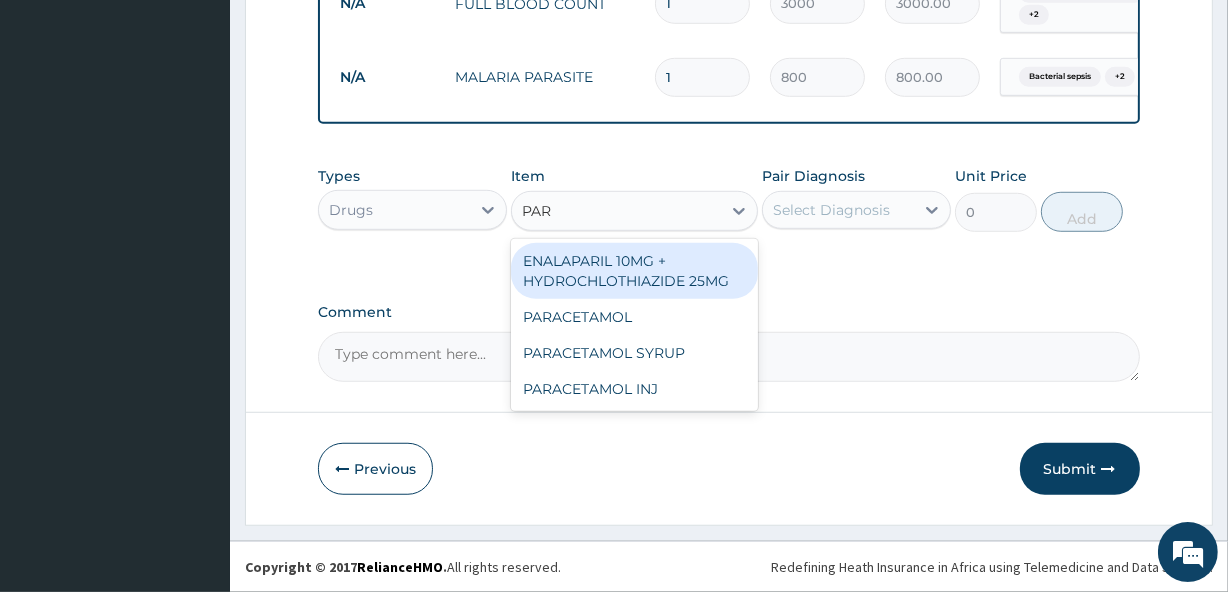 type on "PARA" 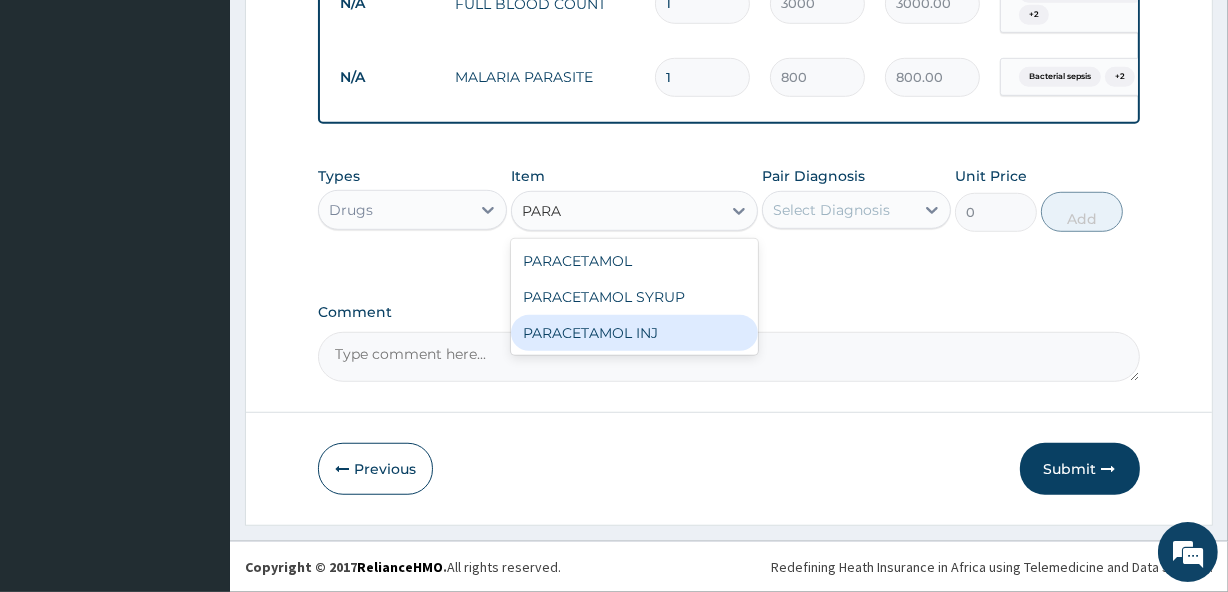 click on "PARACETAMOL INJ" at bounding box center [634, 333] 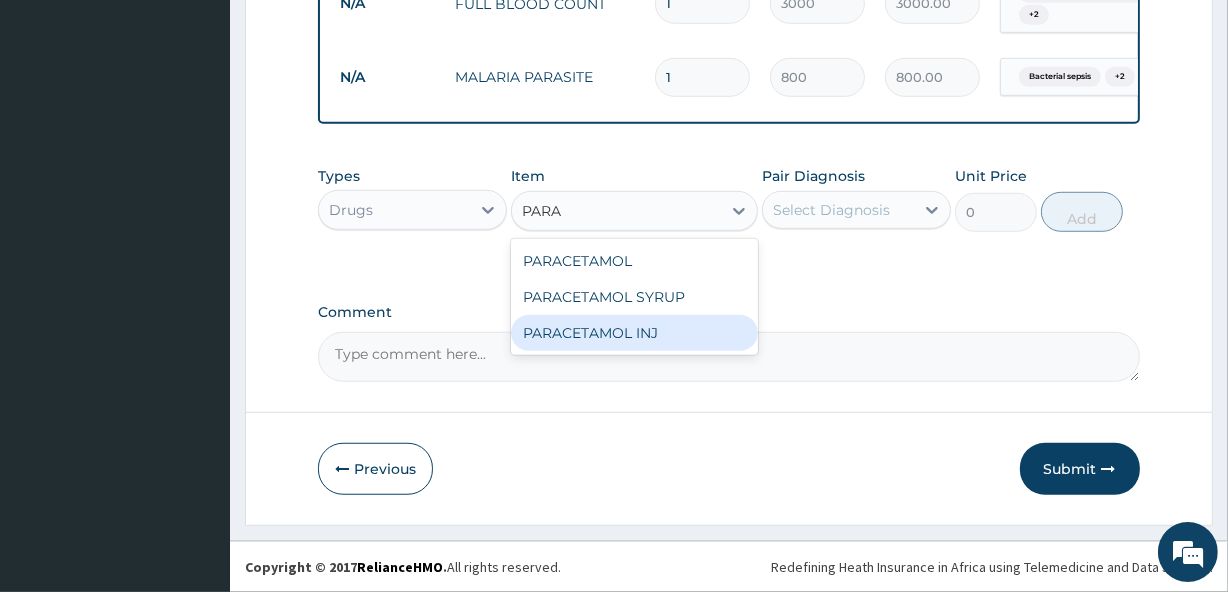 type 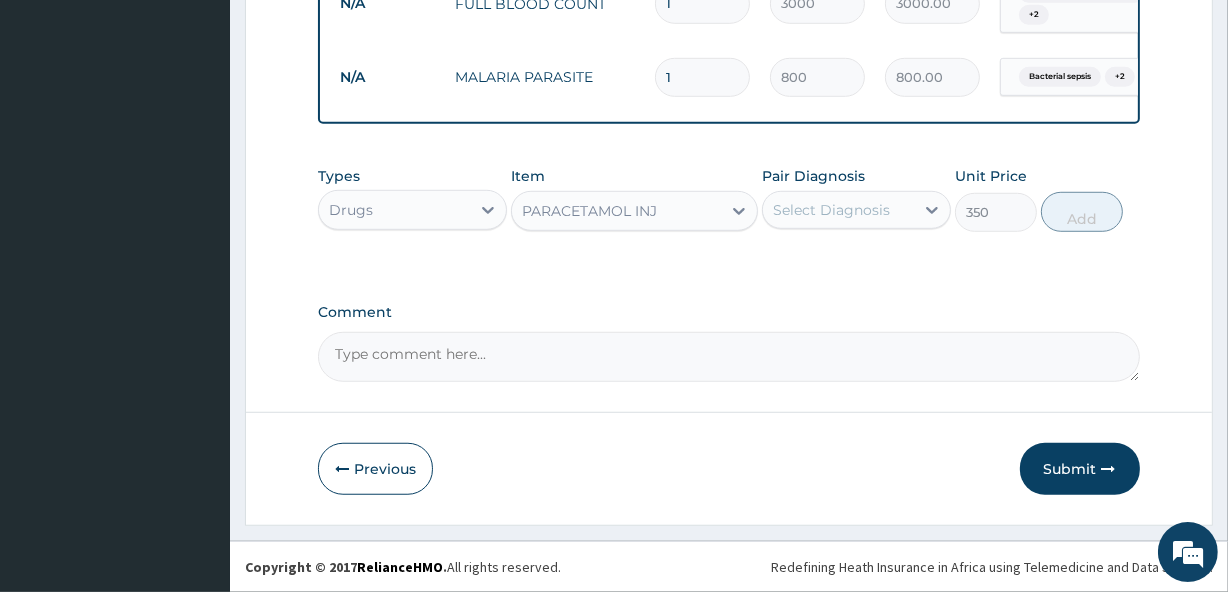 click on "Select Diagnosis" at bounding box center (831, 210) 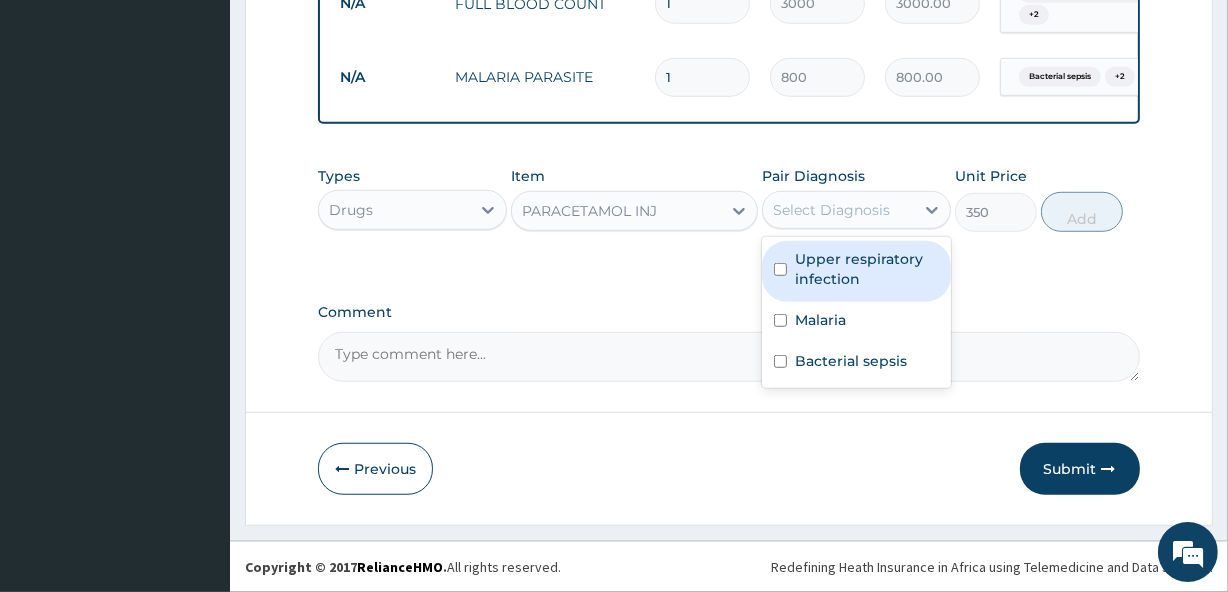 click on "Upper respiratory infection" at bounding box center (867, 269) 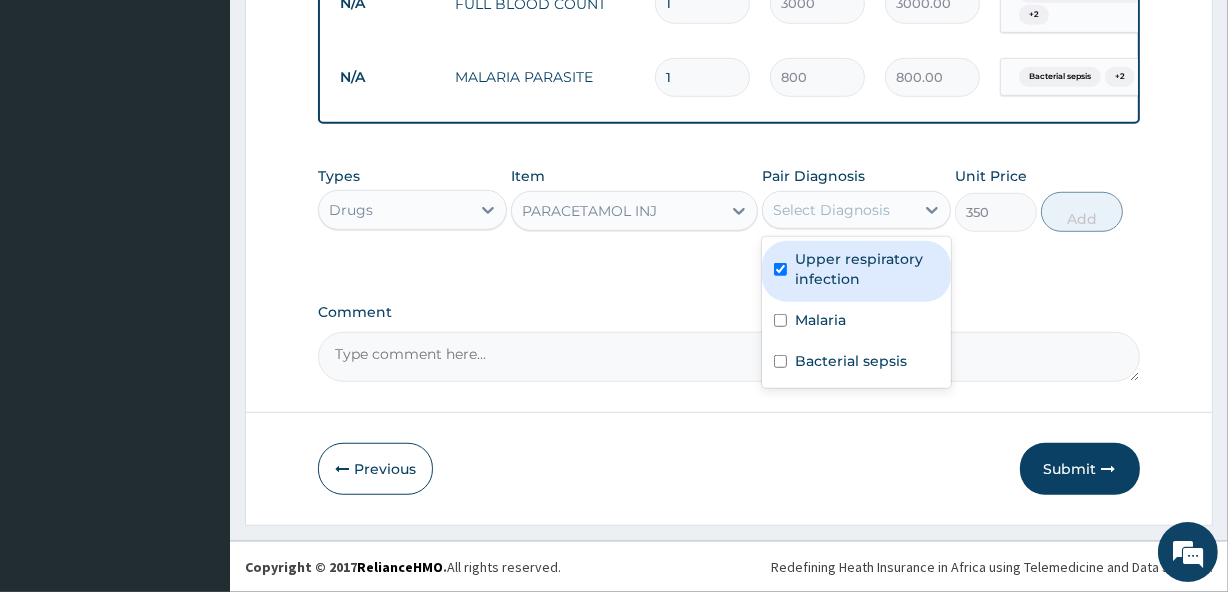 checkbox on "true" 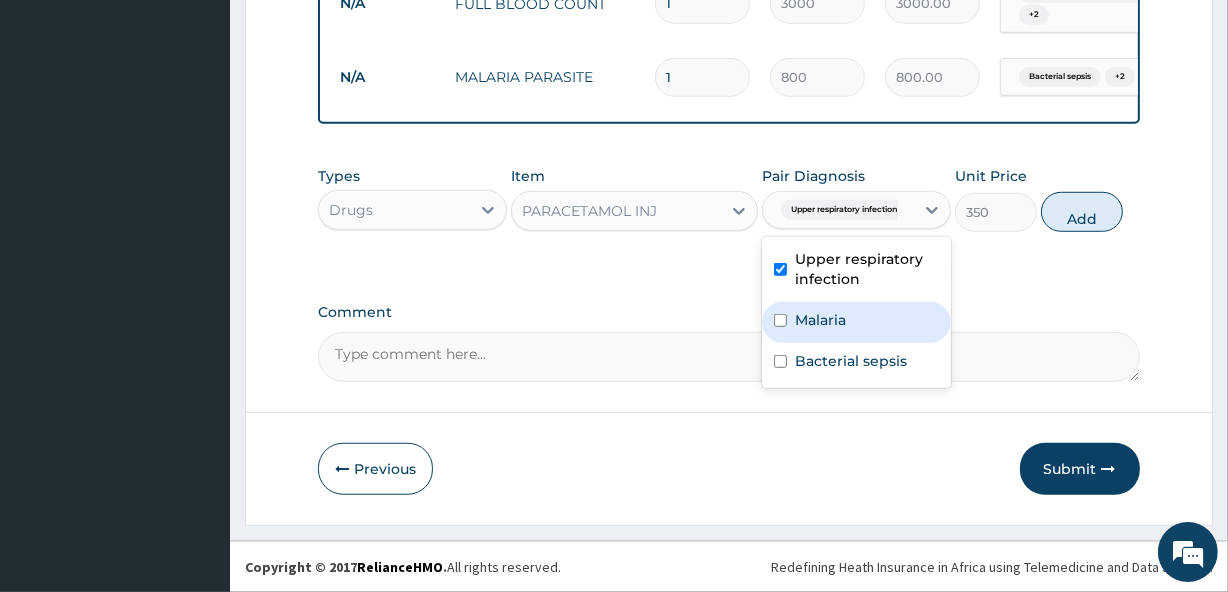 click on "Malaria" at bounding box center [856, 322] 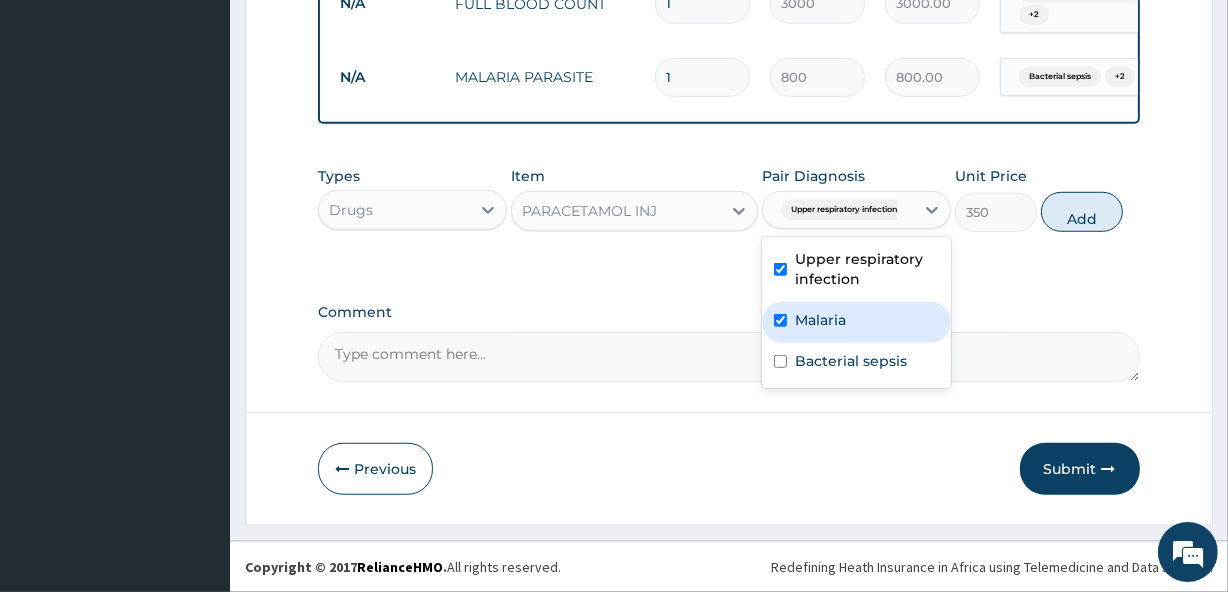 checkbox on "true" 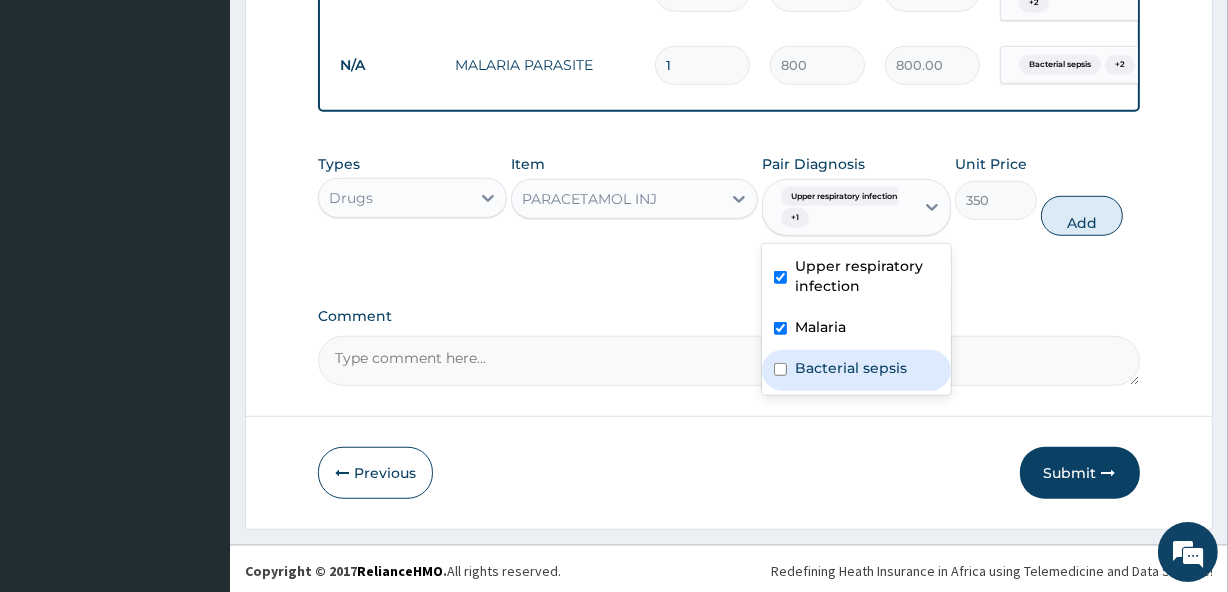 click on "Bacterial sepsis" at bounding box center (851, 368) 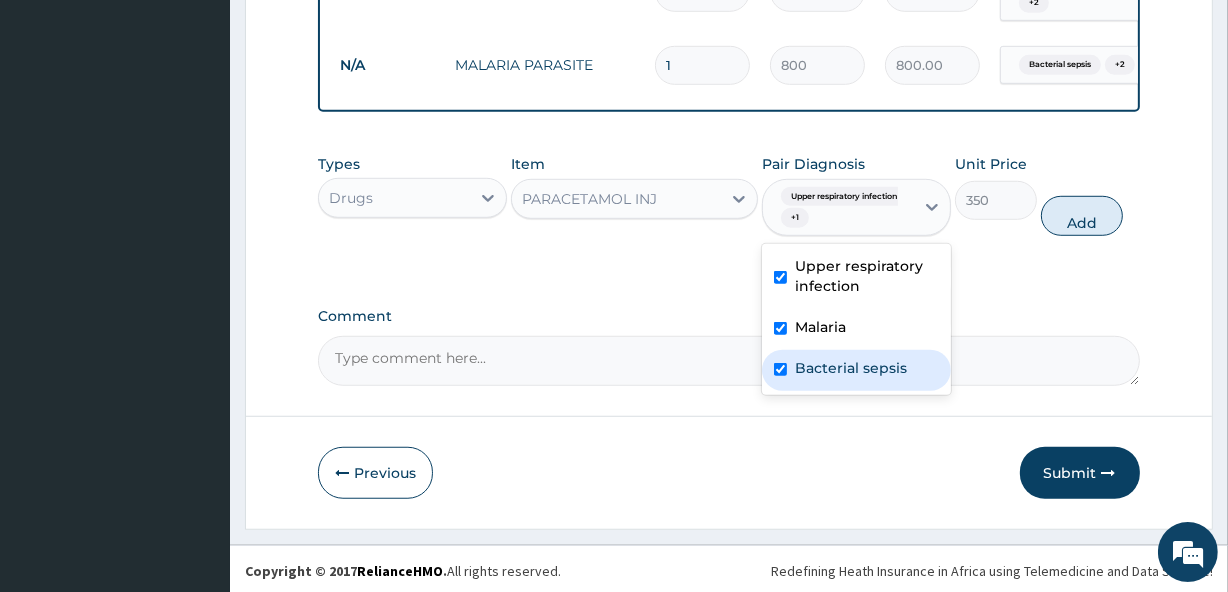checkbox on "true" 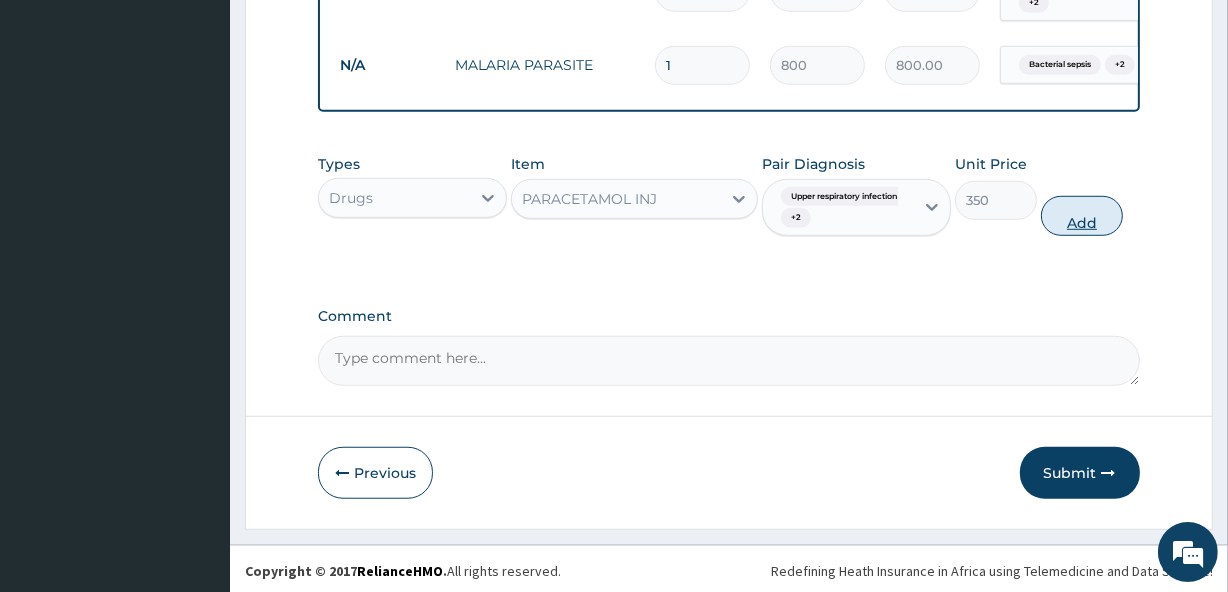 click on "Add" at bounding box center [1082, 216] 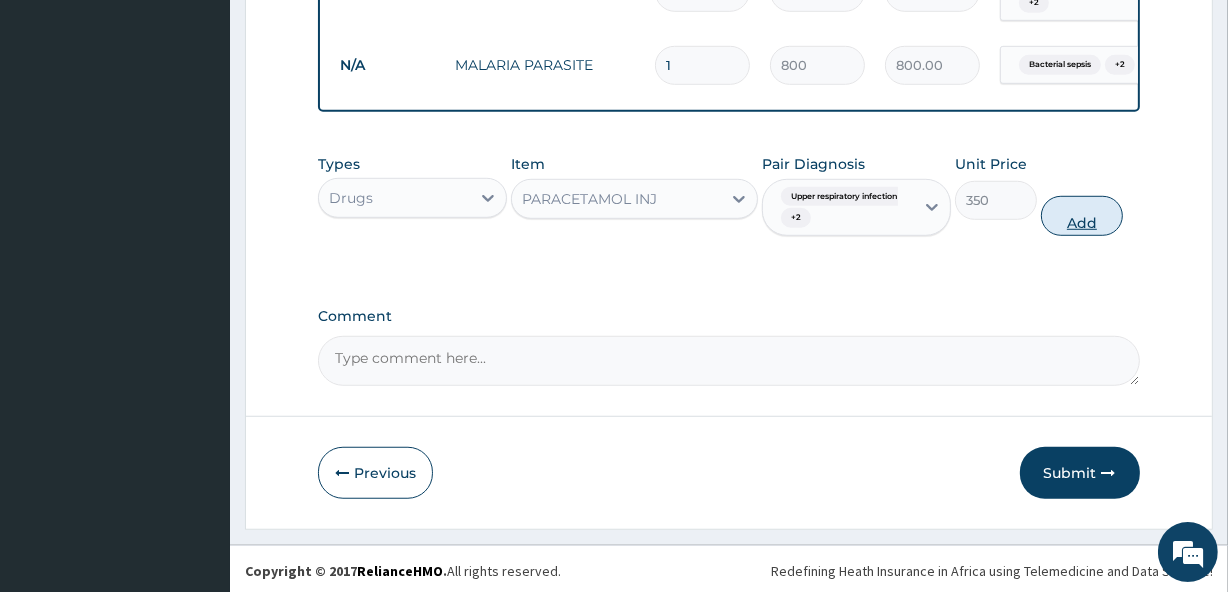 type on "0" 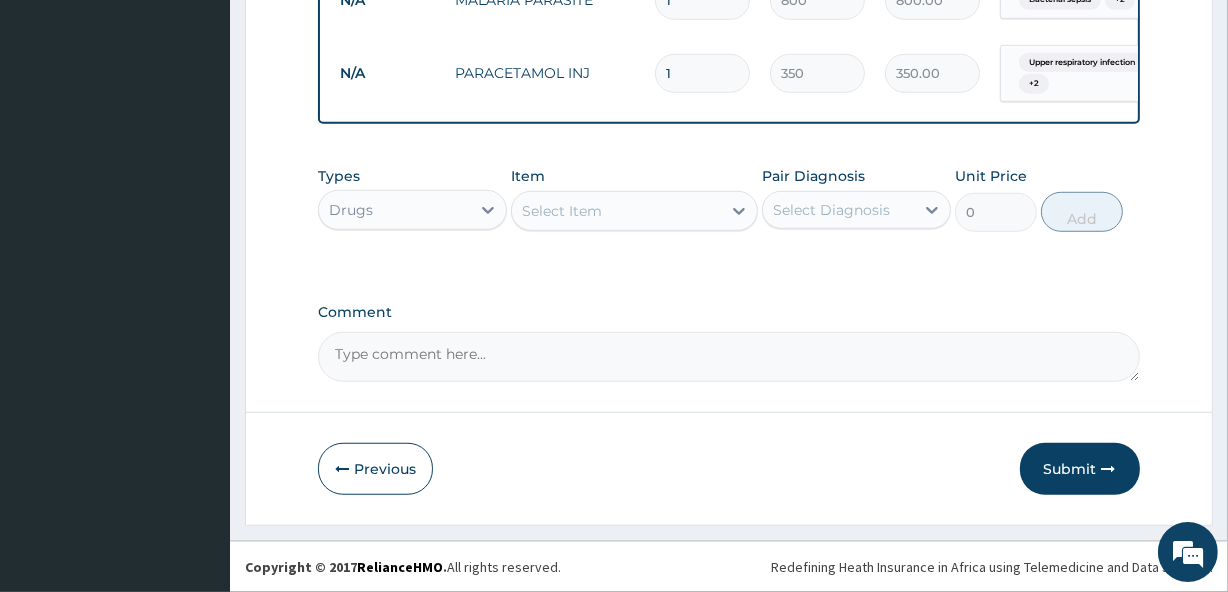 scroll, scrollTop: 1292, scrollLeft: 0, axis: vertical 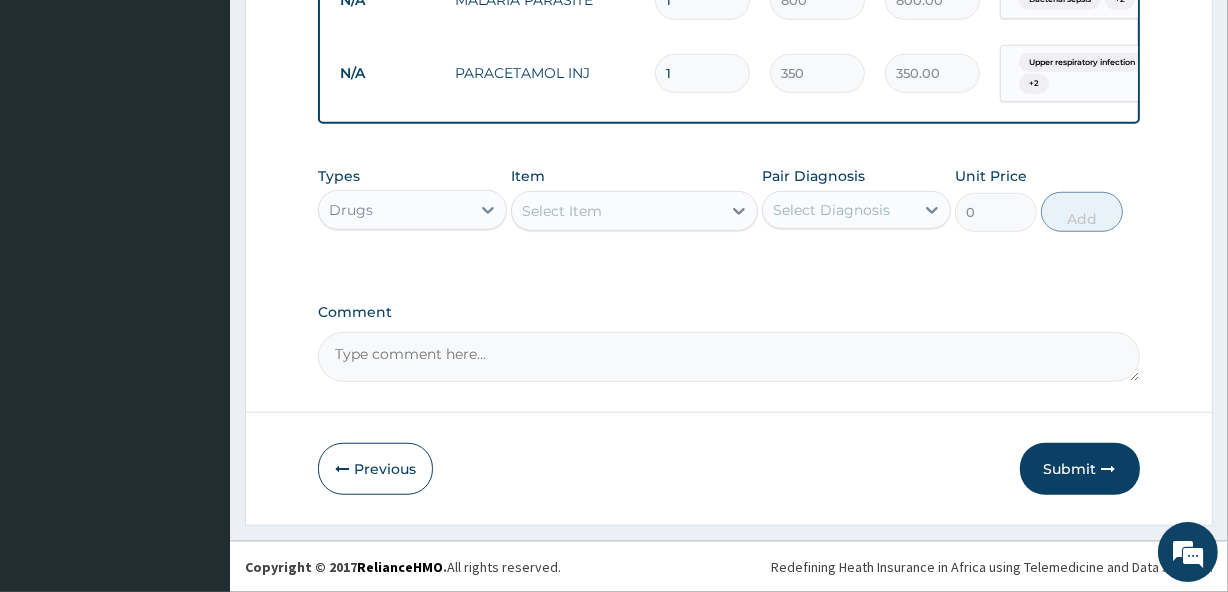 click on "Select Item" at bounding box center [616, 211] 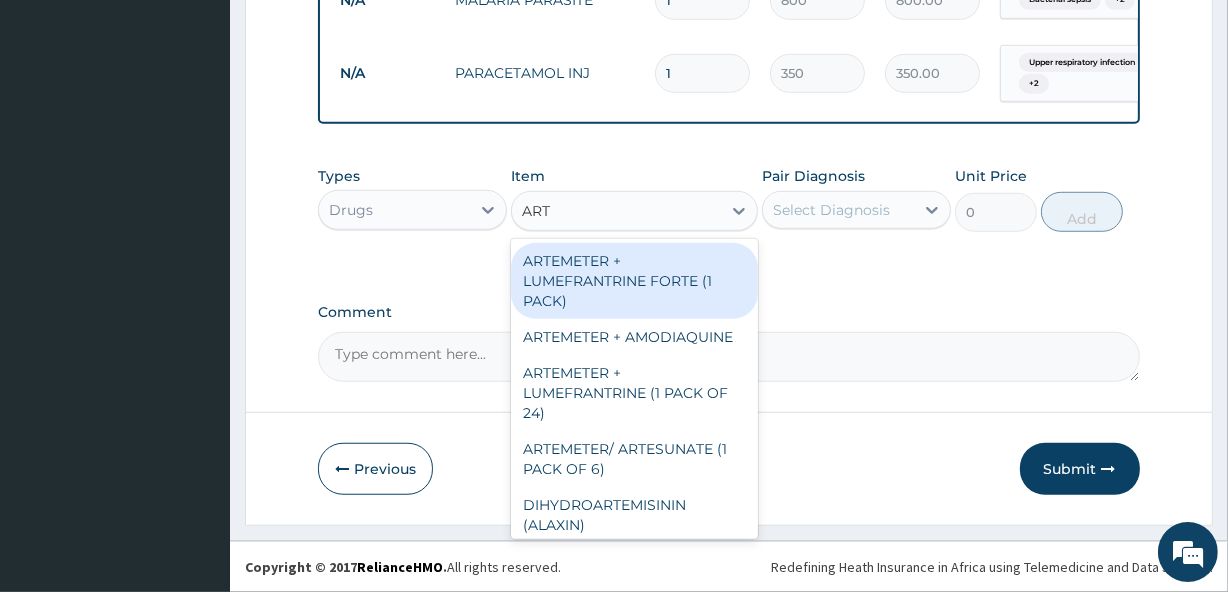 type on "ARTE" 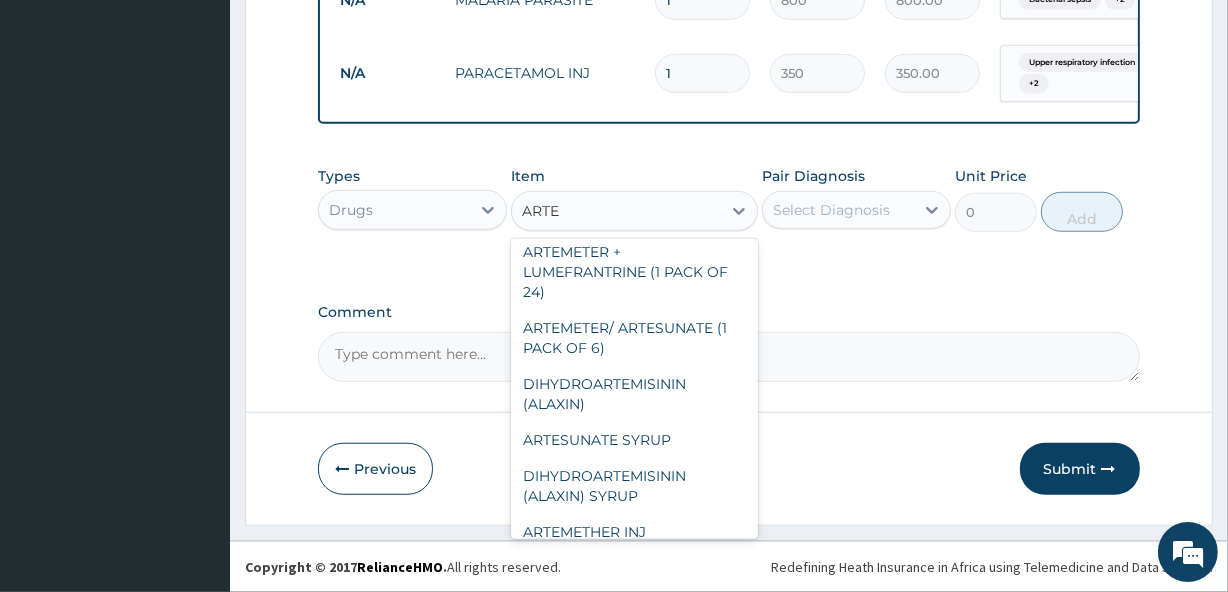 scroll, scrollTop: 228, scrollLeft: 0, axis: vertical 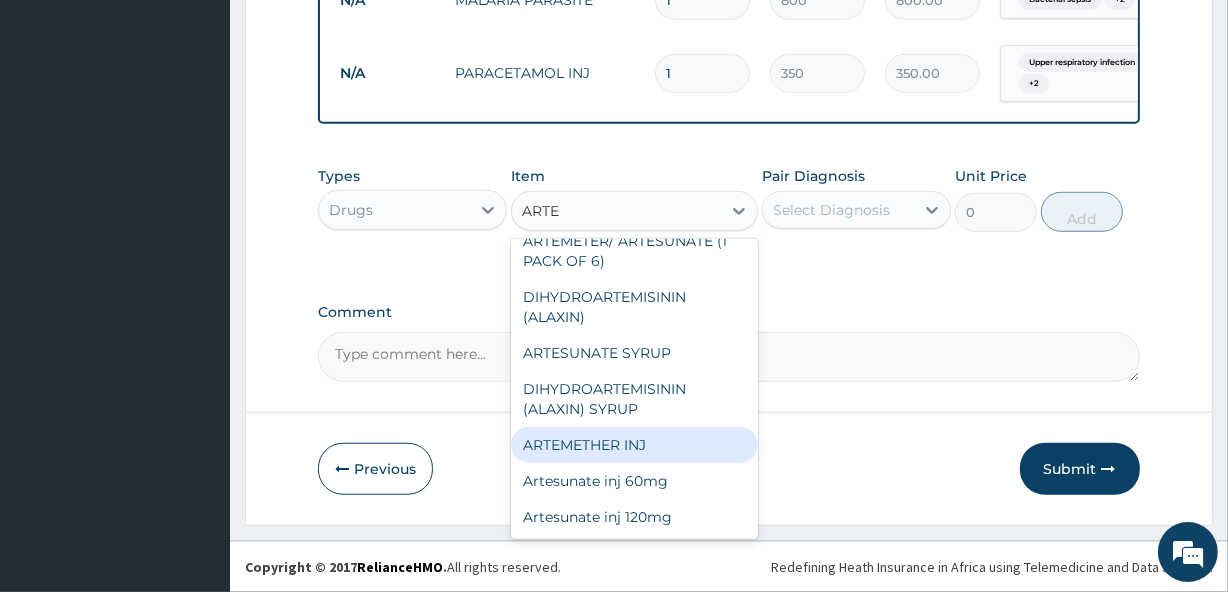 click on "ARTEMETHER INJ" at bounding box center (634, 445) 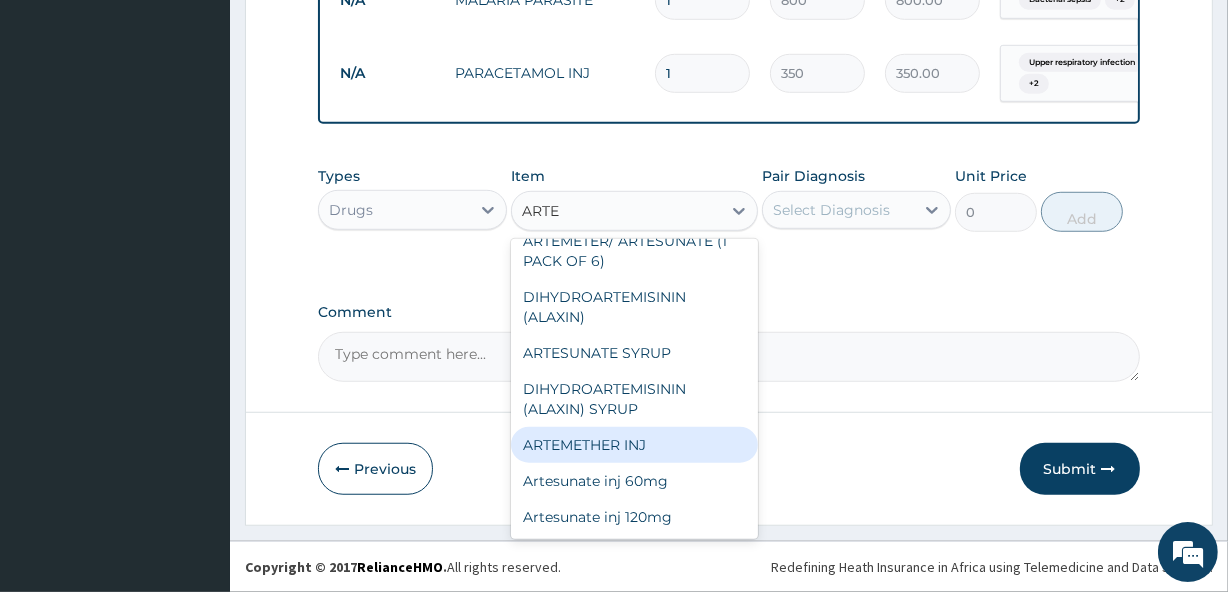 type 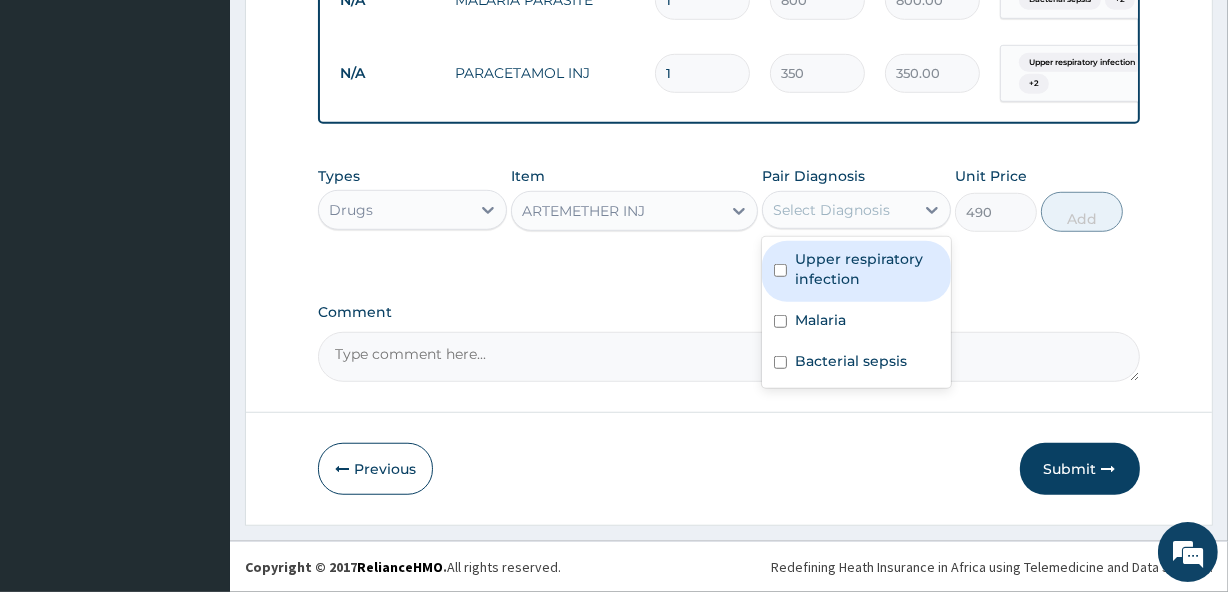 click on "Select Diagnosis" at bounding box center (838, 210) 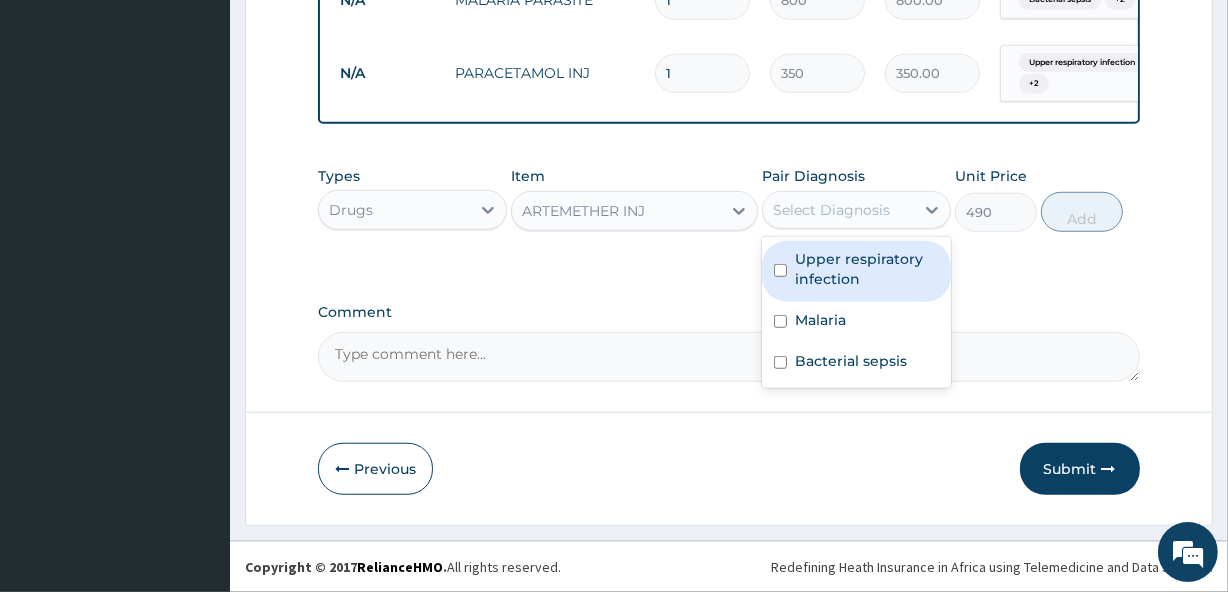 click on "Upper respiratory infection" at bounding box center [867, 269] 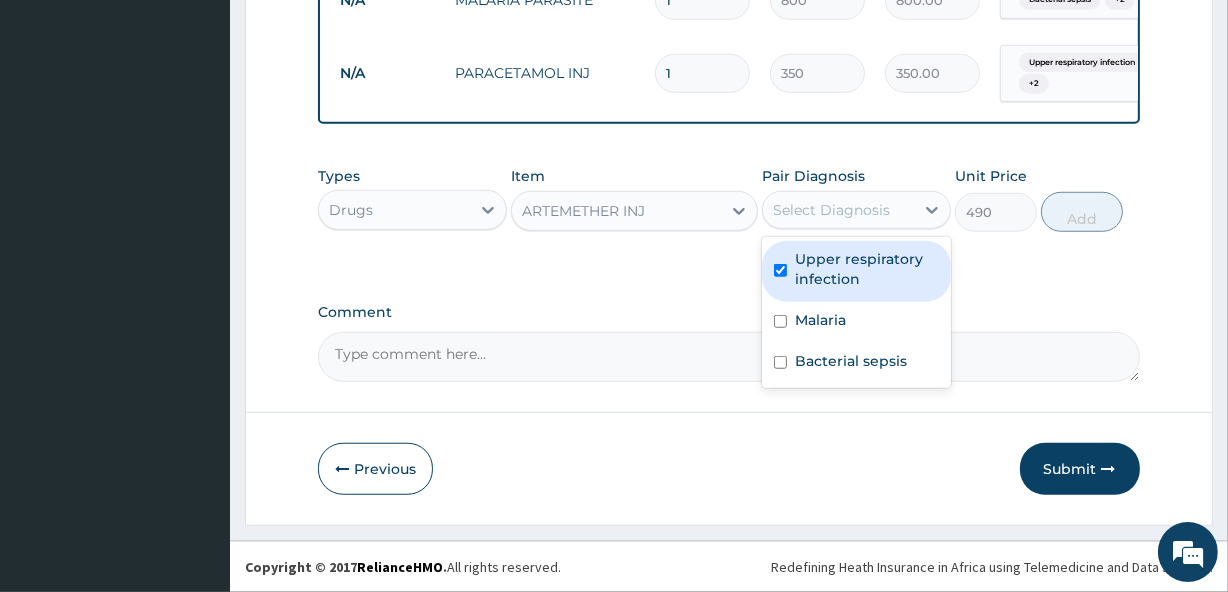 checkbox on "true" 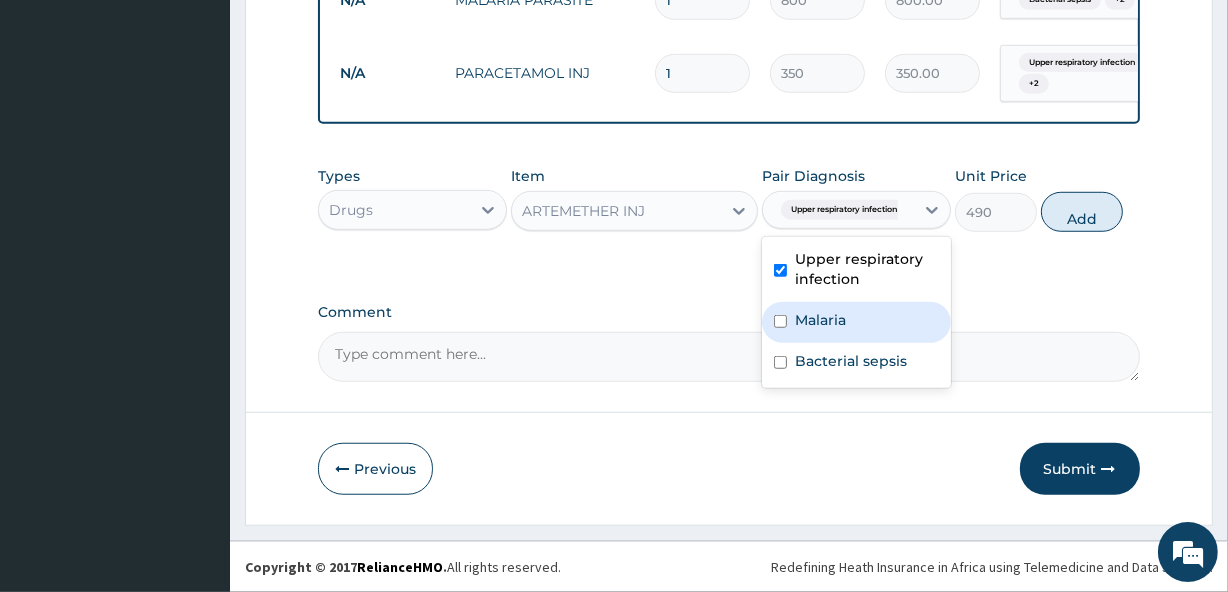 click on "Malaria" at bounding box center (820, 320) 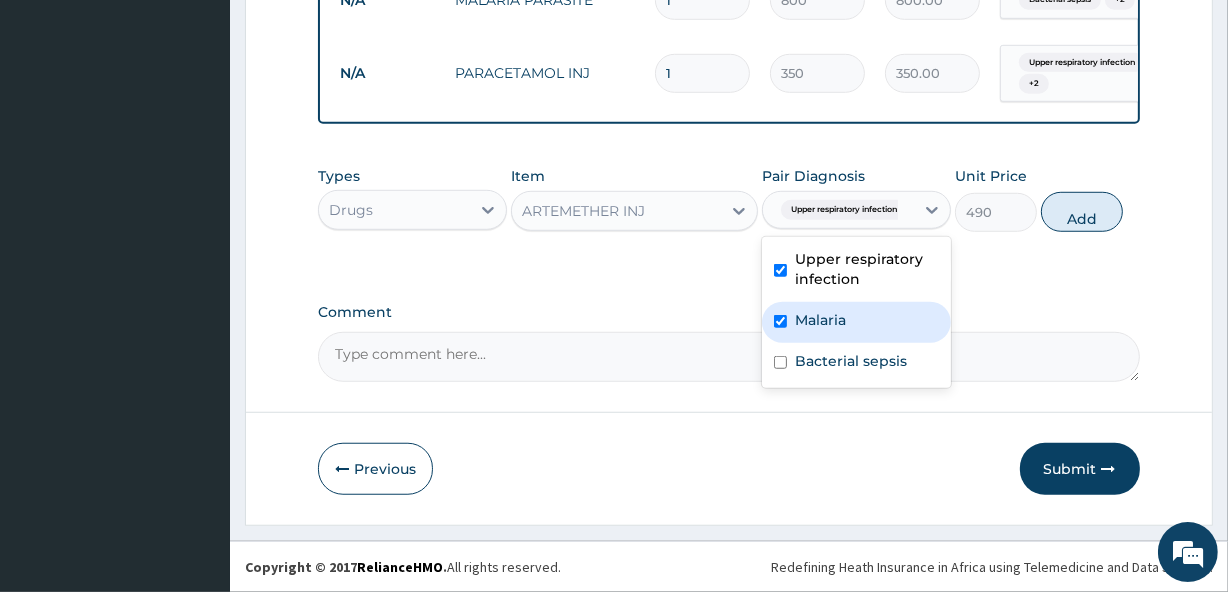 checkbox on "true" 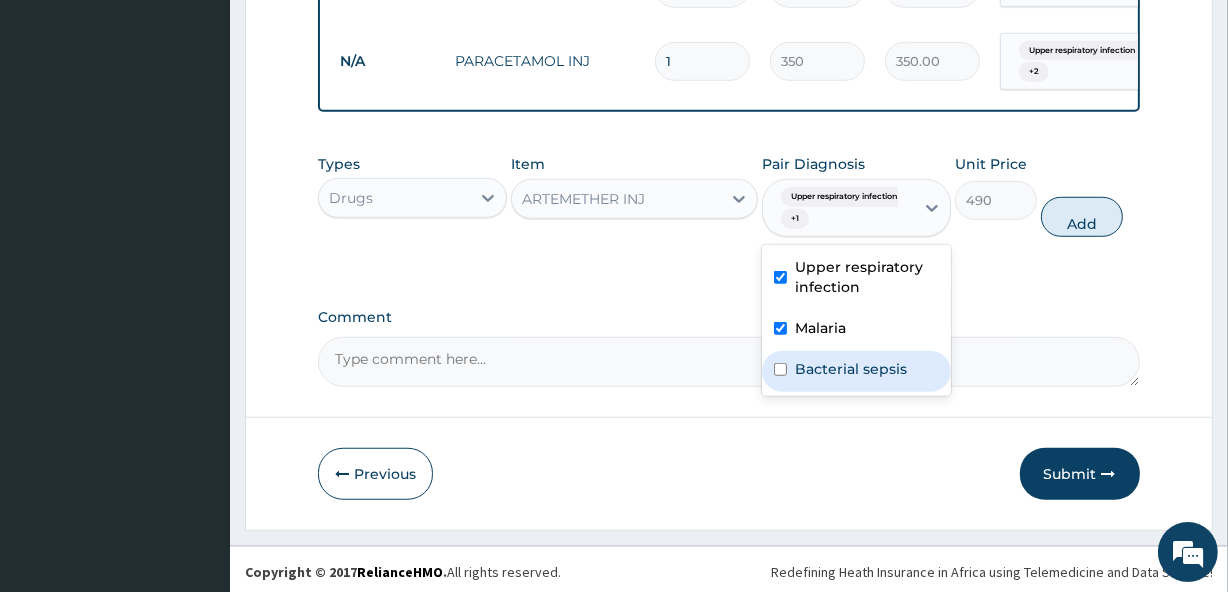 click on "Bacterial sepsis" at bounding box center (851, 369) 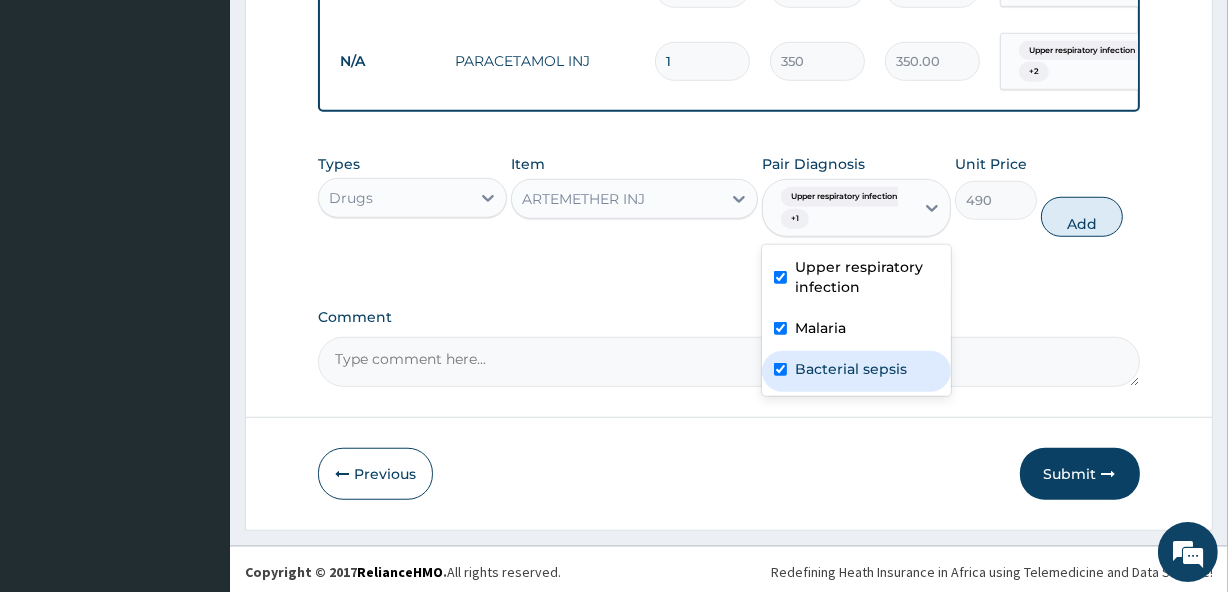 checkbox on "true" 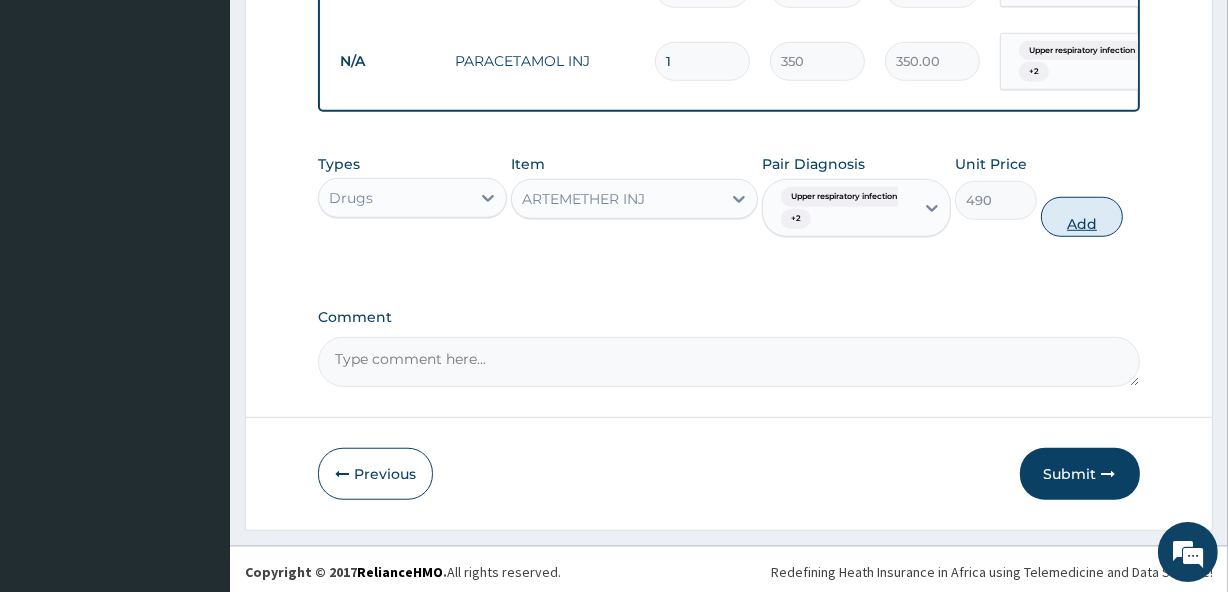 click on "Add" at bounding box center [1082, 217] 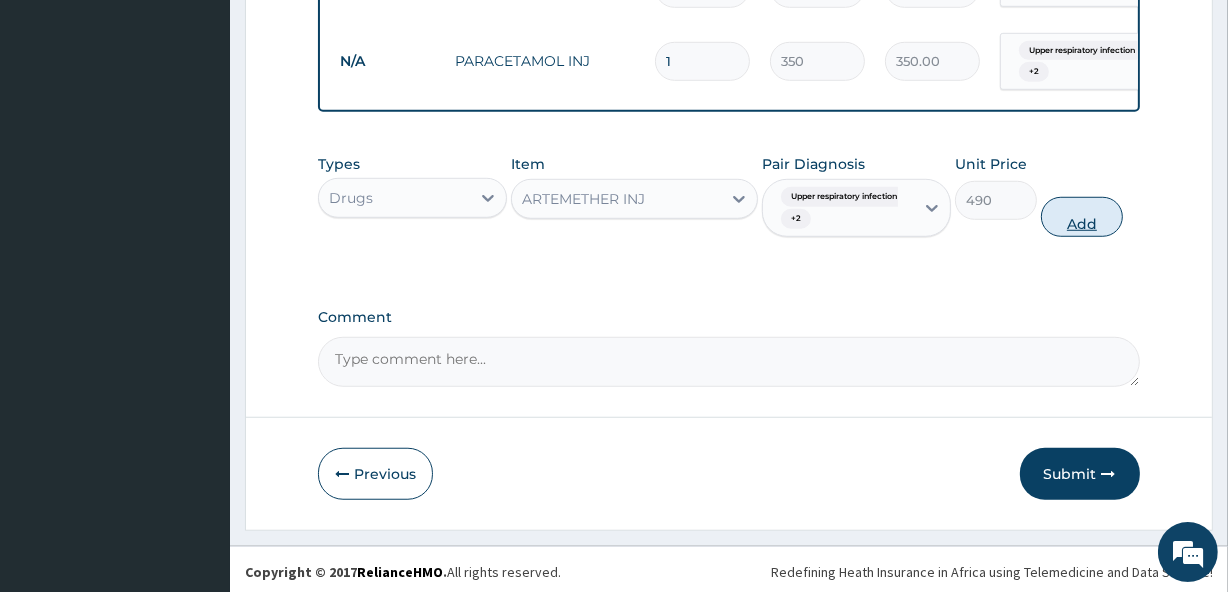 type on "0" 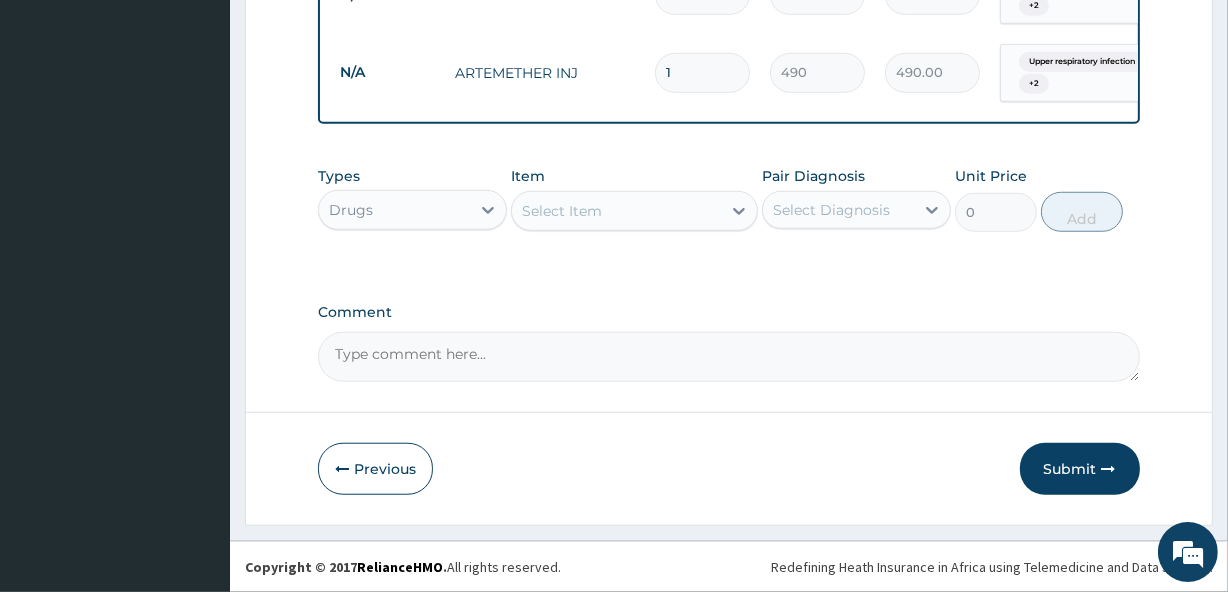 scroll, scrollTop: 1370, scrollLeft: 0, axis: vertical 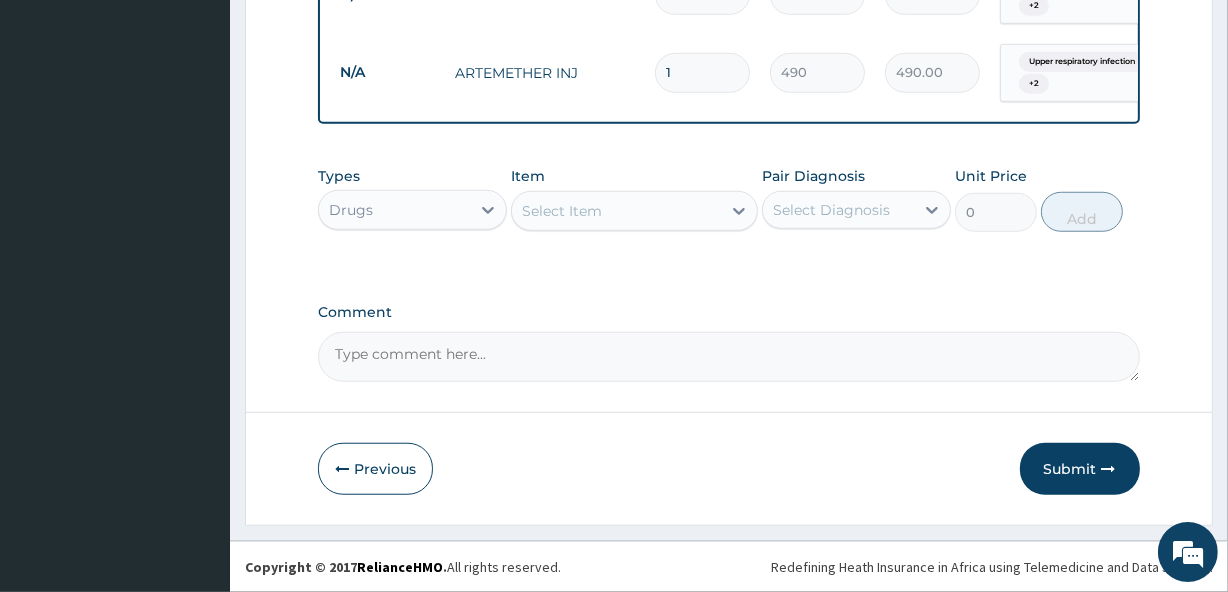 click on "Select Item" at bounding box center [562, 211] 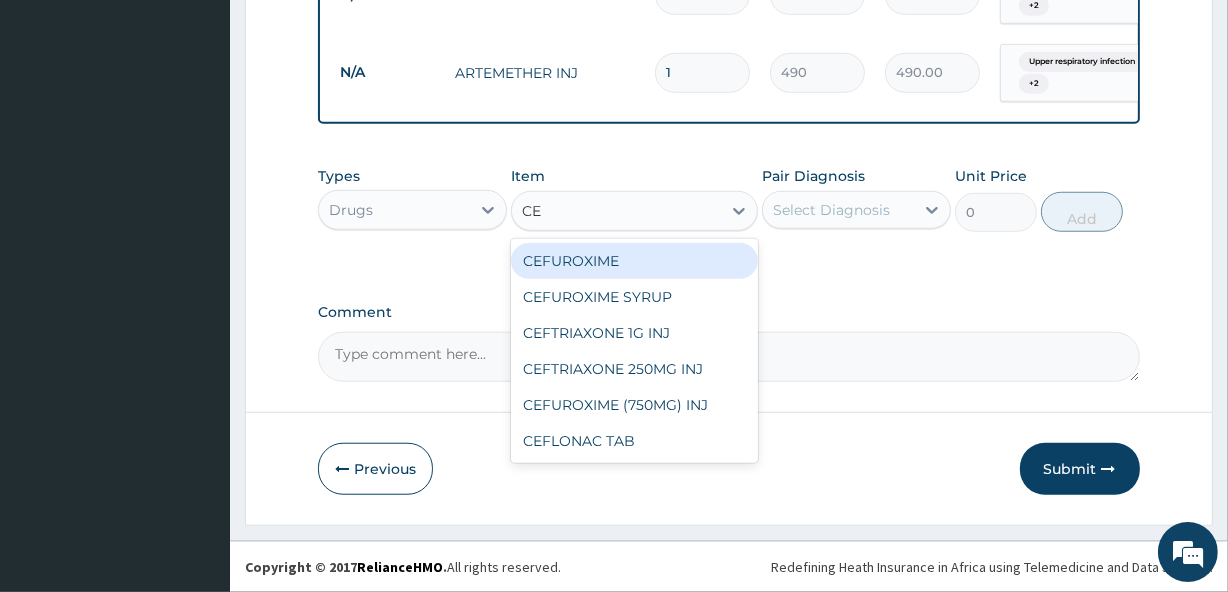 type on "C" 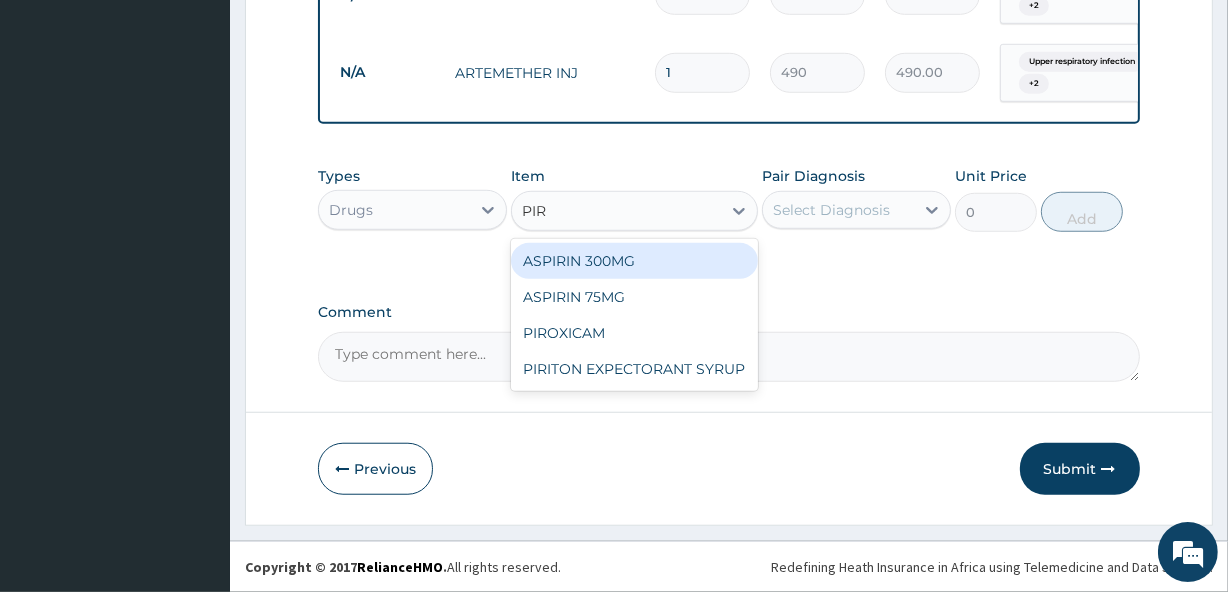 type on "PIRI" 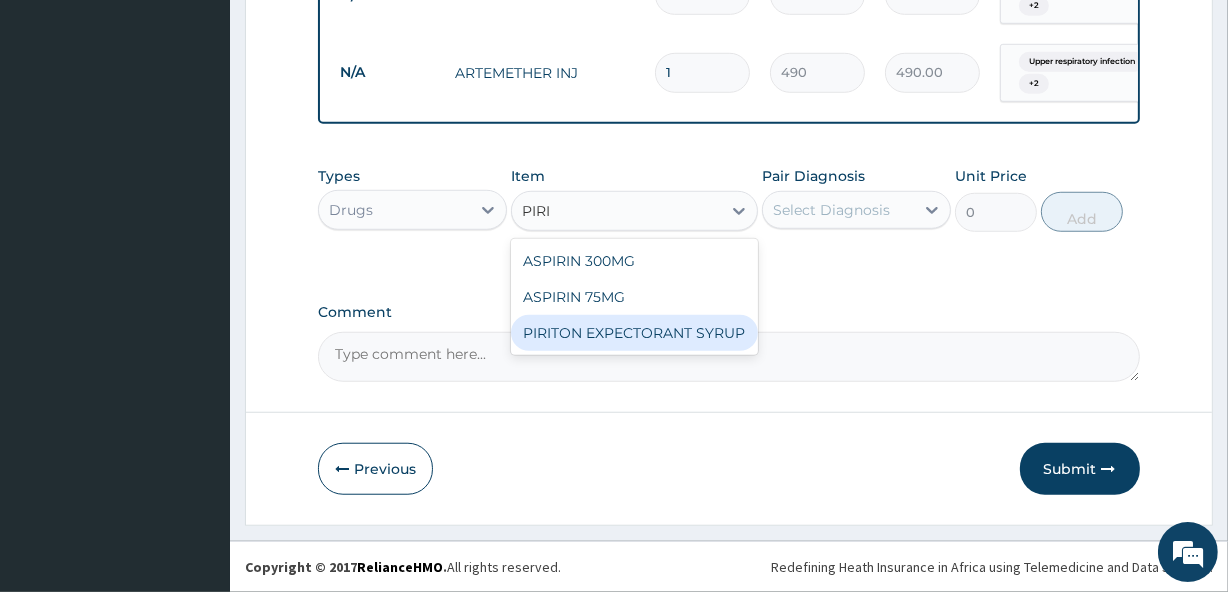 click on "PIRITON EXPECTORANT SYRUP" at bounding box center [634, 333] 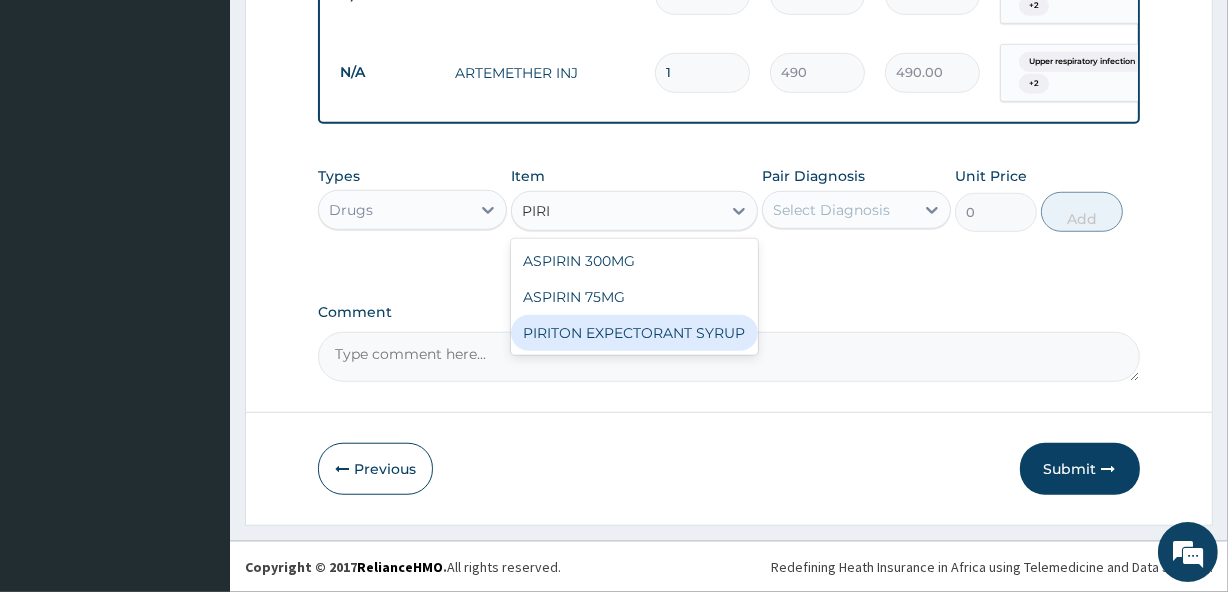 type 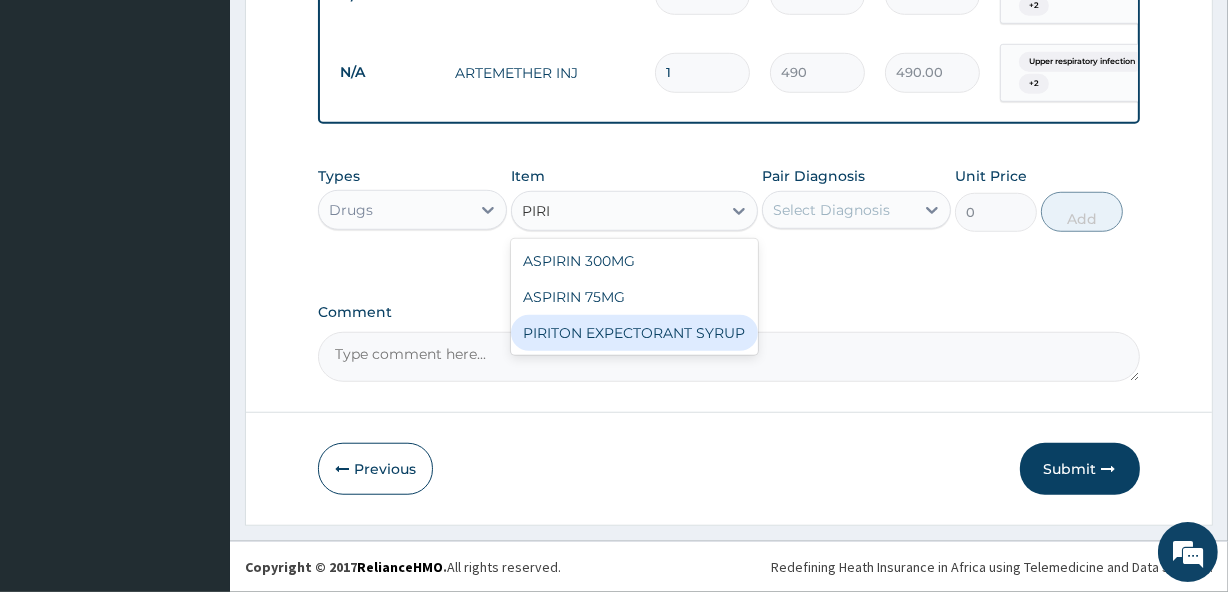 type on "420" 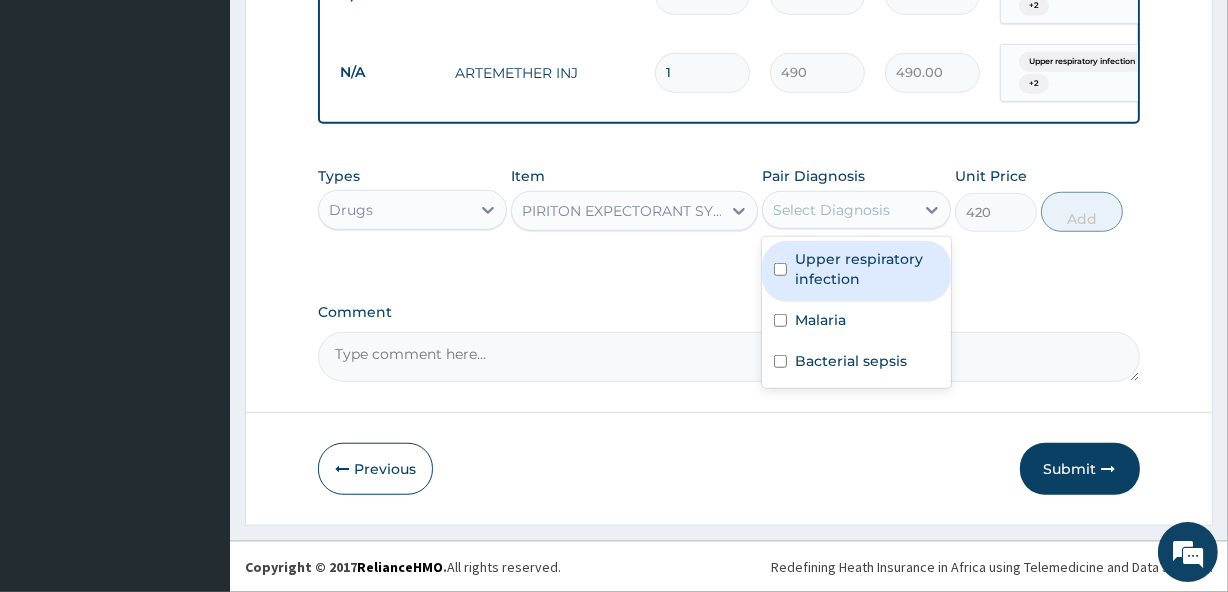 click on "Select Diagnosis" at bounding box center (831, 210) 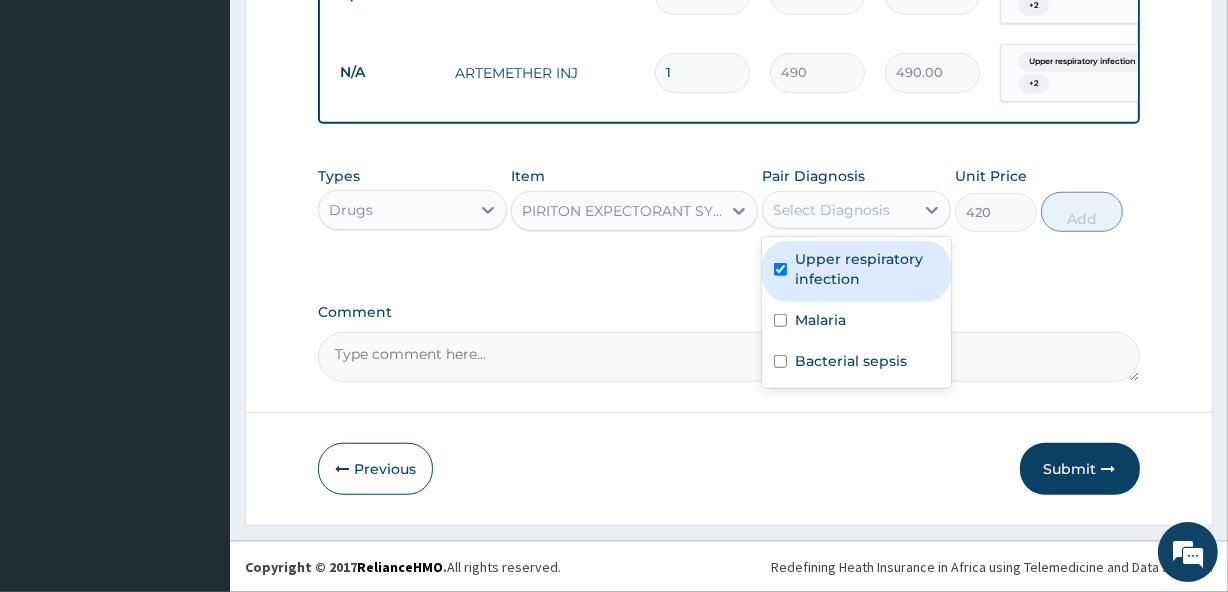 checkbox on "true" 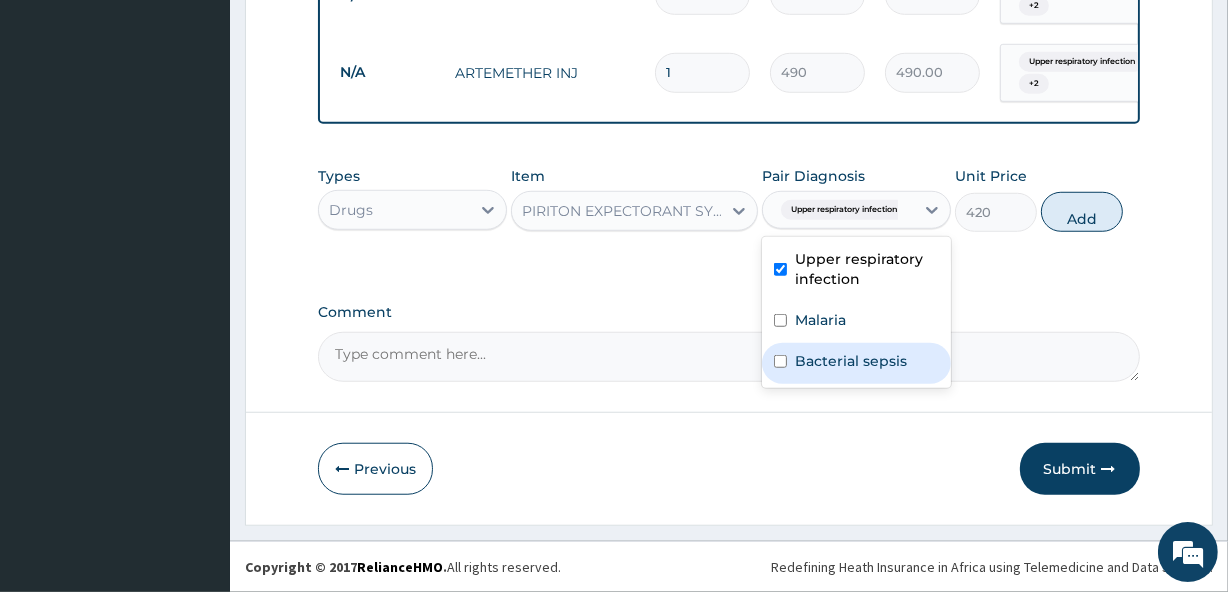 click on "Bacterial sepsis" at bounding box center [851, 361] 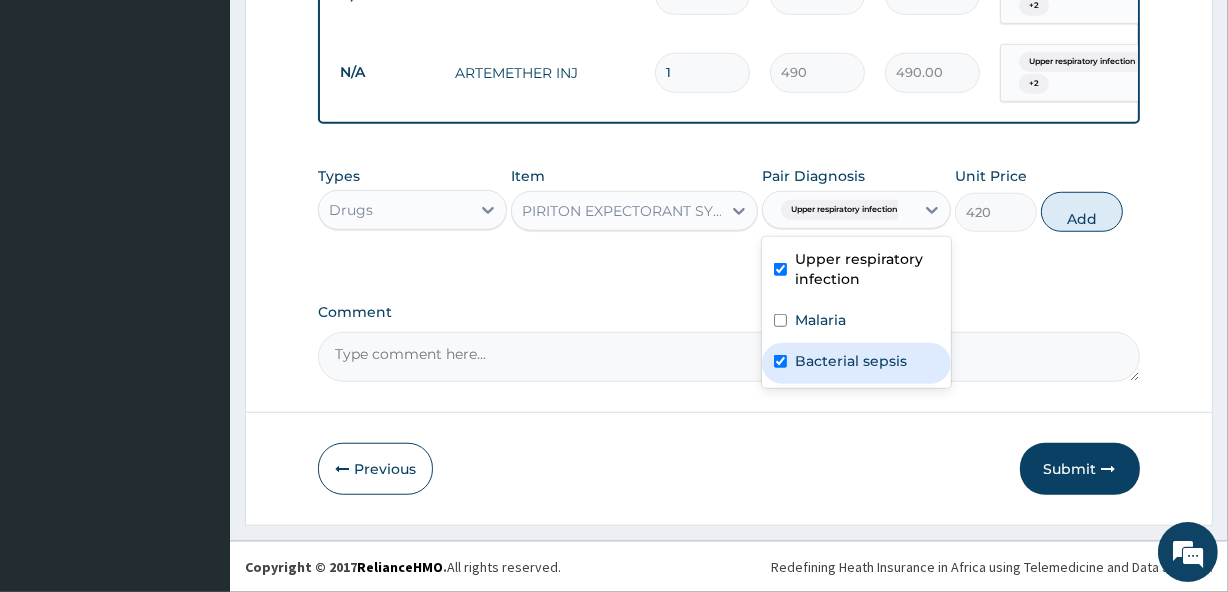 checkbox on "true" 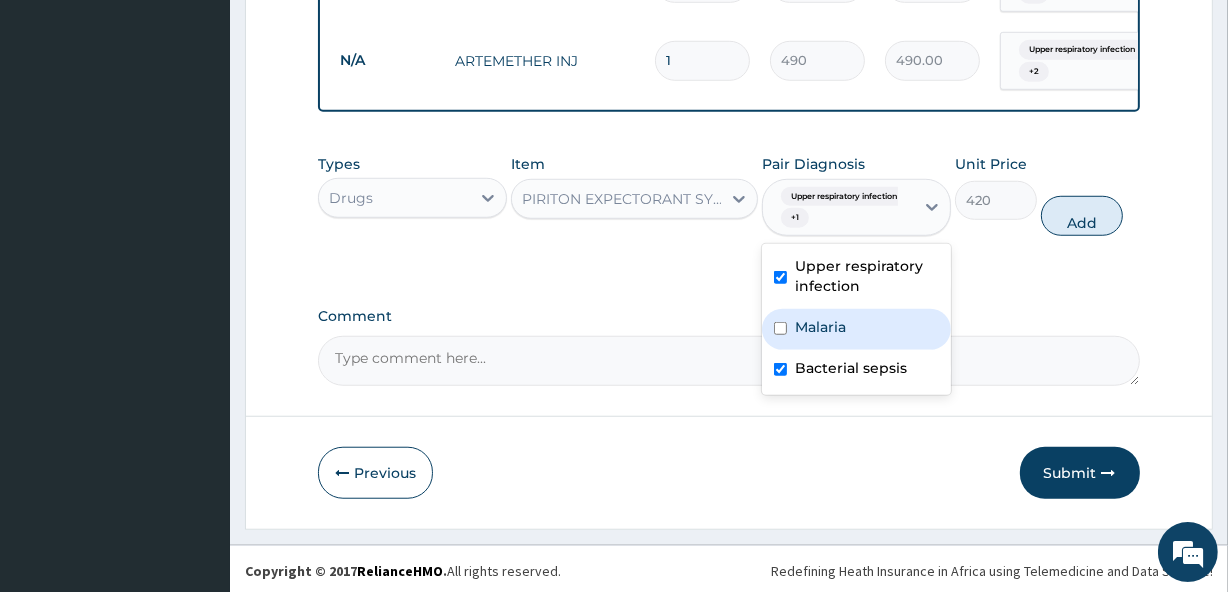 click on "Malaria" at bounding box center [820, 327] 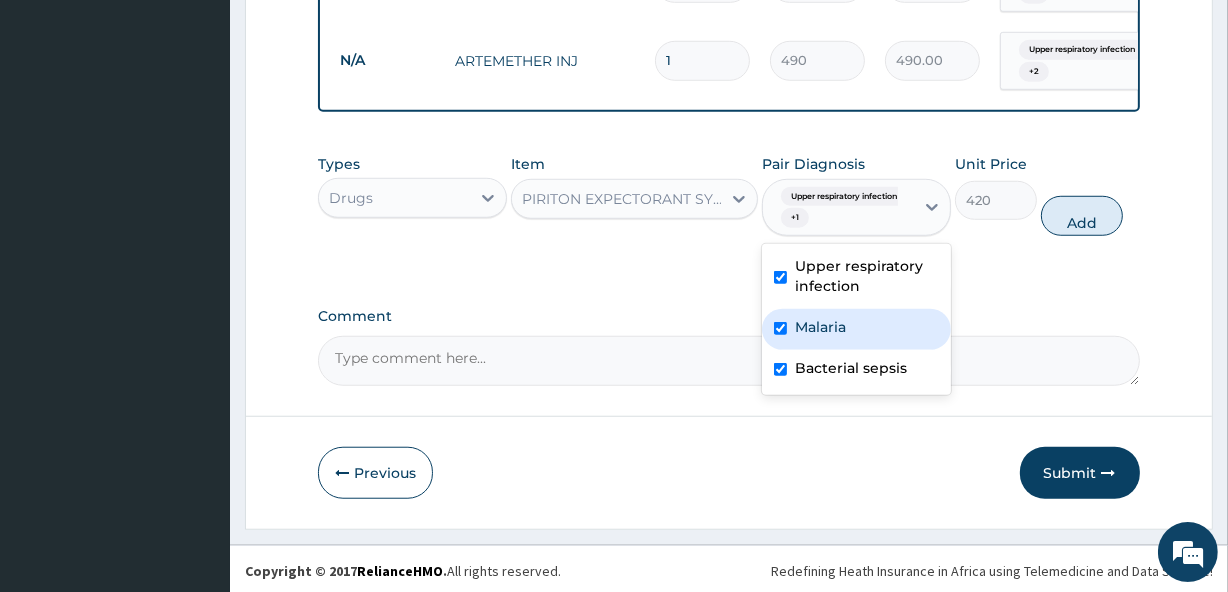 checkbox on "true" 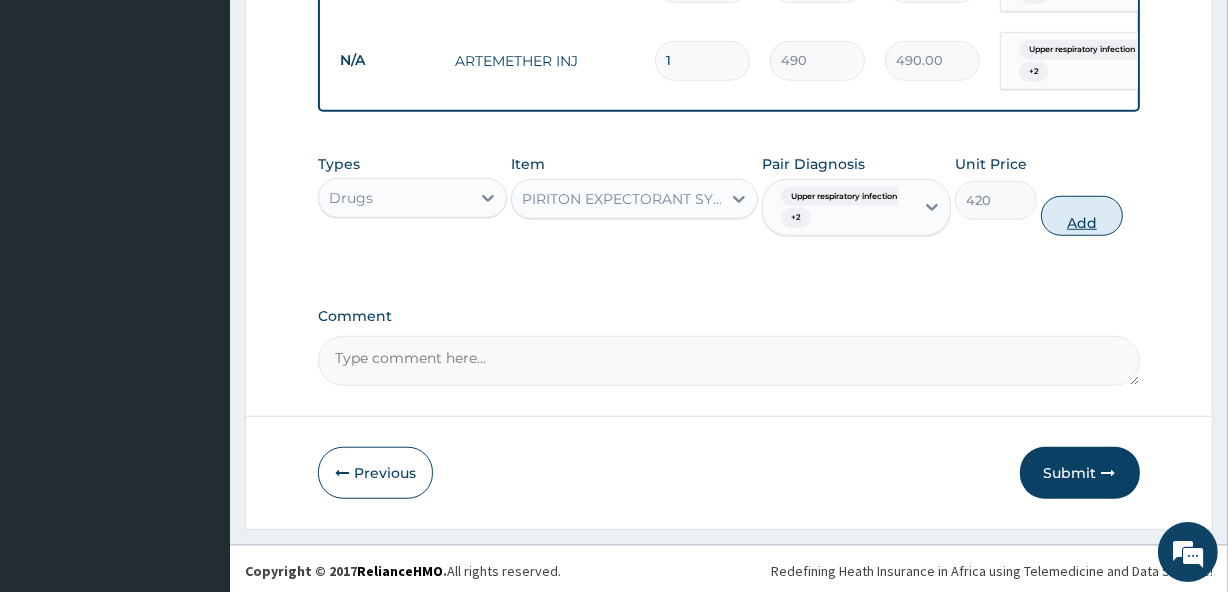 click on "Add" at bounding box center [1082, 216] 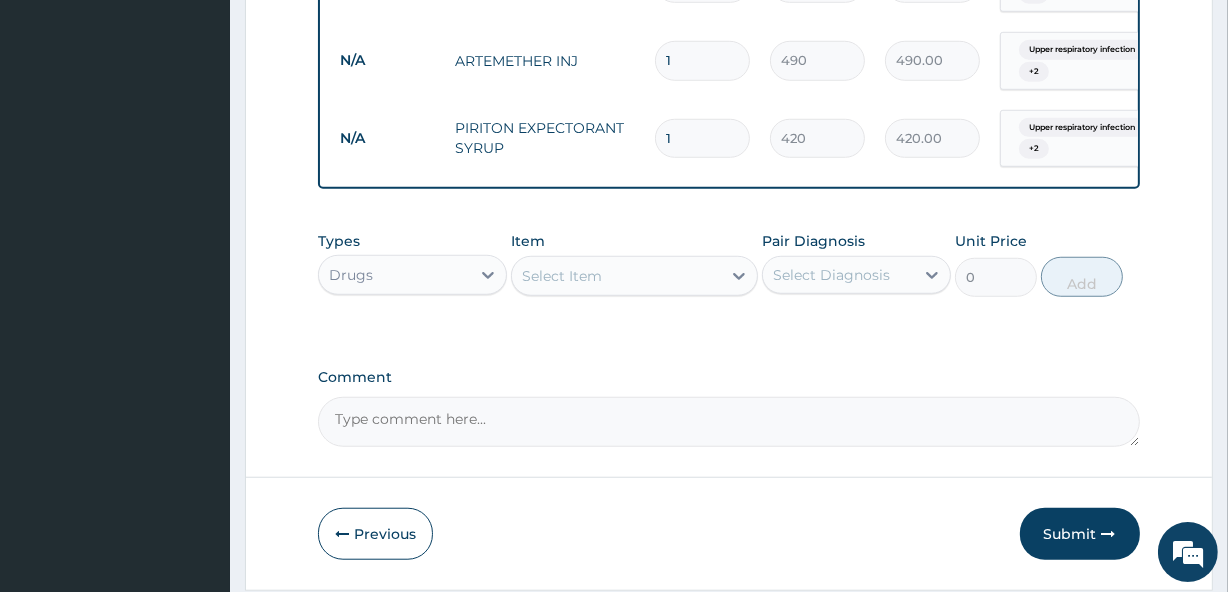 click on "Select Item" at bounding box center (634, 276) 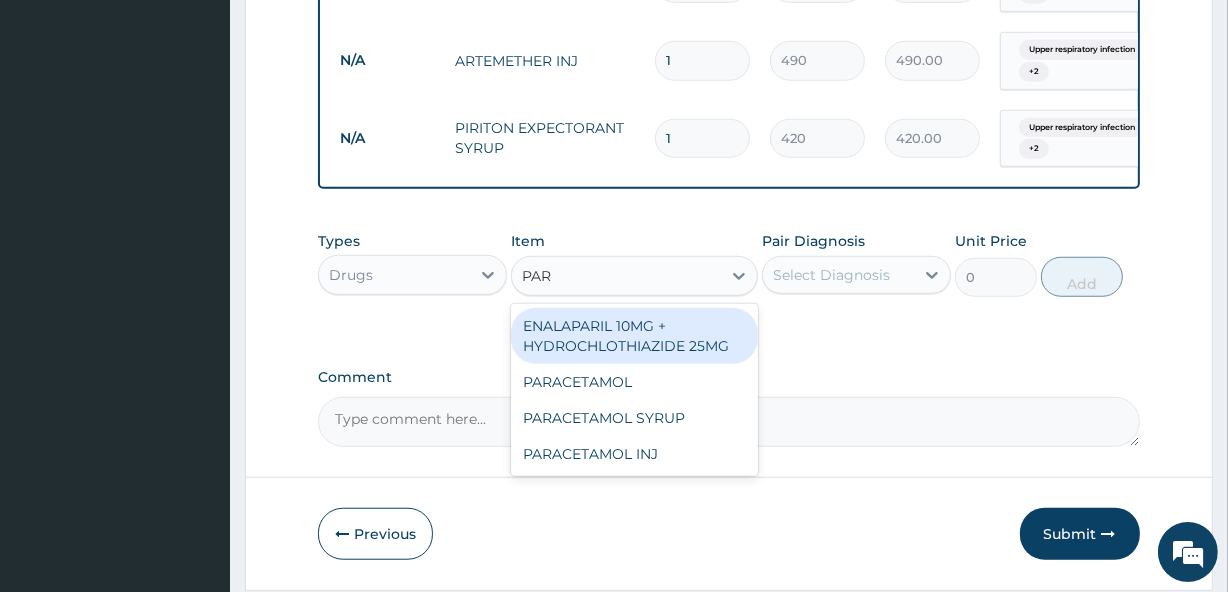 type on "PARA" 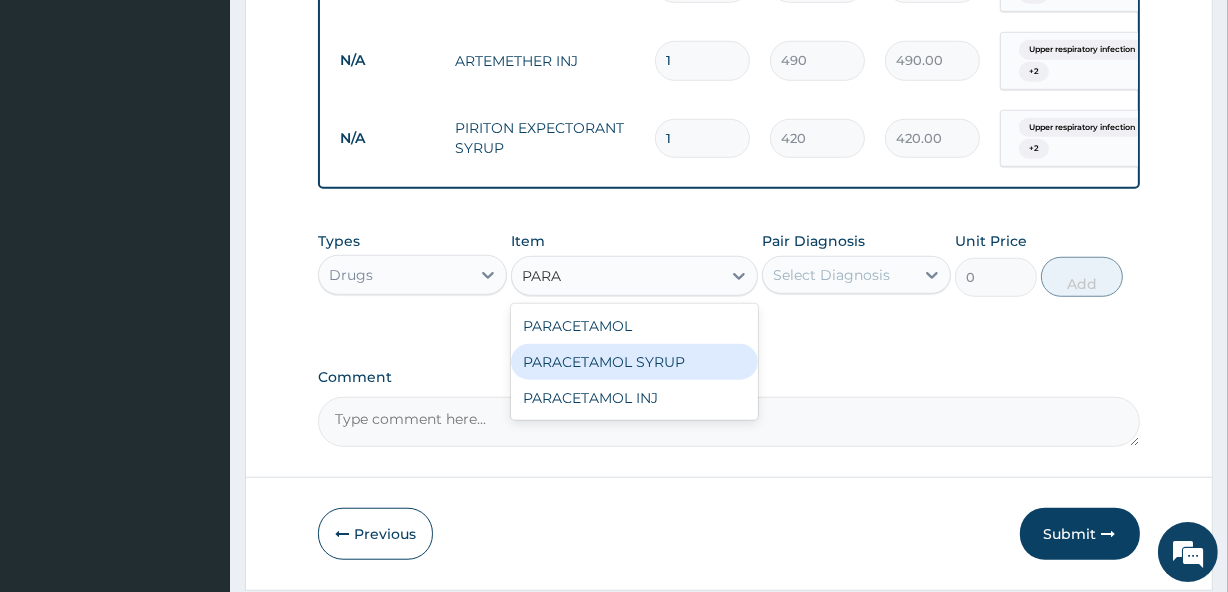 click on "PARACETAMOL SYRUP" at bounding box center (634, 362) 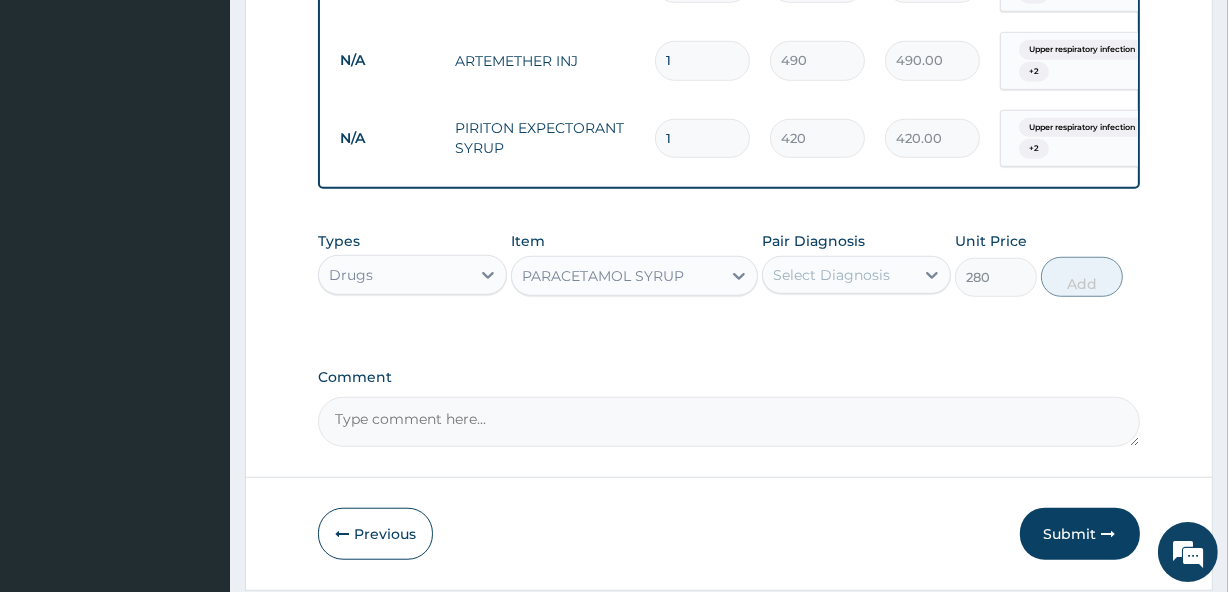 click on "Select Diagnosis" at bounding box center [838, 275] 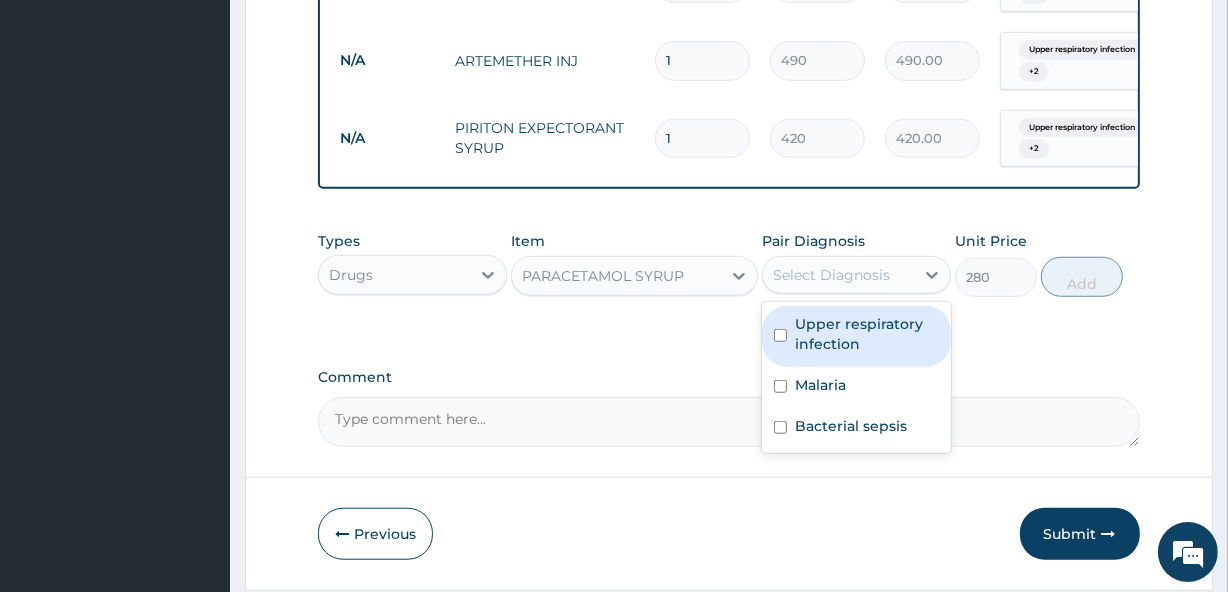 click on "Upper respiratory infection" at bounding box center (867, 334) 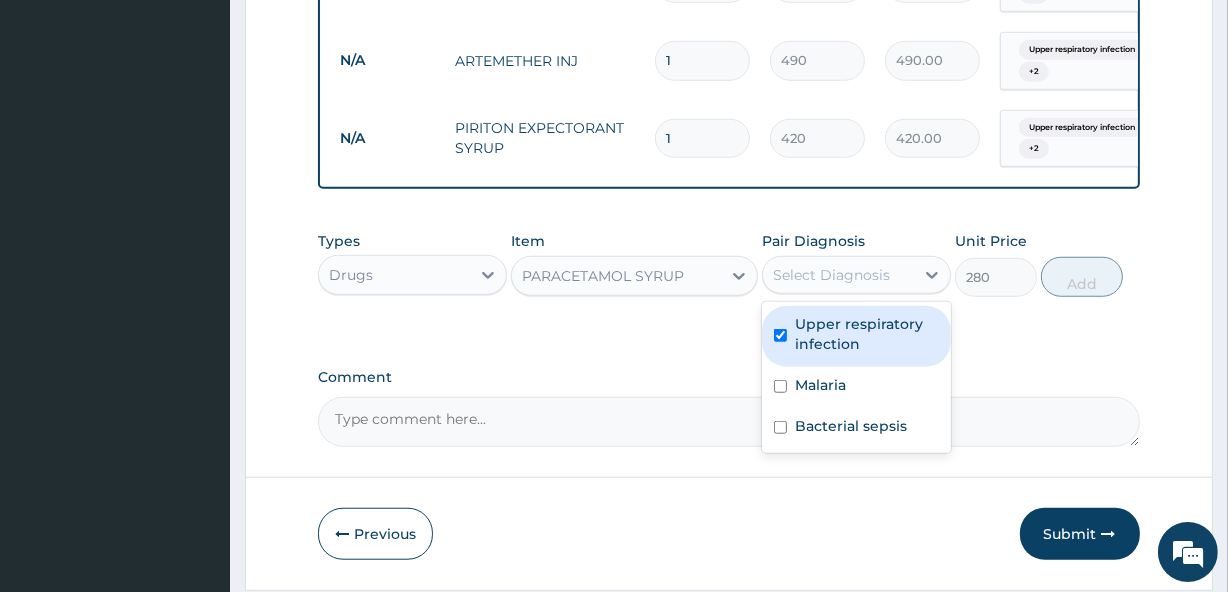 checkbox on "true" 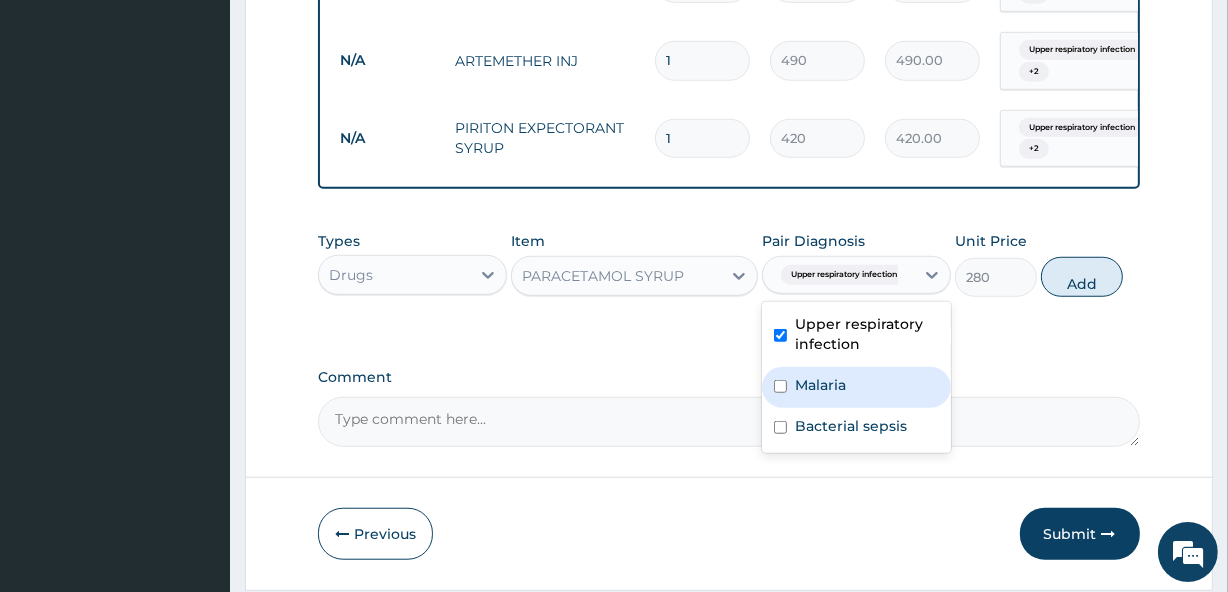 click on "Malaria" at bounding box center (856, 387) 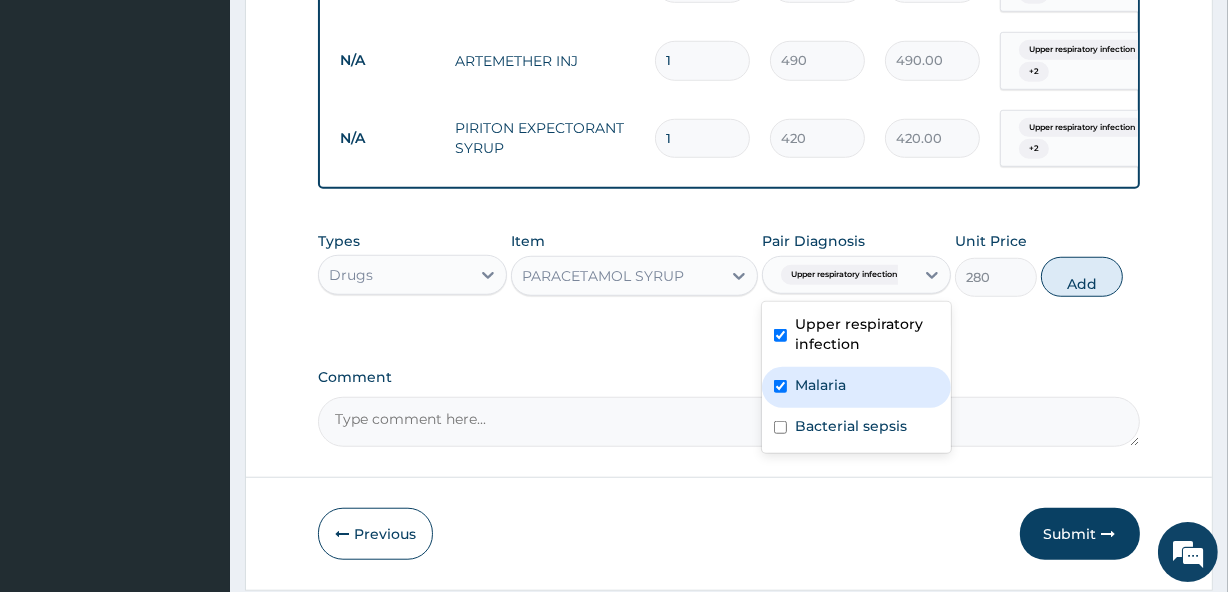 checkbox on "true" 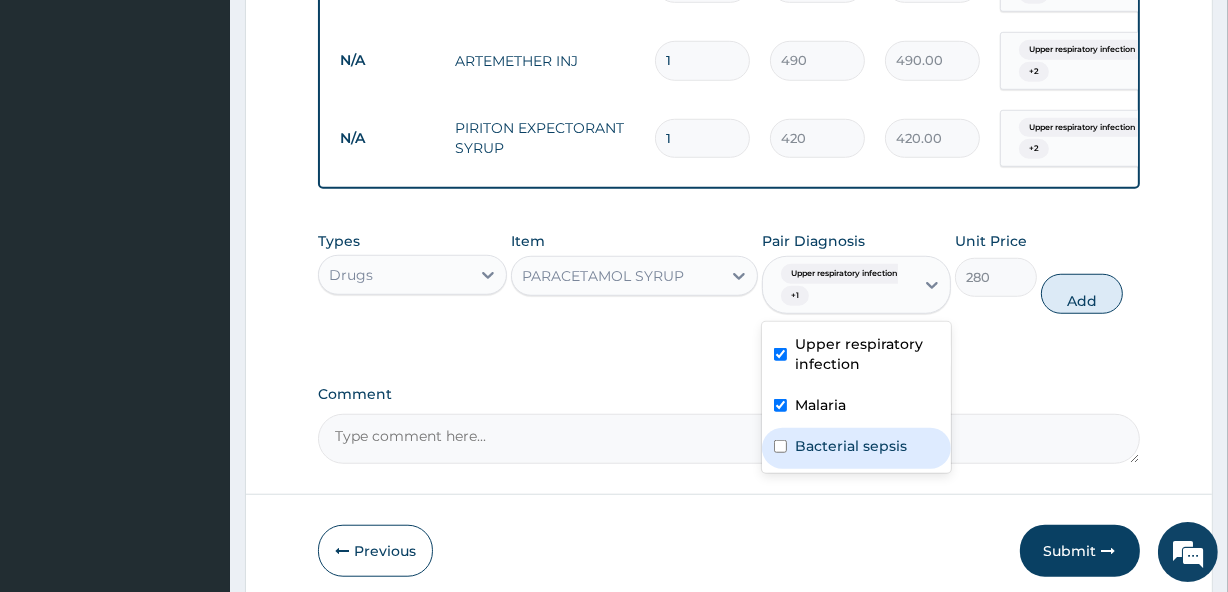 click on "Bacterial sepsis" at bounding box center [851, 446] 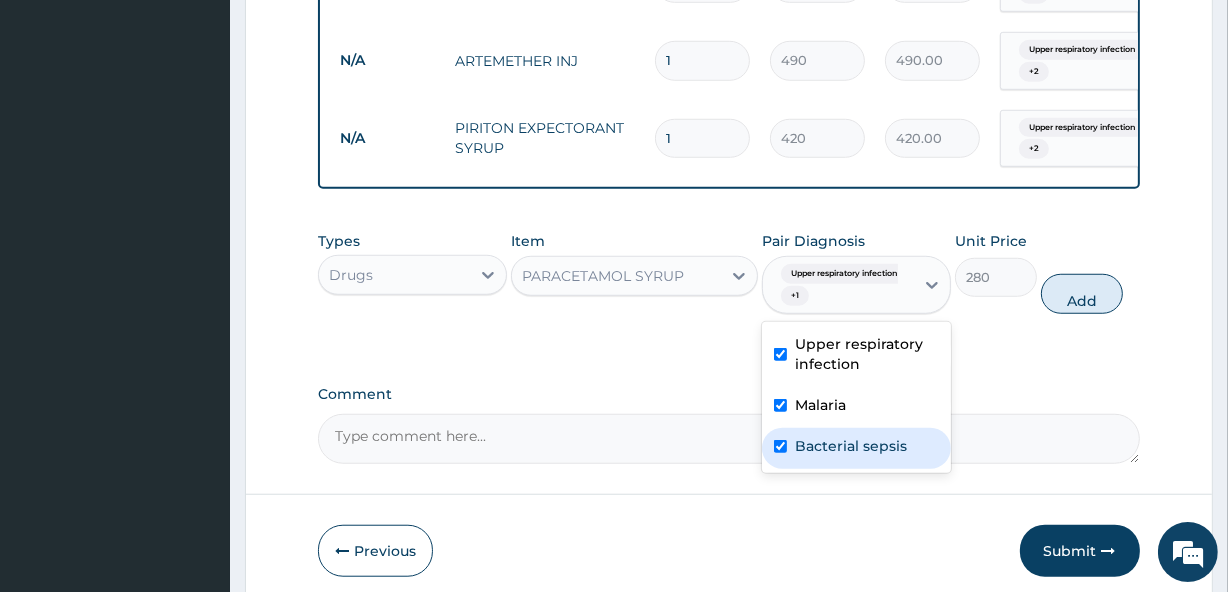 checkbox on "true" 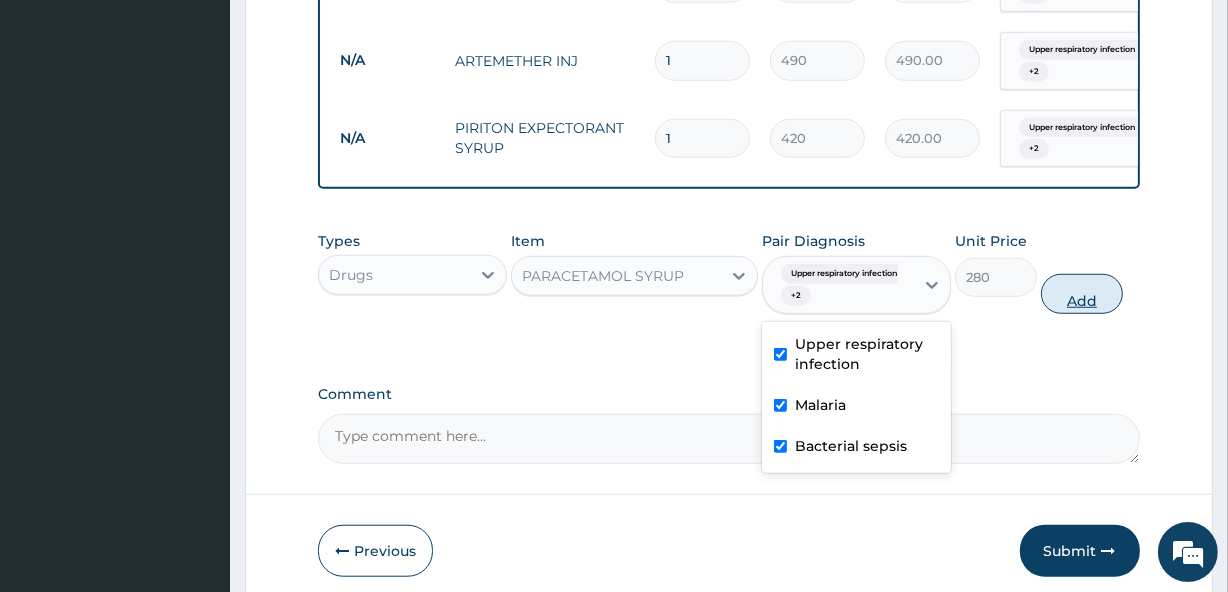 click on "Add" at bounding box center (1082, 294) 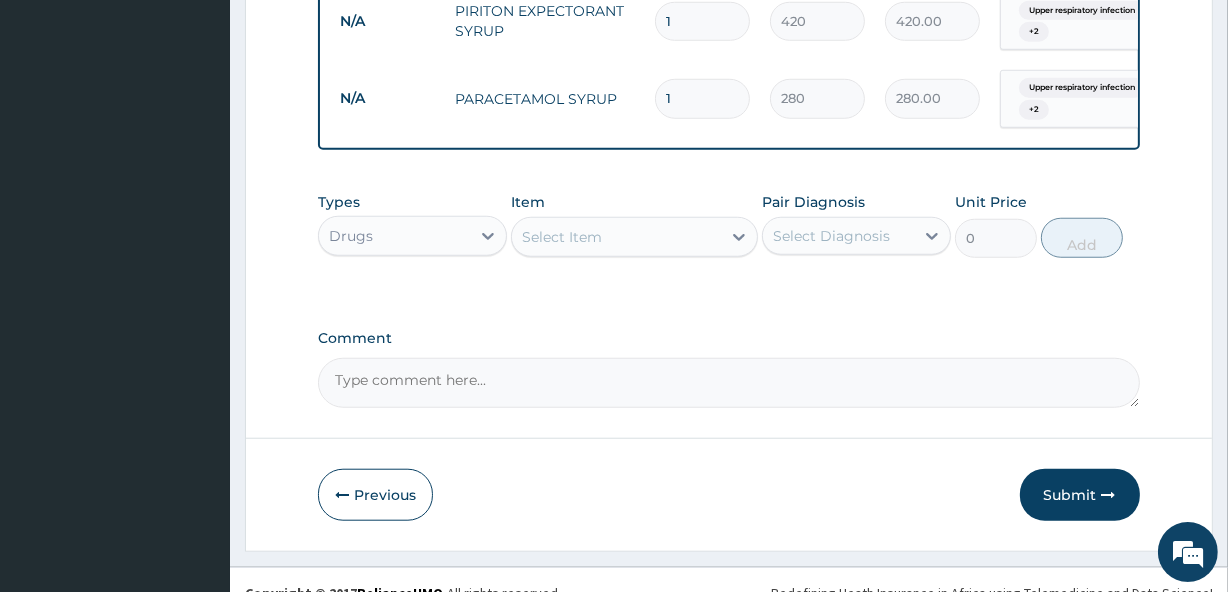 scroll, scrollTop: 1524, scrollLeft: 0, axis: vertical 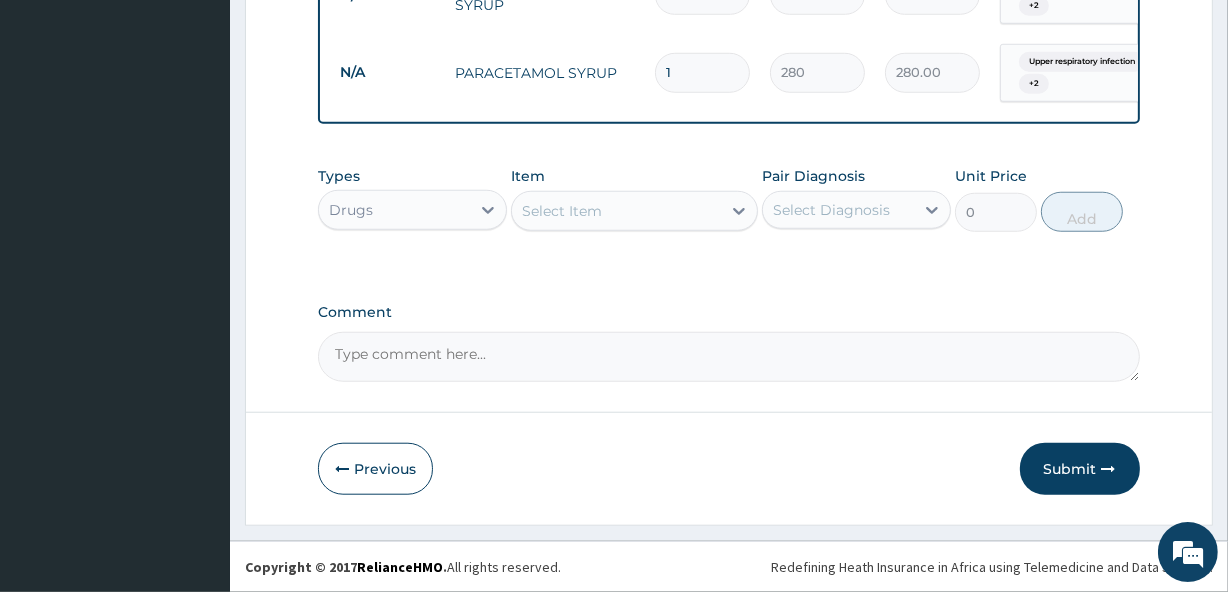 click on "Select Item" at bounding box center [562, 211] 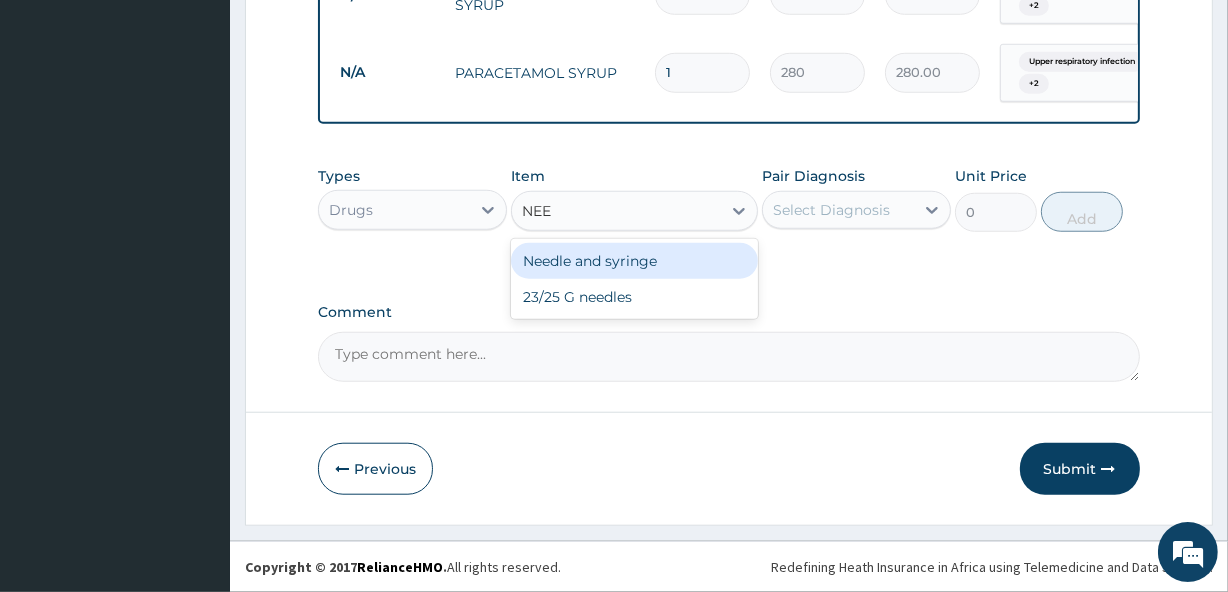 type on "NEED" 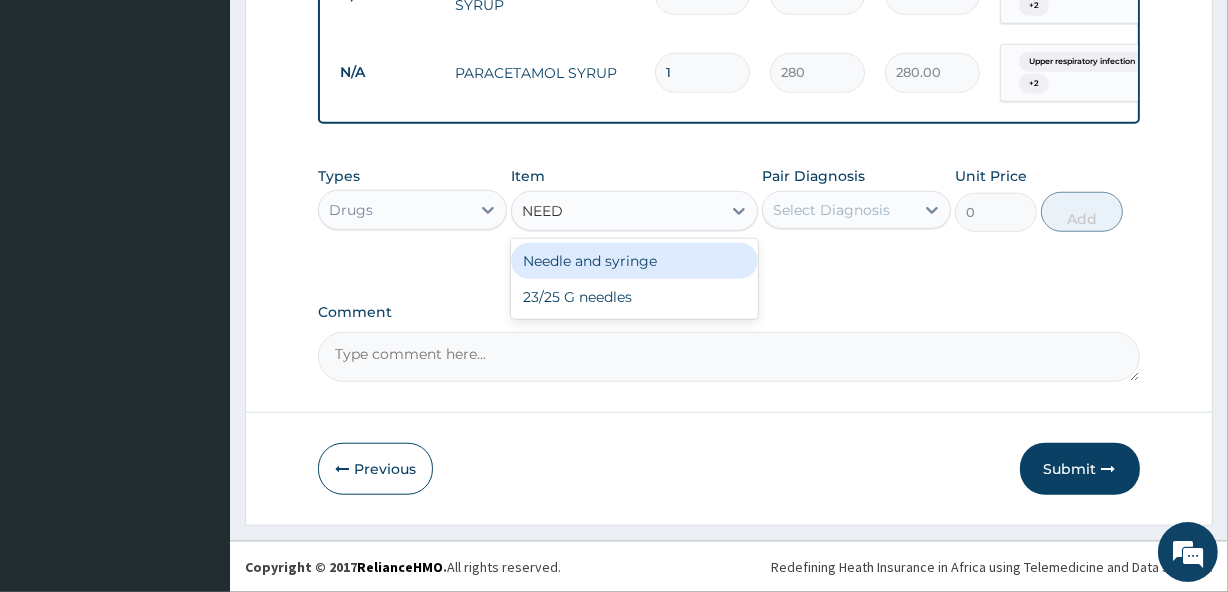 click on "Needle and syringe" at bounding box center (634, 261) 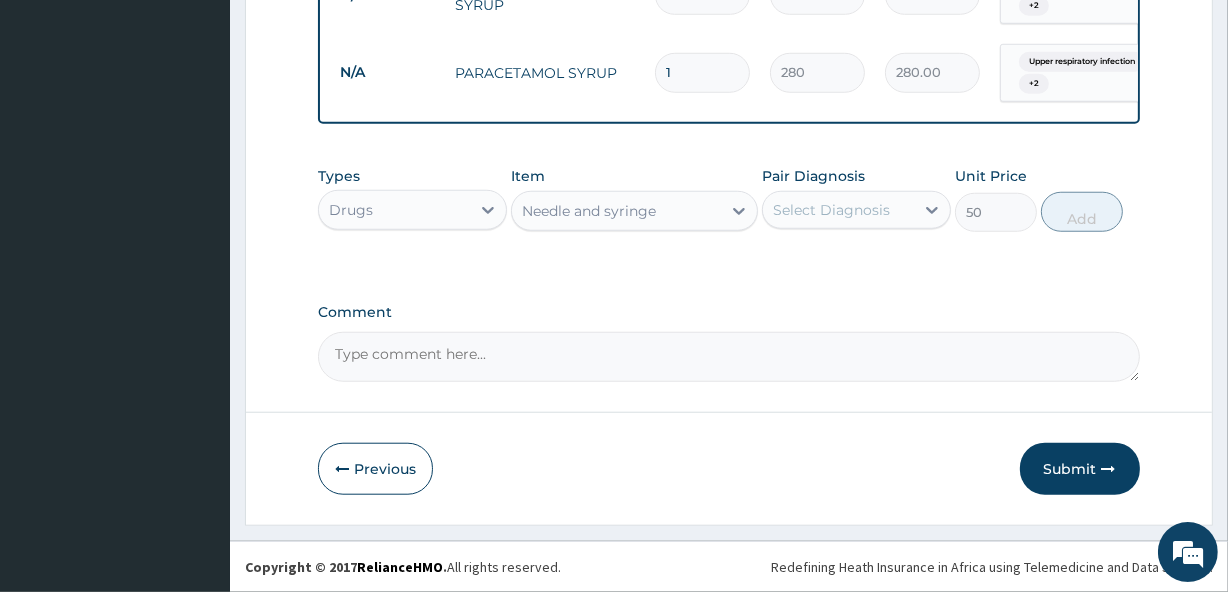click on "Pair Diagnosis Select Diagnosis" at bounding box center (856, 199) 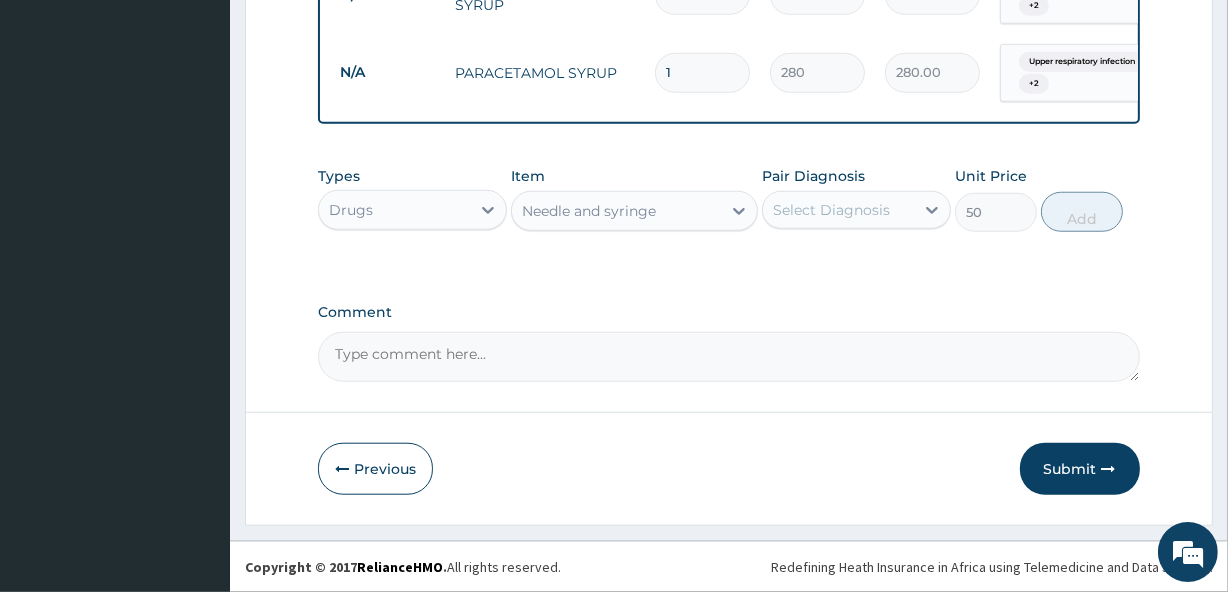 click on "Select Diagnosis" at bounding box center [838, 210] 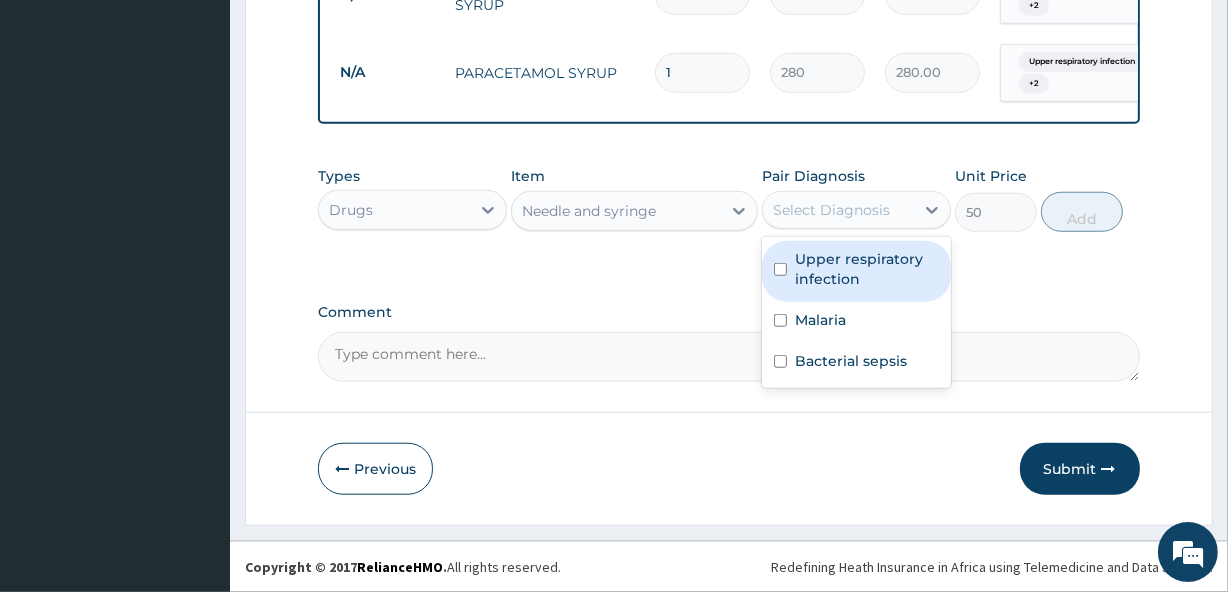 click on "Upper respiratory infection" at bounding box center [867, 269] 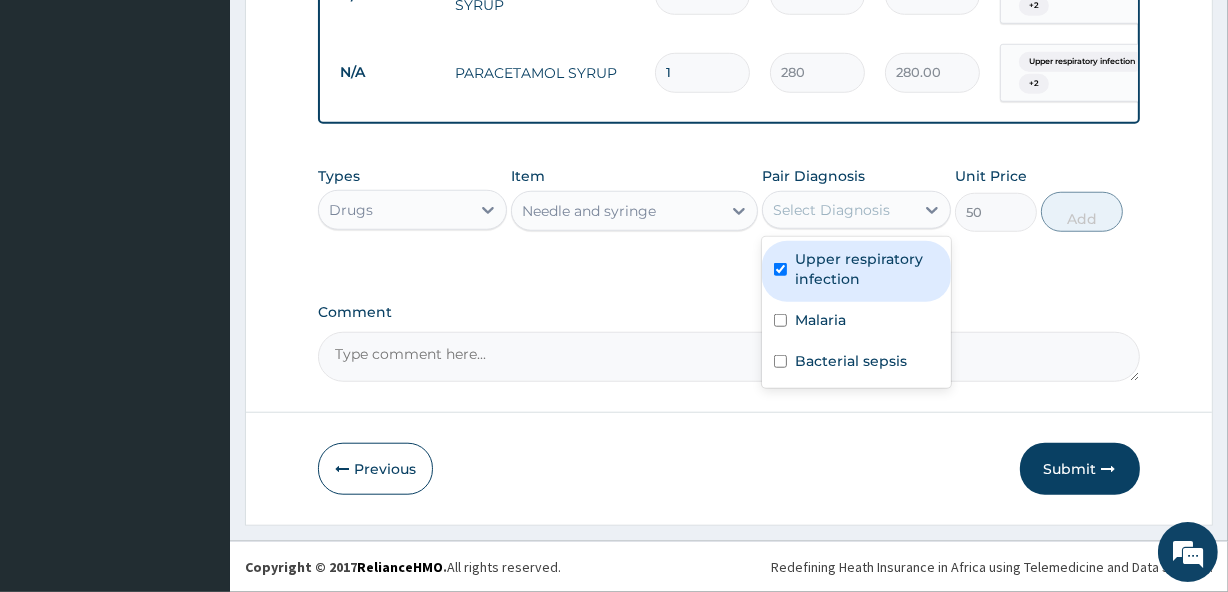 checkbox on "true" 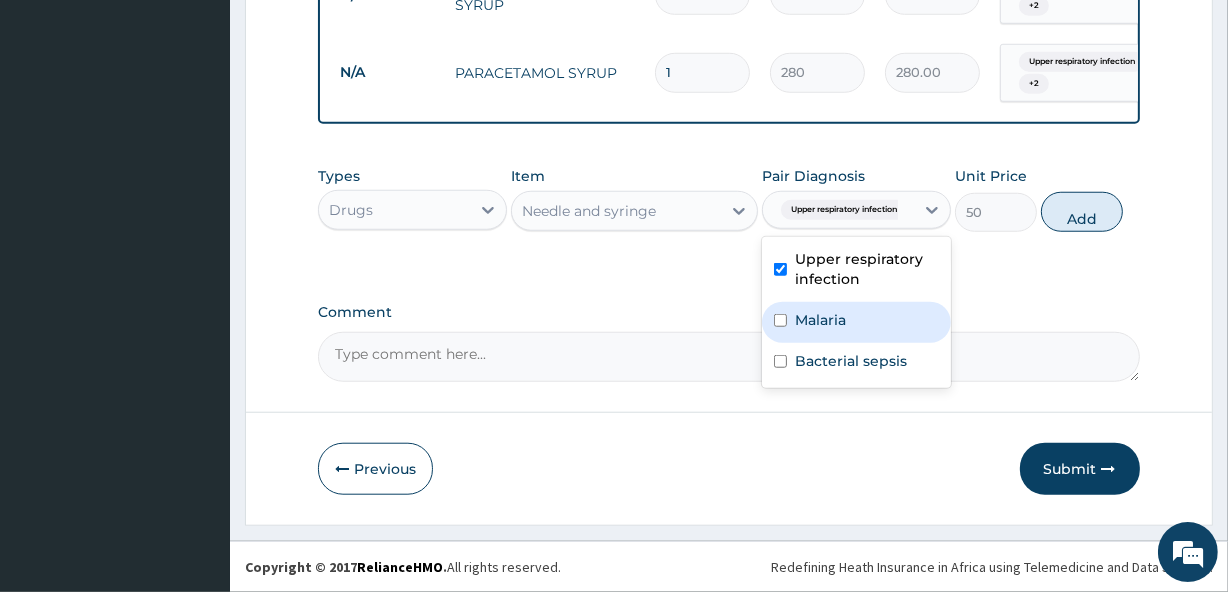 click on "Malaria" at bounding box center [856, 322] 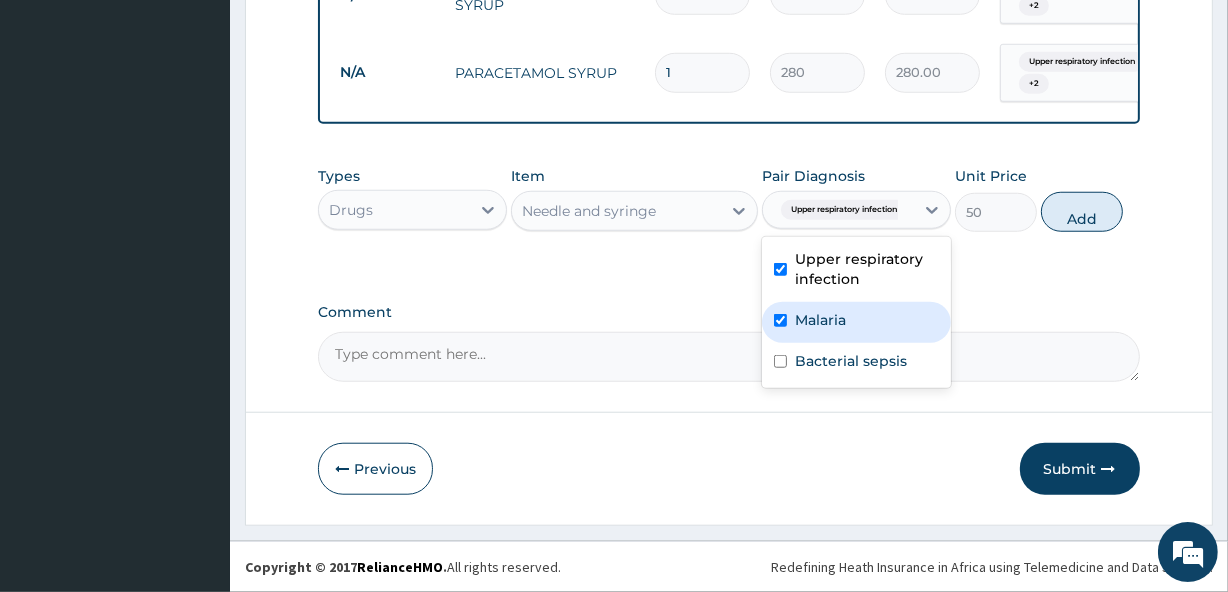 checkbox on "true" 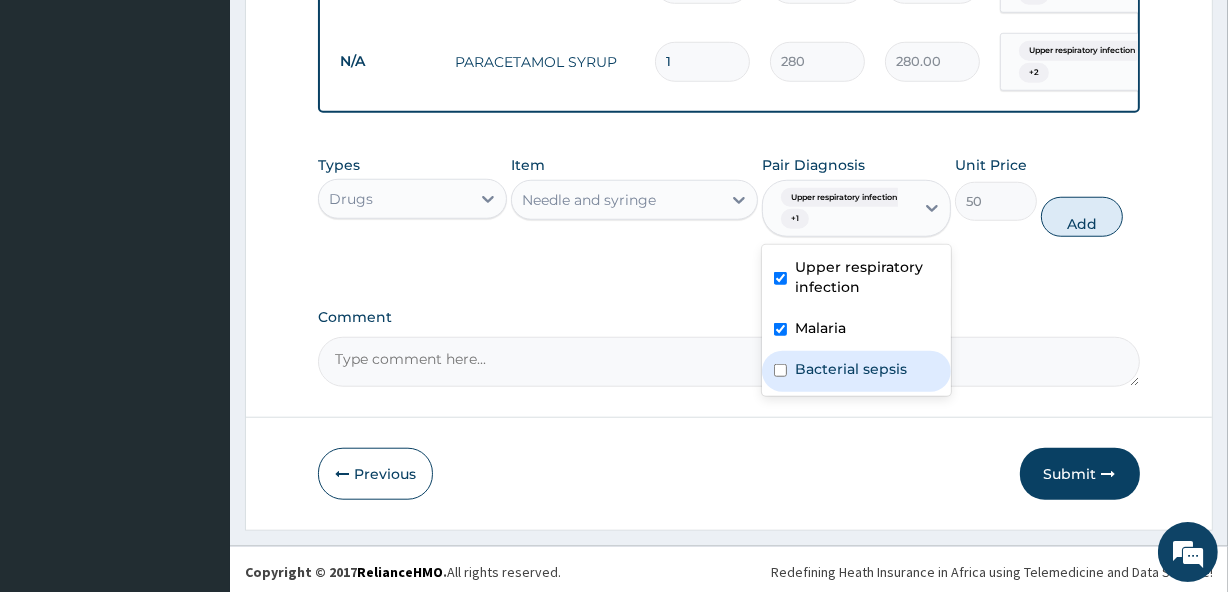 click on "Bacterial sepsis" at bounding box center [851, 369] 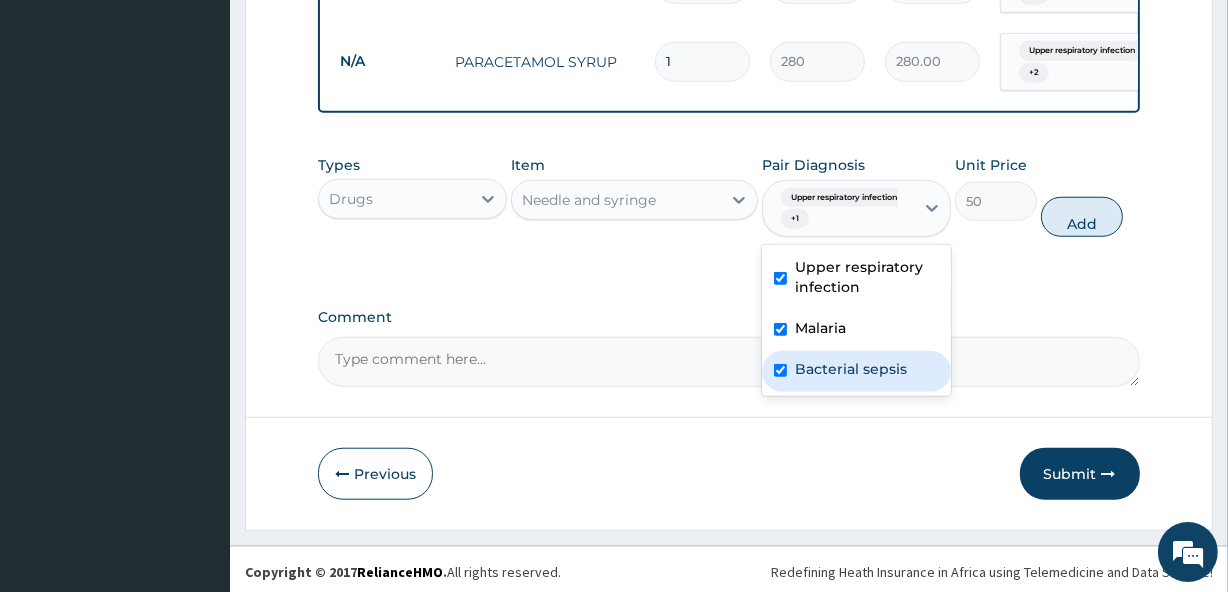 checkbox on "true" 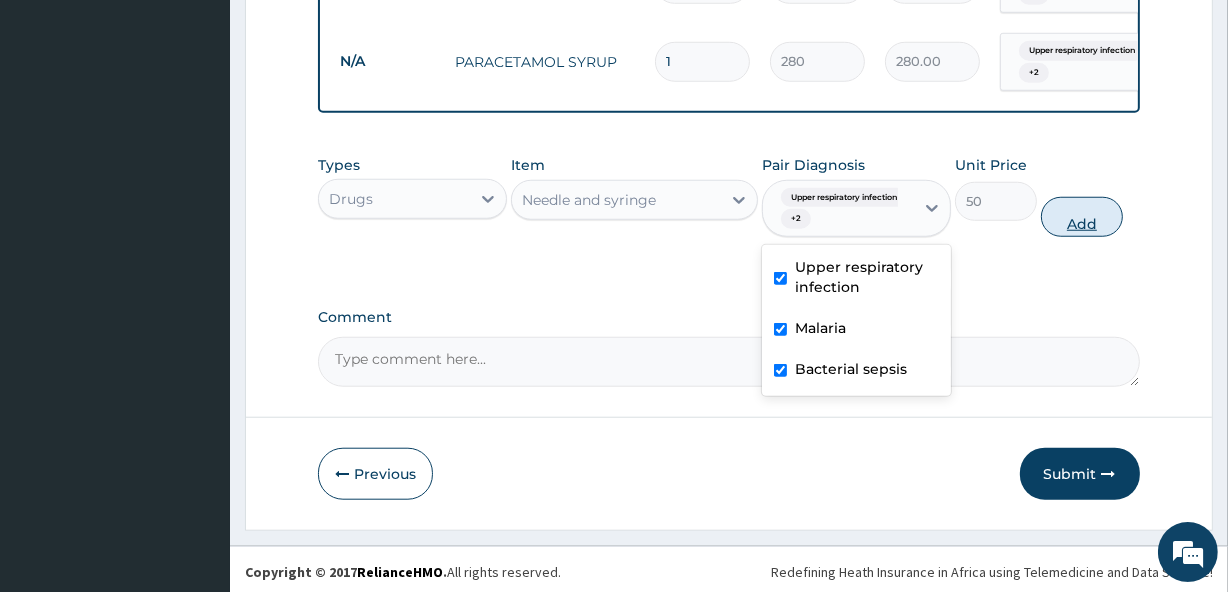 click on "Add" at bounding box center [1082, 217] 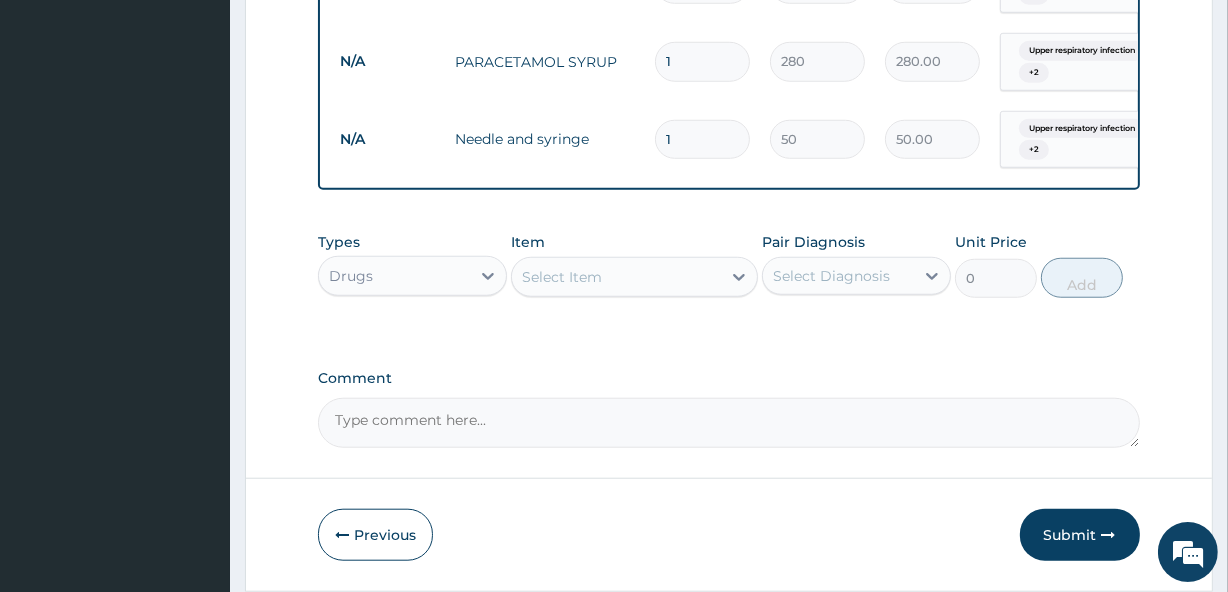 type 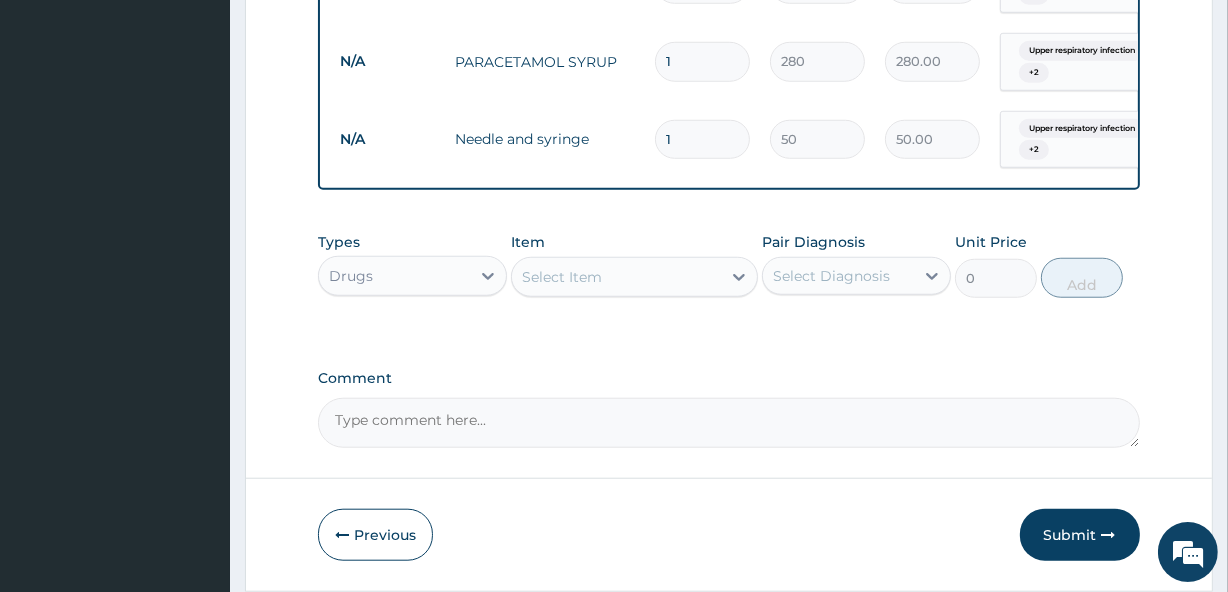 type on "0.00" 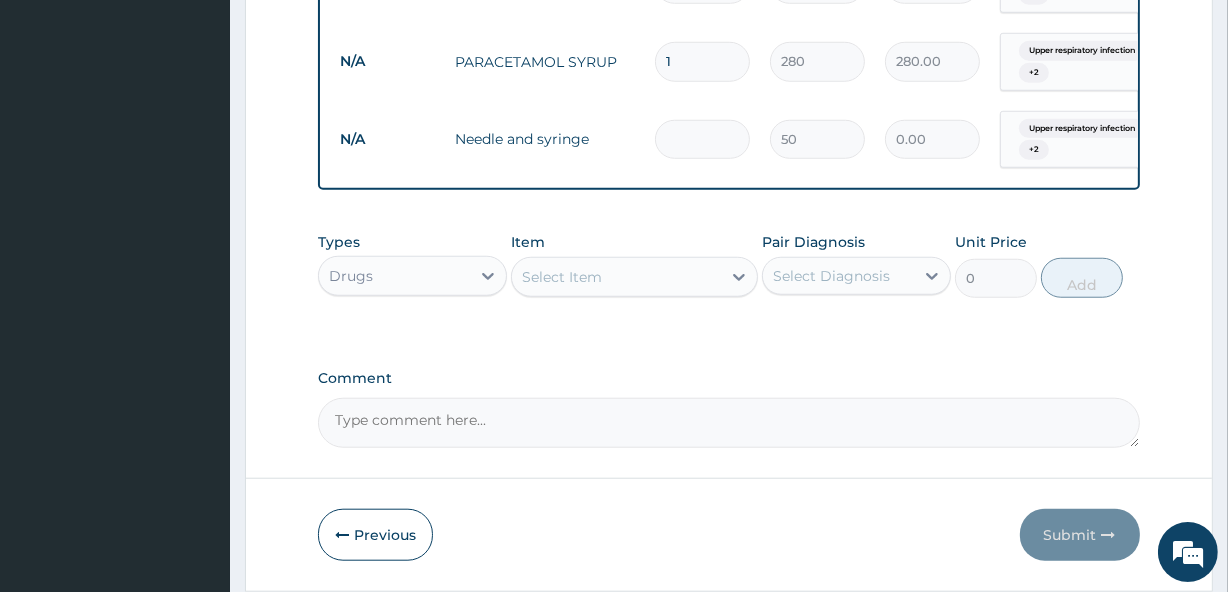 type on "6" 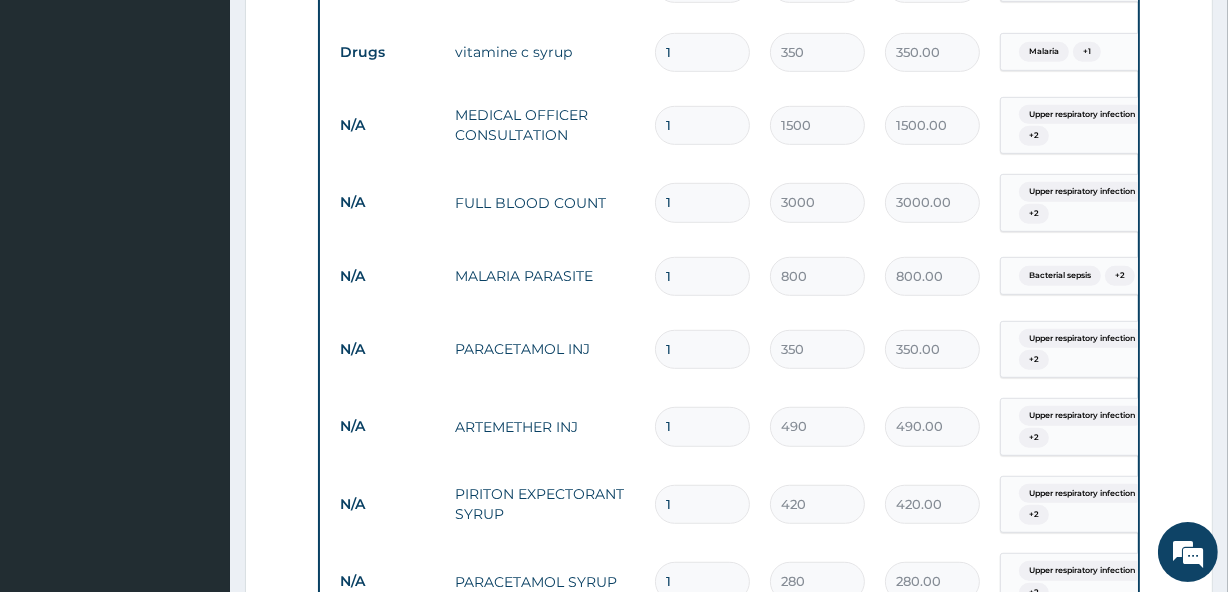 scroll, scrollTop: 1003, scrollLeft: 0, axis: vertical 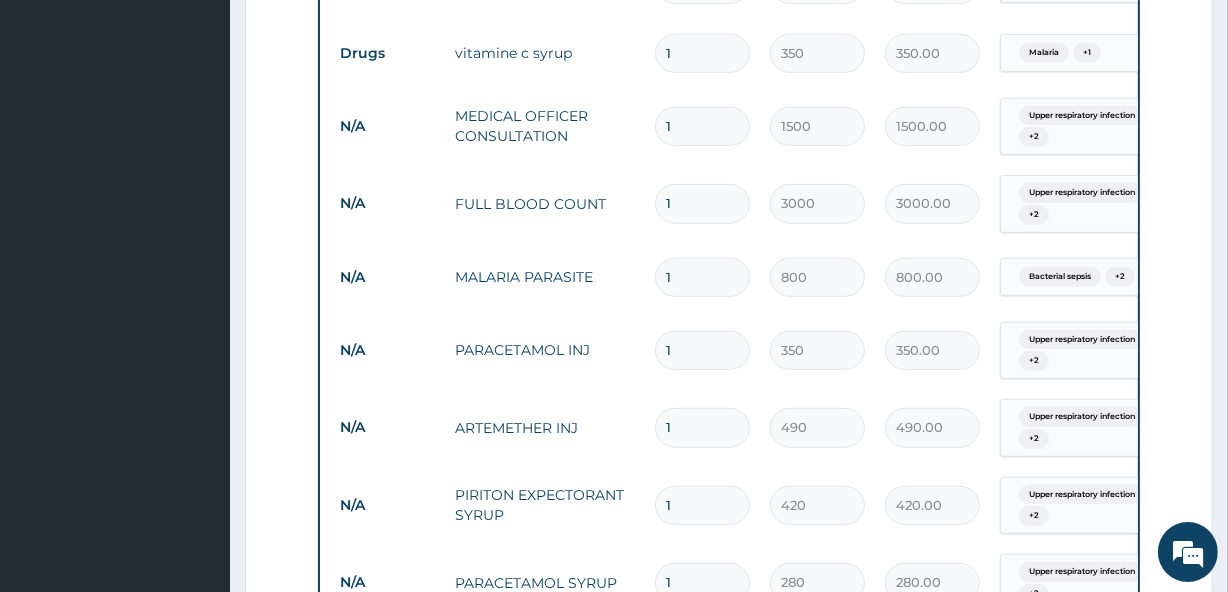 type on "6" 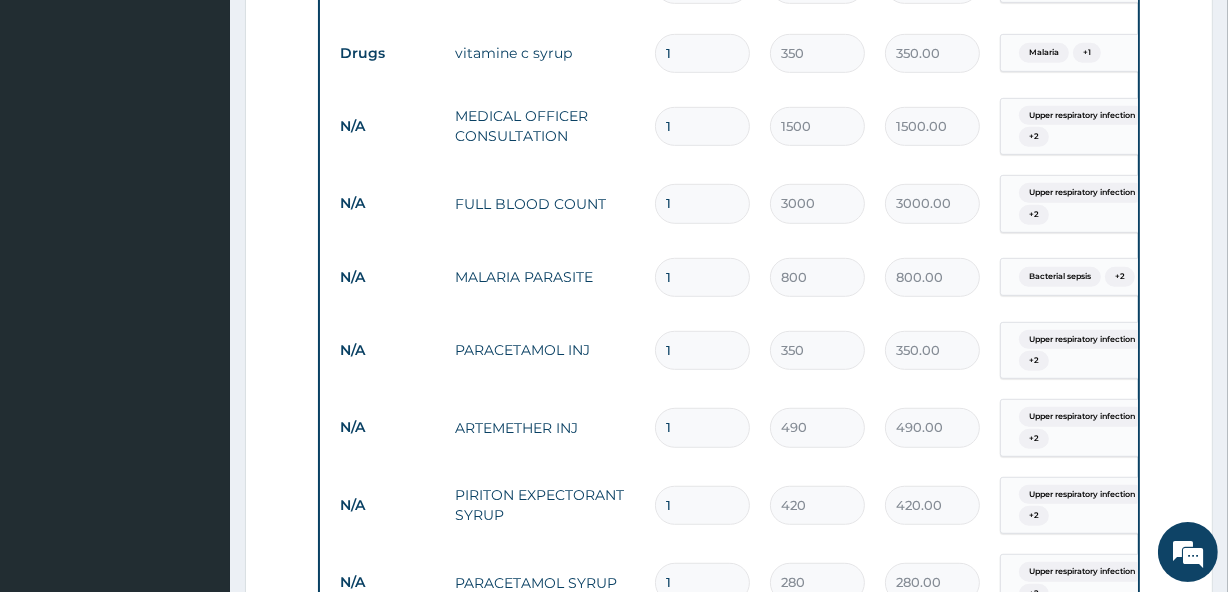 click on "1" at bounding box center (702, 427) 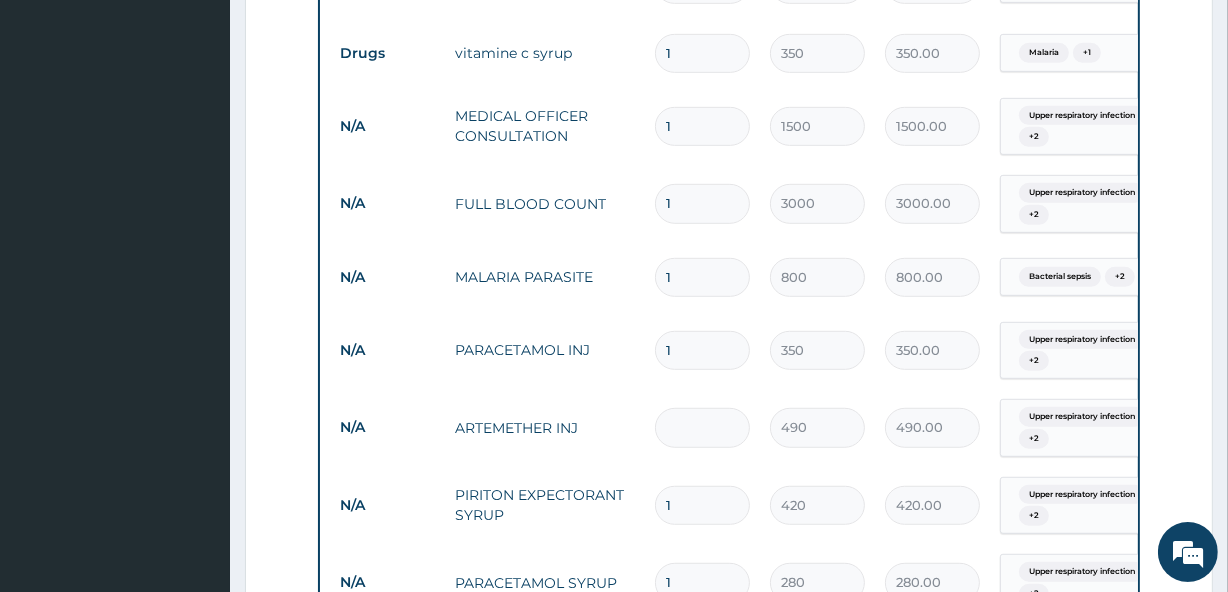 type on "0.00" 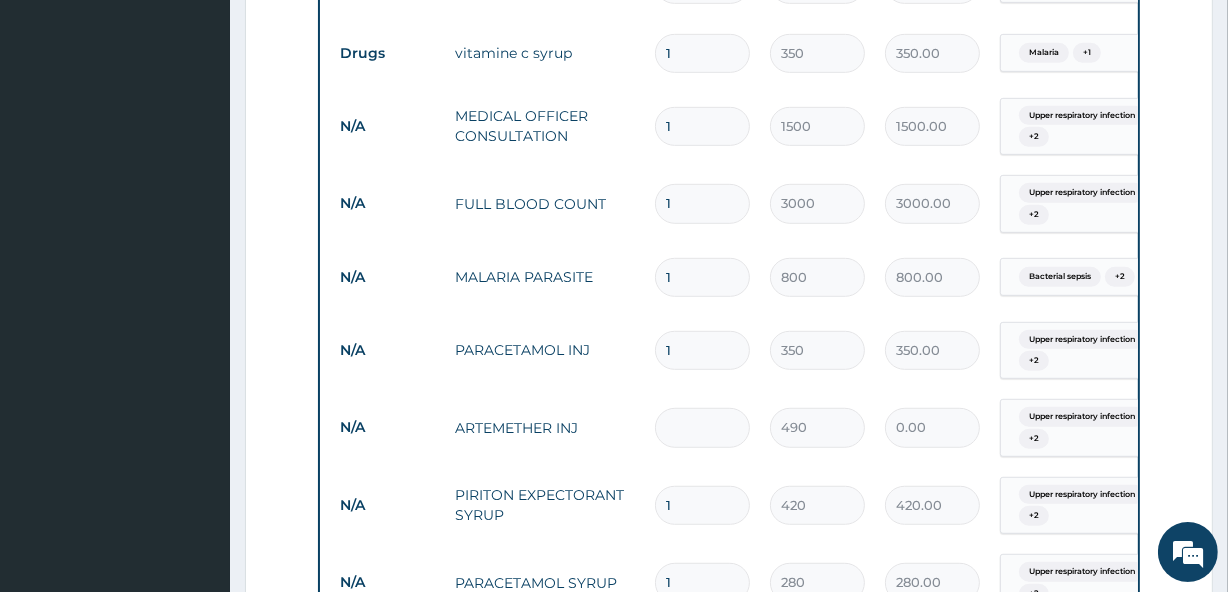 type on "3" 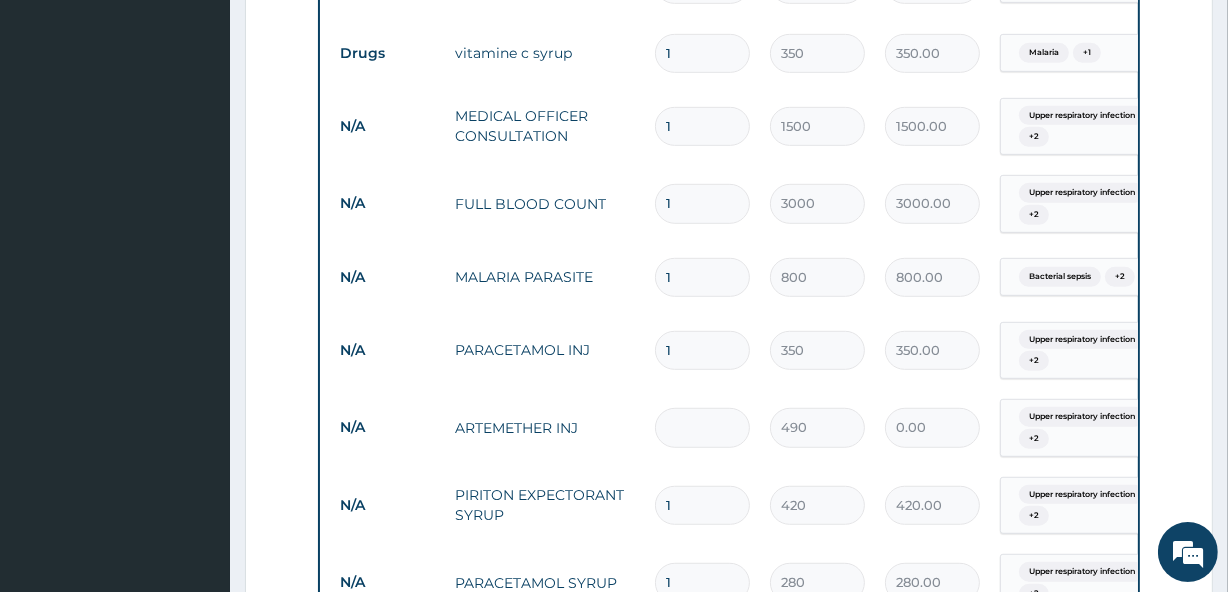 type on "1470.00" 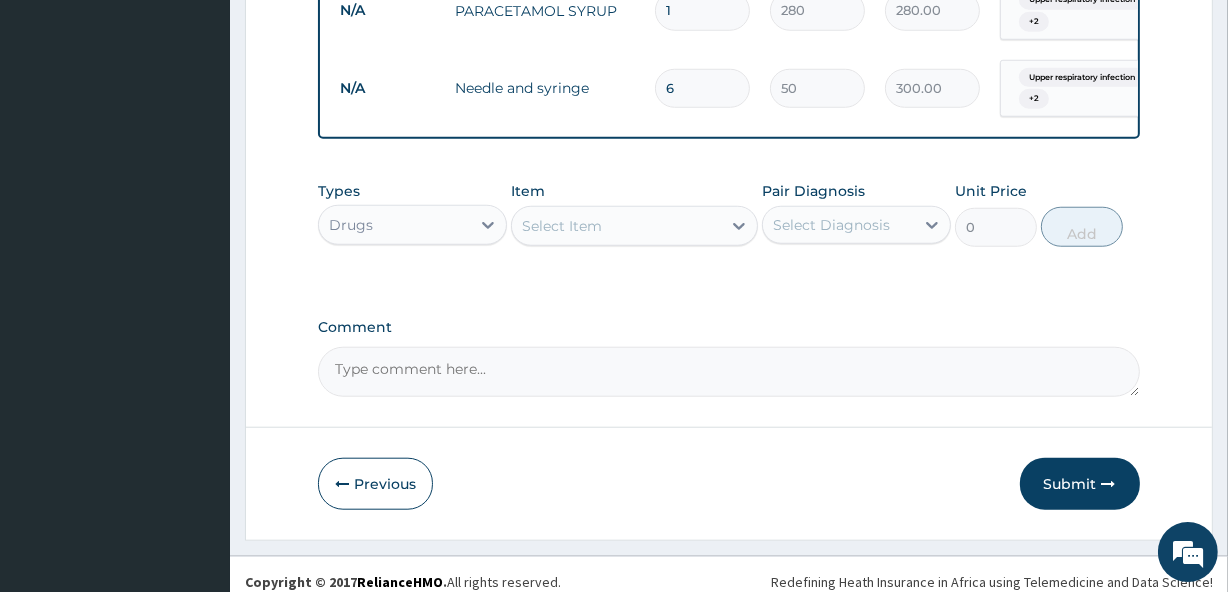 scroll, scrollTop: 1601, scrollLeft: 0, axis: vertical 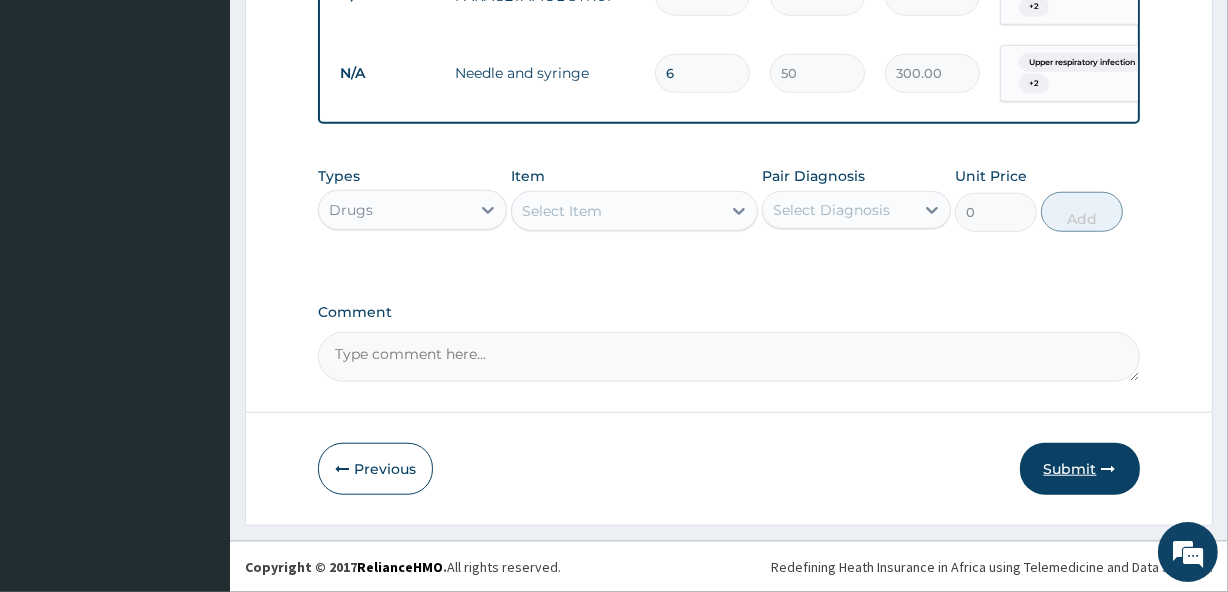 type on "3" 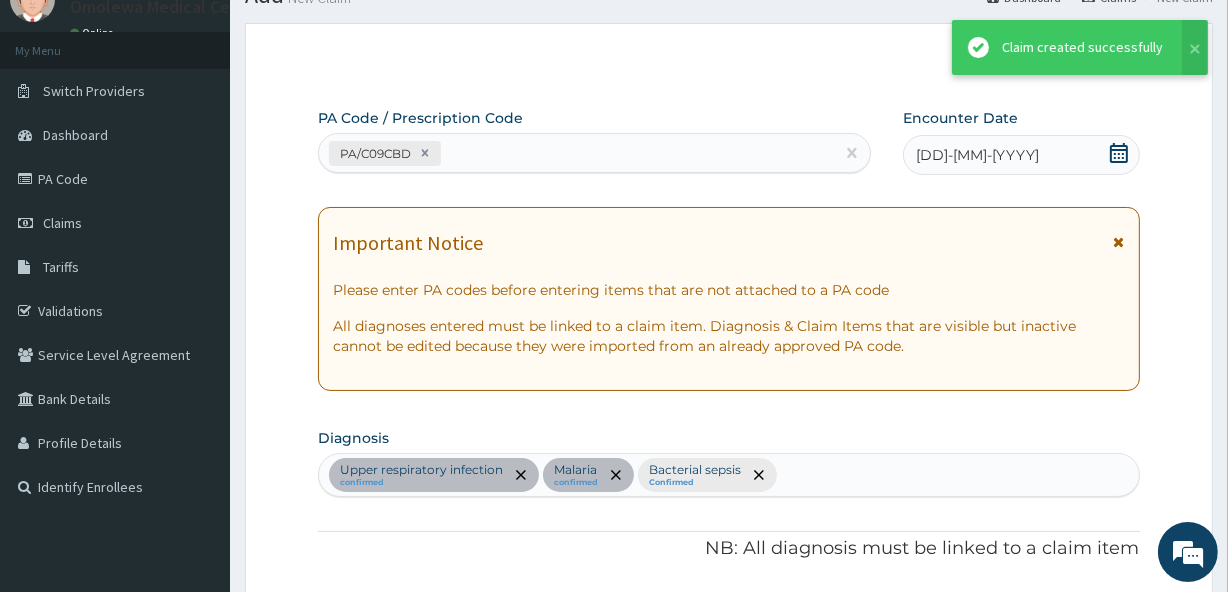 scroll, scrollTop: 1601, scrollLeft: 0, axis: vertical 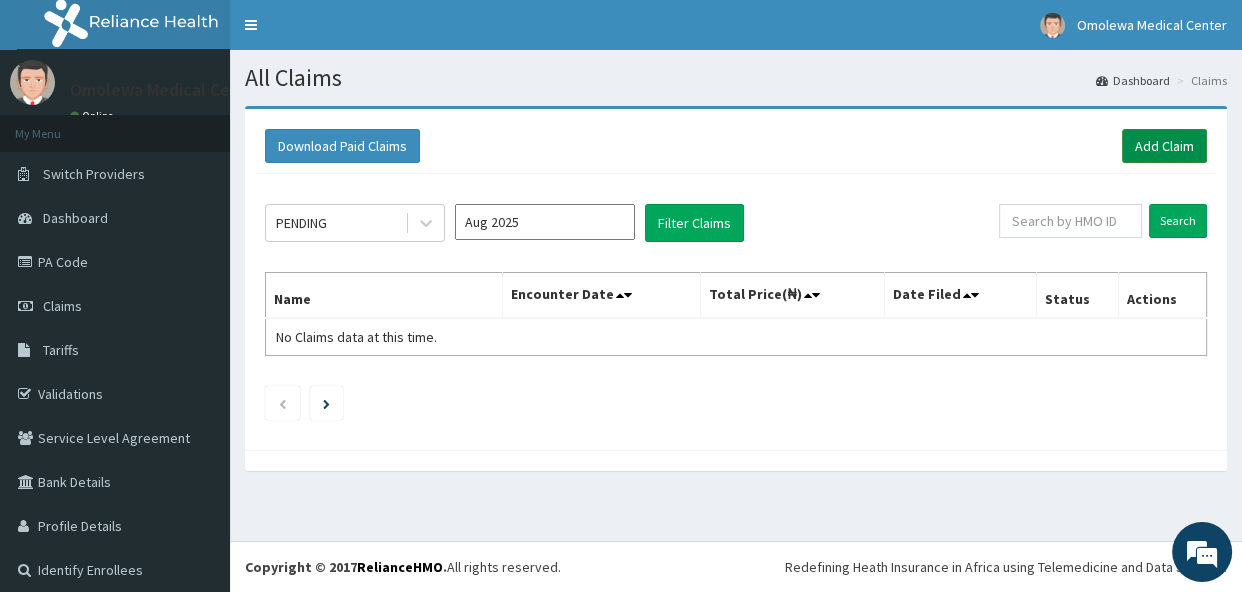 click on "Add Claim" at bounding box center [1164, 146] 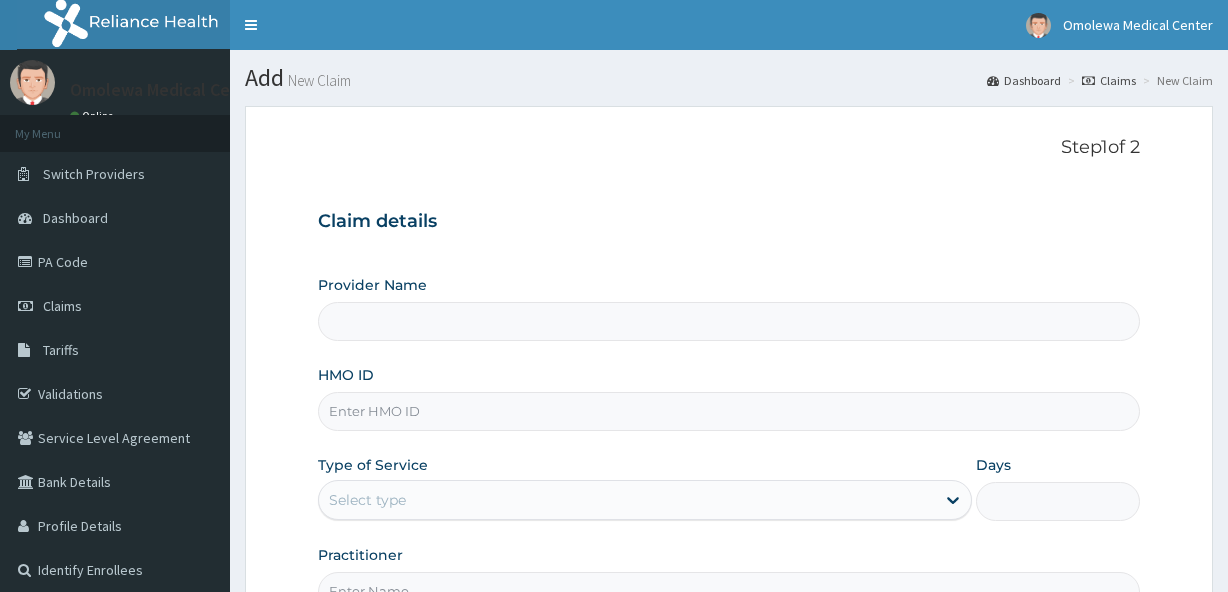 scroll, scrollTop: 0, scrollLeft: 0, axis: both 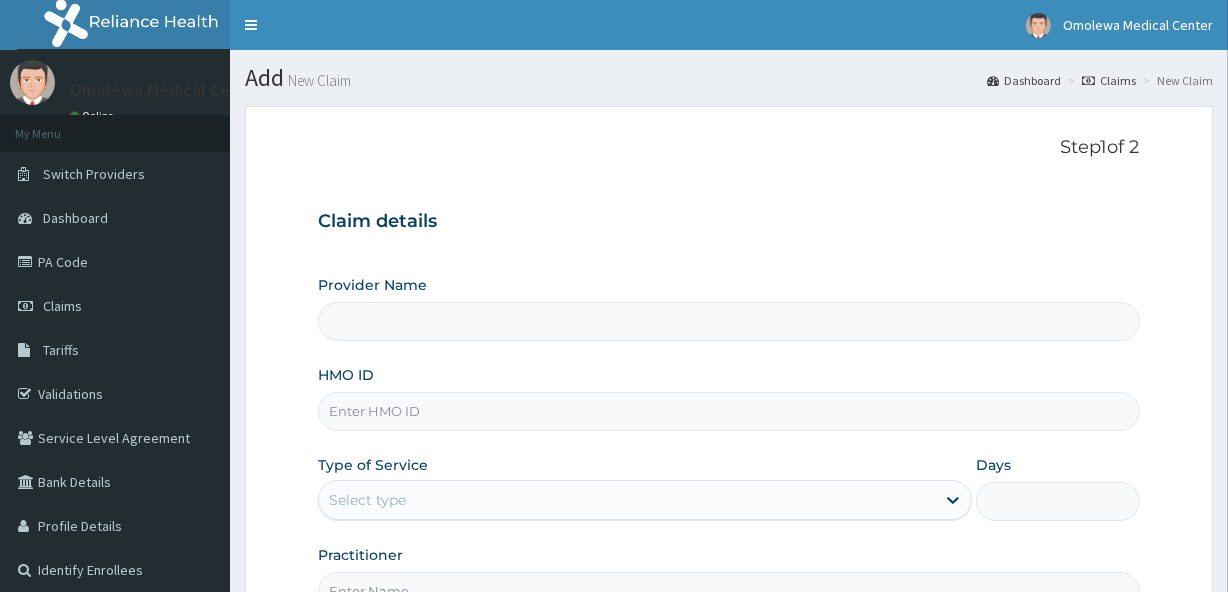 type on "Omolewa Medical centre" 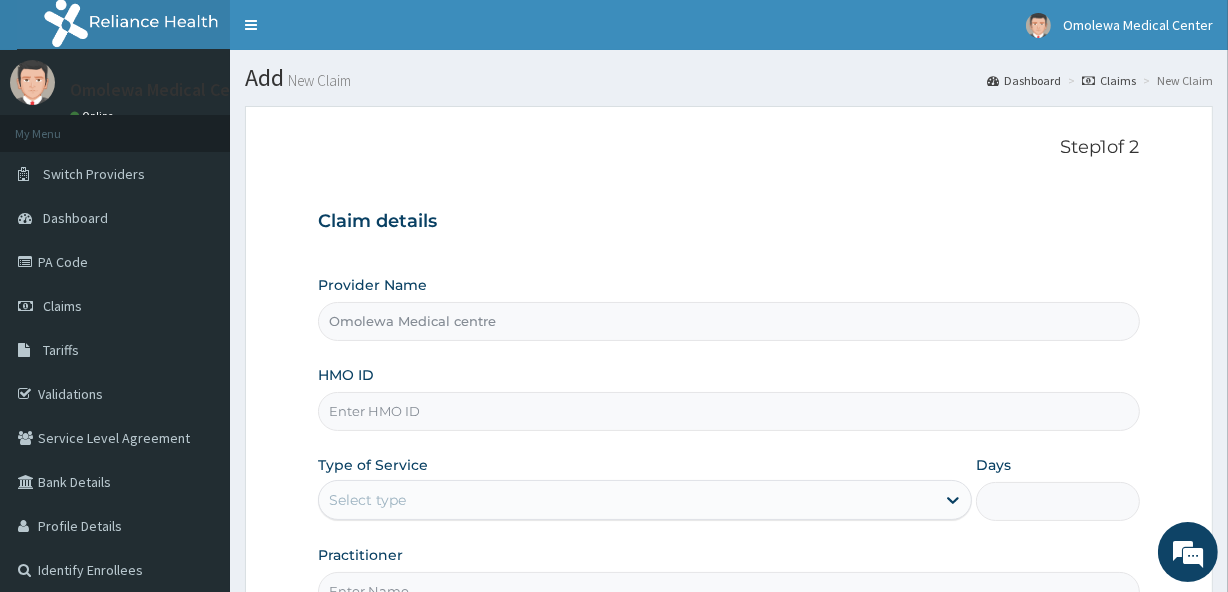 scroll, scrollTop: 0, scrollLeft: 0, axis: both 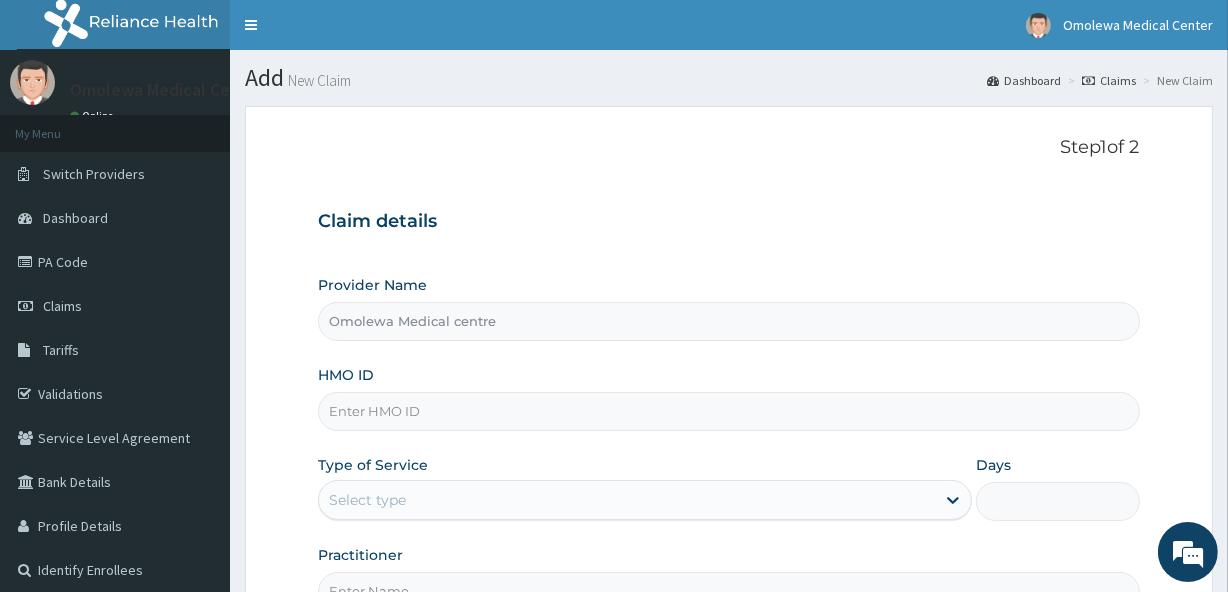 click on "HMO ID" at bounding box center (728, 411) 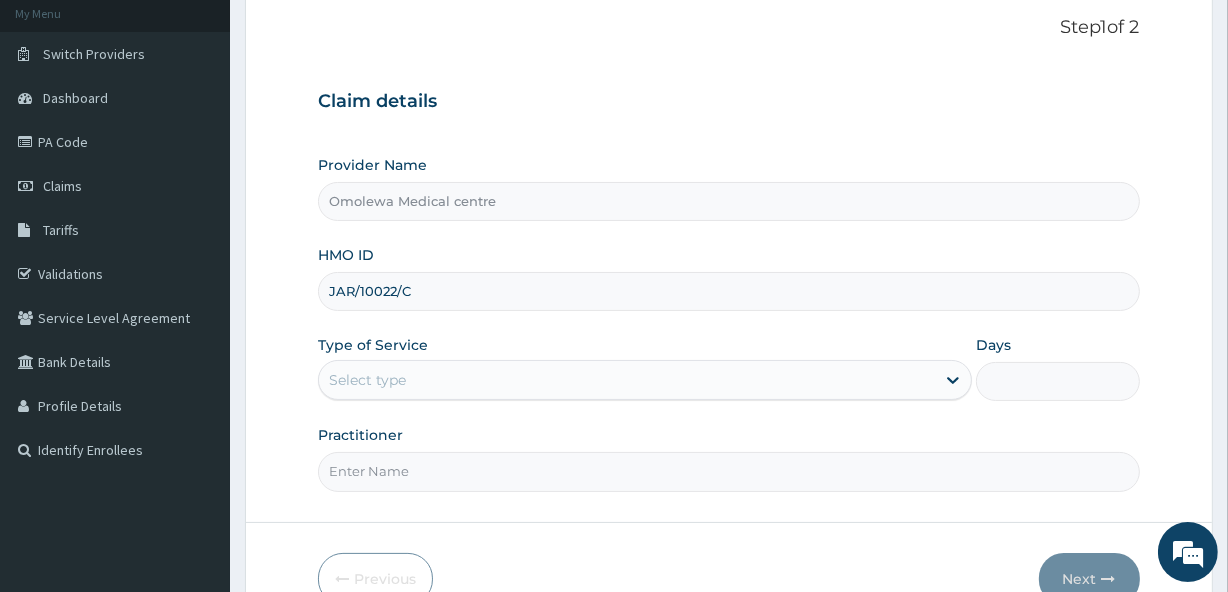 scroll, scrollTop: 228, scrollLeft: 0, axis: vertical 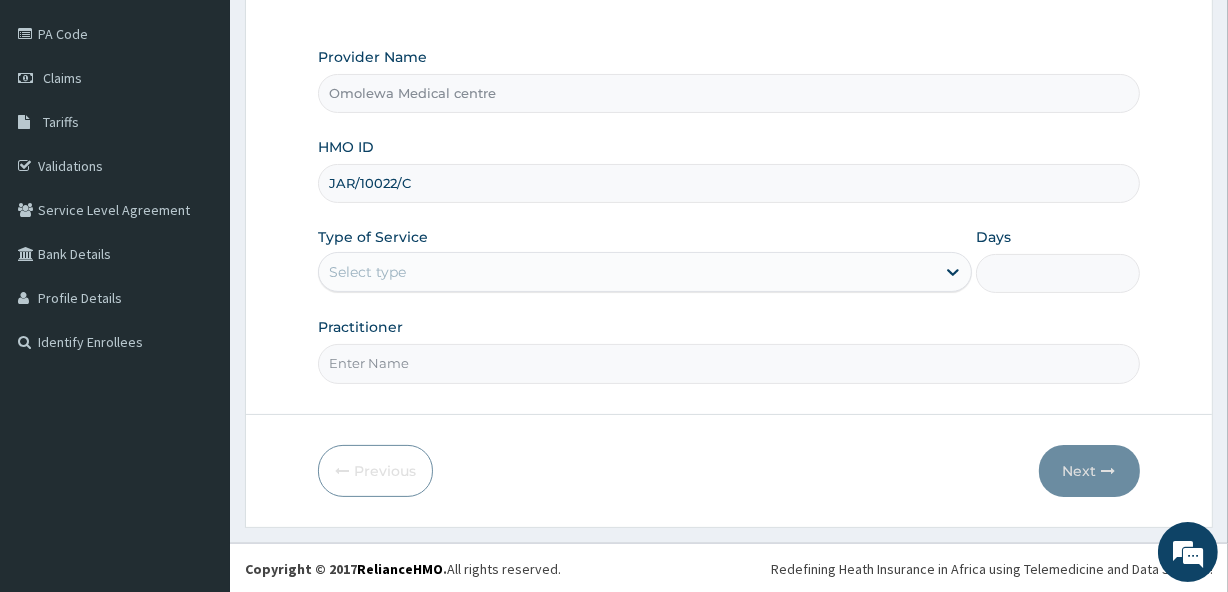 type on "JAR/10022/C" 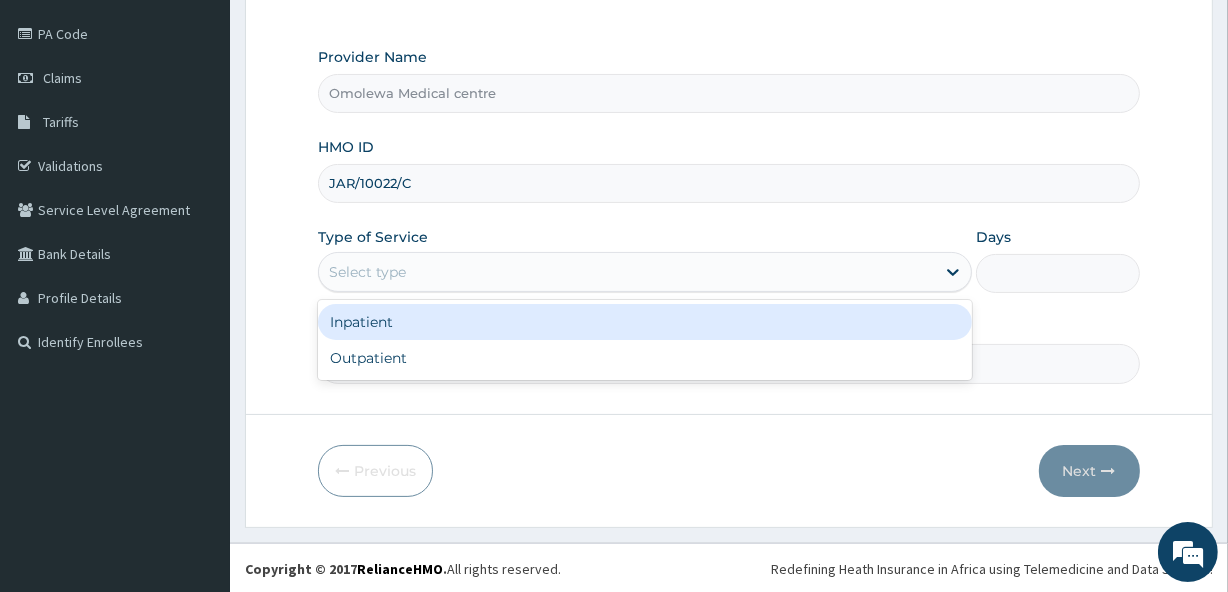 click on "Select type" at bounding box center (367, 272) 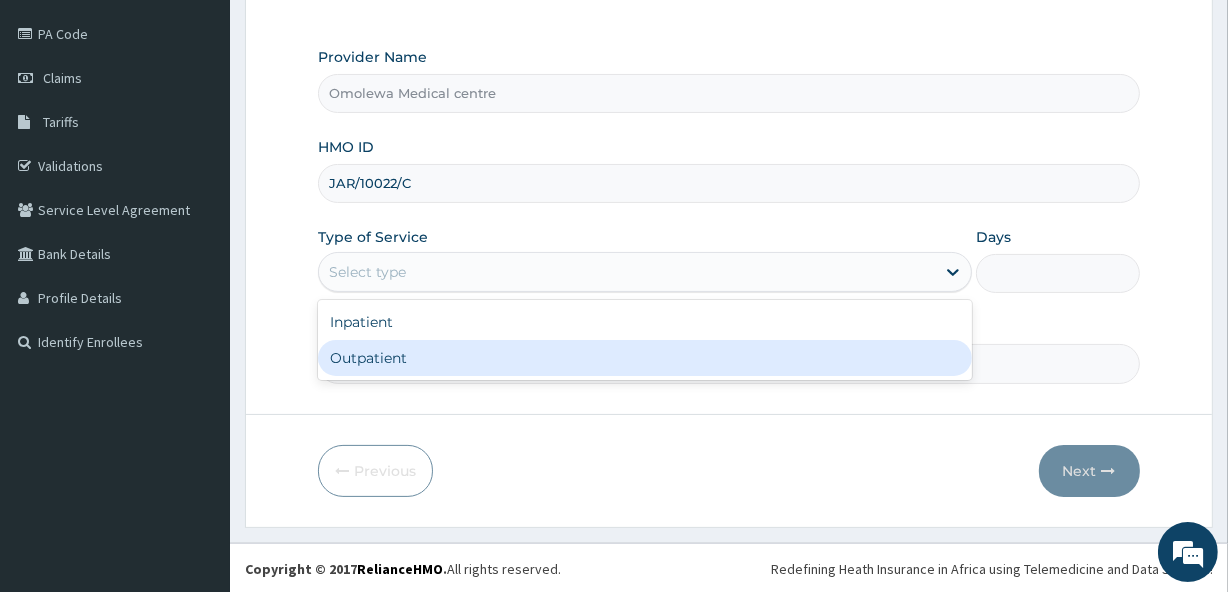 click on "Outpatient" at bounding box center (645, 358) 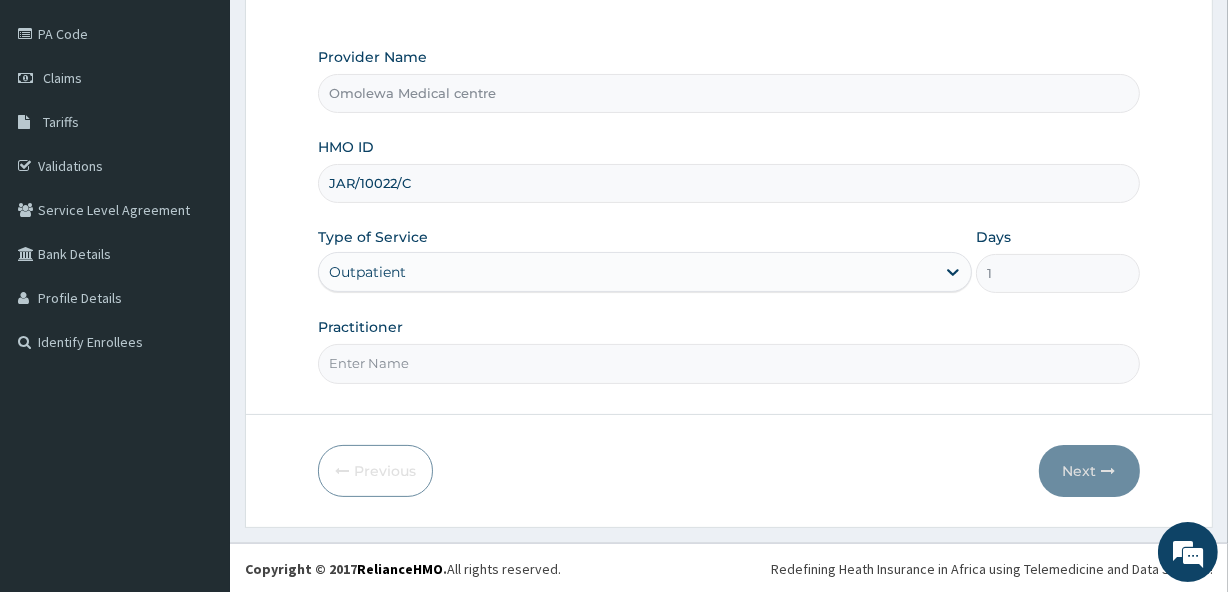 click on "Practitioner" at bounding box center (728, 363) 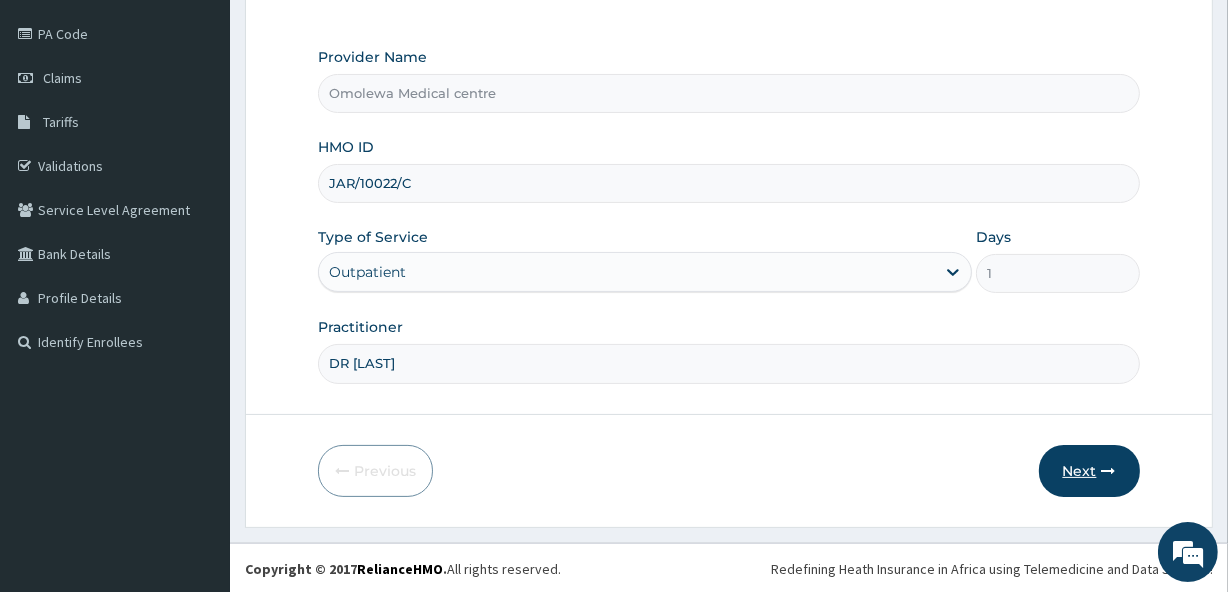 click on "Next" at bounding box center (1089, 471) 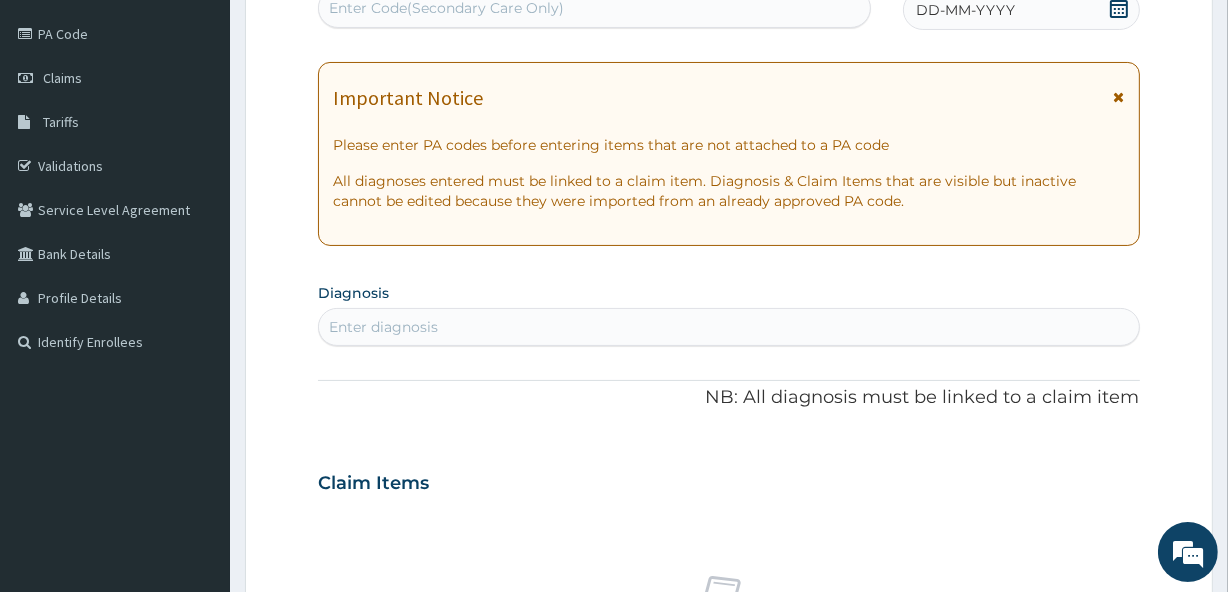 scroll, scrollTop: 226, scrollLeft: 0, axis: vertical 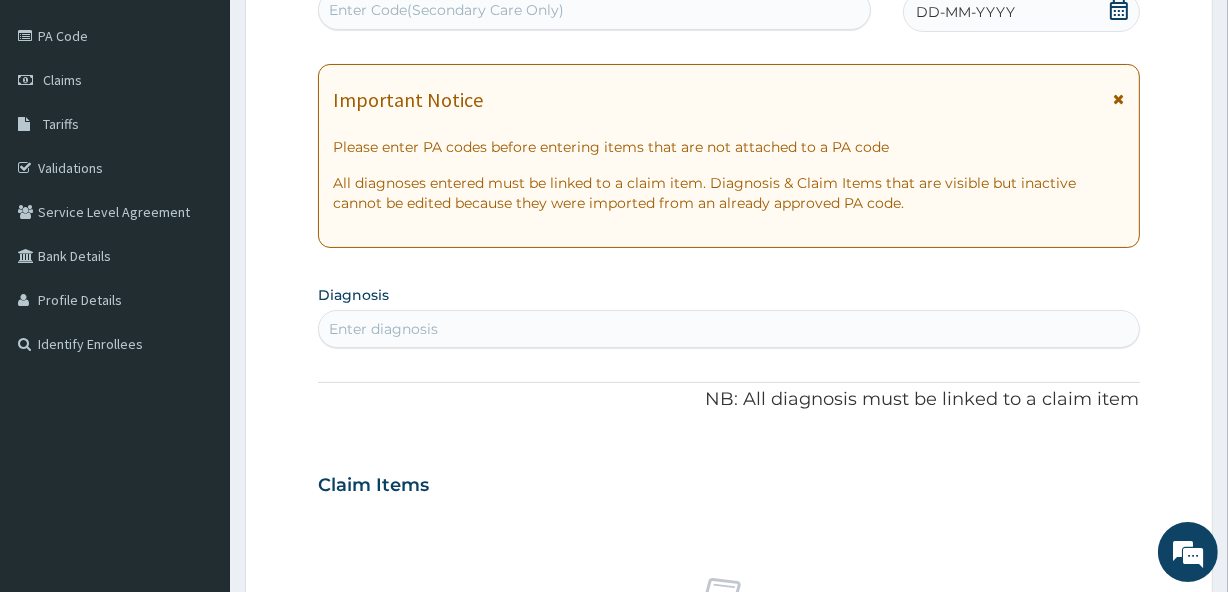 click on "Enter Code(Secondary Care Only)" at bounding box center (594, 10) 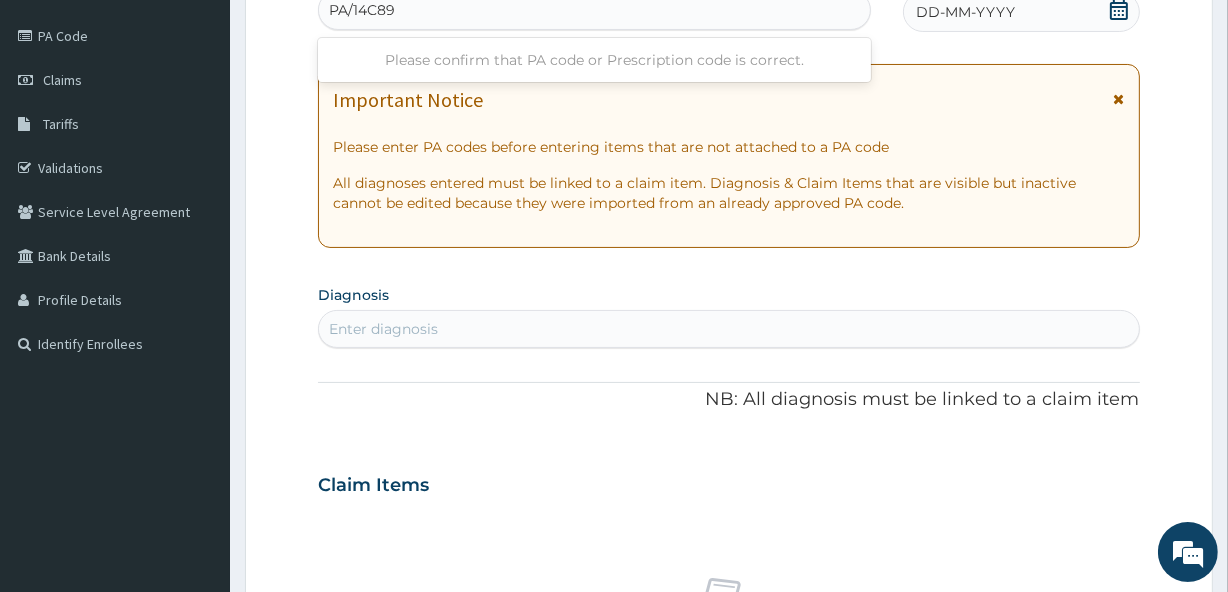 type on "PA/14C897" 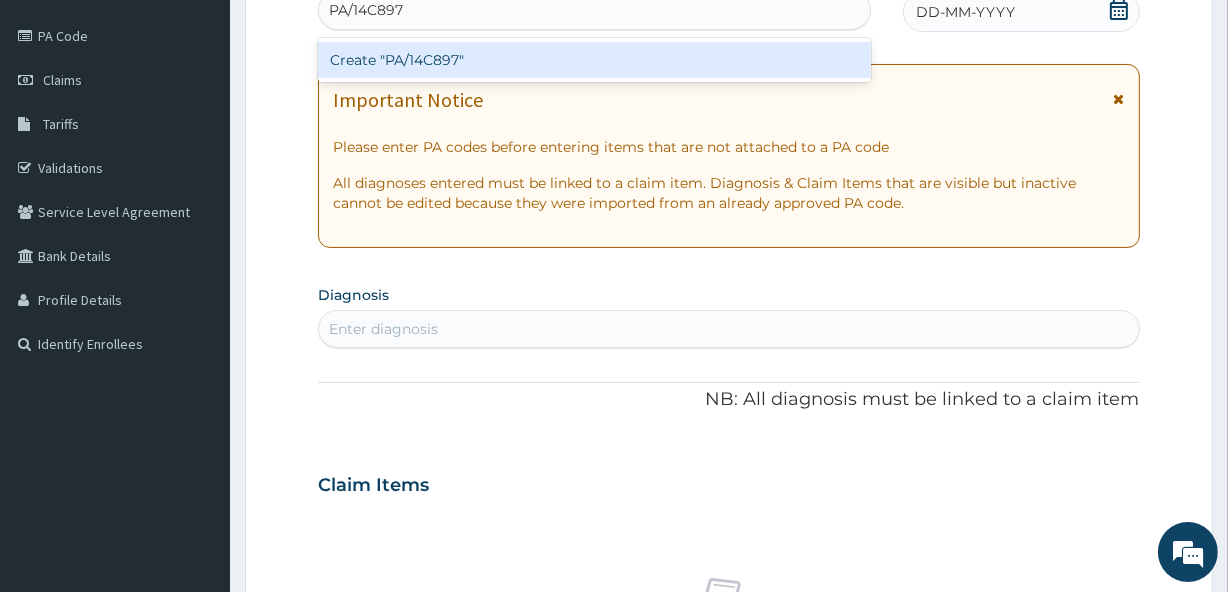 click on "Create "PA/14C897"" at bounding box center (594, 60) 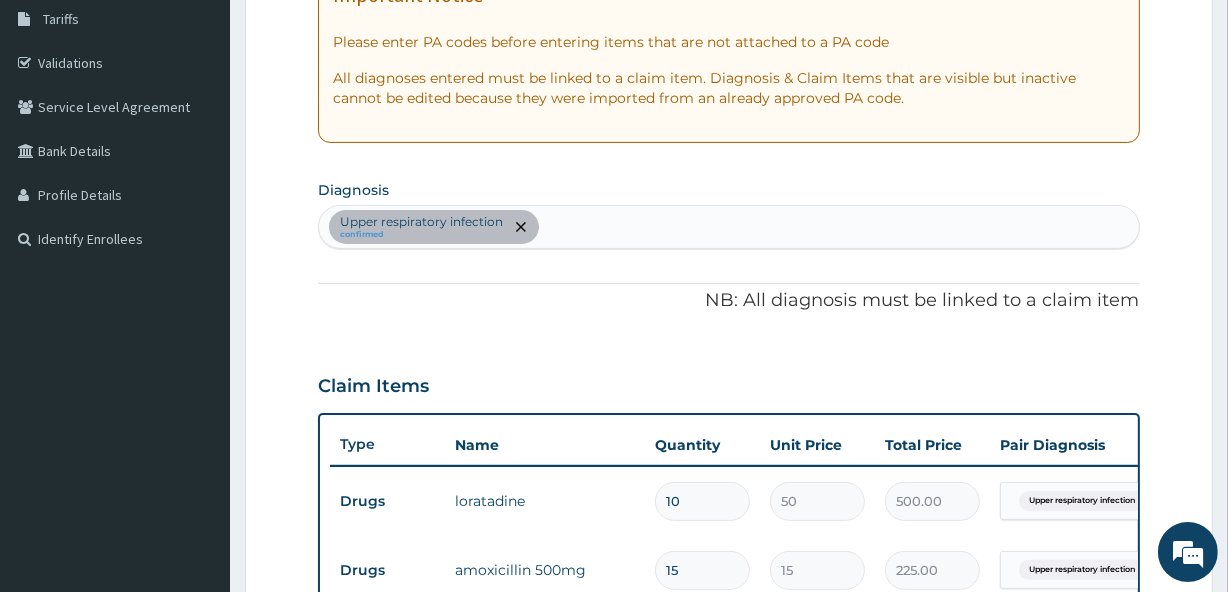 scroll, scrollTop: 321, scrollLeft: 0, axis: vertical 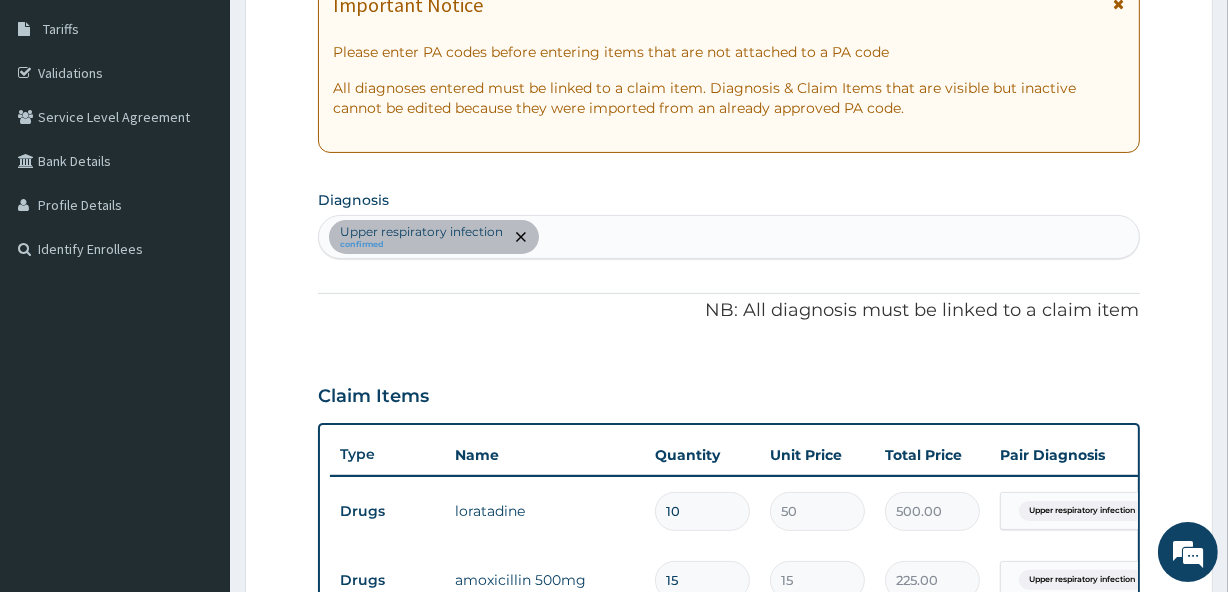 click on "Upper respiratory infection confirmed" at bounding box center (728, 237) 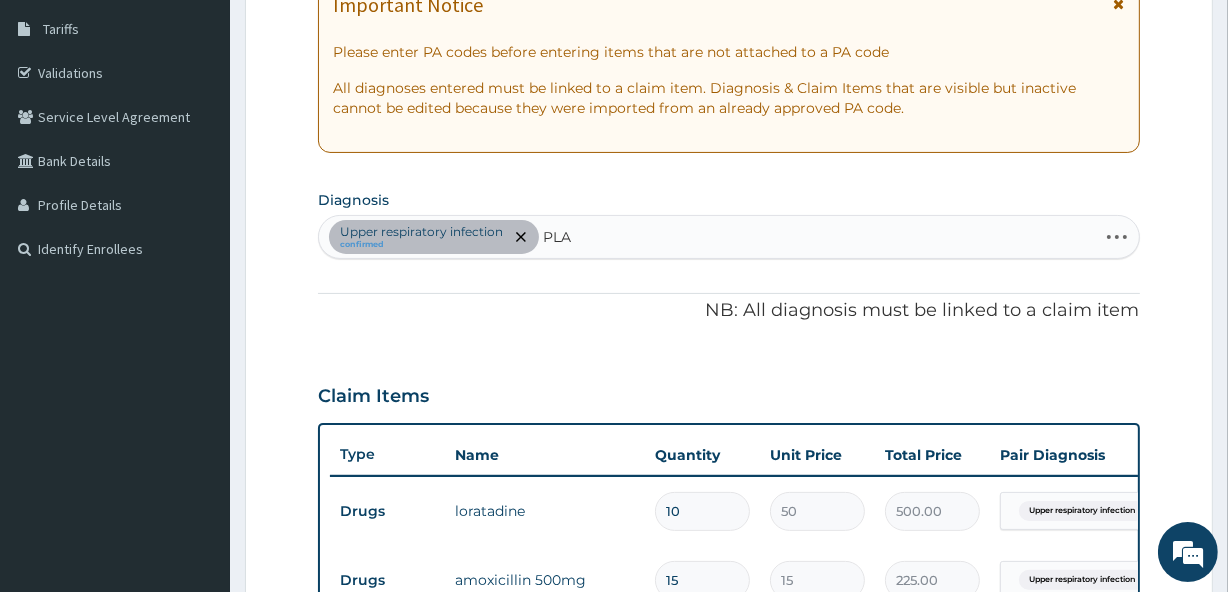 type on "PLAS" 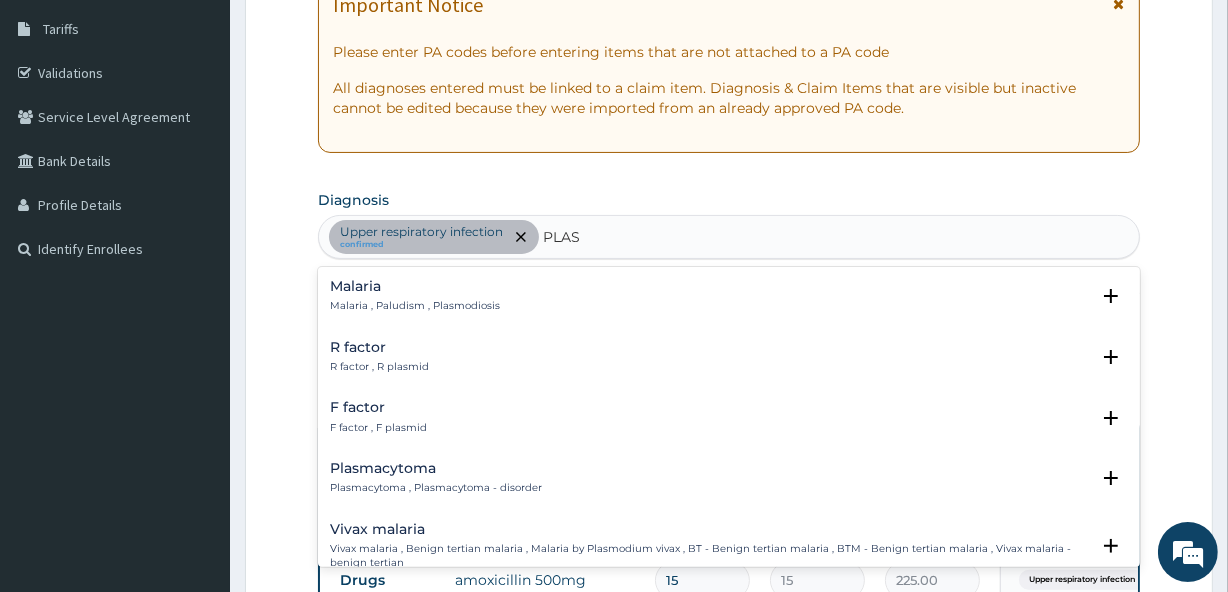 click on "Malaria" at bounding box center [415, 286] 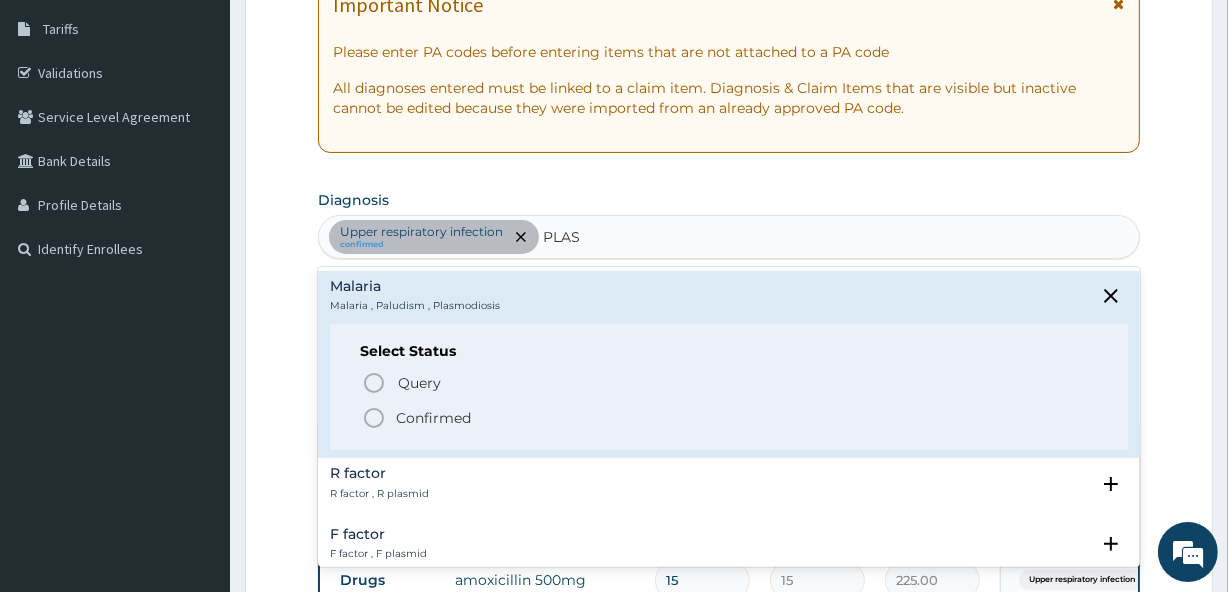 click on "Confirmed" at bounding box center (433, 418) 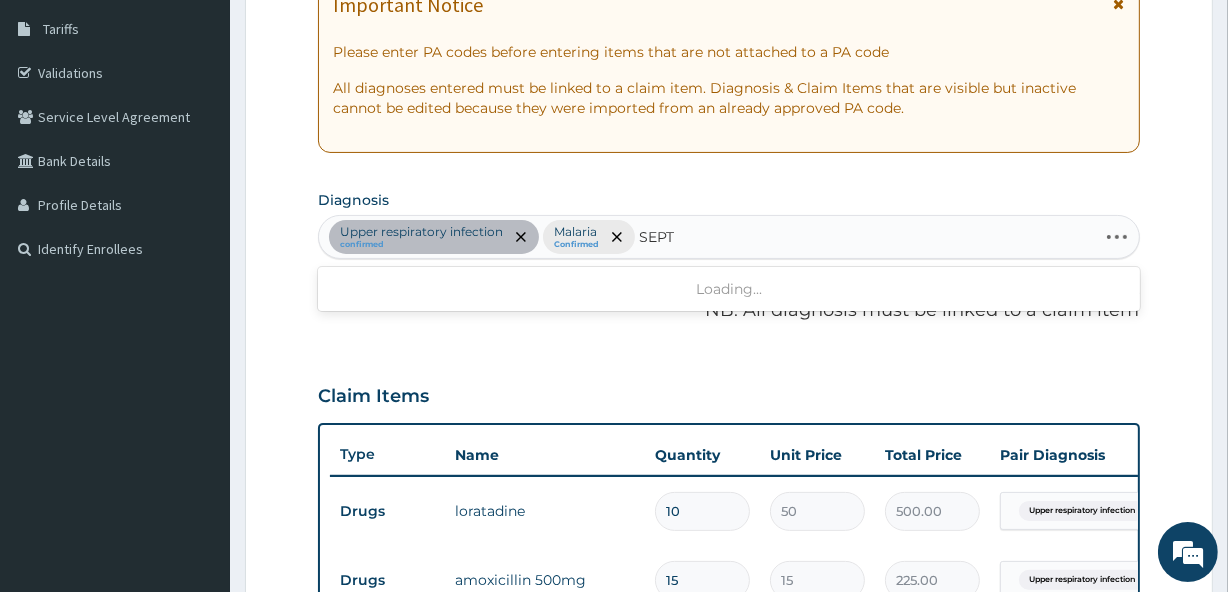 type on "SEPTI" 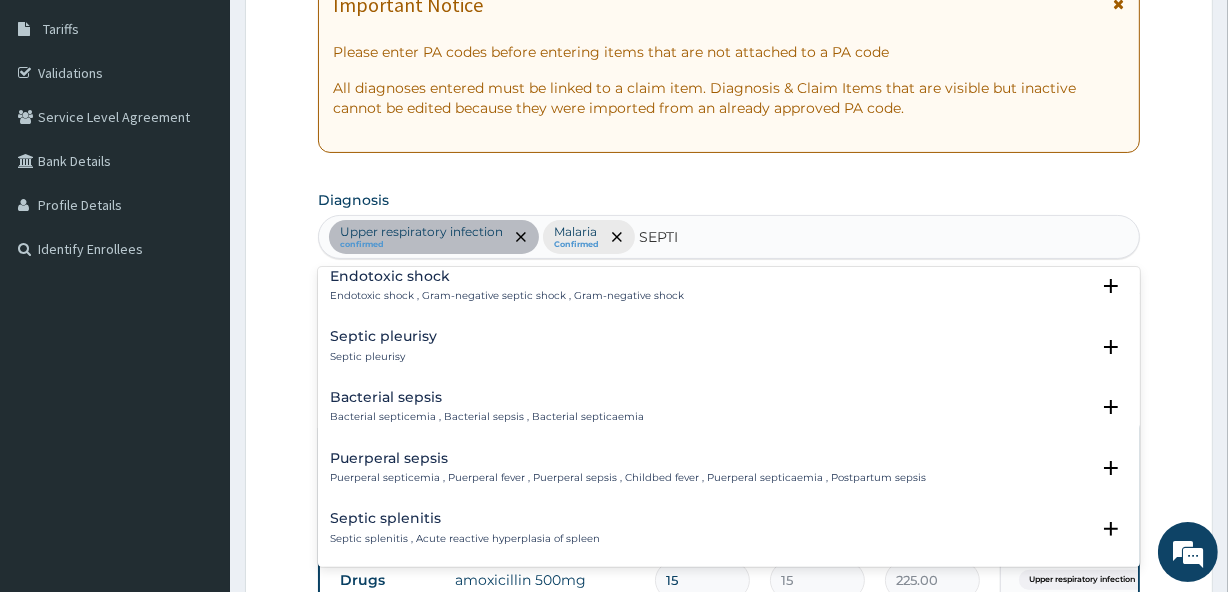 scroll, scrollTop: 350, scrollLeft: 0, axis: vertical 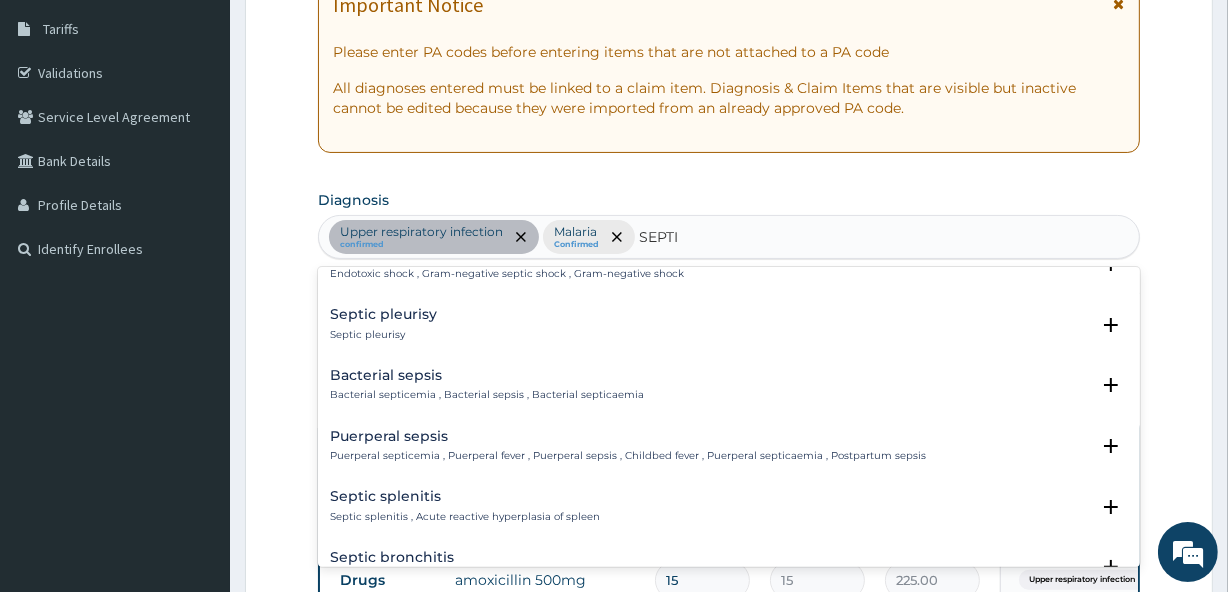 click on "Bacterial sepsis" at bounding box center [487, 375] 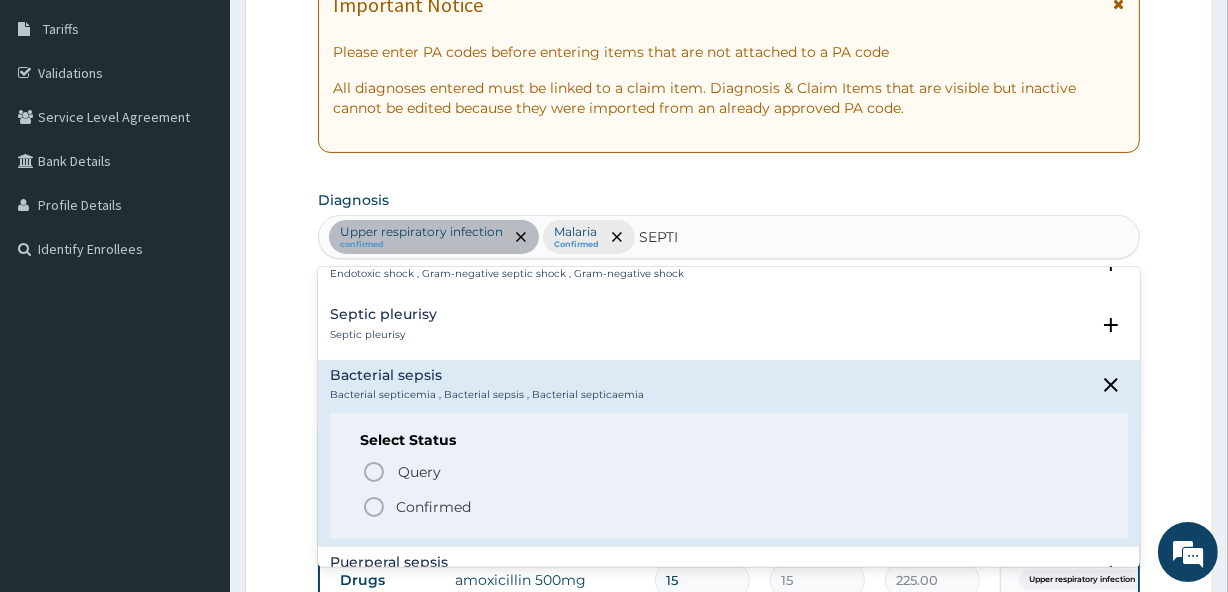 click on "Confirmed" at bounding box center [433, 507] 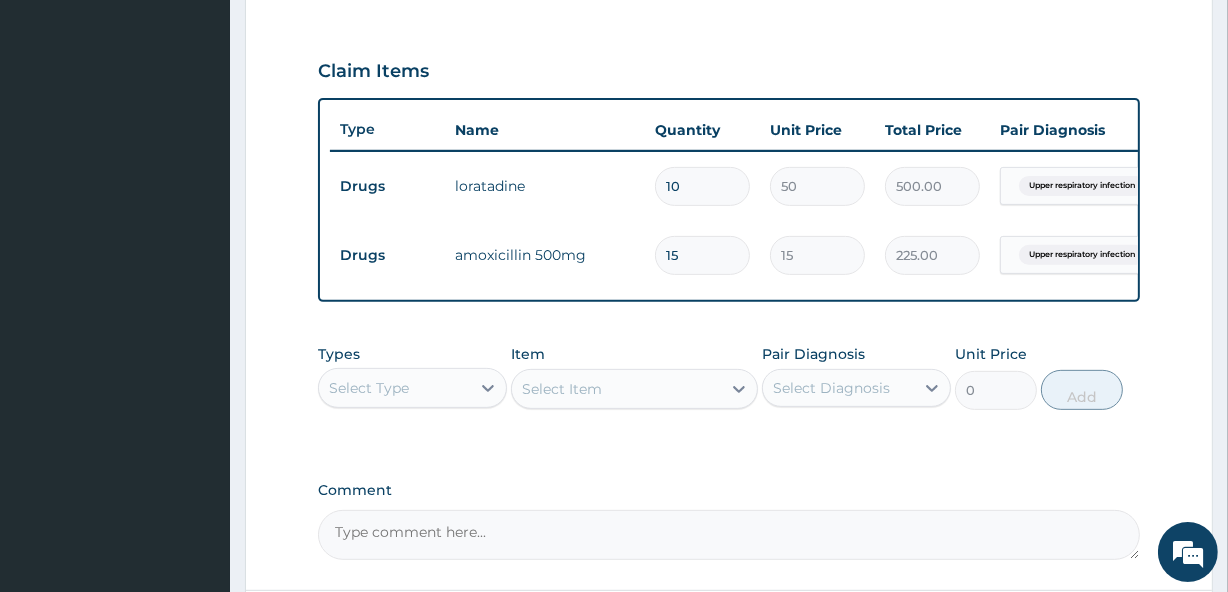 scroll, scrollTop: 648, scrollLeft: 0, axis: vertical 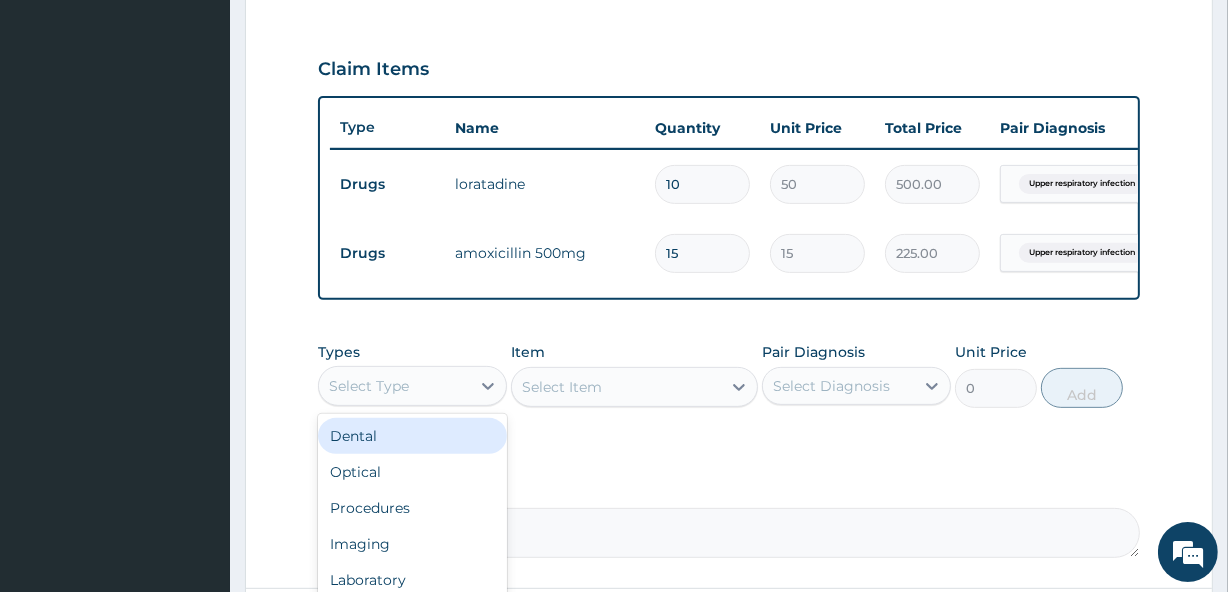 click on "Select Type" at bounding box center (394, 386) 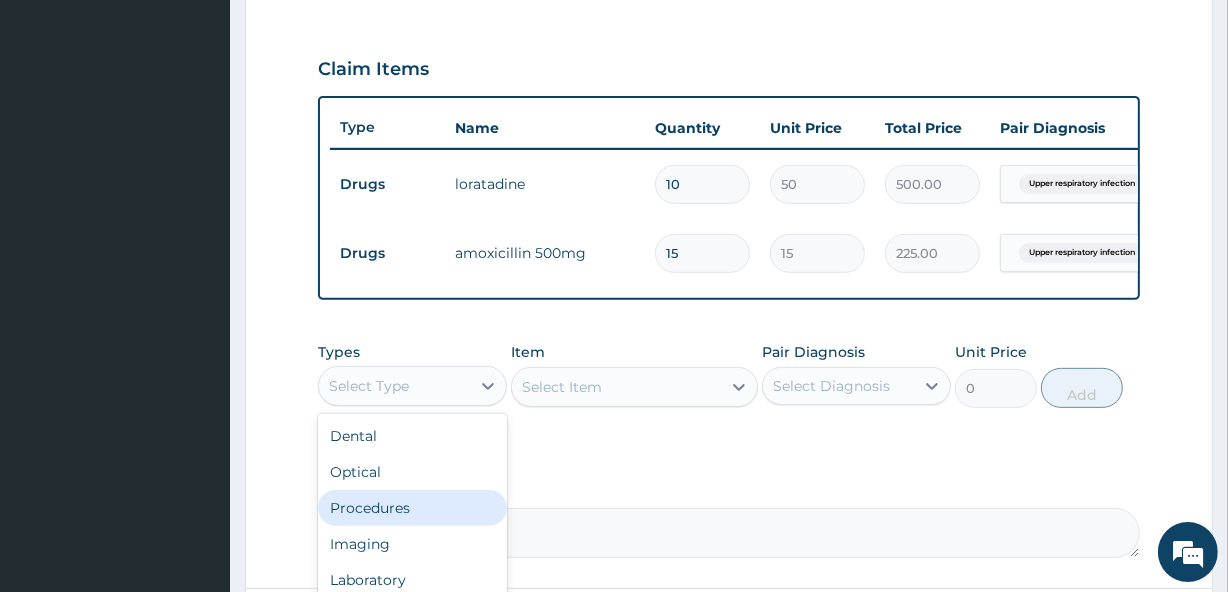 click on "Procedures" at bounding box center [412, 508] 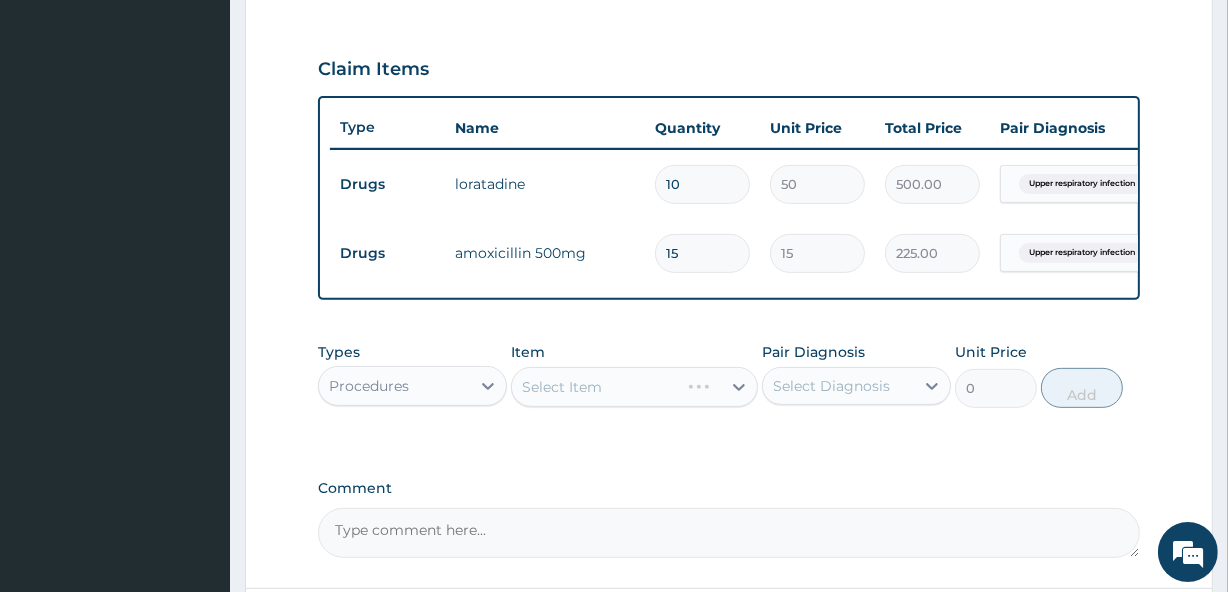 click on "Select Item" at bounding box center [634, 387] 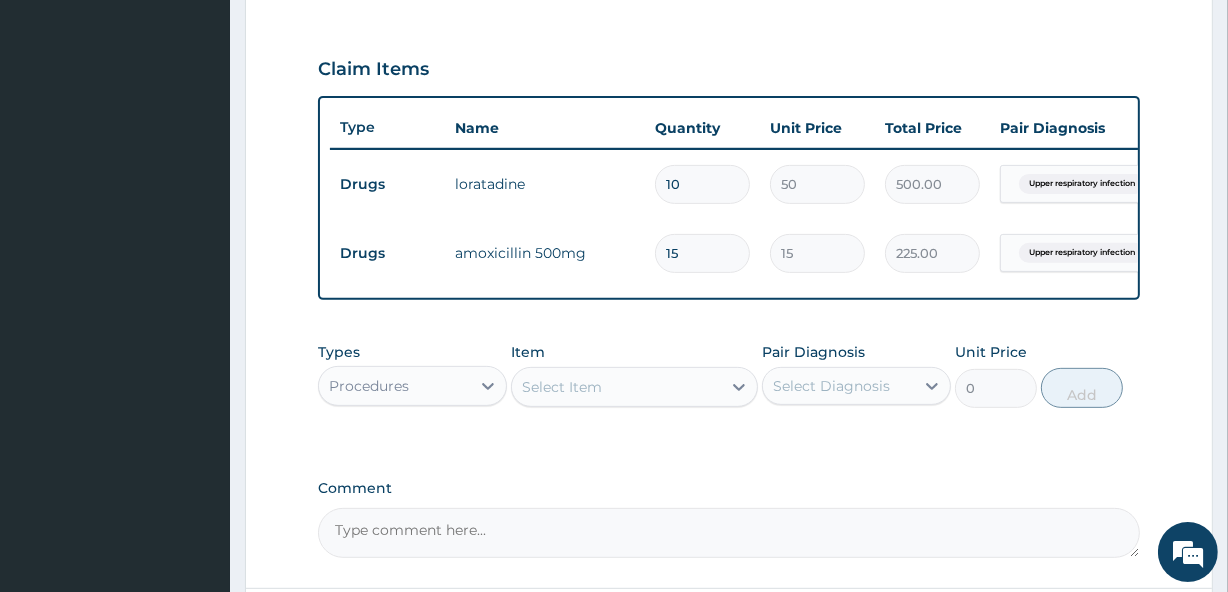 click on "Select Item" at bounding box center [562, 387] 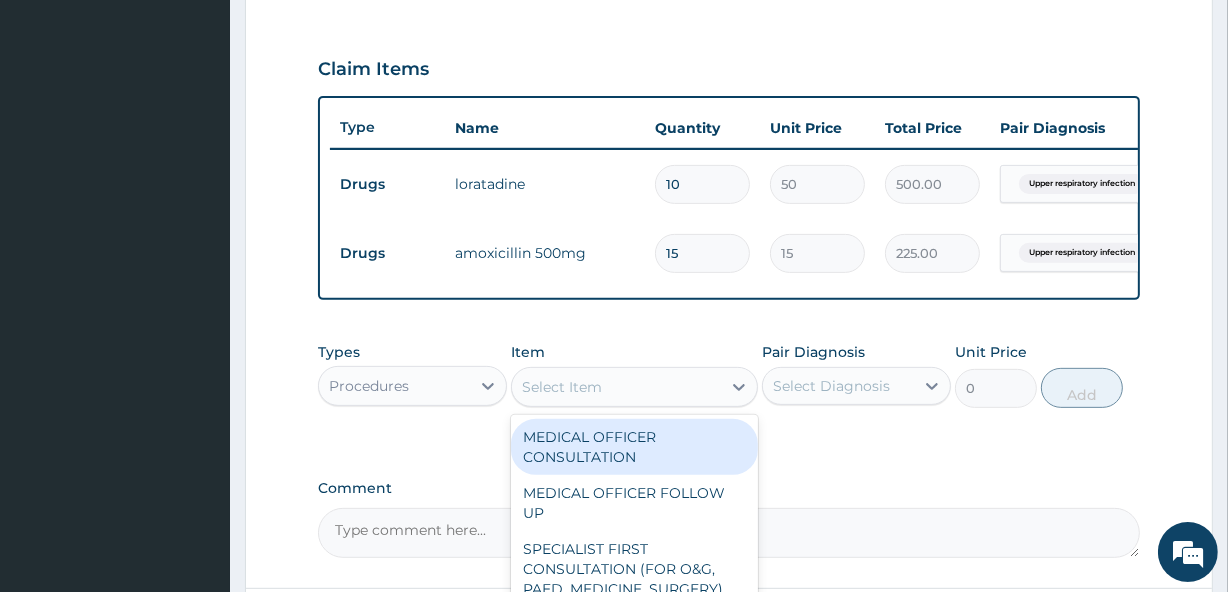 click on "MEDICAL OFFICER CONSULTATION" at bounding box center [634, 447] 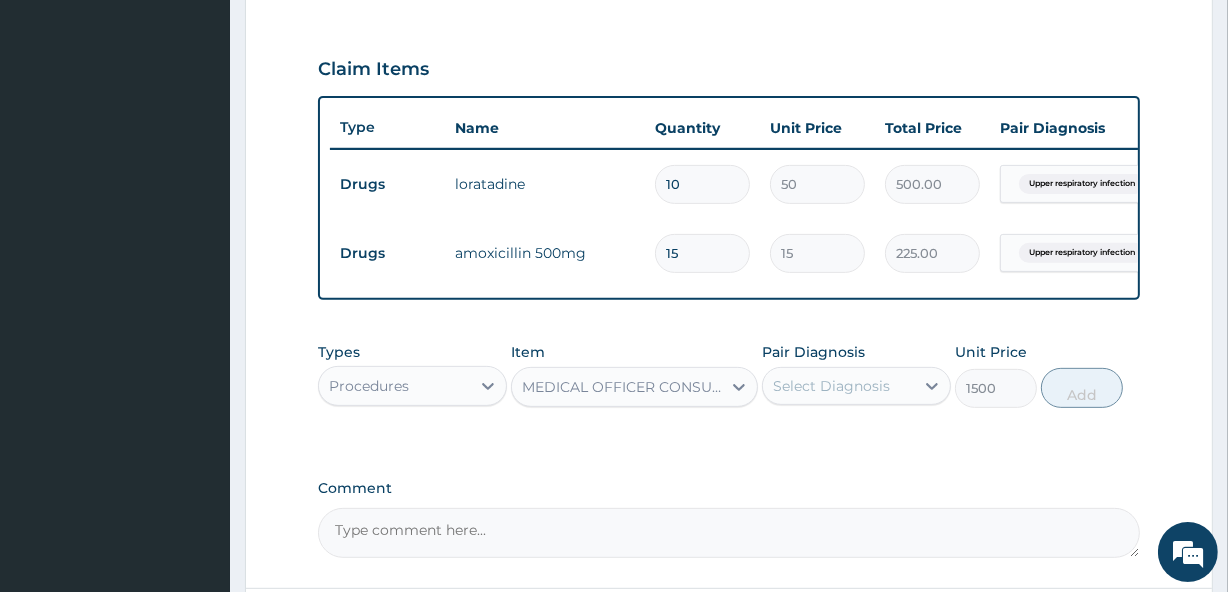 click on "Select Diagnosis" at bounding box center [838, 386] 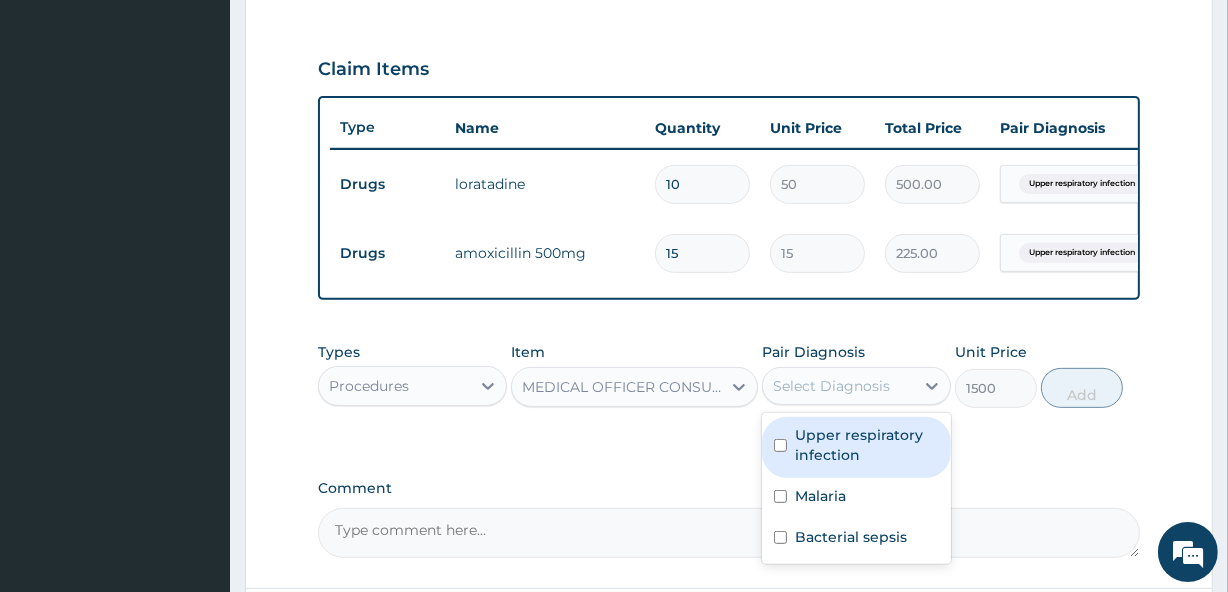click on "Upper respiratory infection" at bounding box center [867, 445] 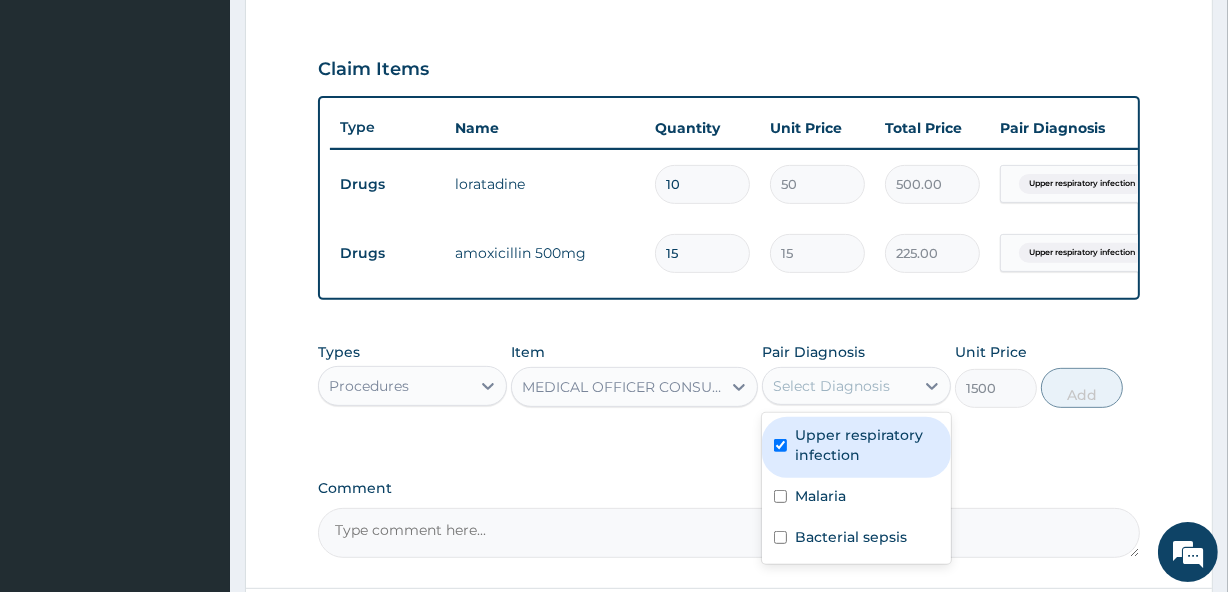 checkbox on "true" 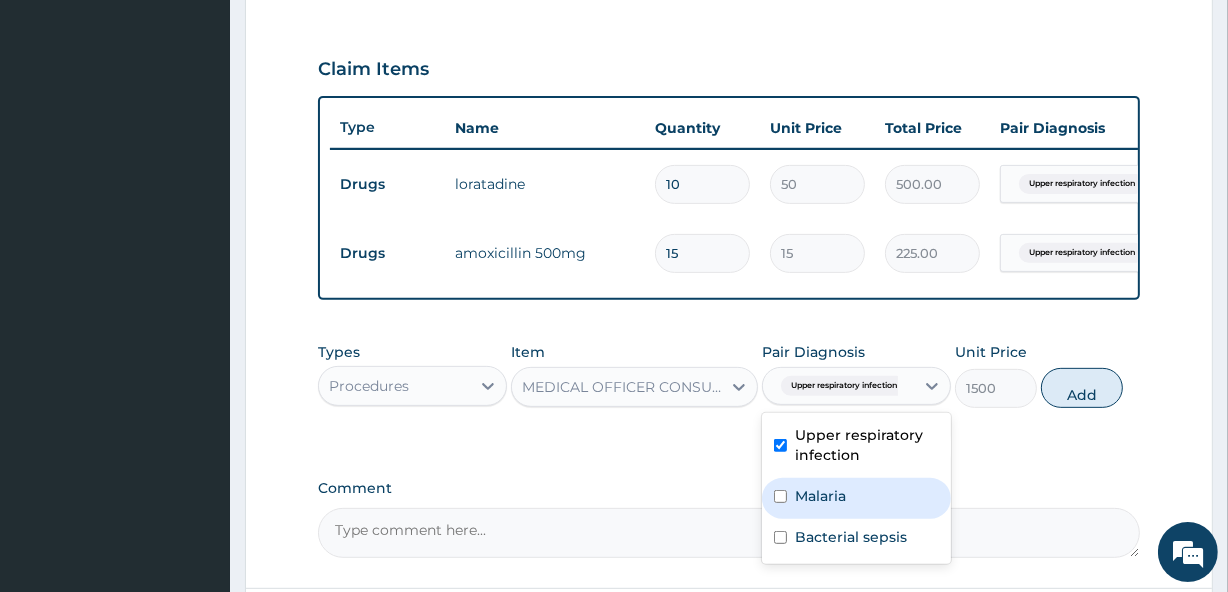 click on "Malaria" at bounding box center (856, 498) 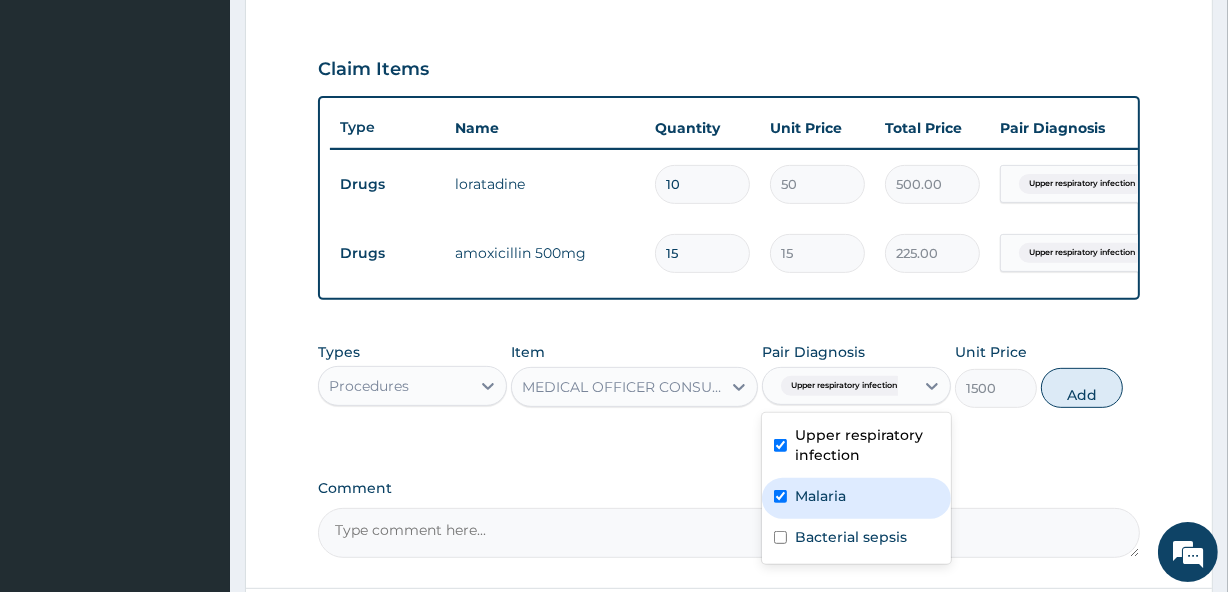 checkbox on "true" 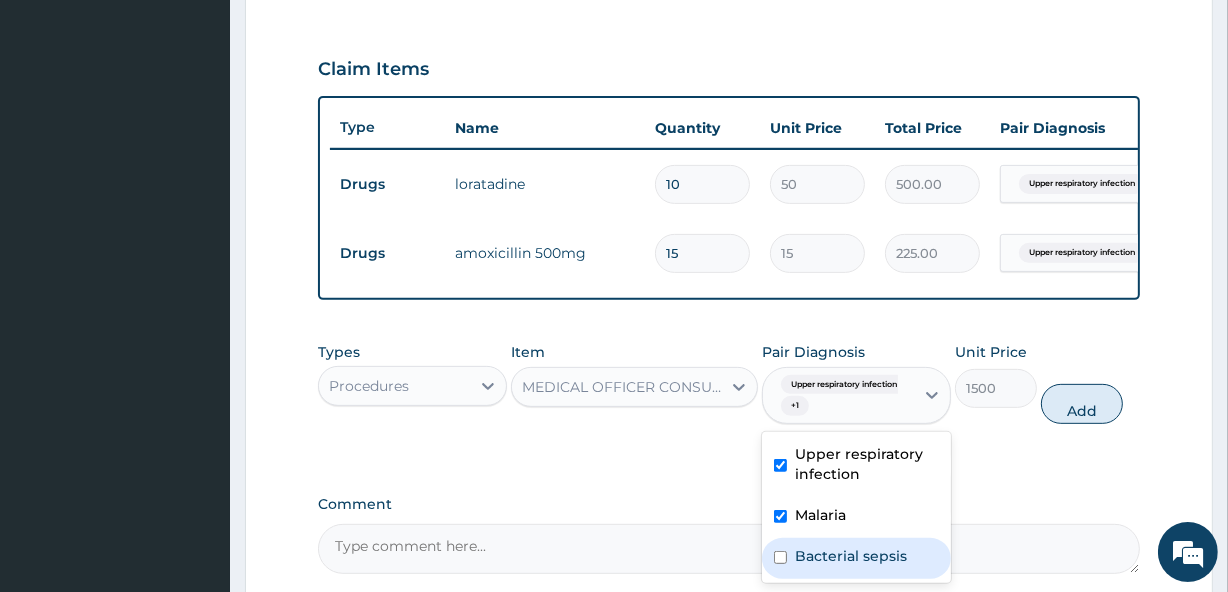 click on "Bacterial sepsis" at bounding box center (851, 556) 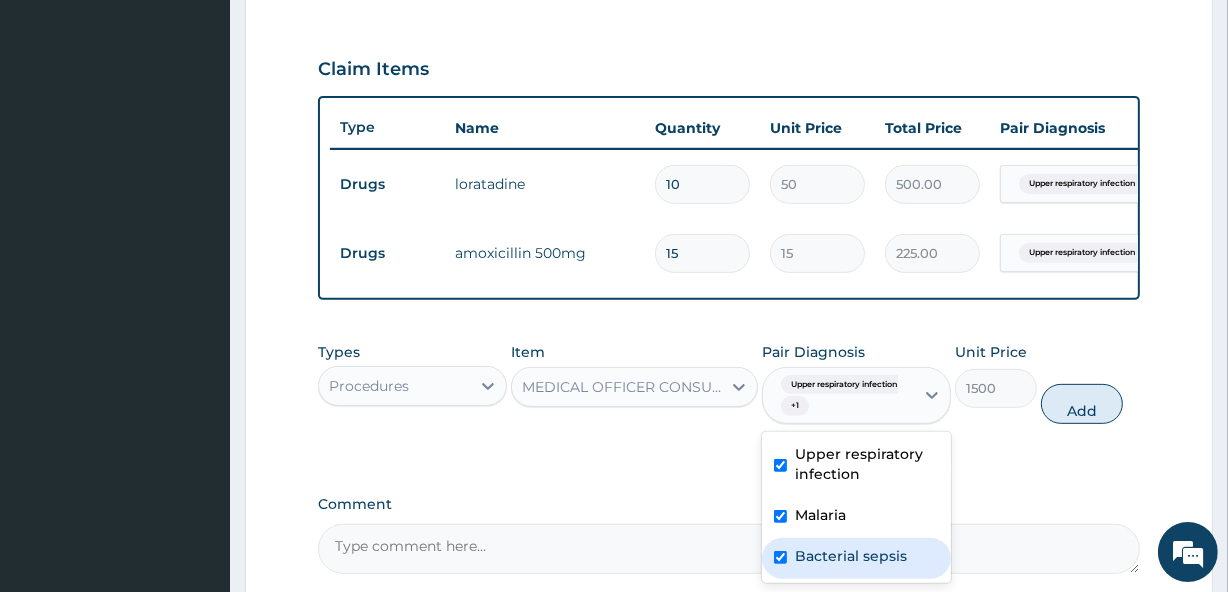 checkbox on "true" 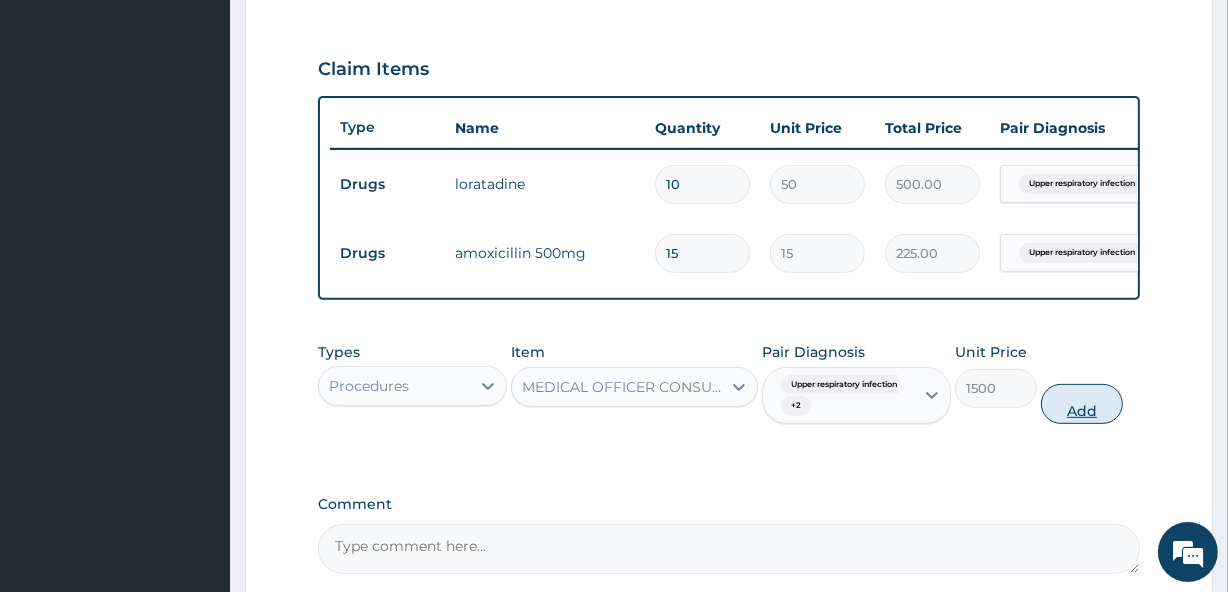 click on "Add" at bounding box center (1082, 404) 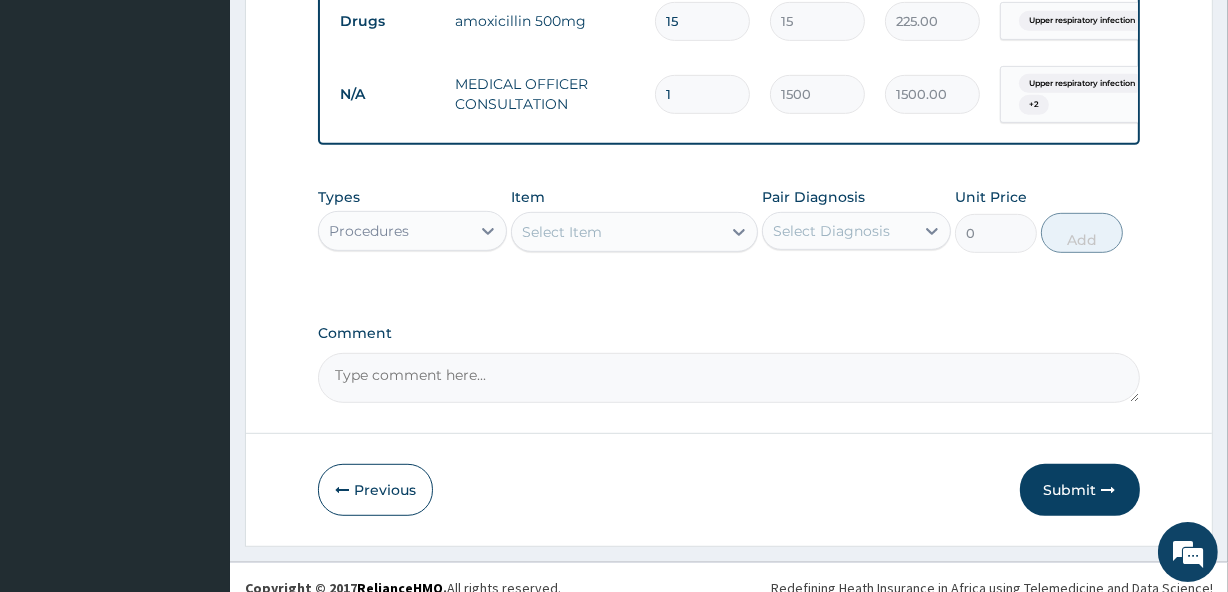scroll, scrollTop: 914, scrollLeft: 0, axis: vertical 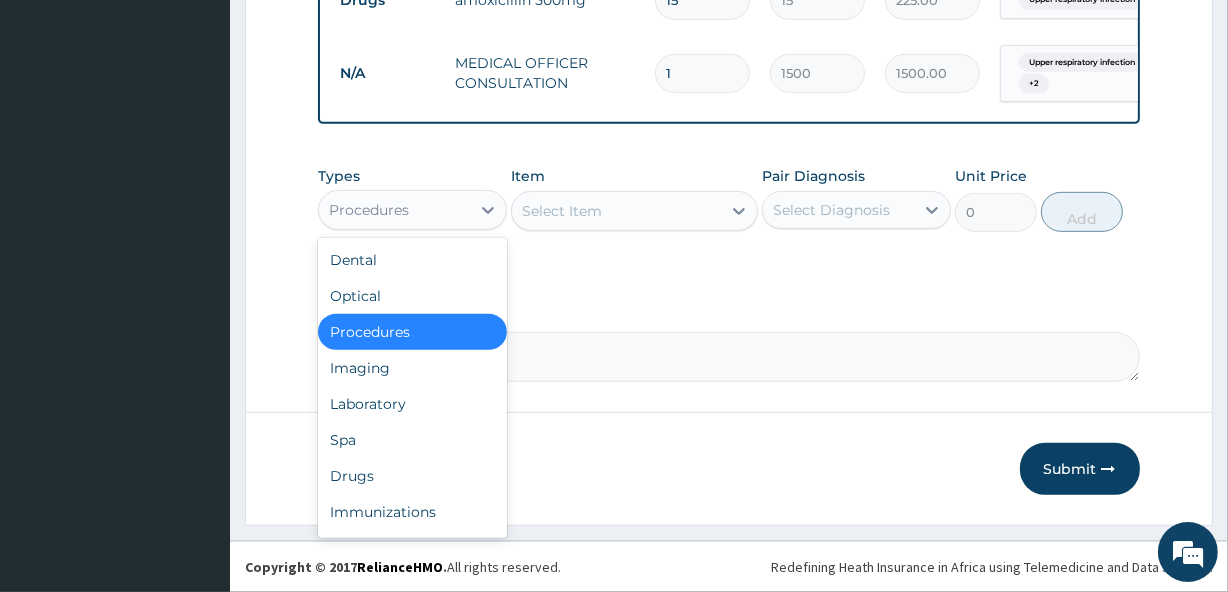 click on "Procedures" at bounding box center (394, 210) 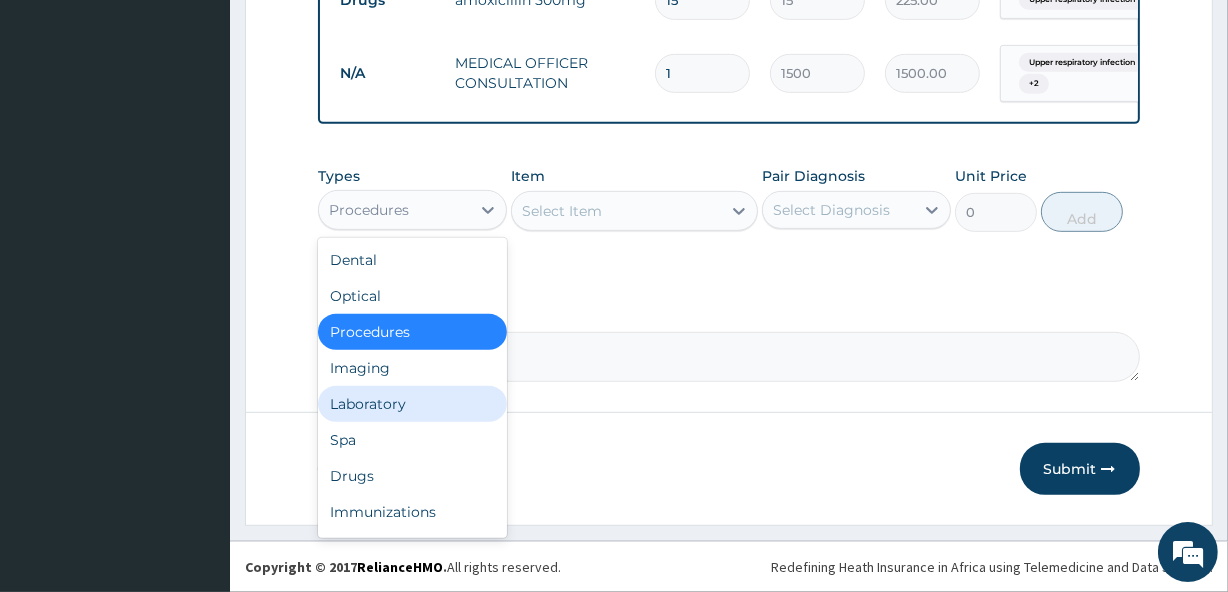 click on "Laboratory" at bounding box center (412, 404) 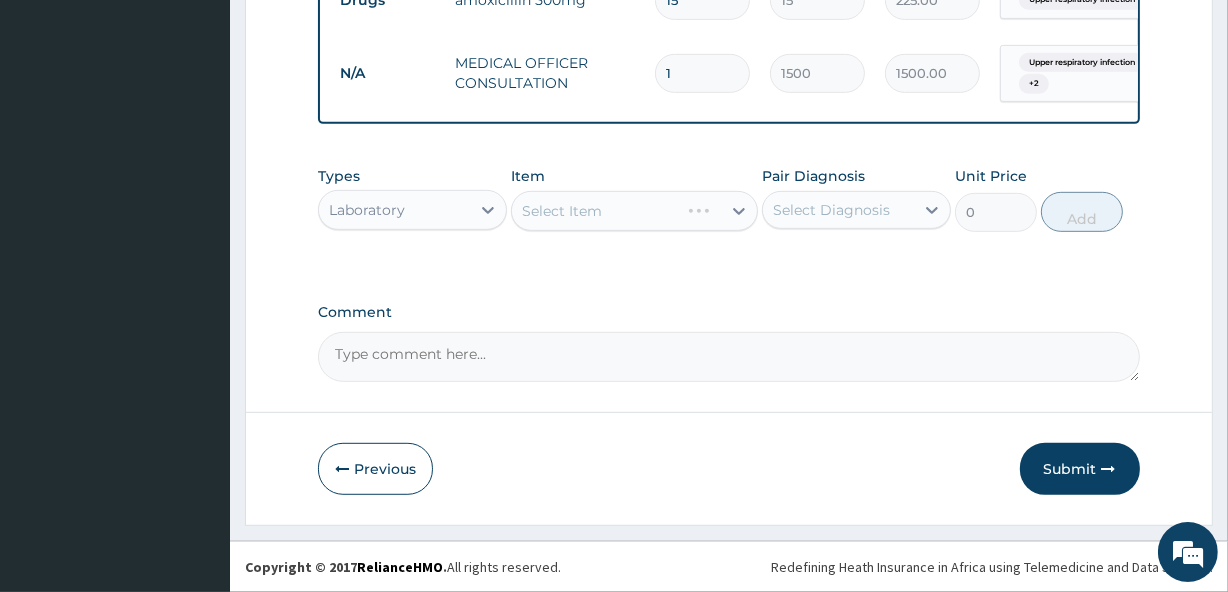 click on "Select Item" at bounding box center (634, 211) 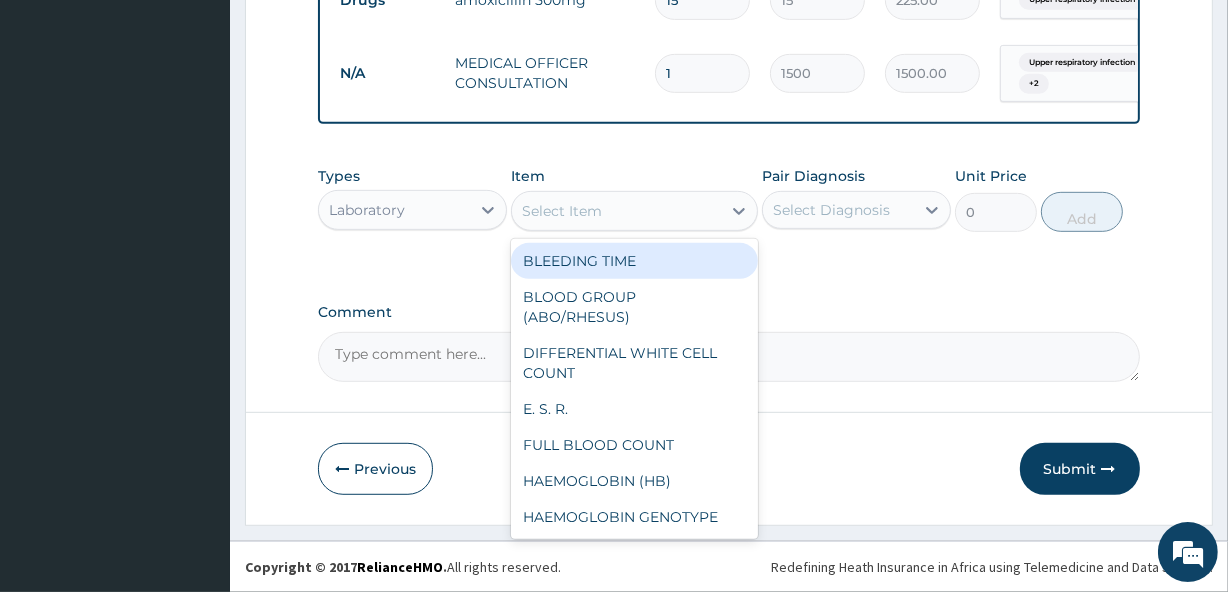 click on "Select Item" at bounding box center [562, 211] 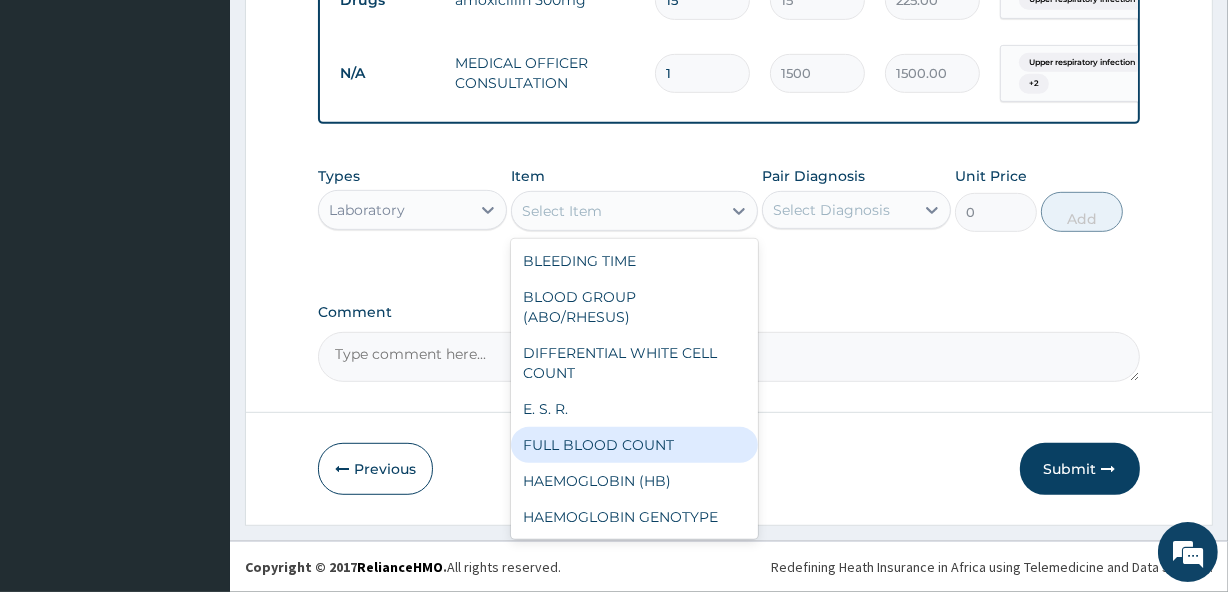 click on "FULL BLOOD COUNT" at bounding box center (634, 445) 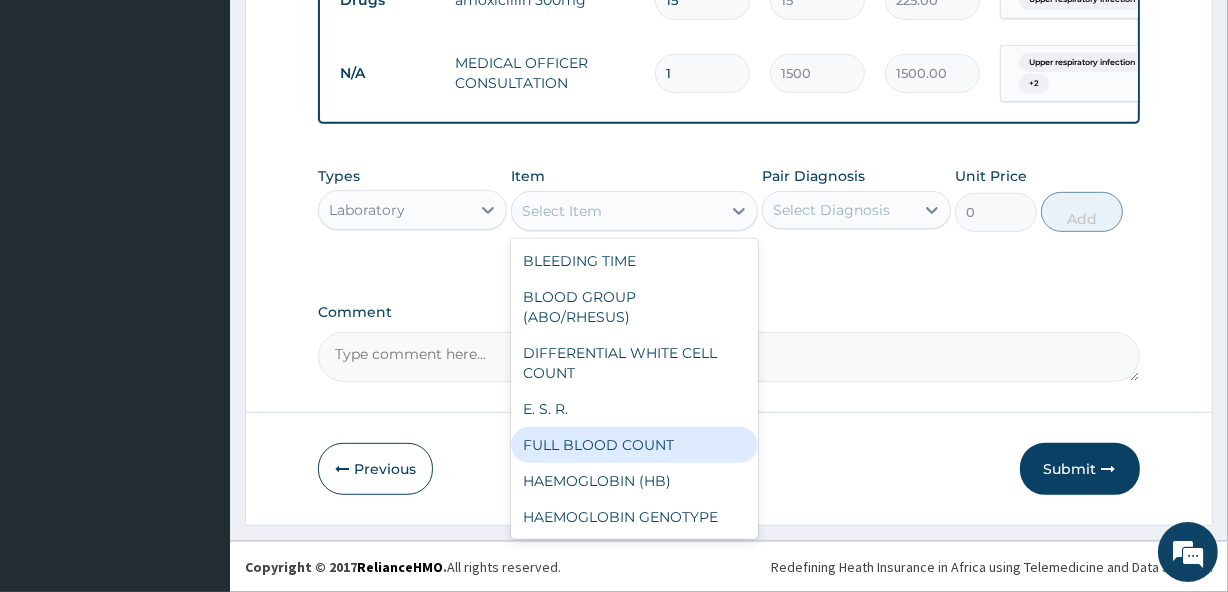 type on "3000" 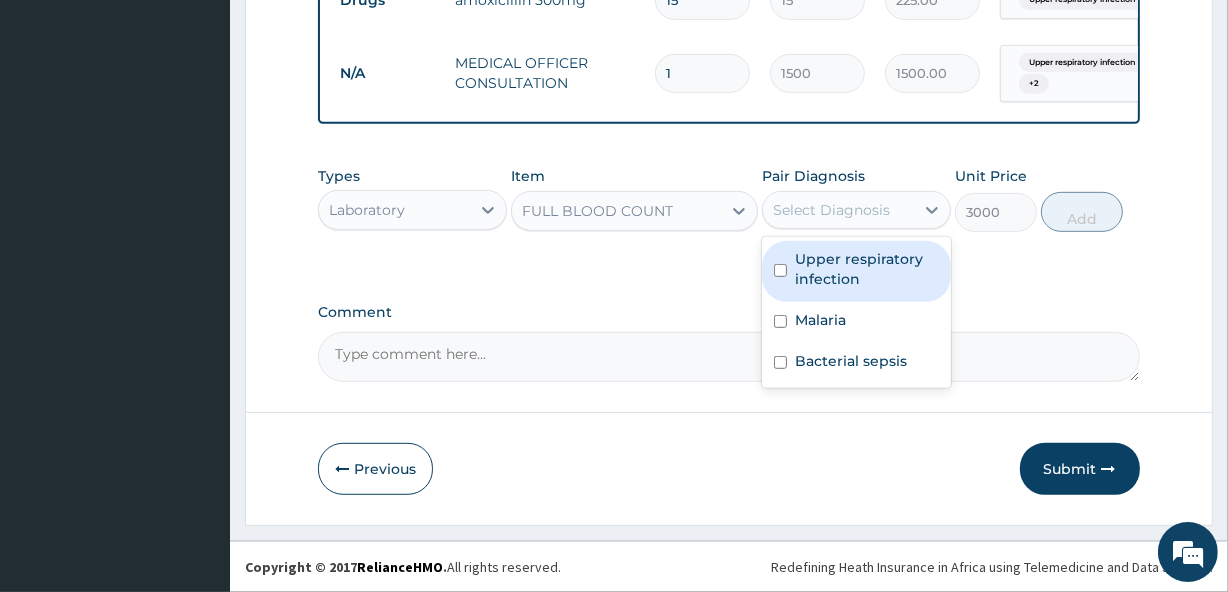 click on "Select Diagnosis" at bounding box center (831, 210) 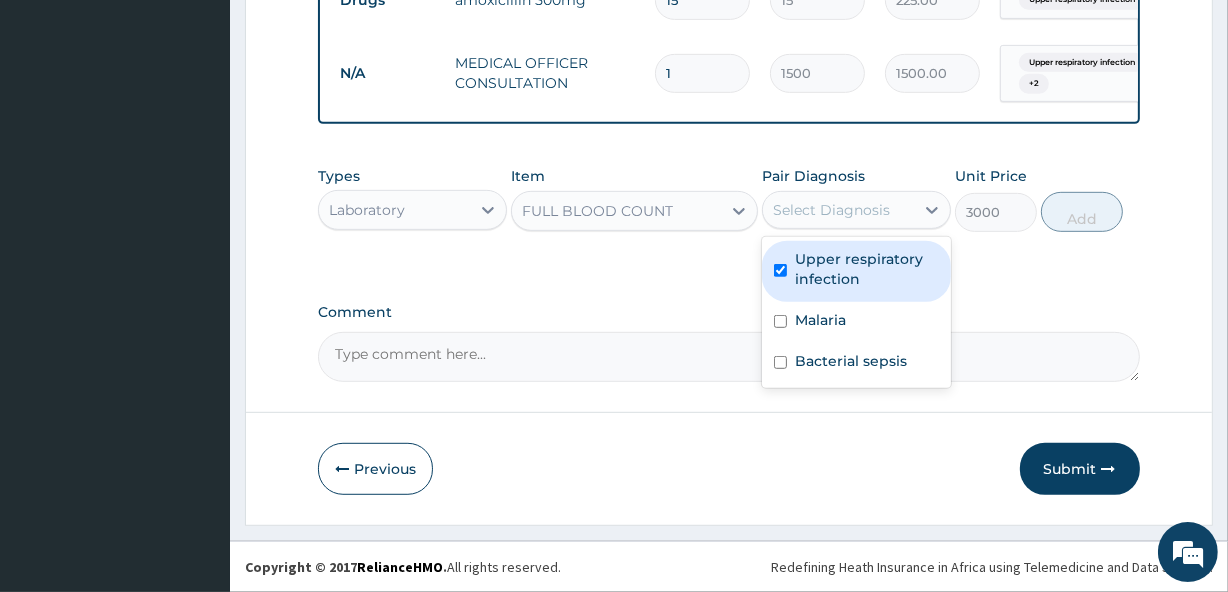checkbox on "true" 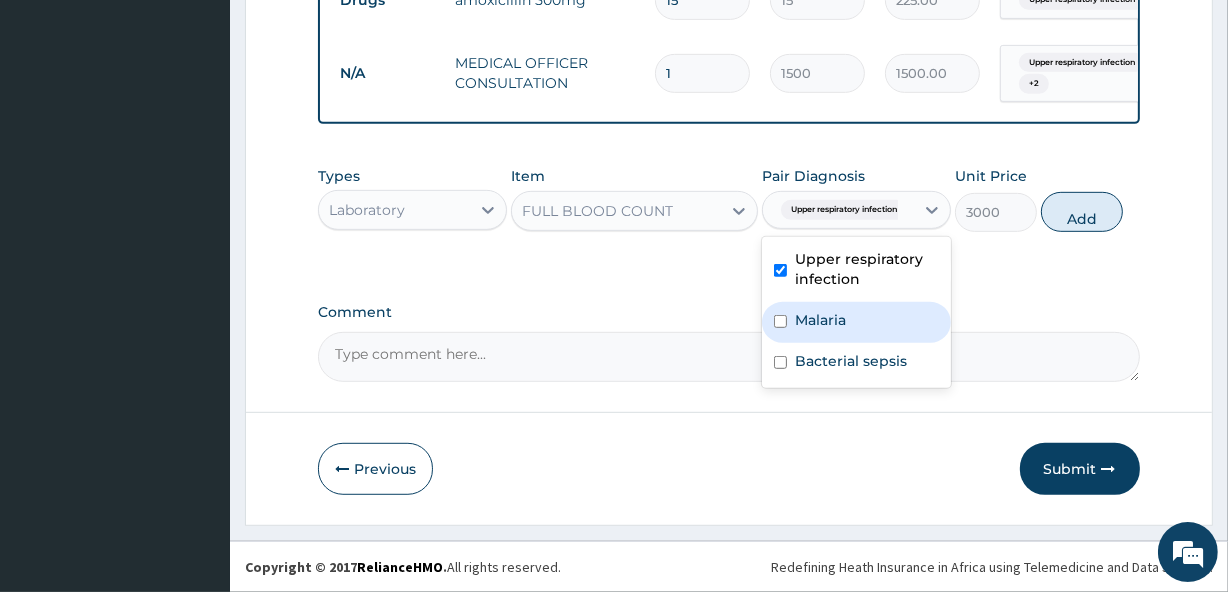 click on "Malaria" at bounding box center [820, 320] 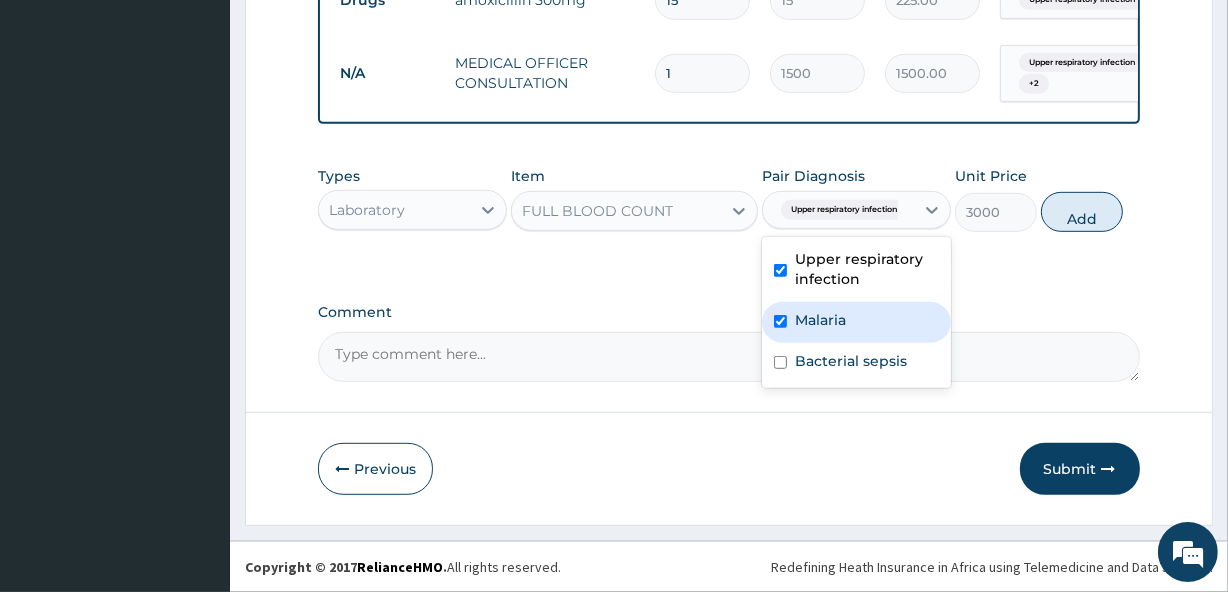 checkbox on "true" 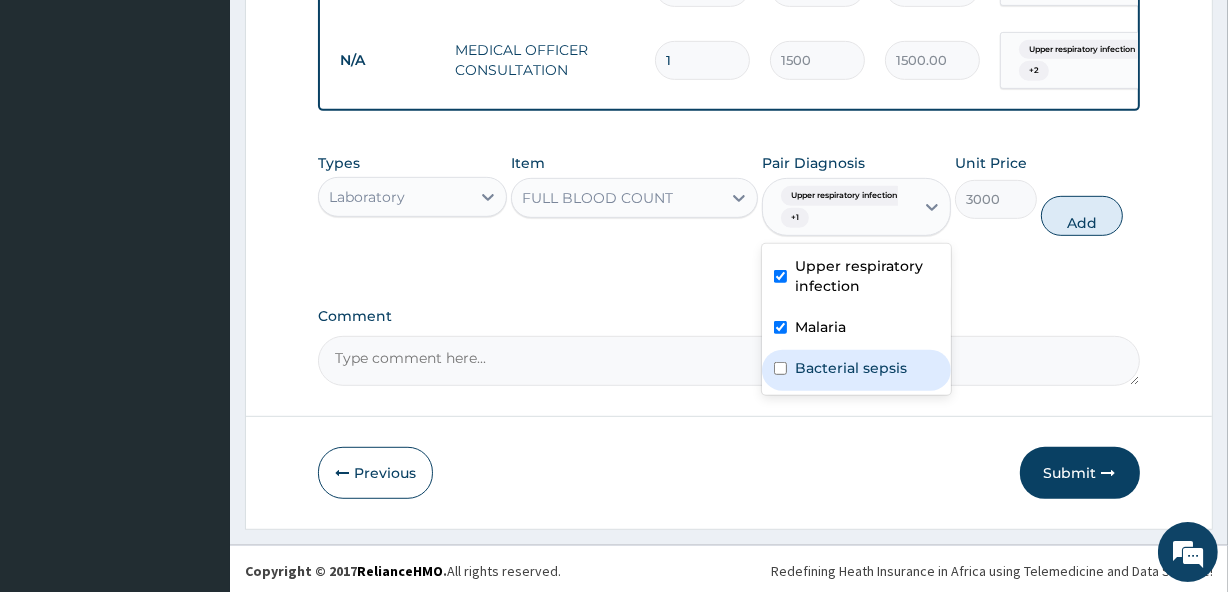 click on "Bacterial sepsis" at bounding box center (851, 368) 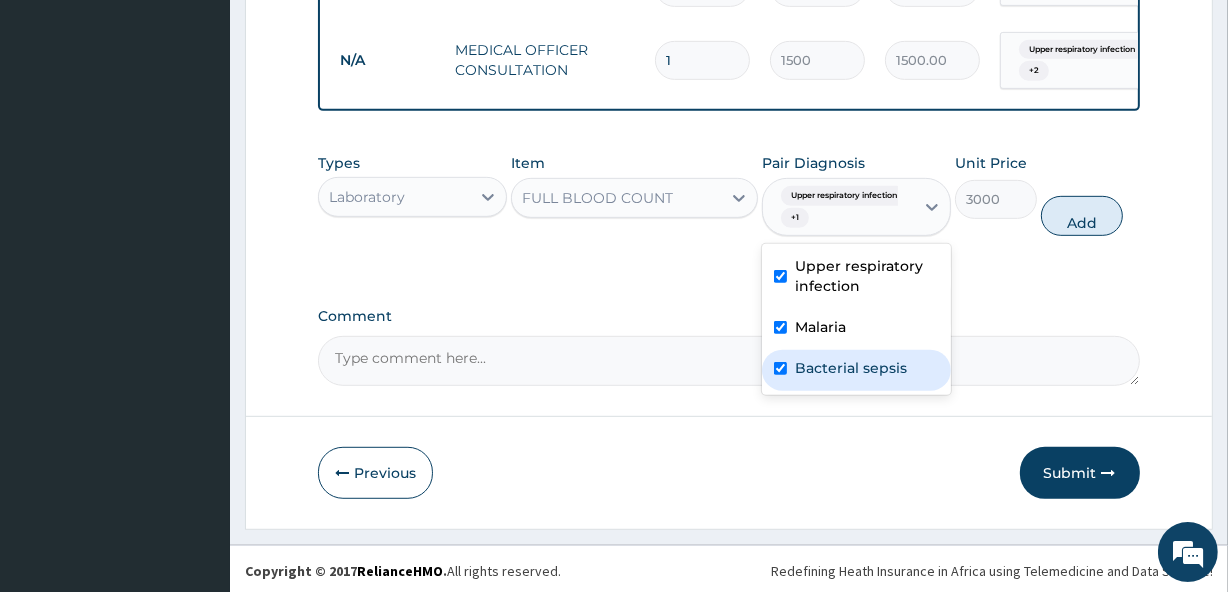 checkbox on "true" 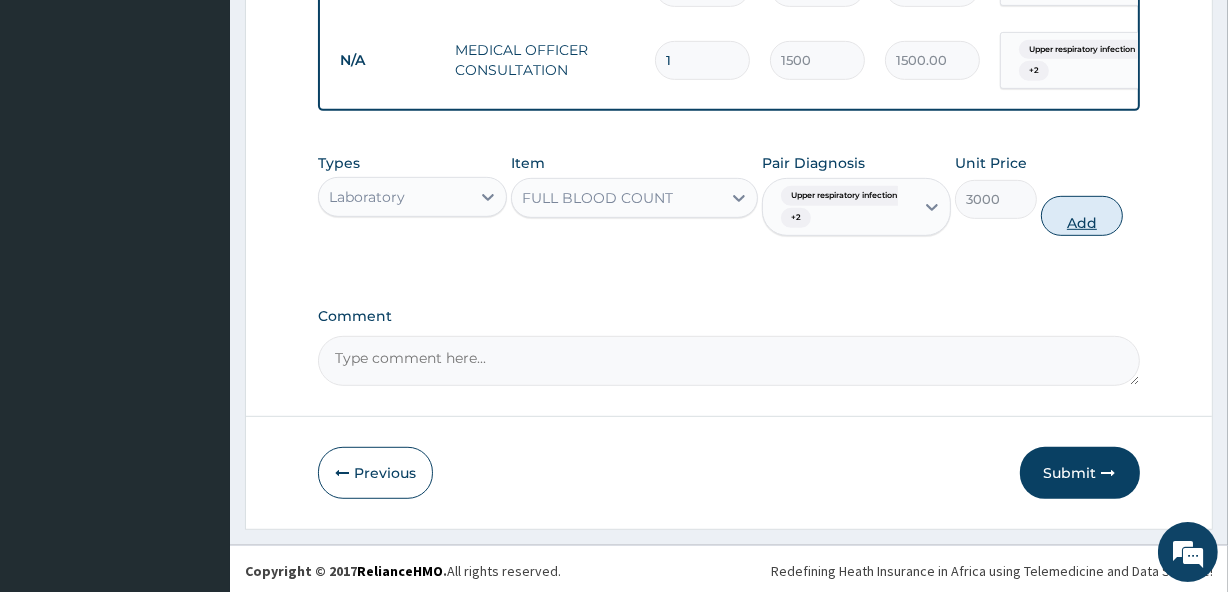 click on "Add" at bounding box center [1082, 216] 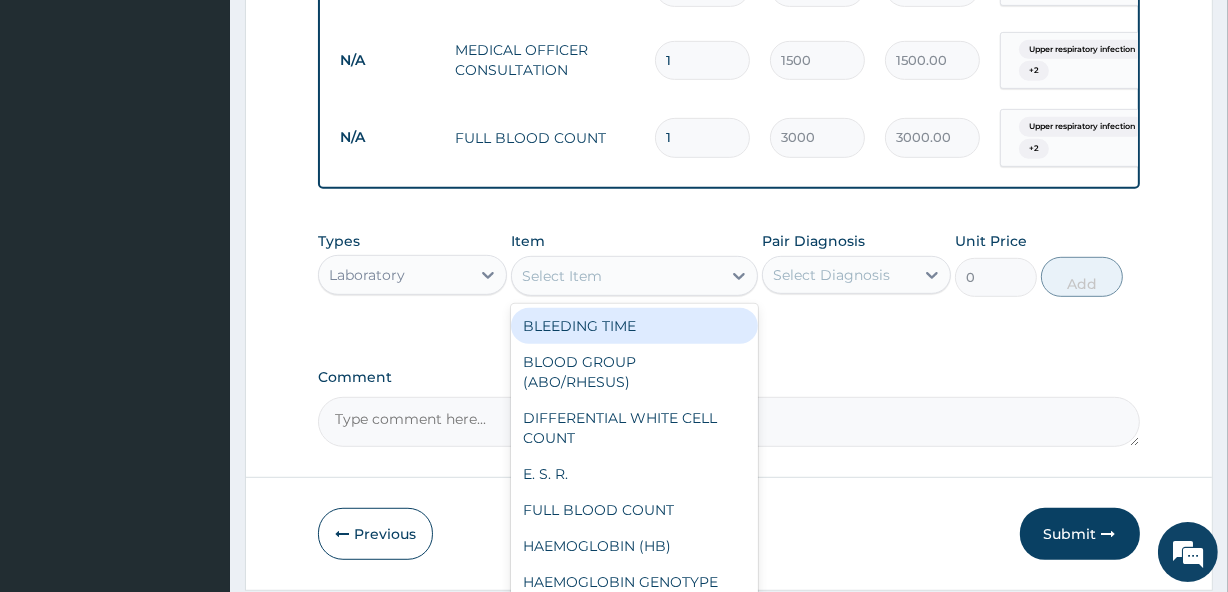 click on "Select Item" at bounding box center (616, 276) 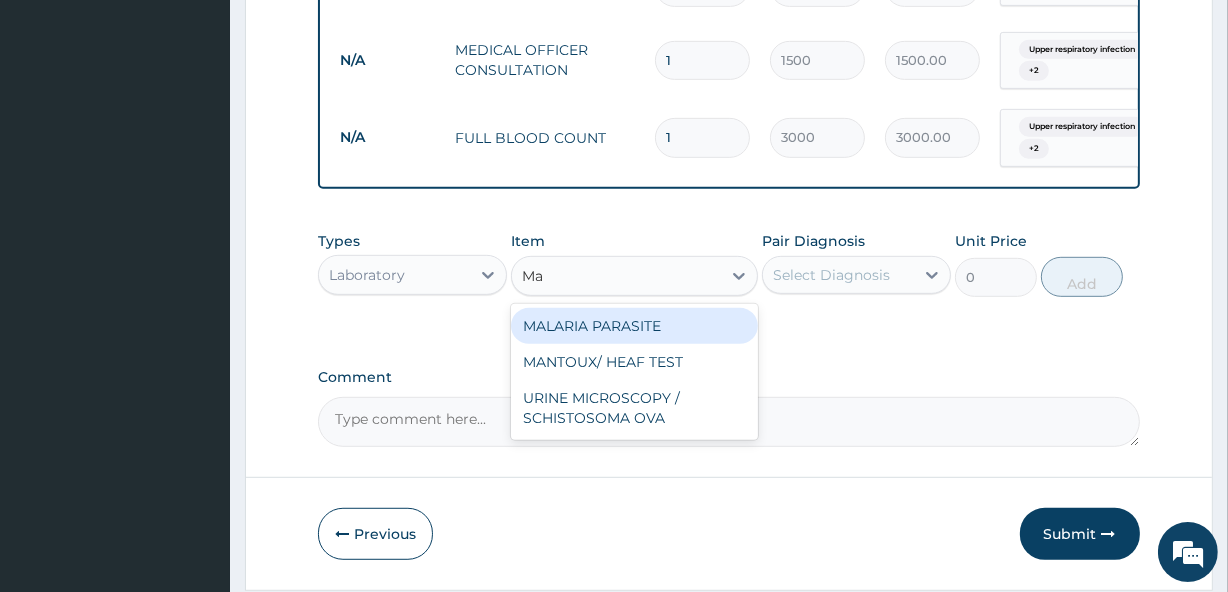 type on "Mal" 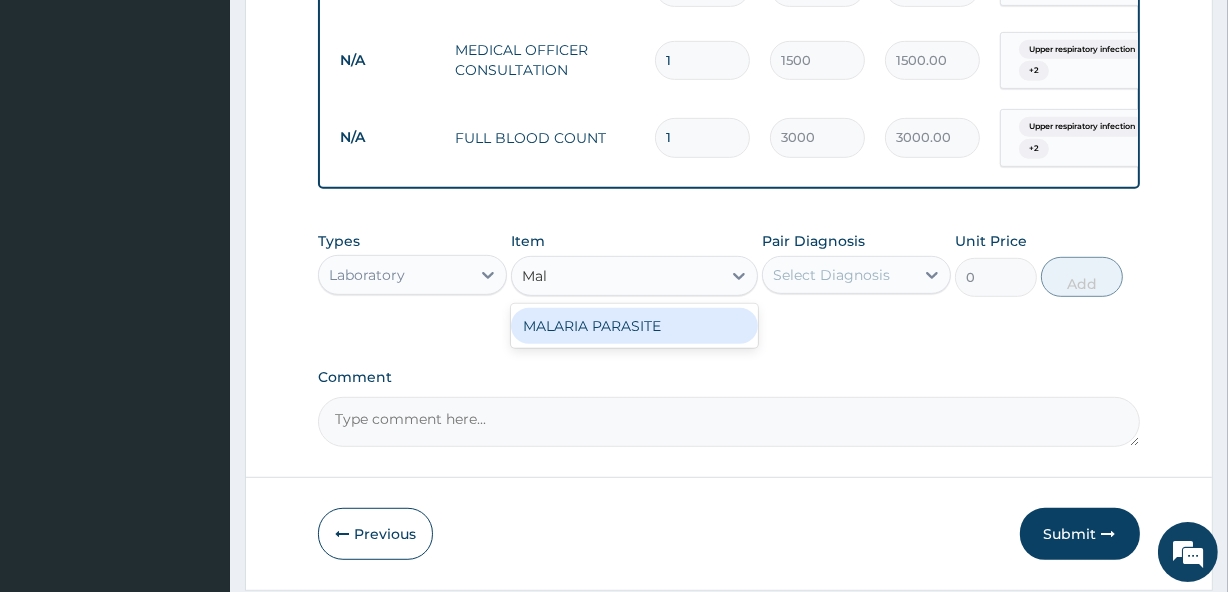 click on "MALARIA PARASITE" at bounding box center [634, 326] 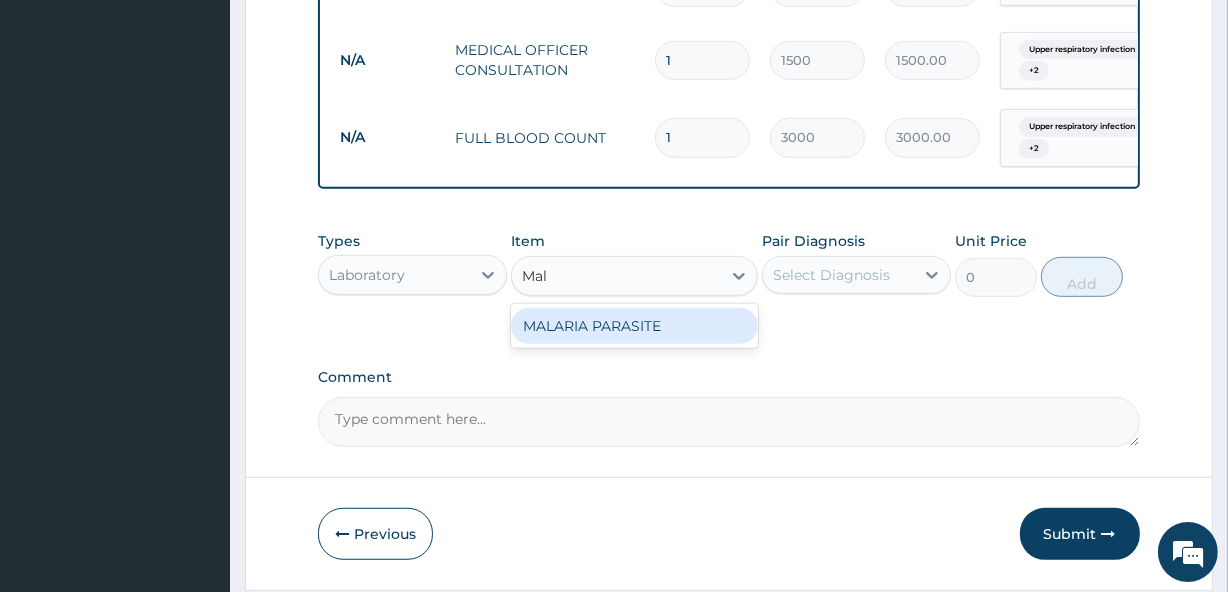 type 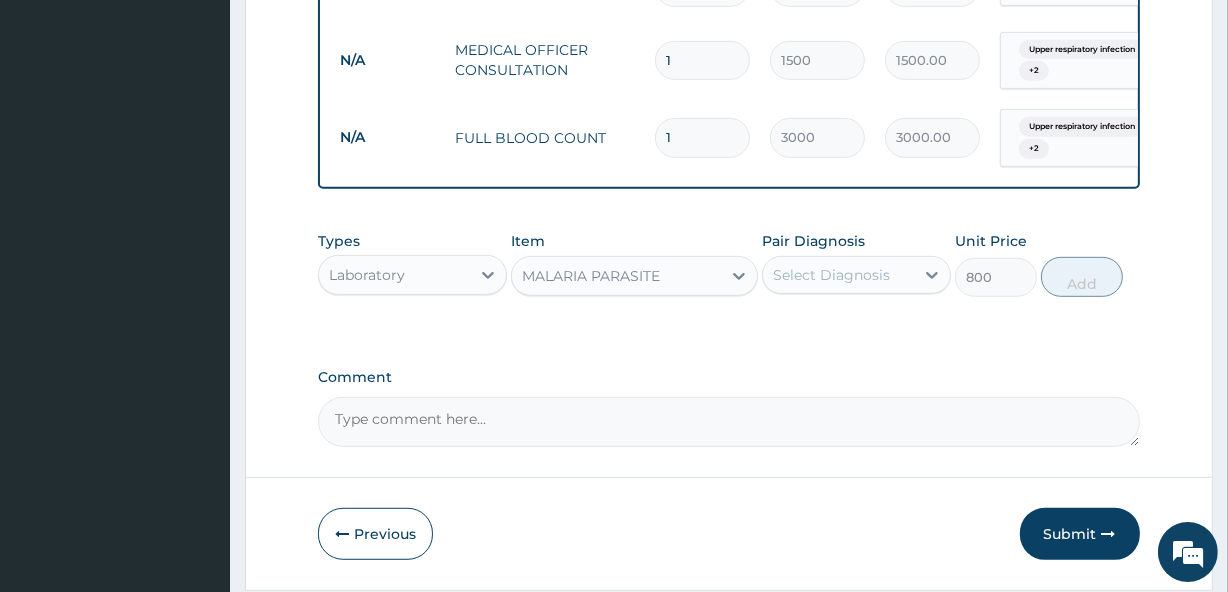 click on "Select Diagnosis" at bounding box center [831, 275] 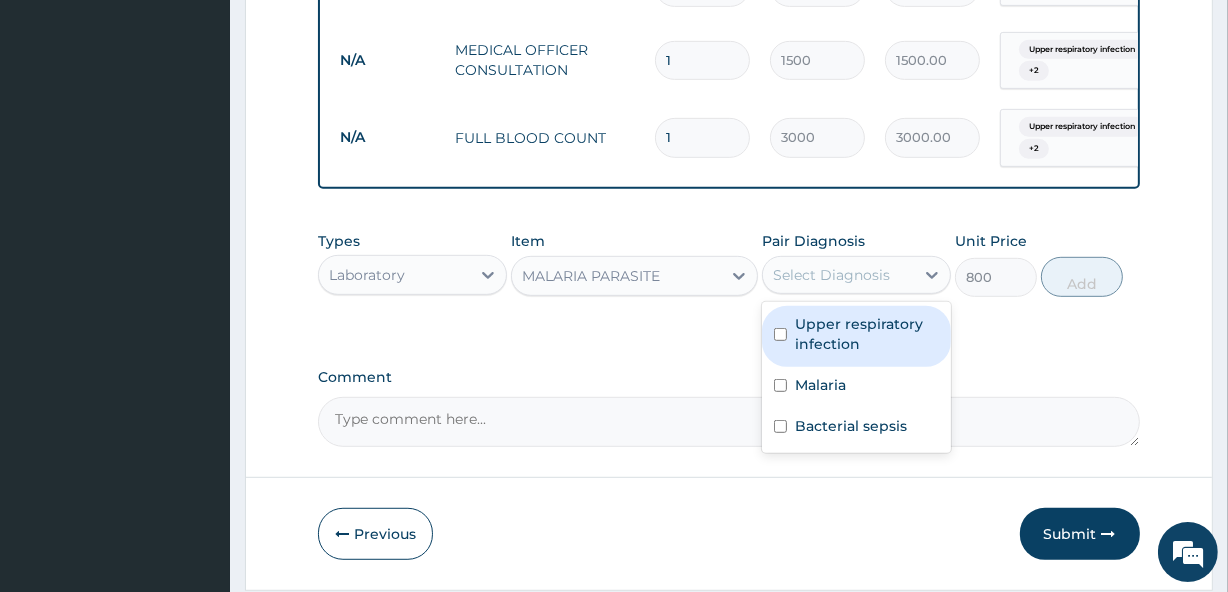 click on "Upper respiratory infection" at bounding box center (867, 334) 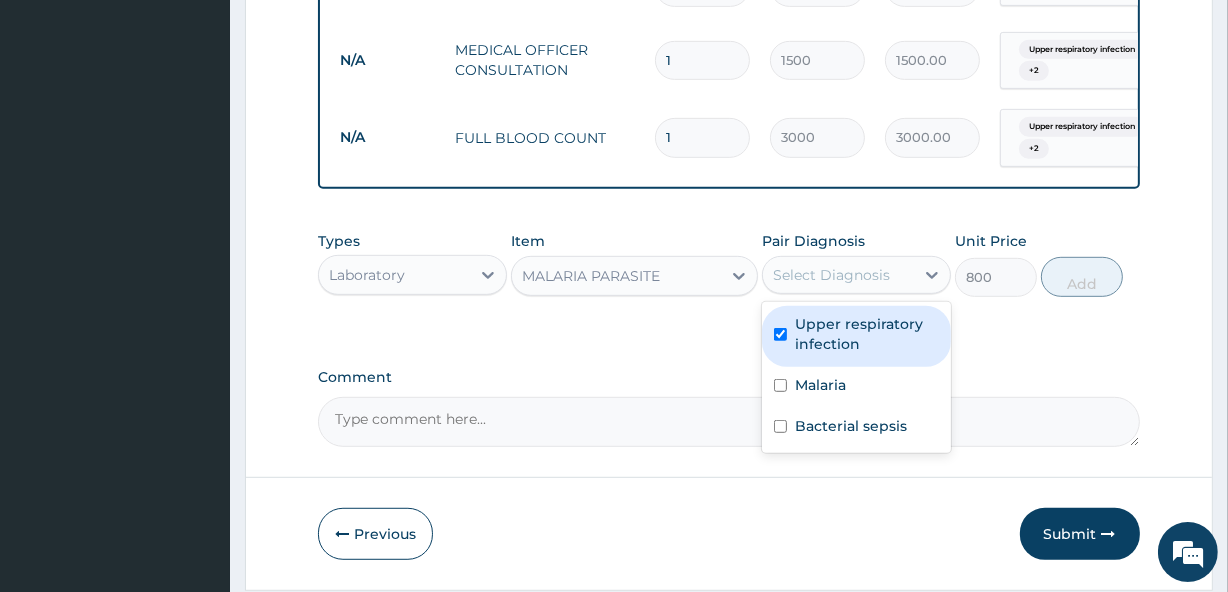 checkbox on "true" 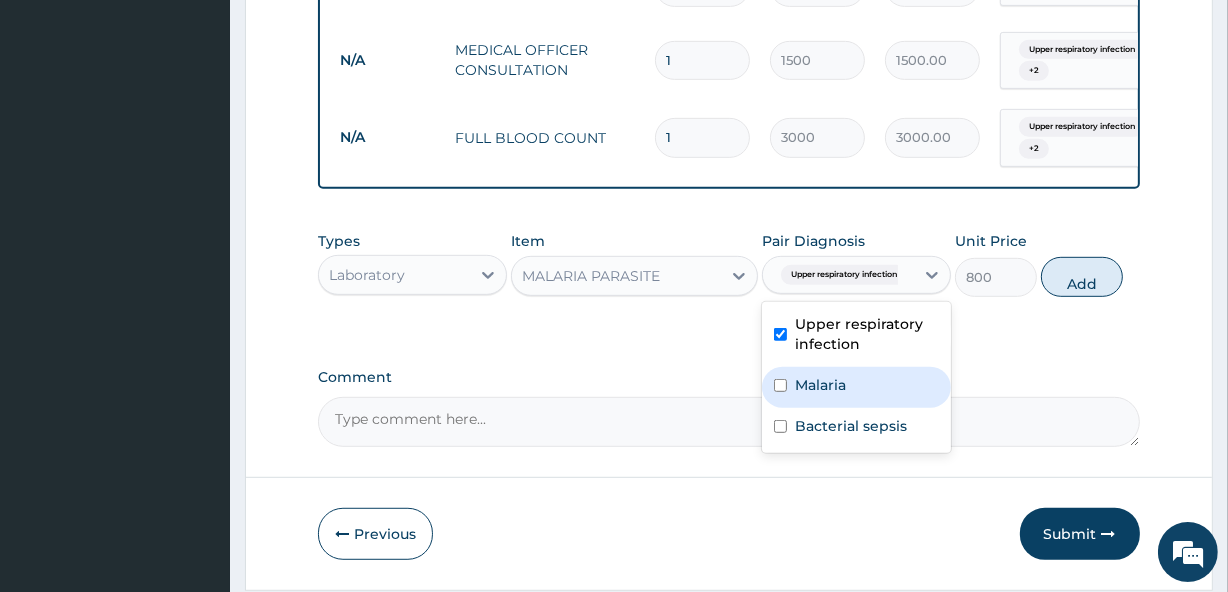 click on "Malaria" at bounding box center [820, 385] 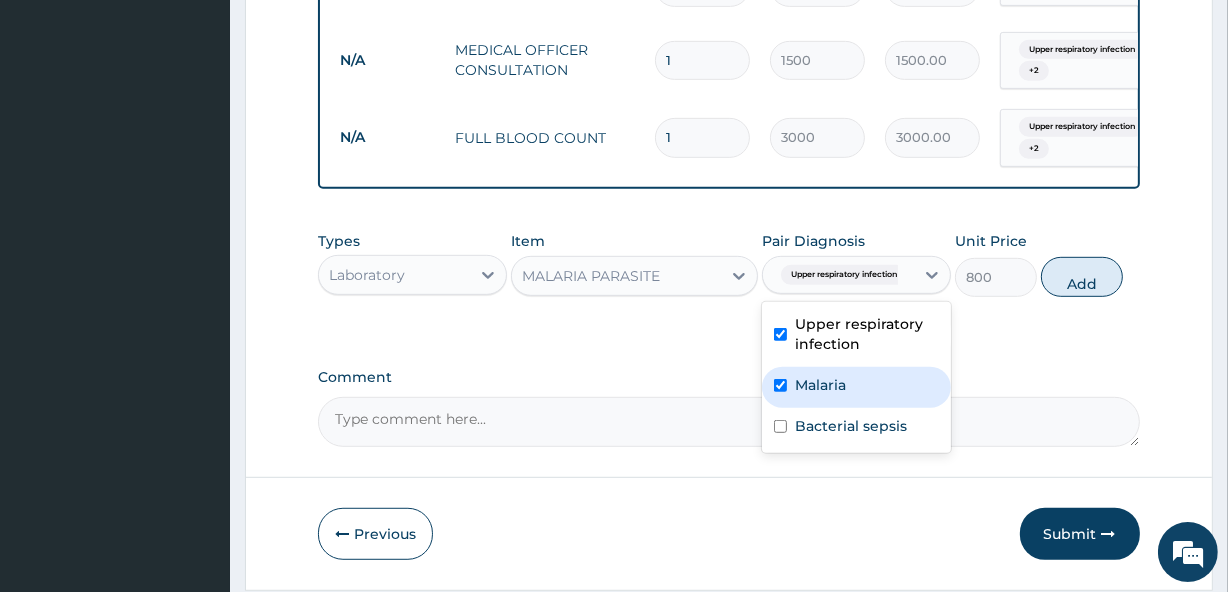 checkbox on "true" 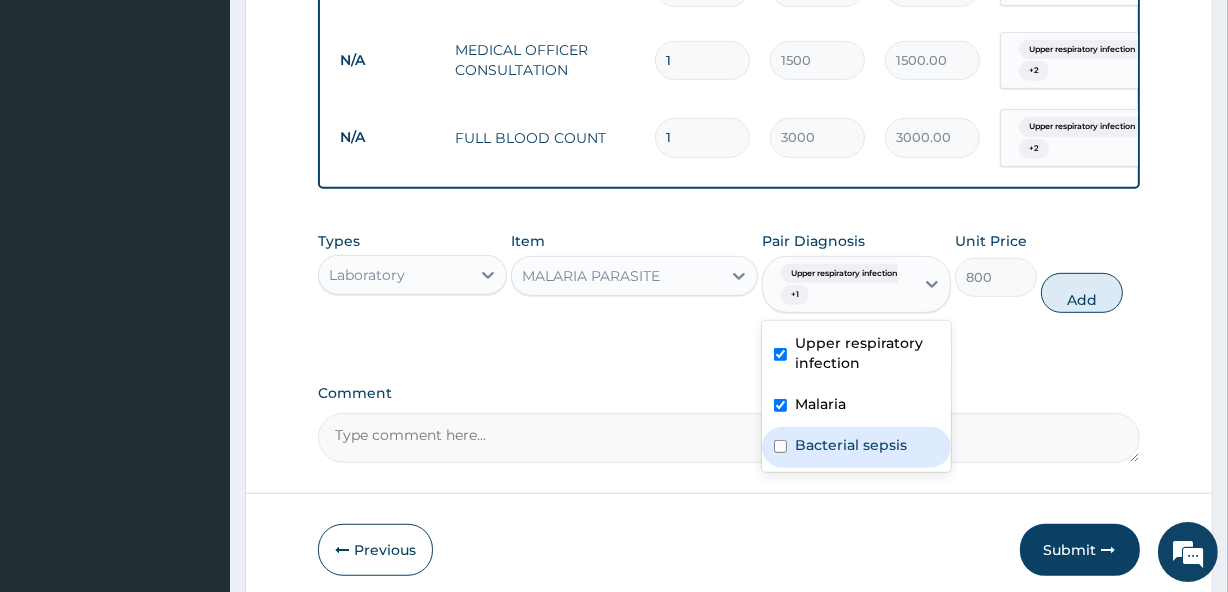 click on "Bacterial sepsis" at bounding box center (851, 445) 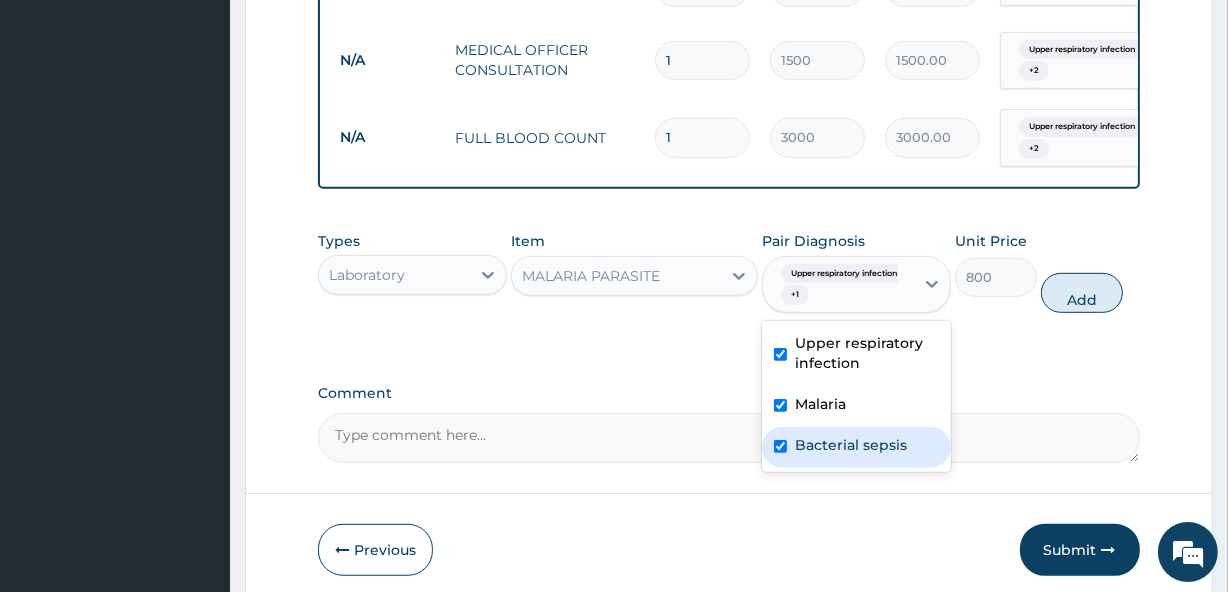 checkbox on "true" 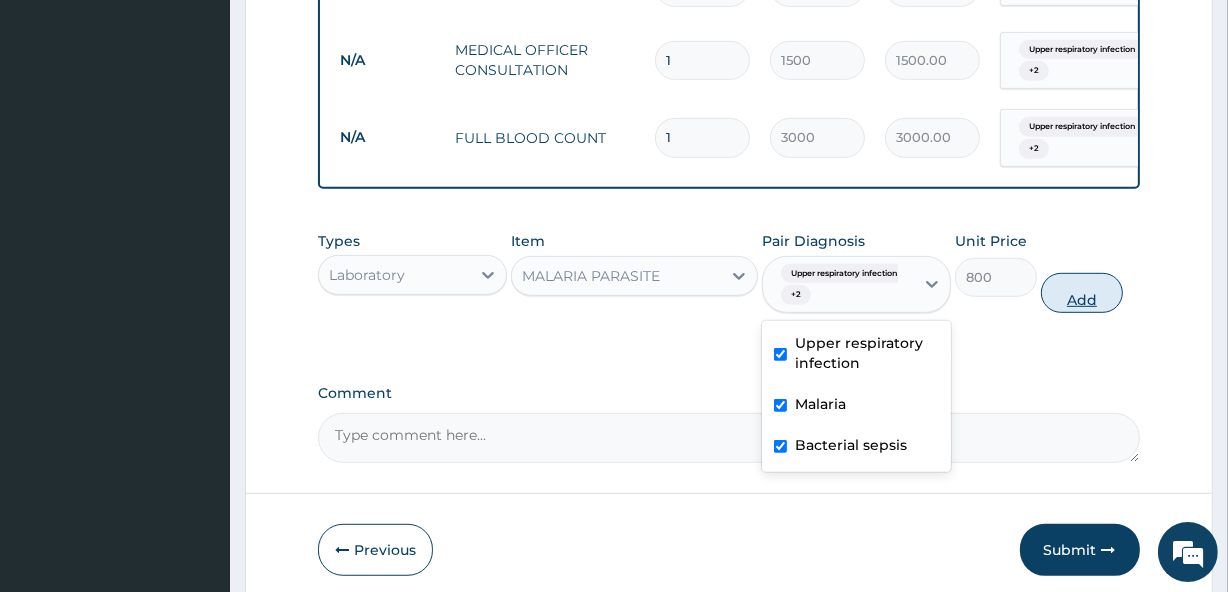 click on "Add" at bounding box center (1082, 293) 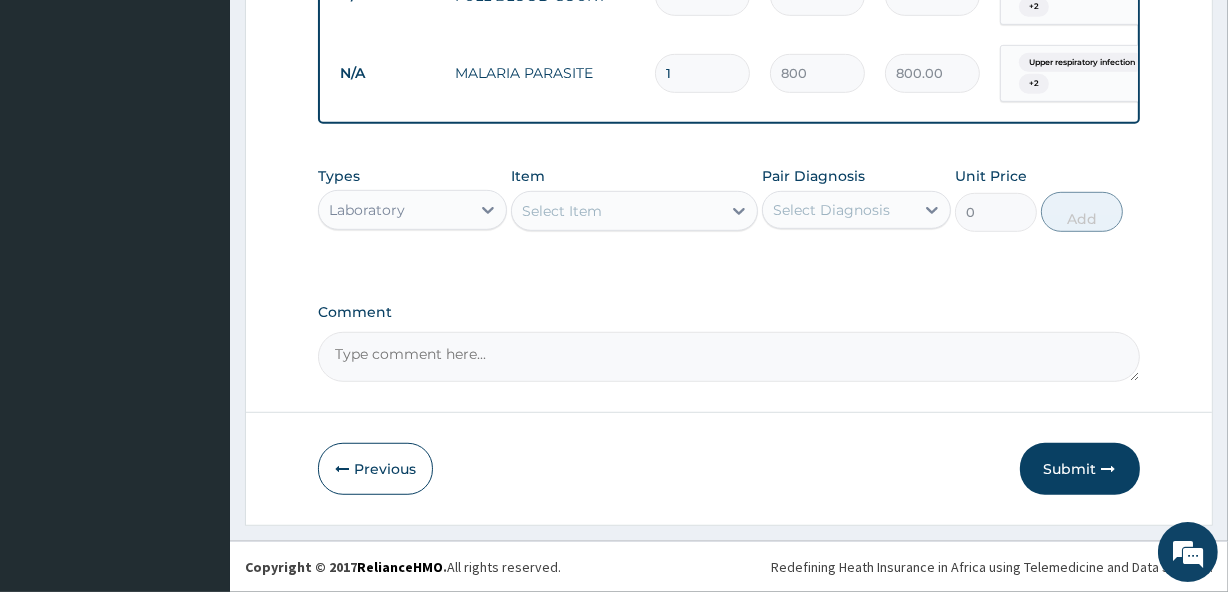 scroll, scrollTop: 1069, scrollLeft: 0, axis: vertical 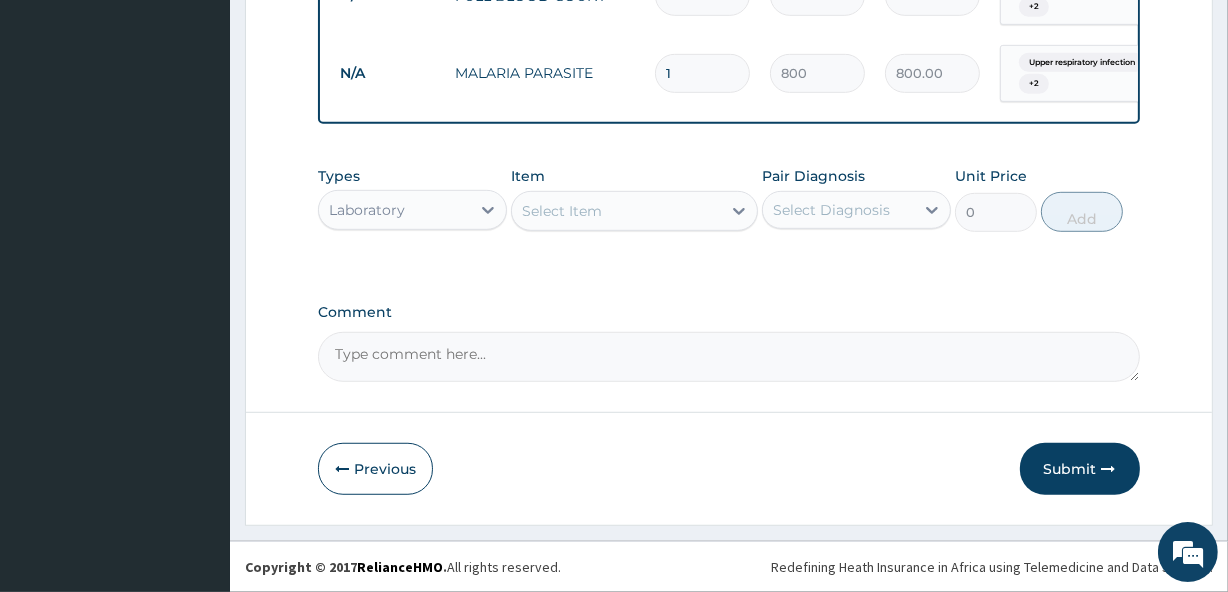 click on "Select Item" at bounding box center [562, 211] 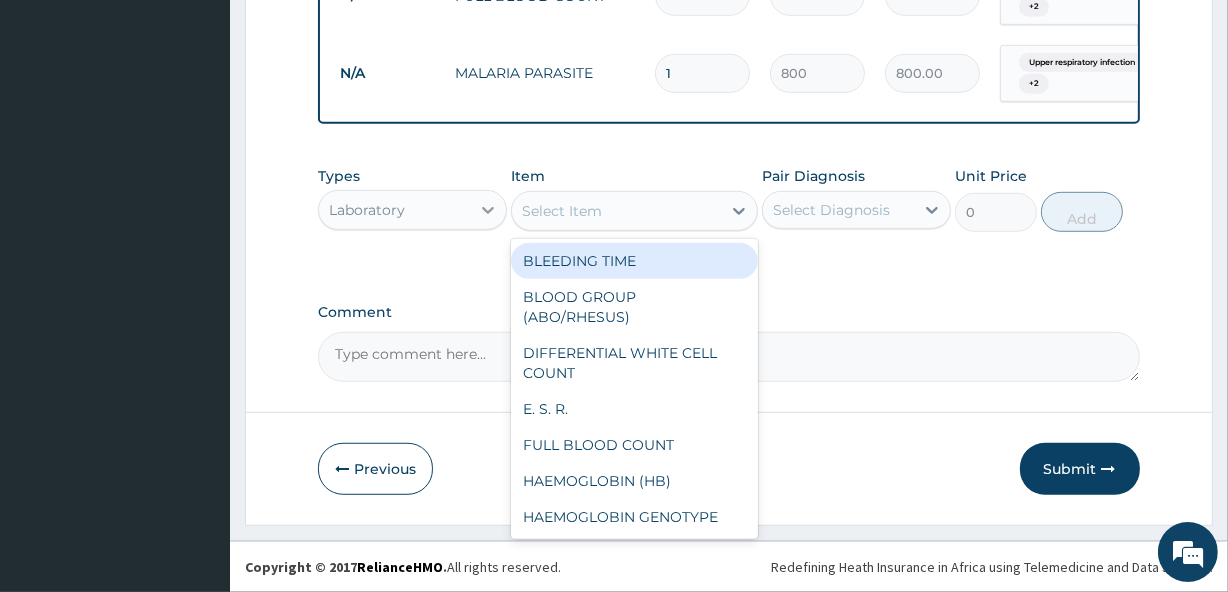 click 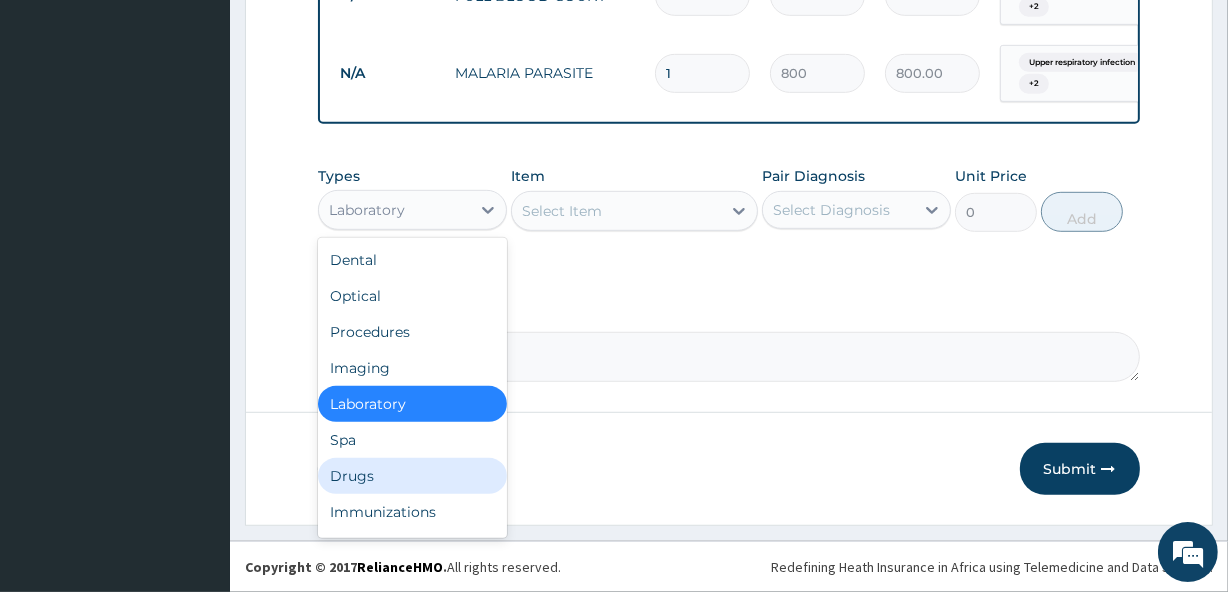 click on "Drugs" at bounding box center [412, 476] 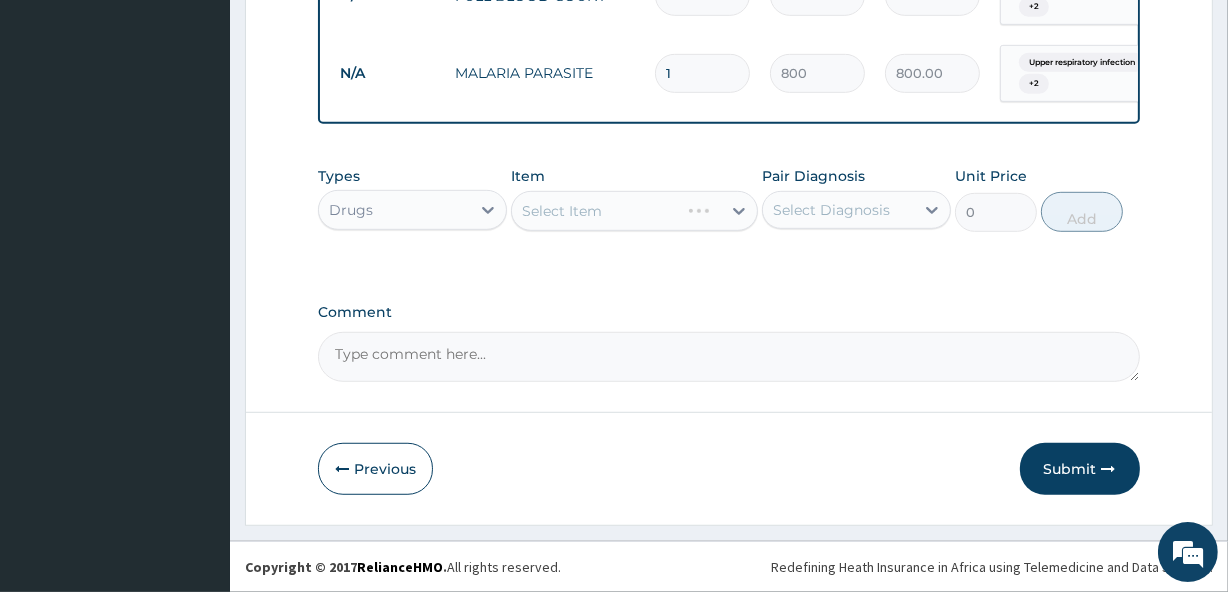 click on "Select Item" at bounding box center [634, 211] 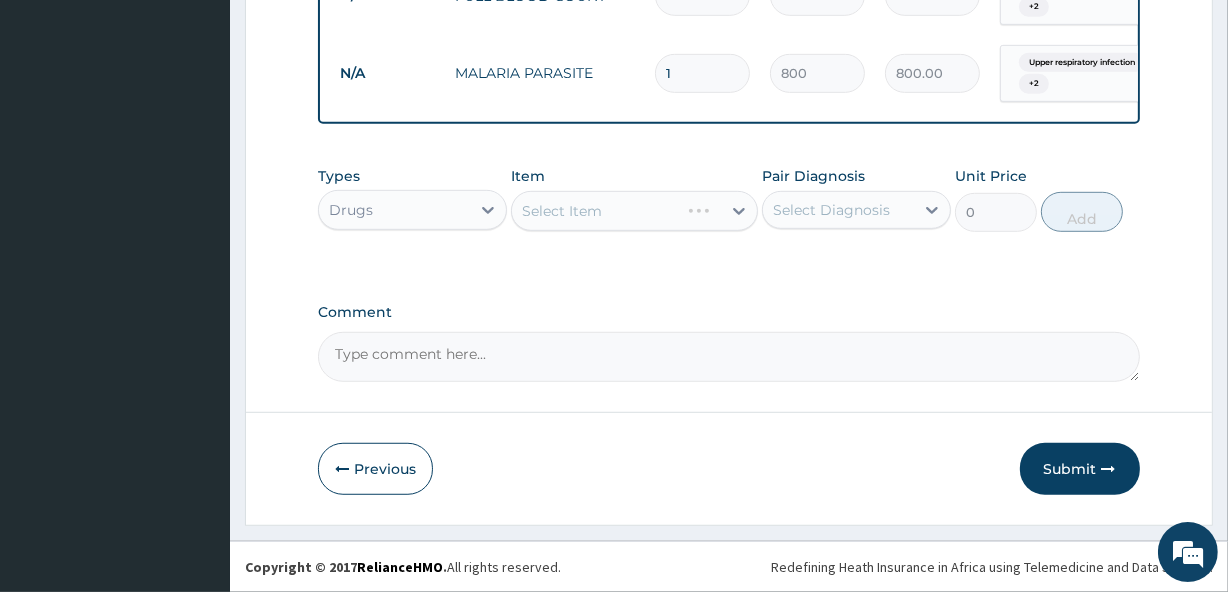 click on "Select Item" at bounding box center [634, 211] 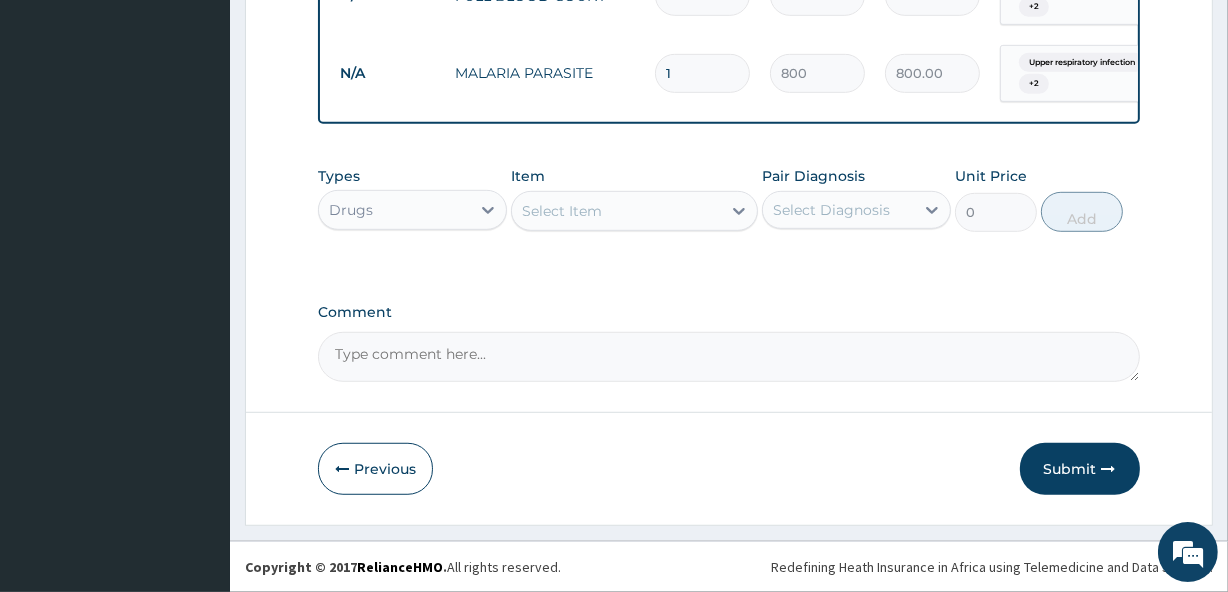 click on "Select Item" at bounding box center [616, 211] 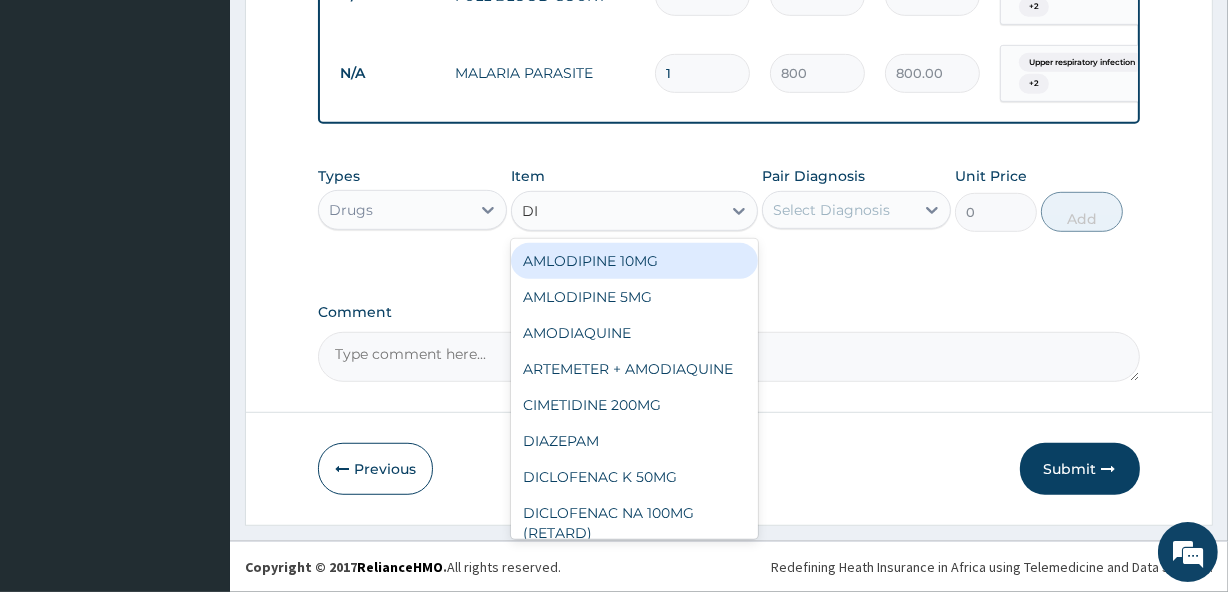type on "DIC" 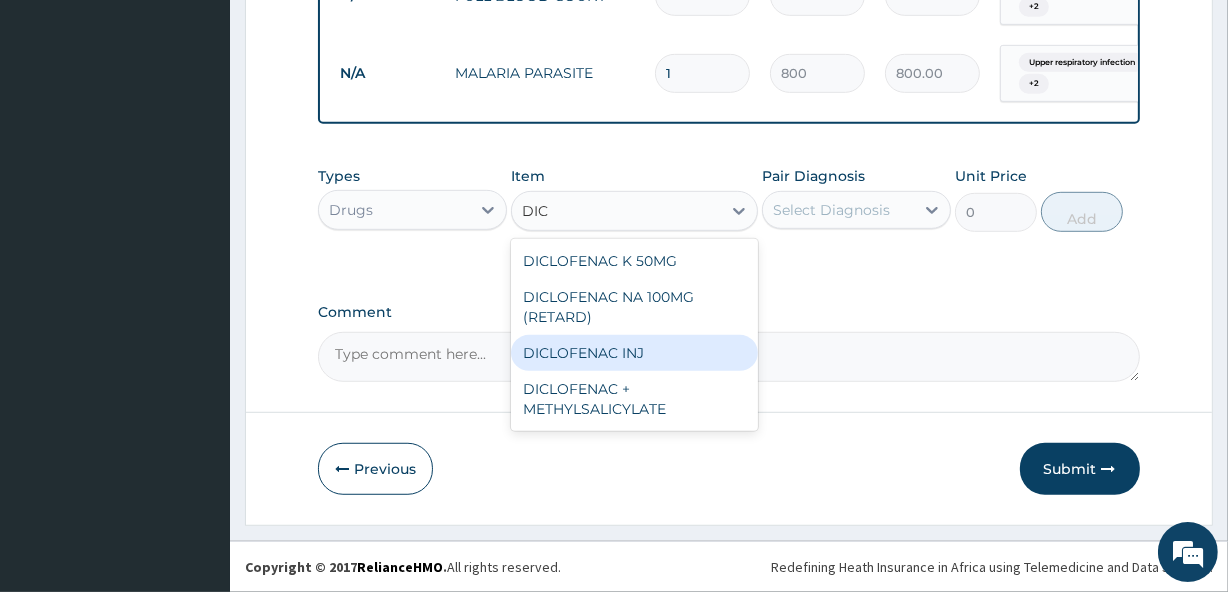 click on "DICLOFENAC INJ" at bounding box center (634, 353) 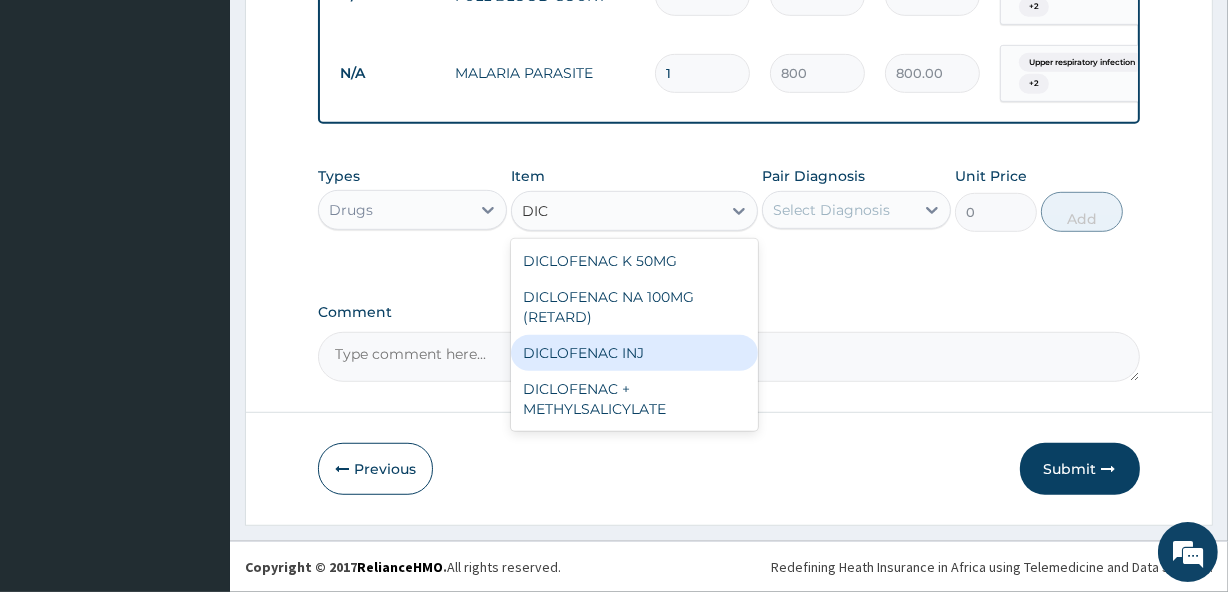 type 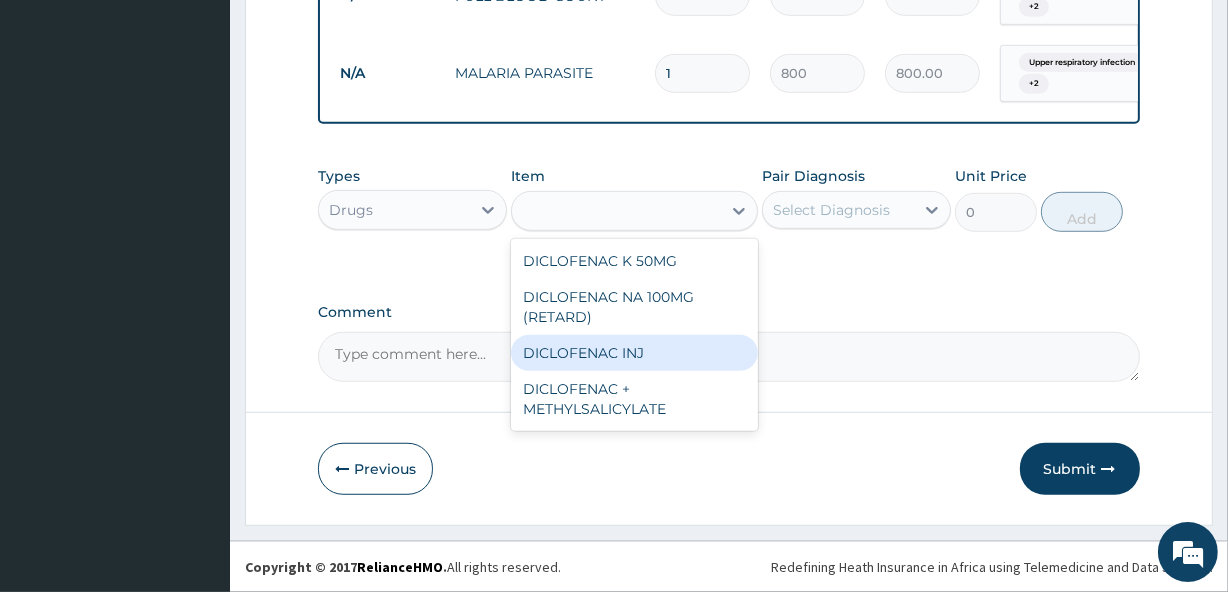 type on "420" 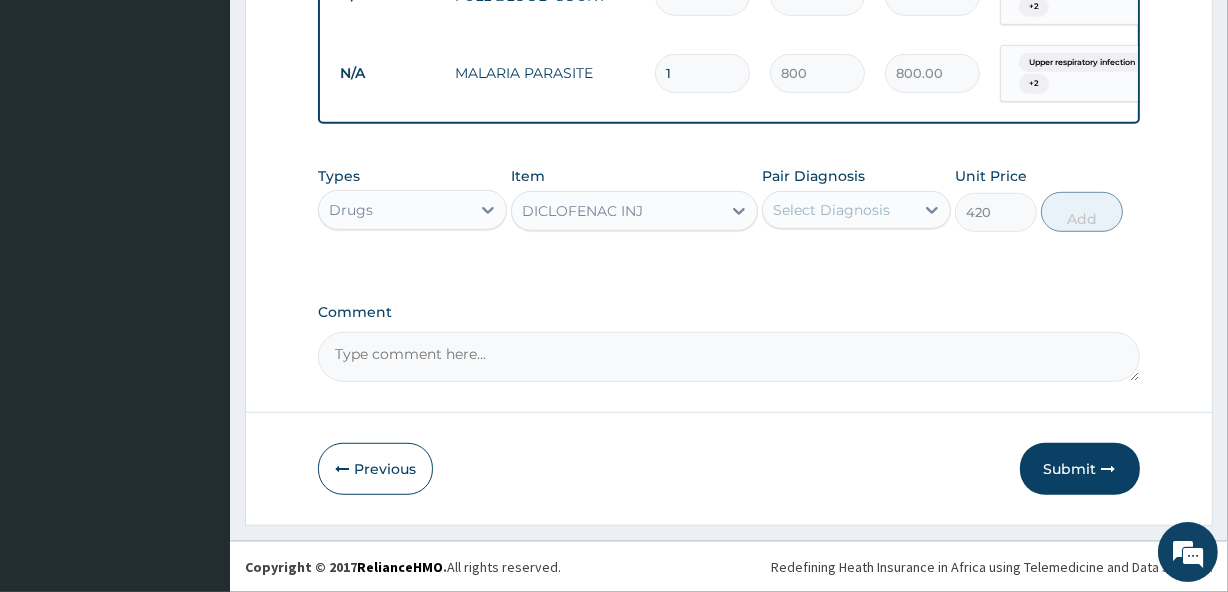 click on "Select Diagnosis" at bounding box center (838, 210) 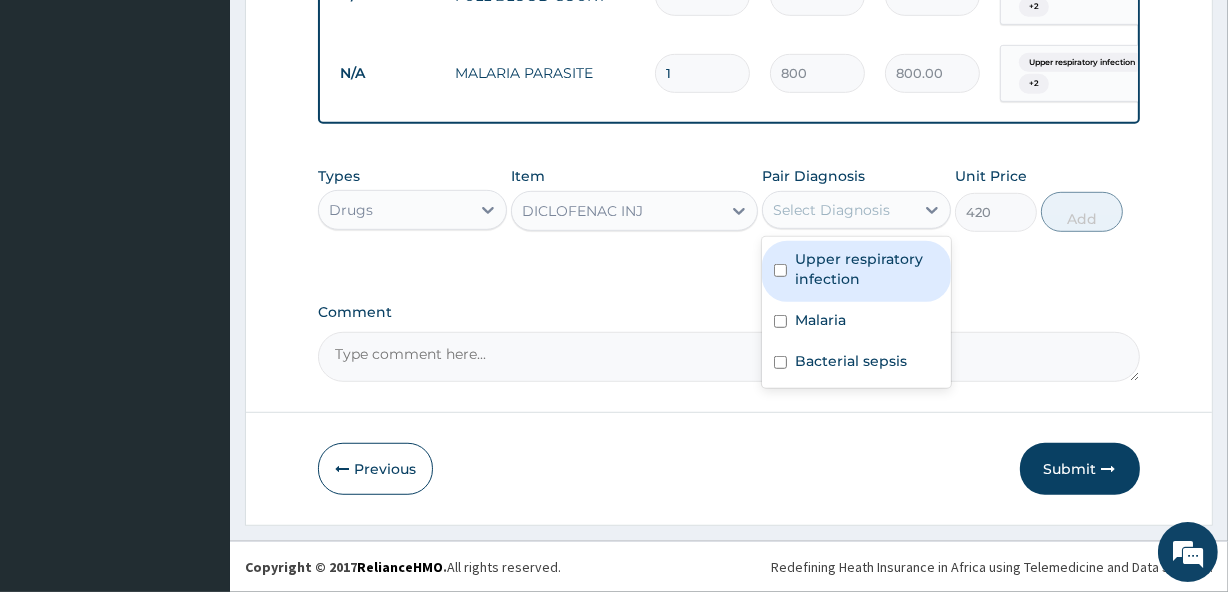 click on "Upper respiratory infection" at bounding box center [867, 269] 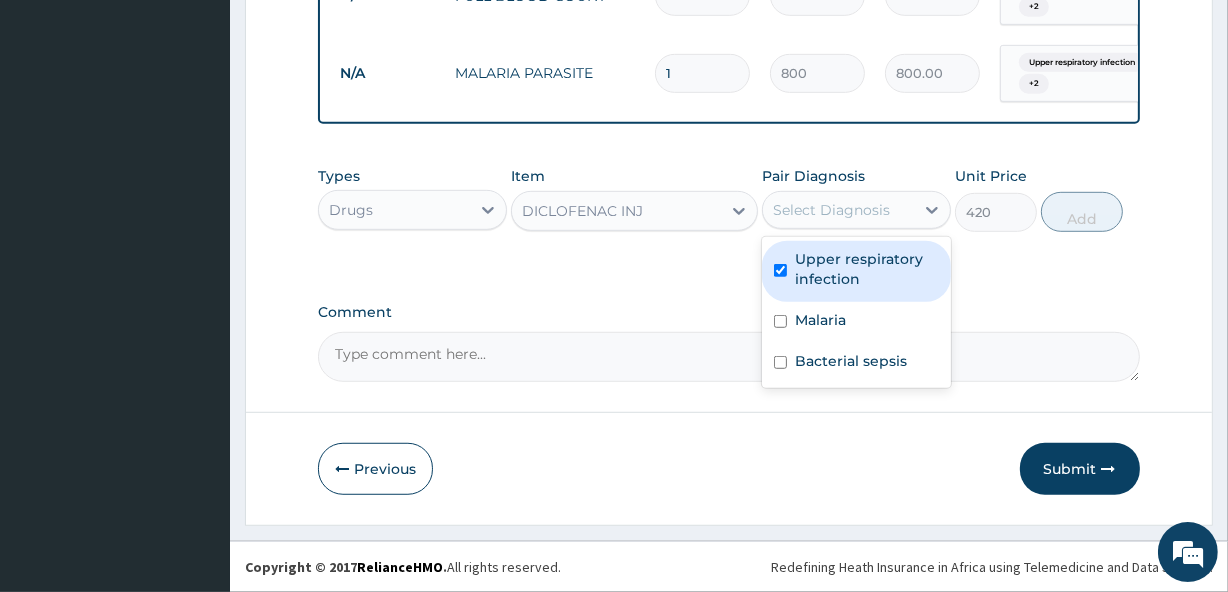checkbox on "true" 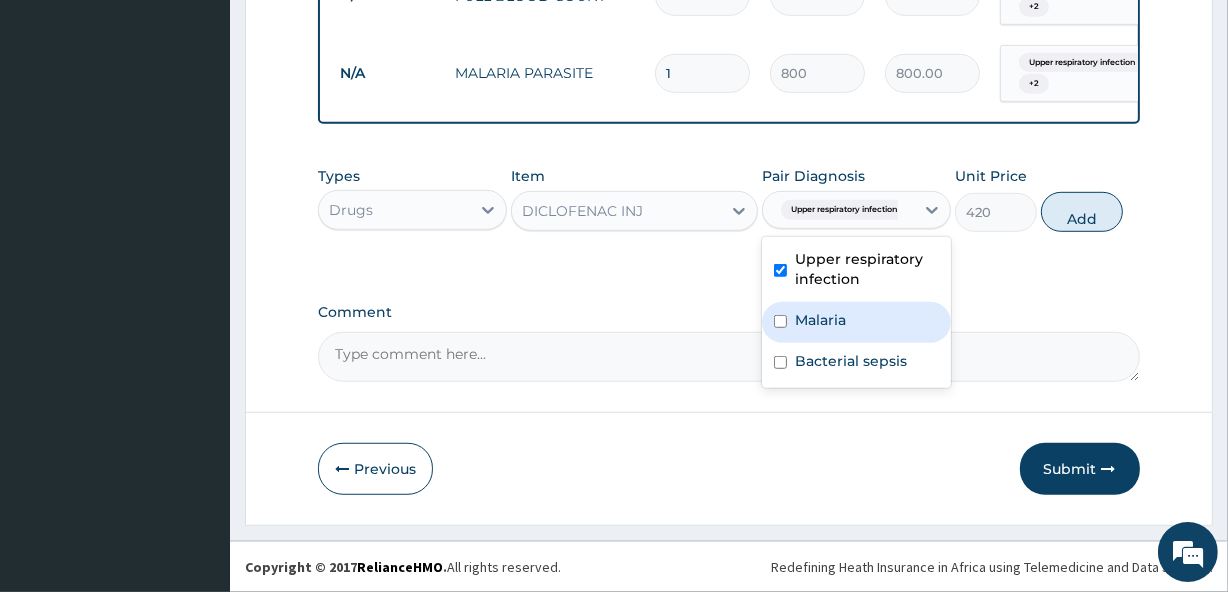 click on "Malaria" at bounding box center [856, 322] 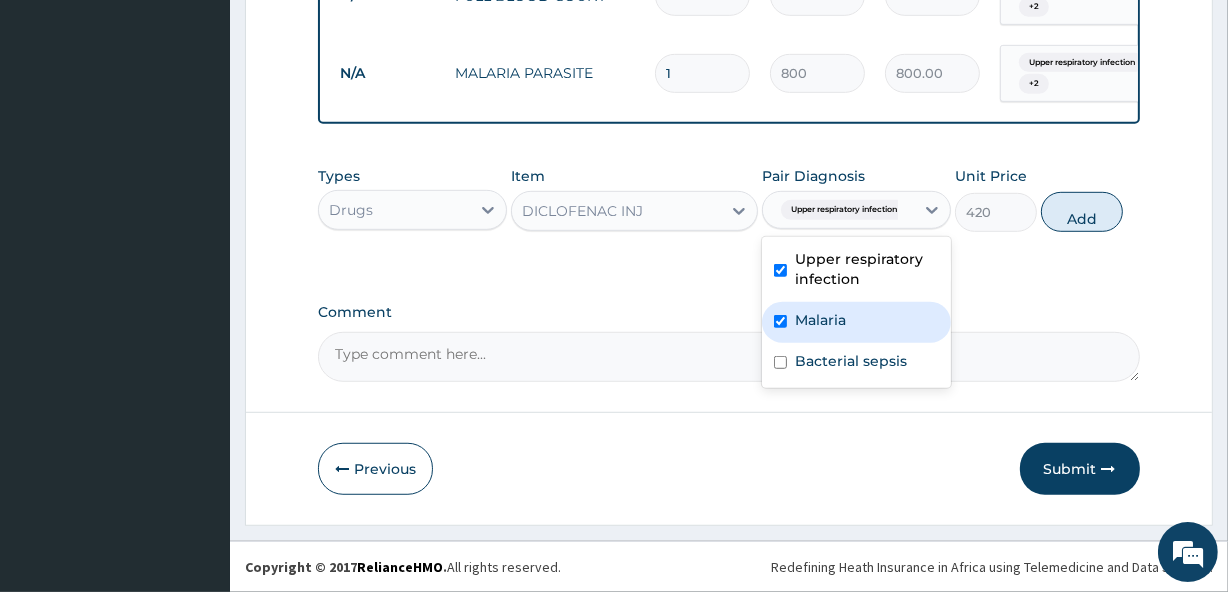 checkbox on "true" 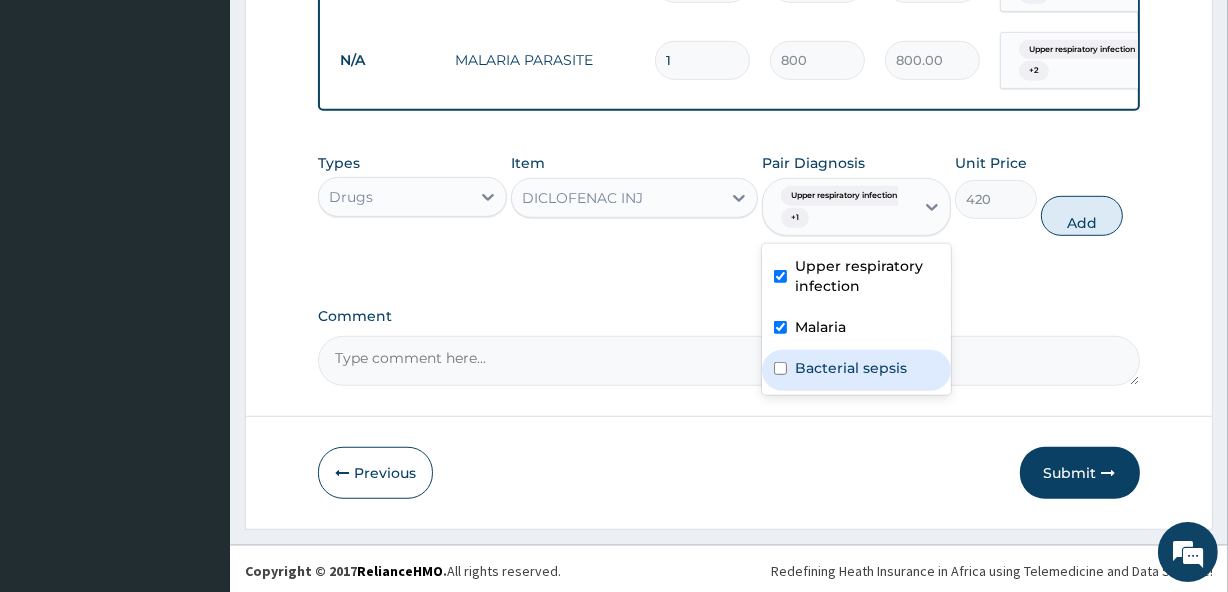click on "Bacterial sepsis" at bounding box center [851, 368] 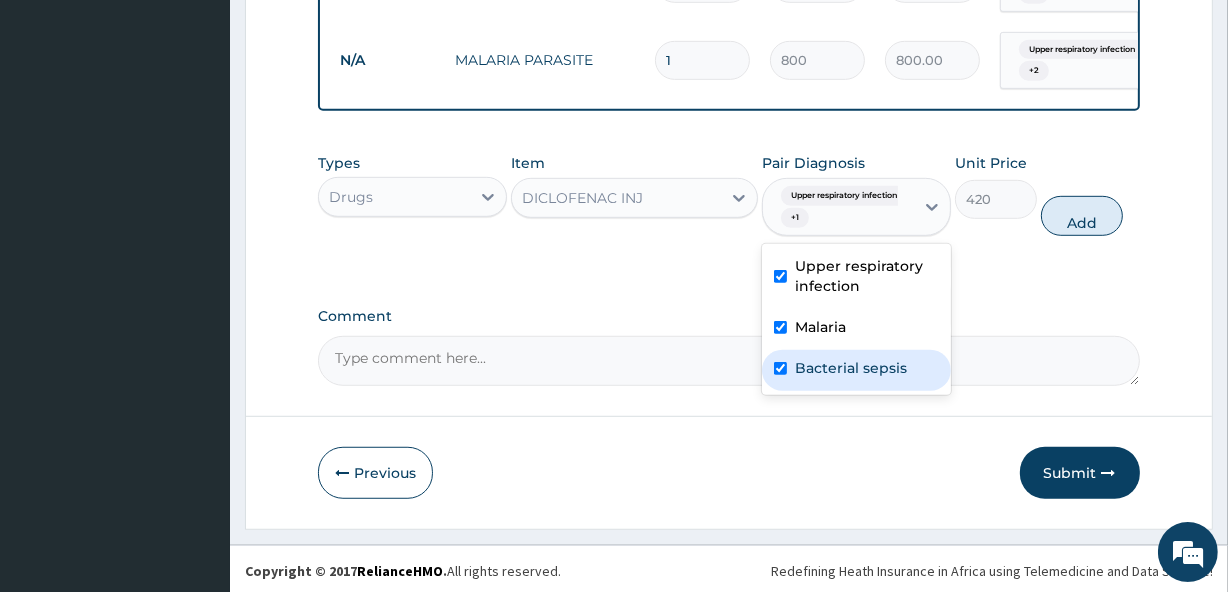 checkbox on "true" 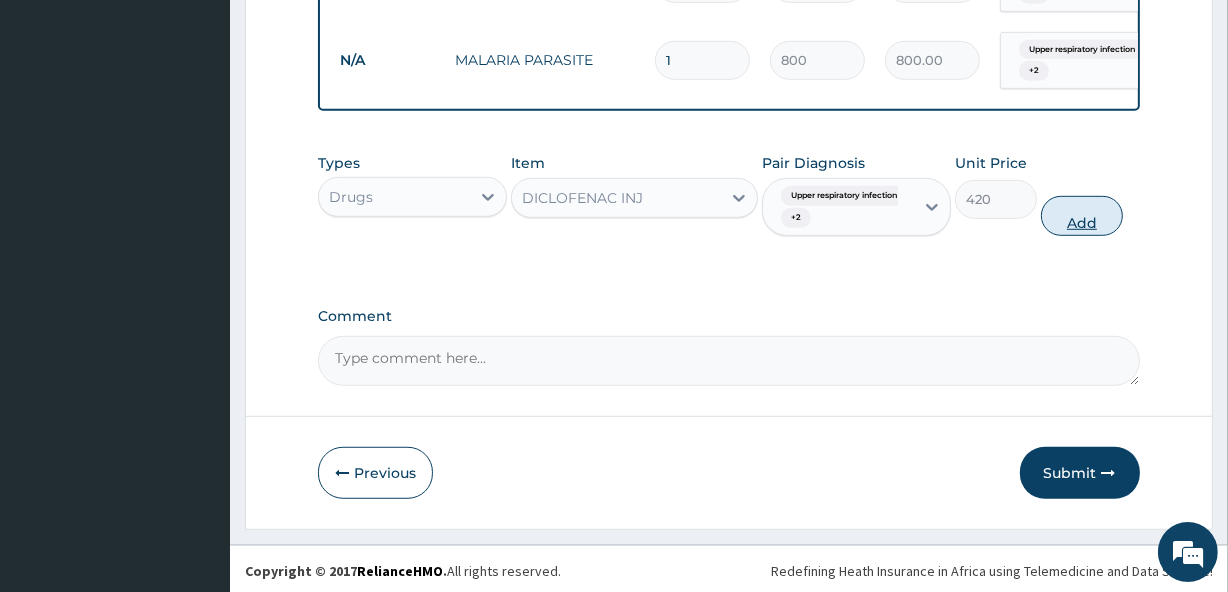 click on "Add" at bounding box center (1082, 216) 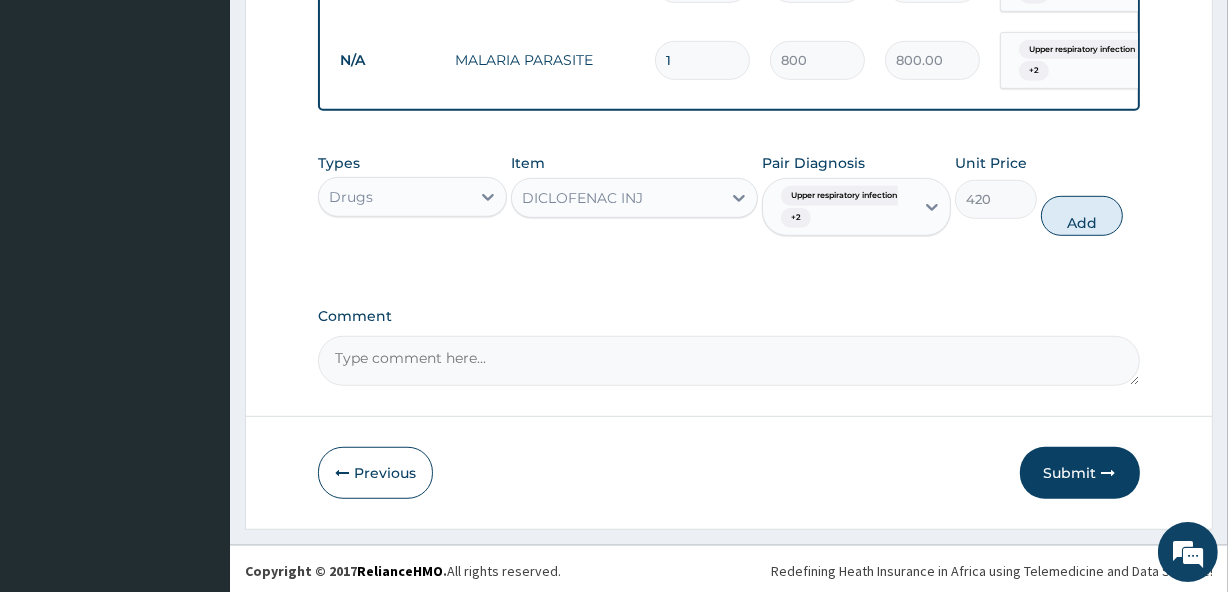 type on "0" 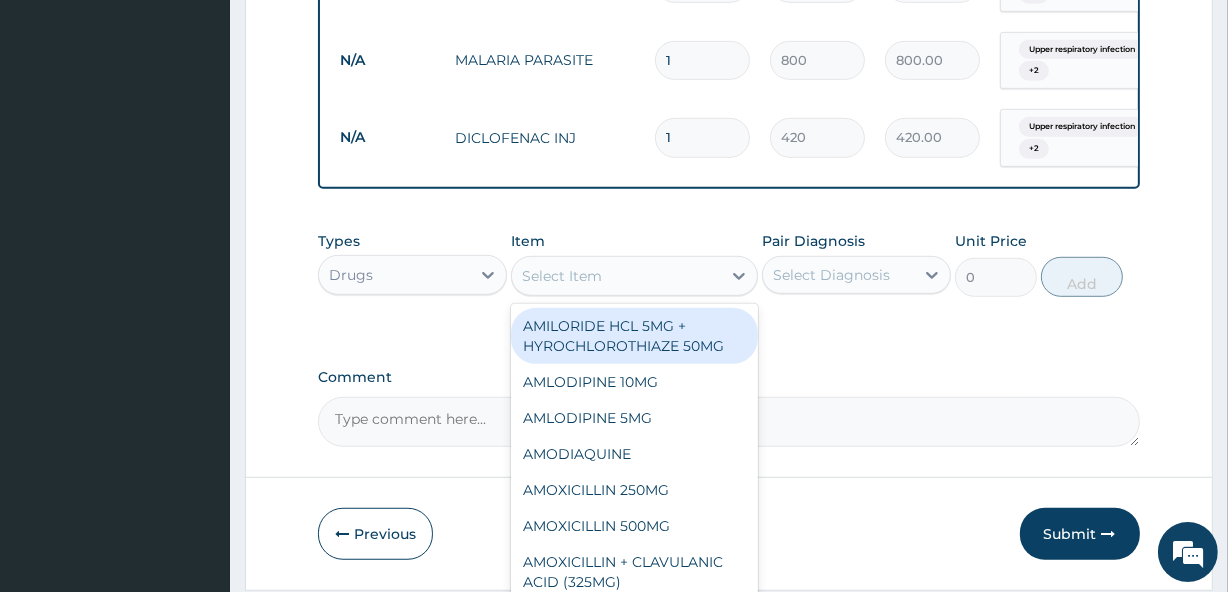 click on "Select Item" at bounding box center (616, 276) 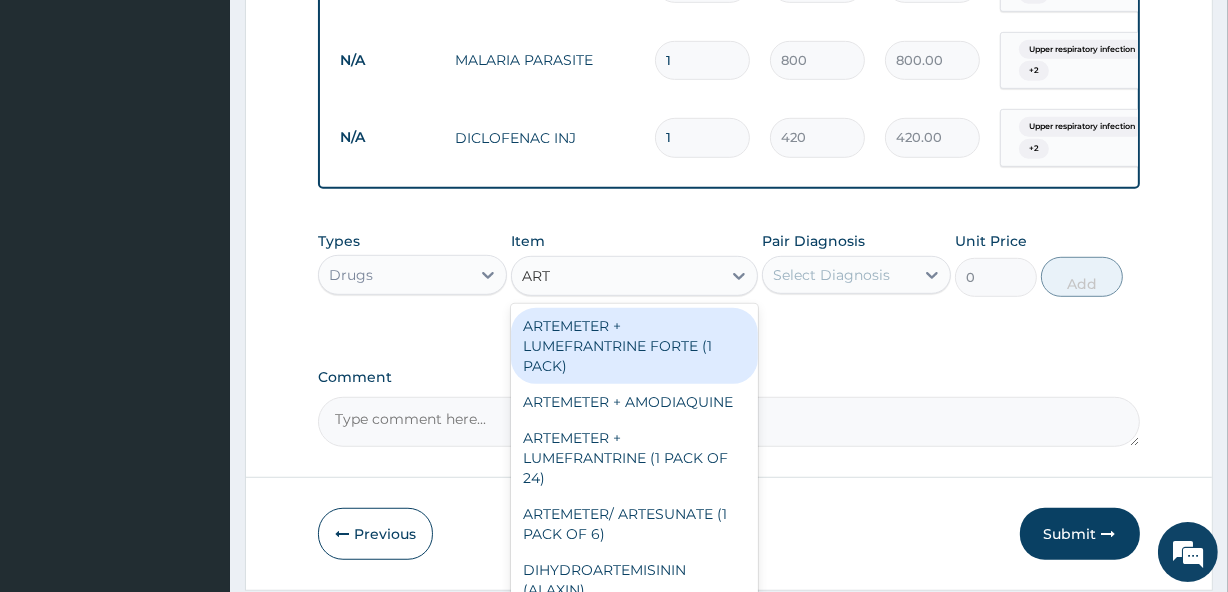 type on "ARTE" 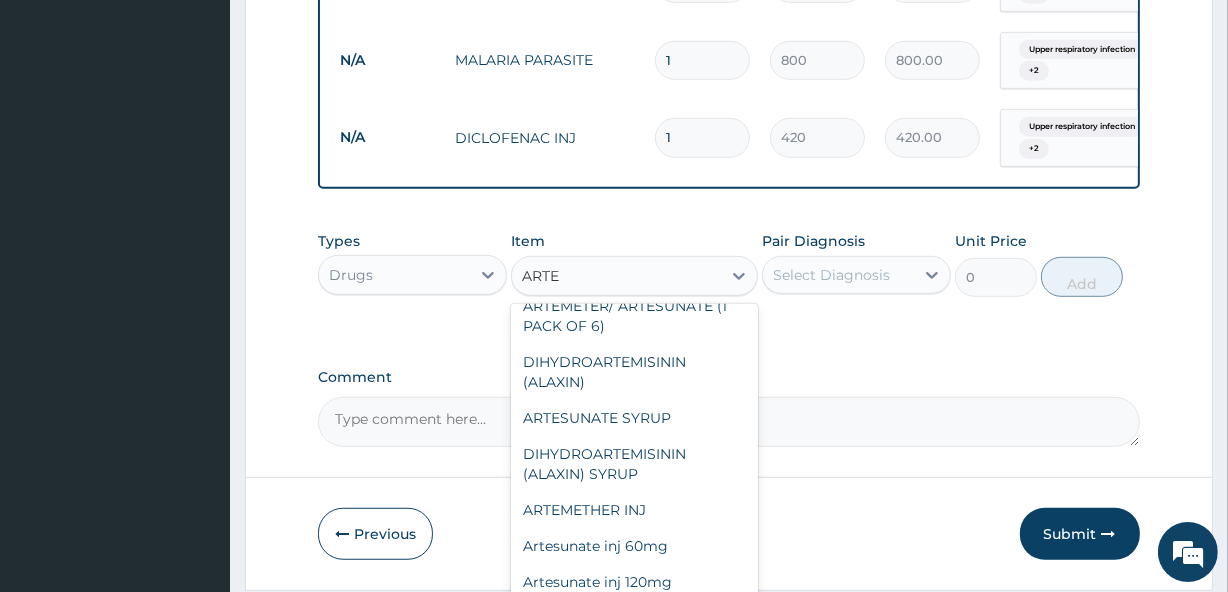 scroll, scrollTop: 227, scrollLeft: 0, axis: vertical 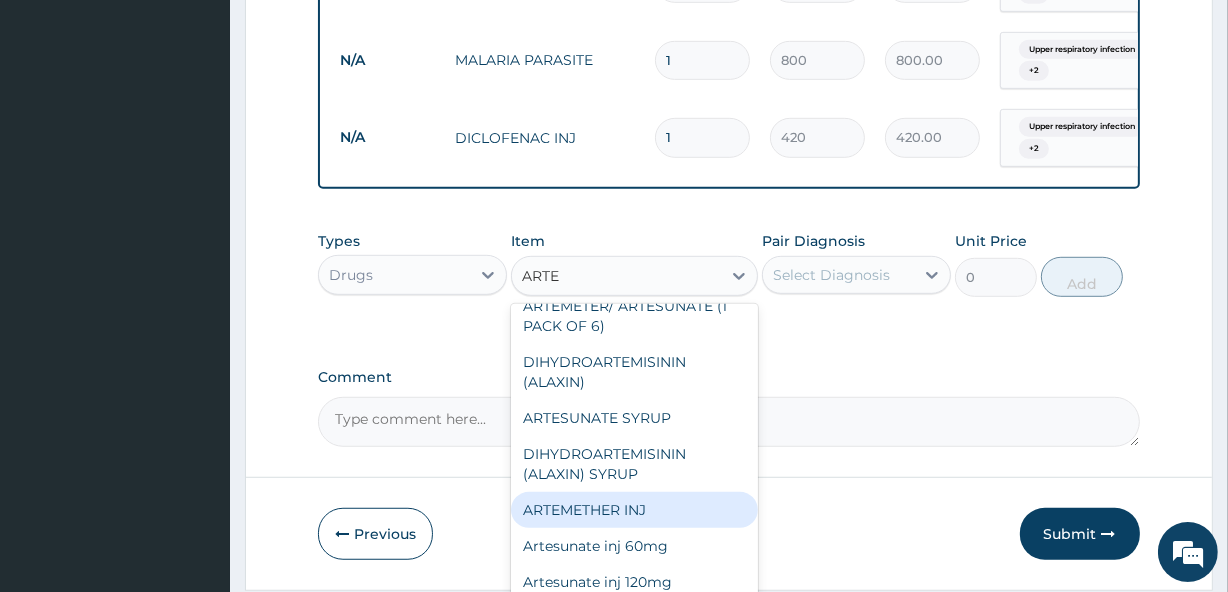 click on "ARTEMETHER INJ" at bounding box center (634, 510) 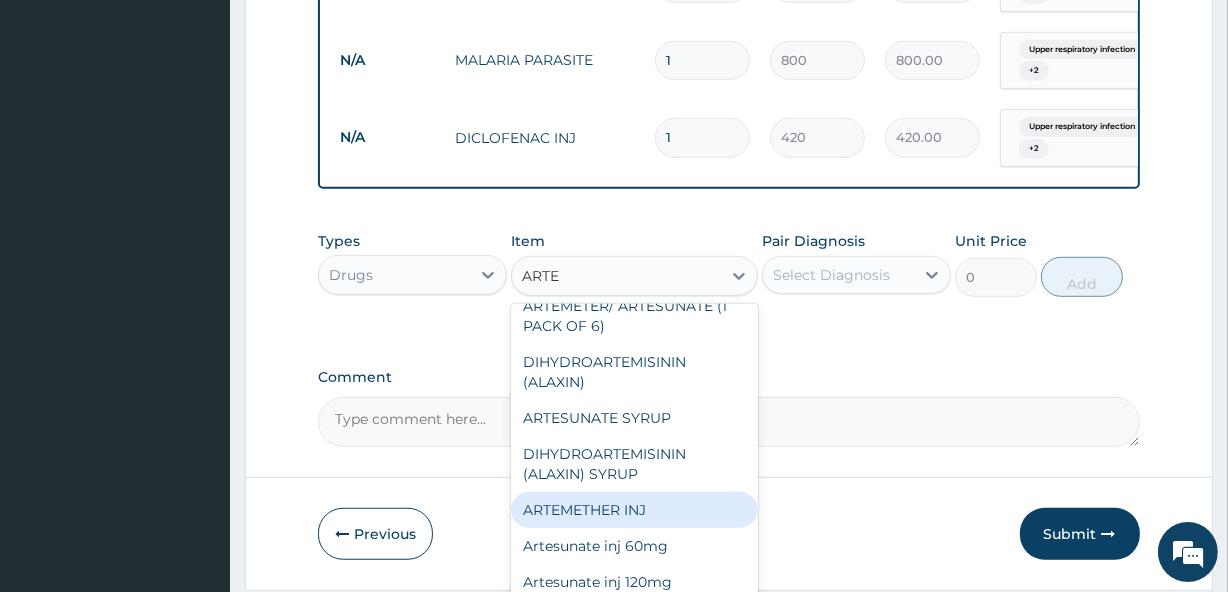type 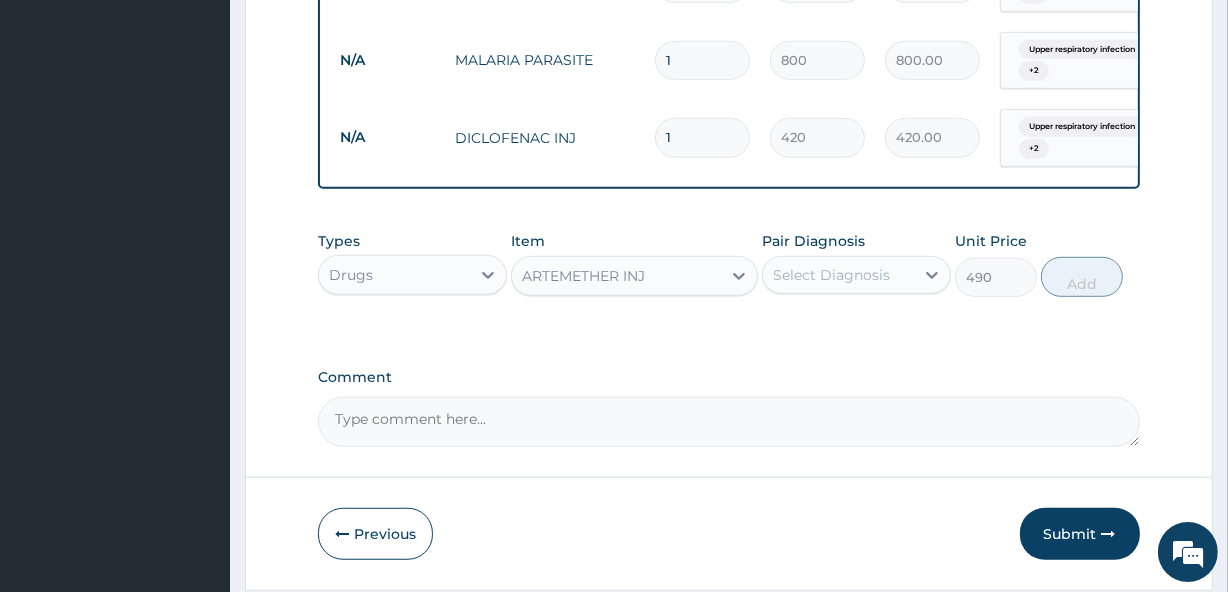 click on "Select Diagnosis" at bounding box center (831, 275) 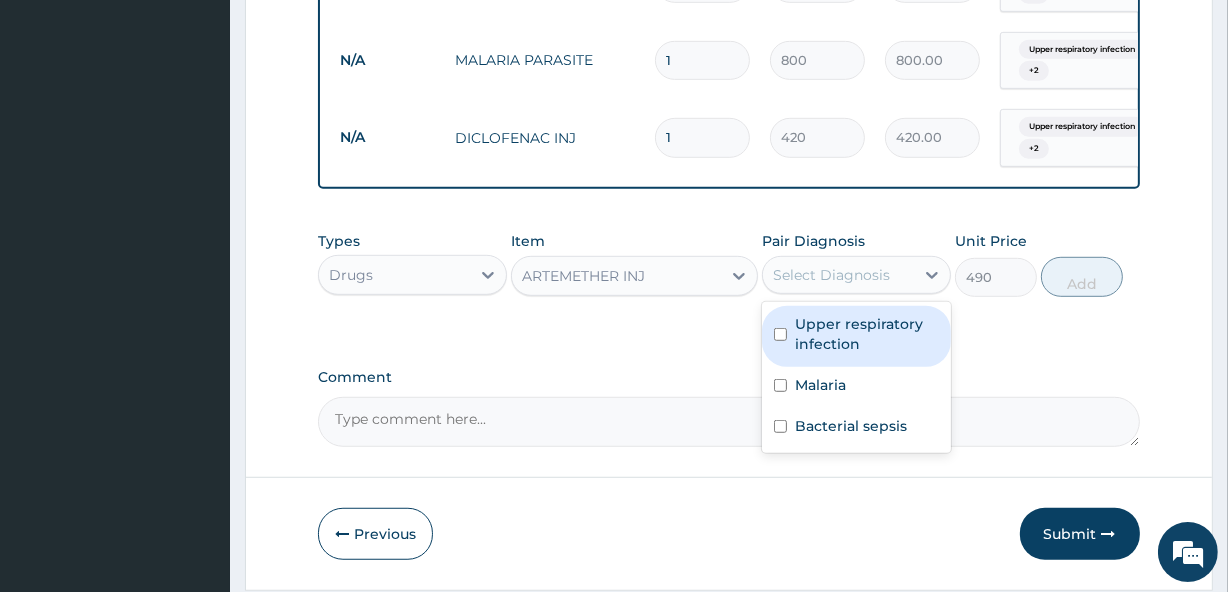 click on "Upper respiratory infection" at bounding box center (867, 334) 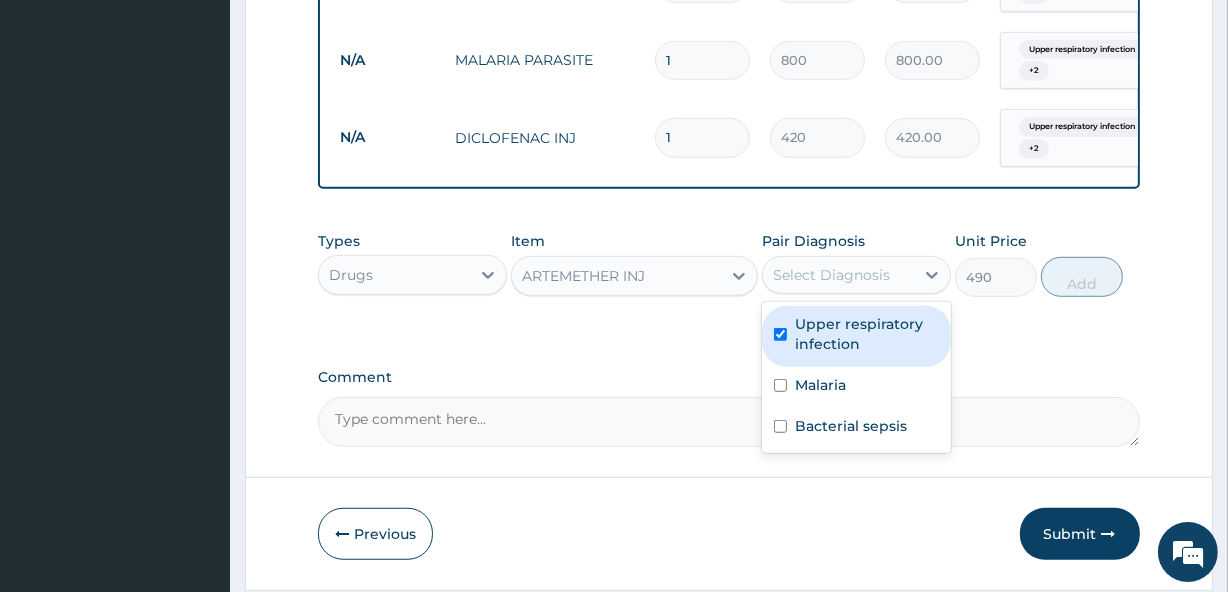 checkbox on "true" 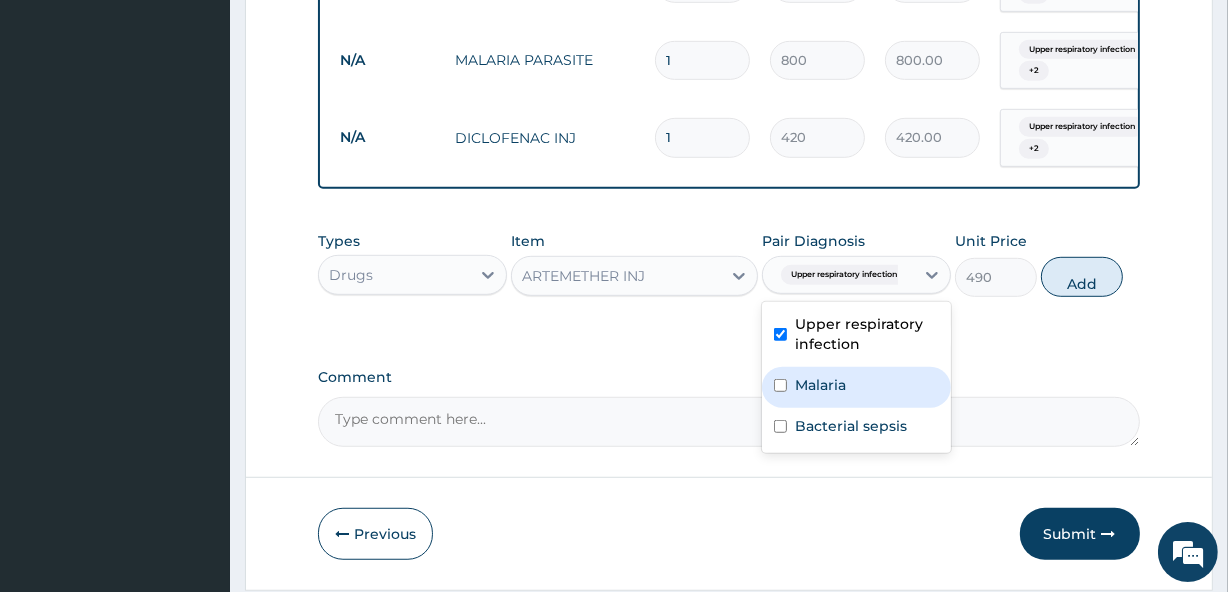 click on "Malaria" at bounding box center [820, 385] 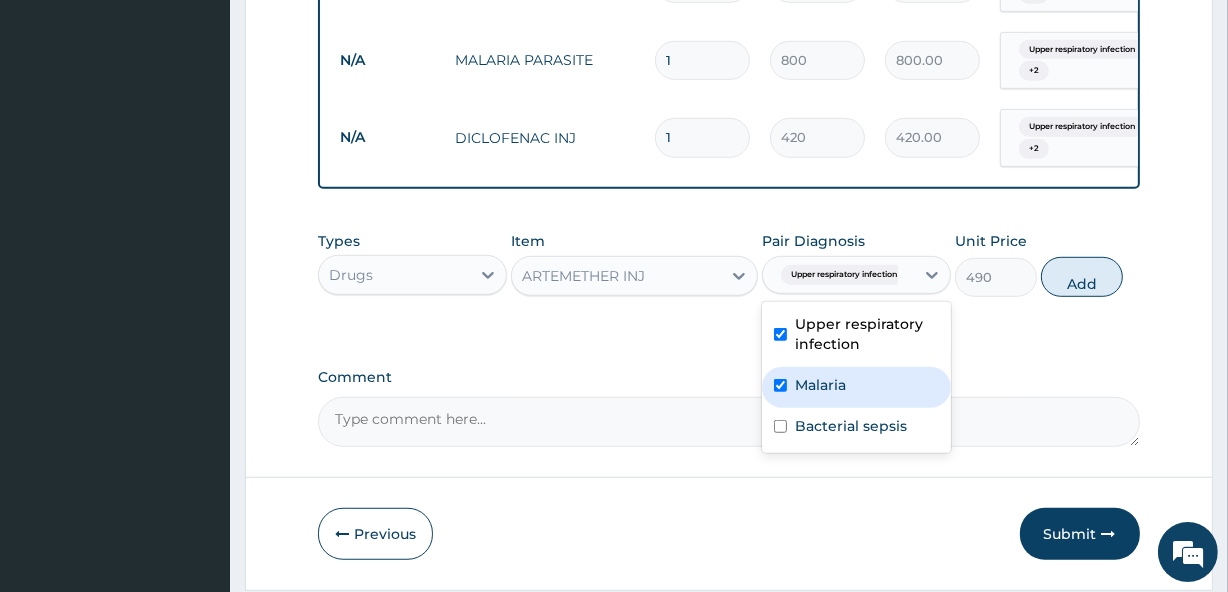 checkbox on "true" 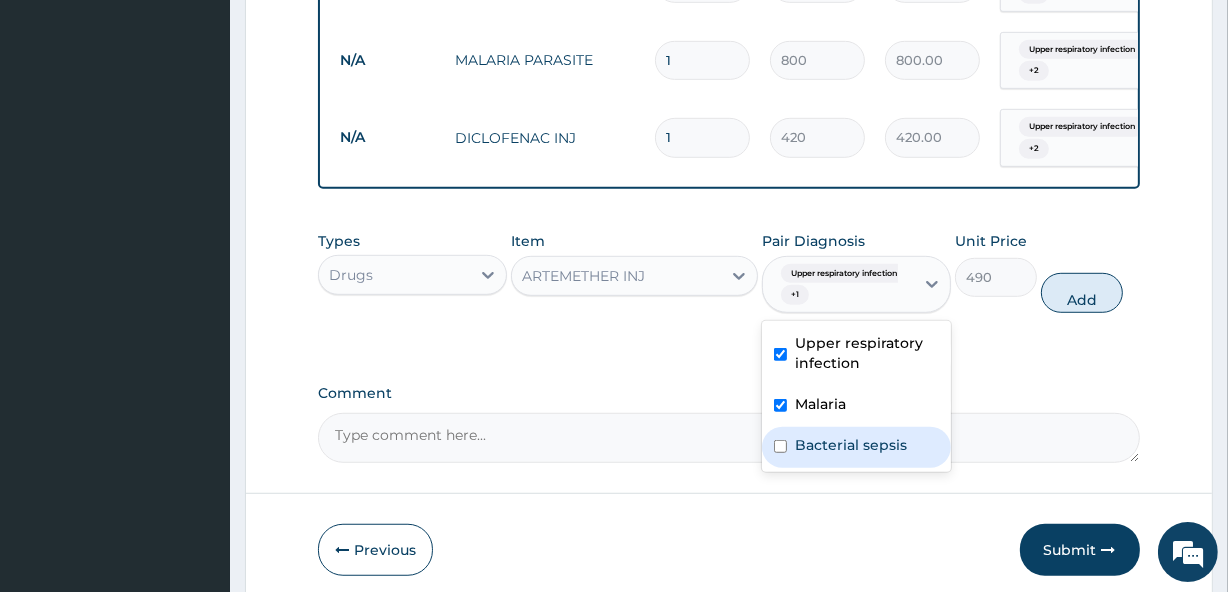 click on "Bacterial sepsis" at bounding box center (851, 445) 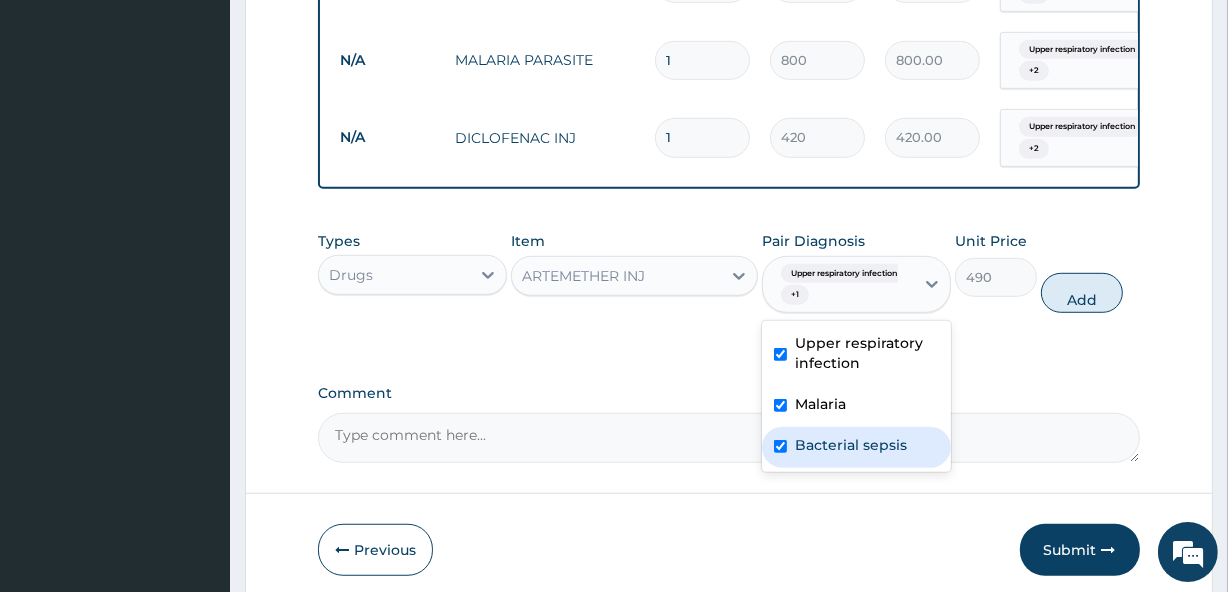 checkbox on "true" 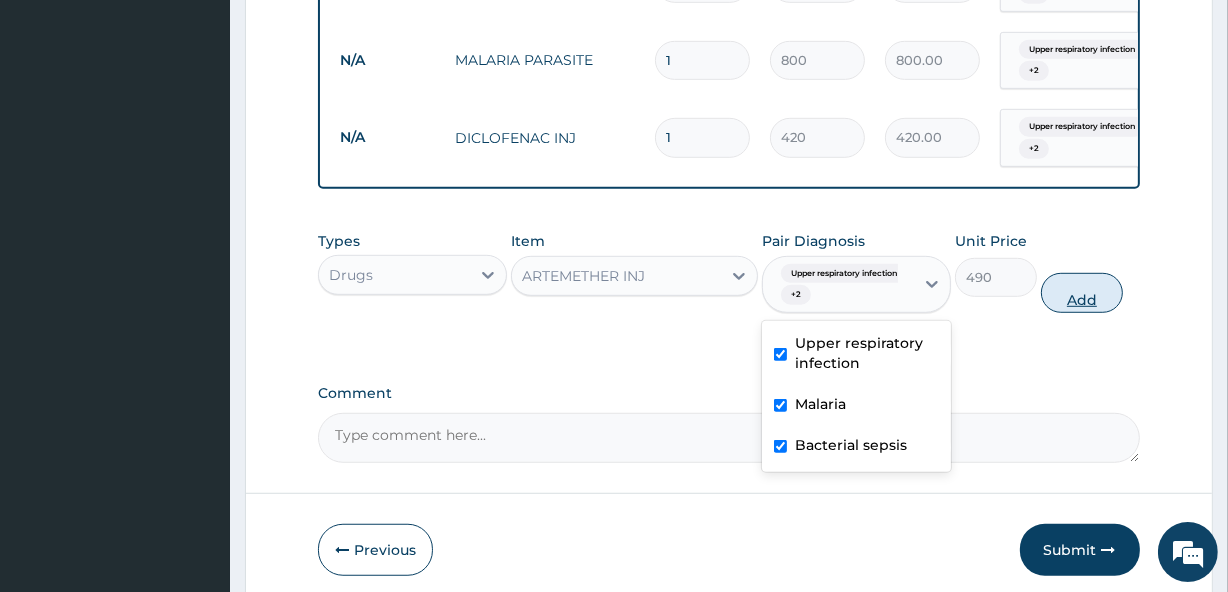 click on "Add" at bounding box center [1082, 293] 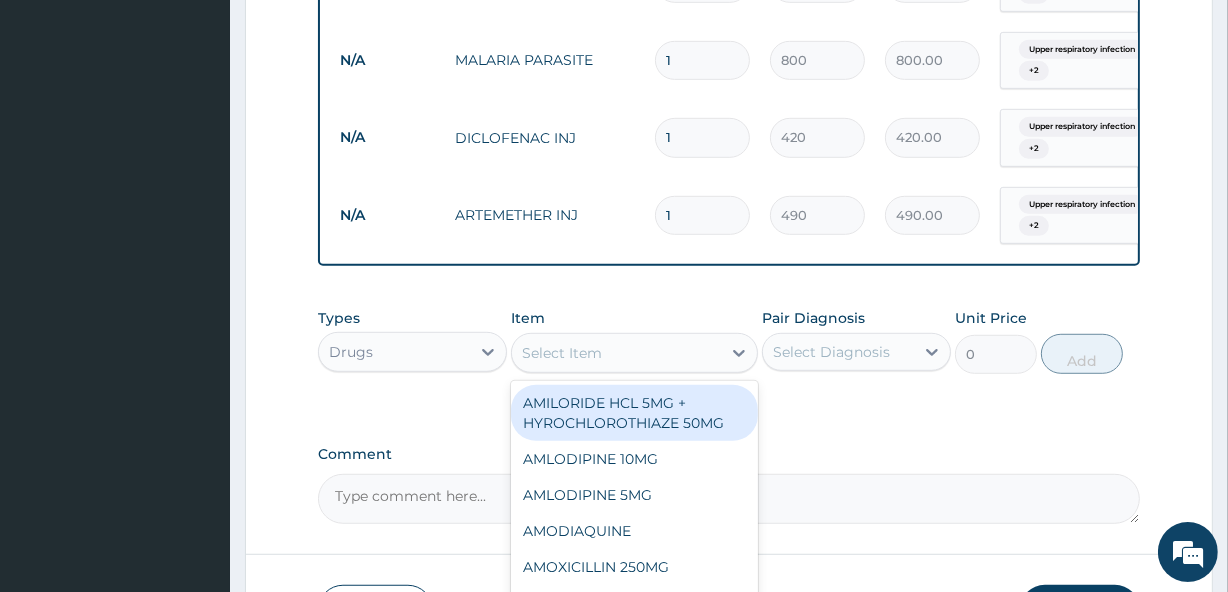 click on "Select Item" at bounding box center (634, 353) 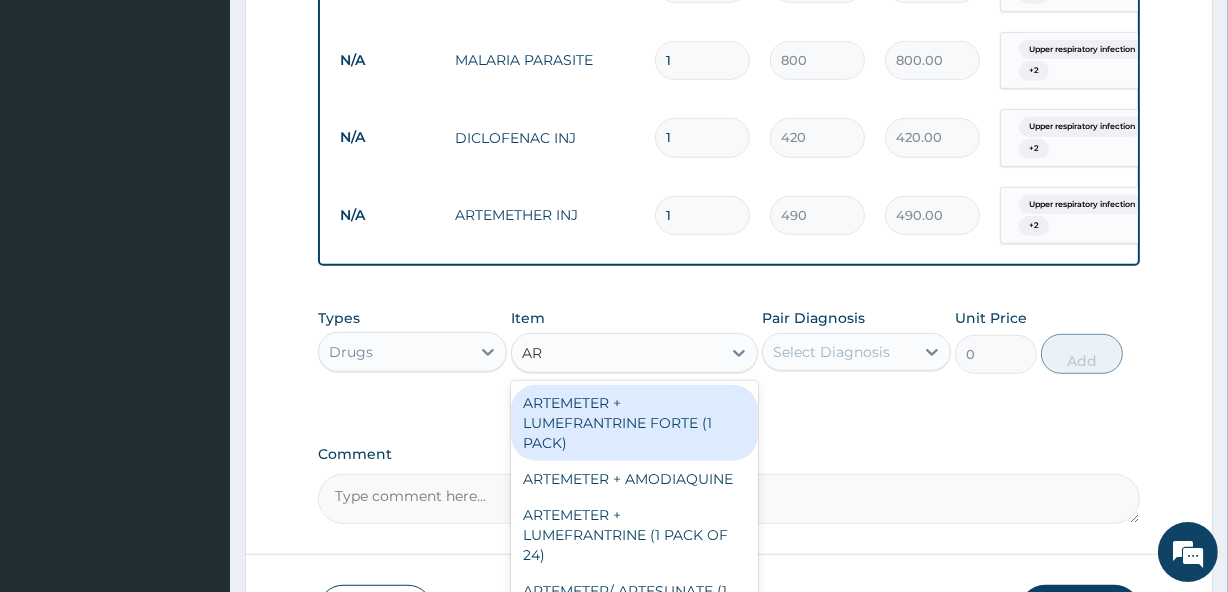 type on "ART" 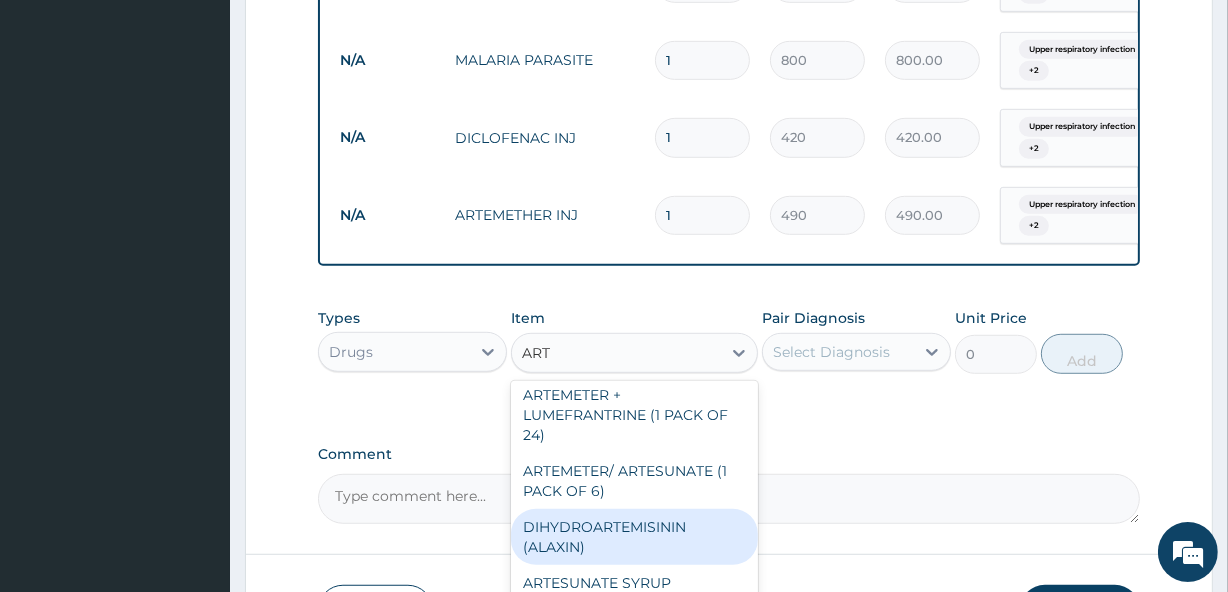 scroll, scrollTop: 117, scrollLeft: 0, axis: vertical 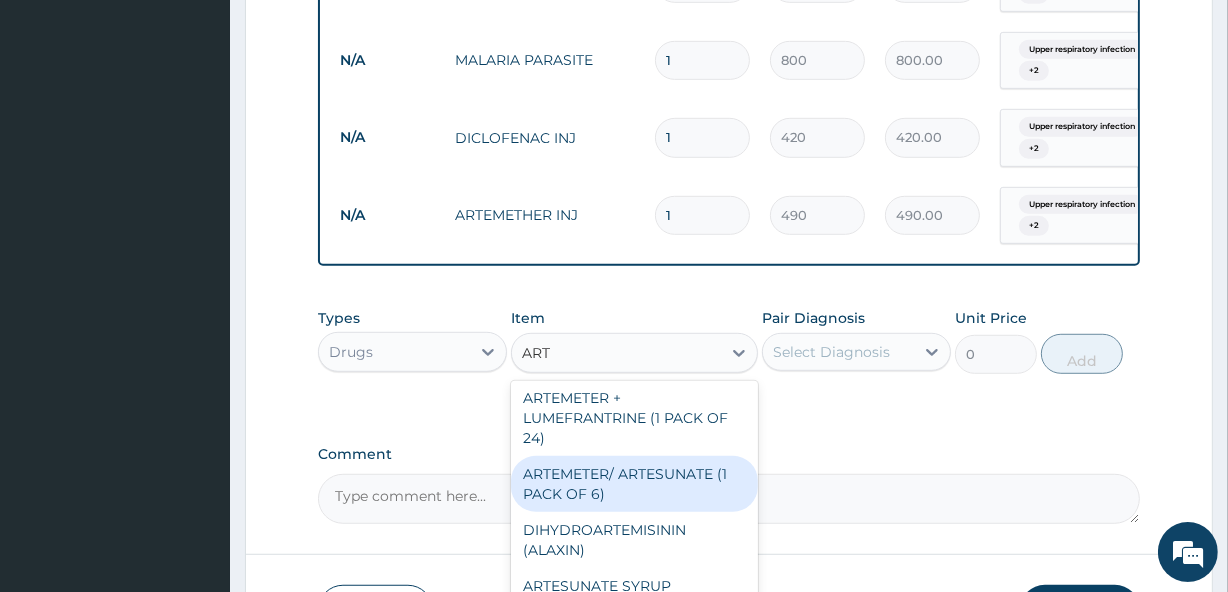 click on "ARTEMETER/ ARTESUNATE (1 PACK OF 6)" at bounding box center (634, 484) 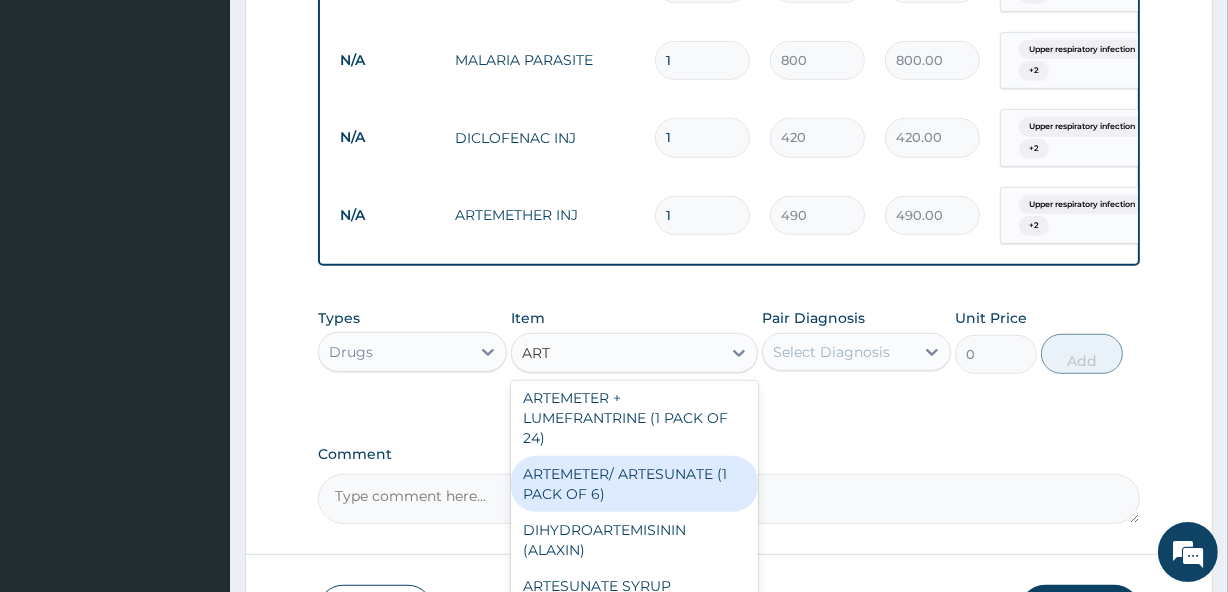 type 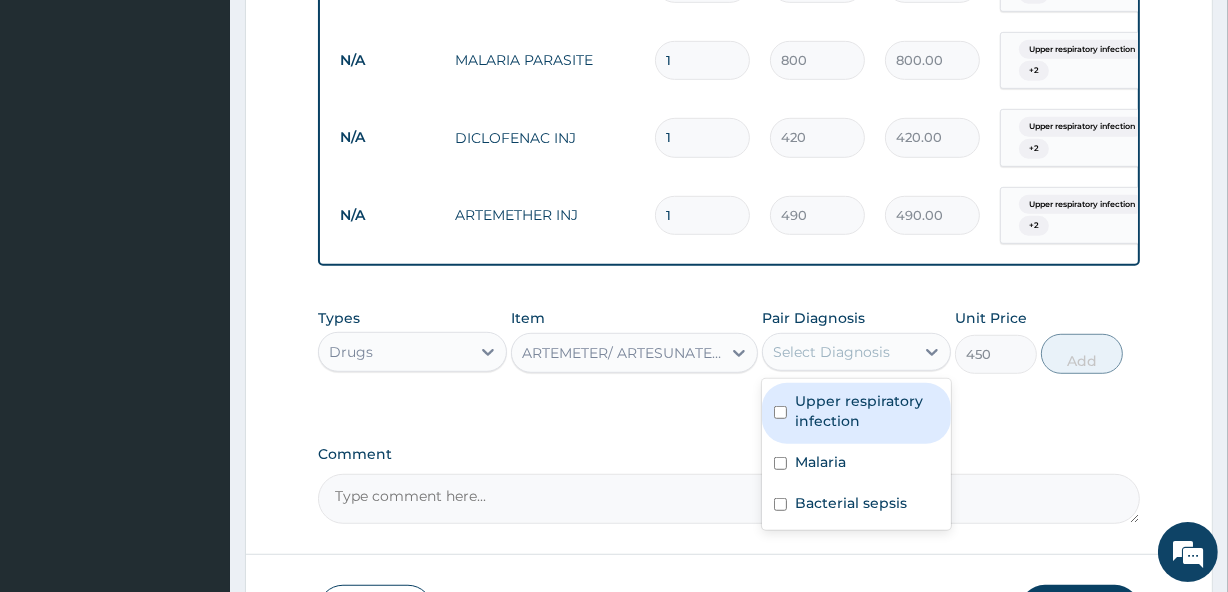 click on "Select Diagnosis" at bounding box center (831, 352) 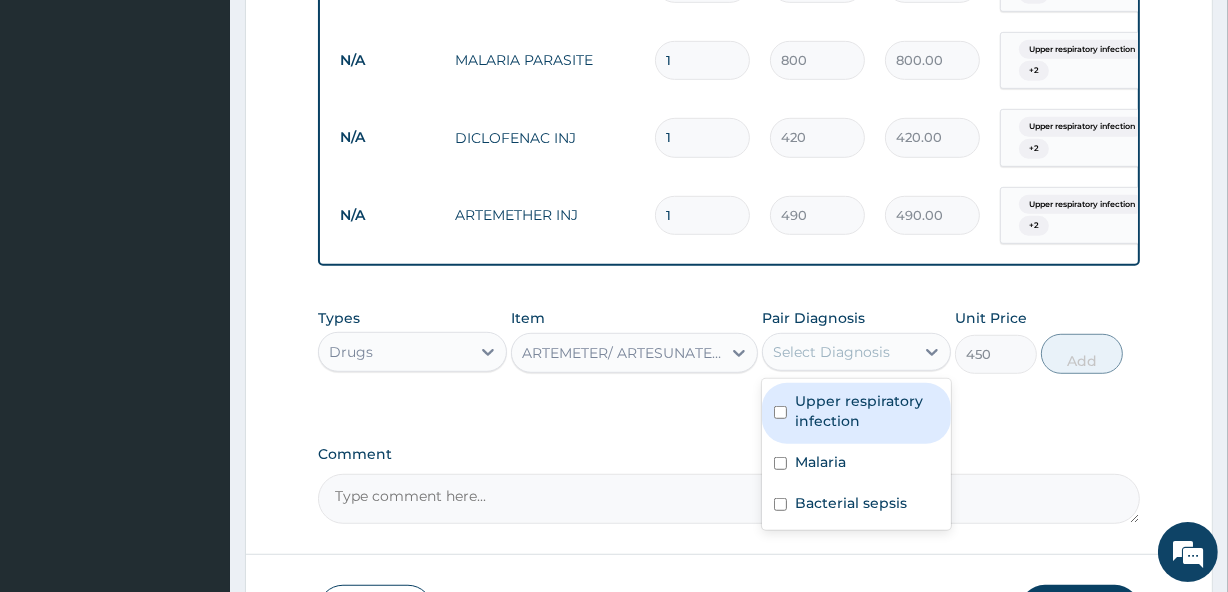click on "Upper respiratory infection" at bounding box center (867, 411) 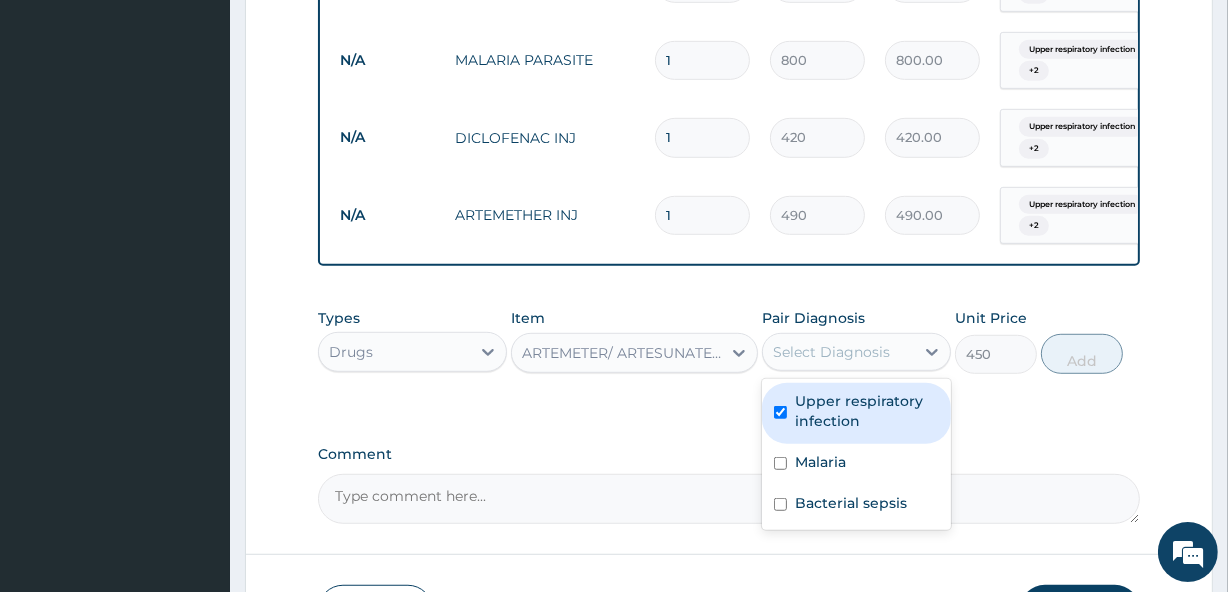 checkbox on "true" 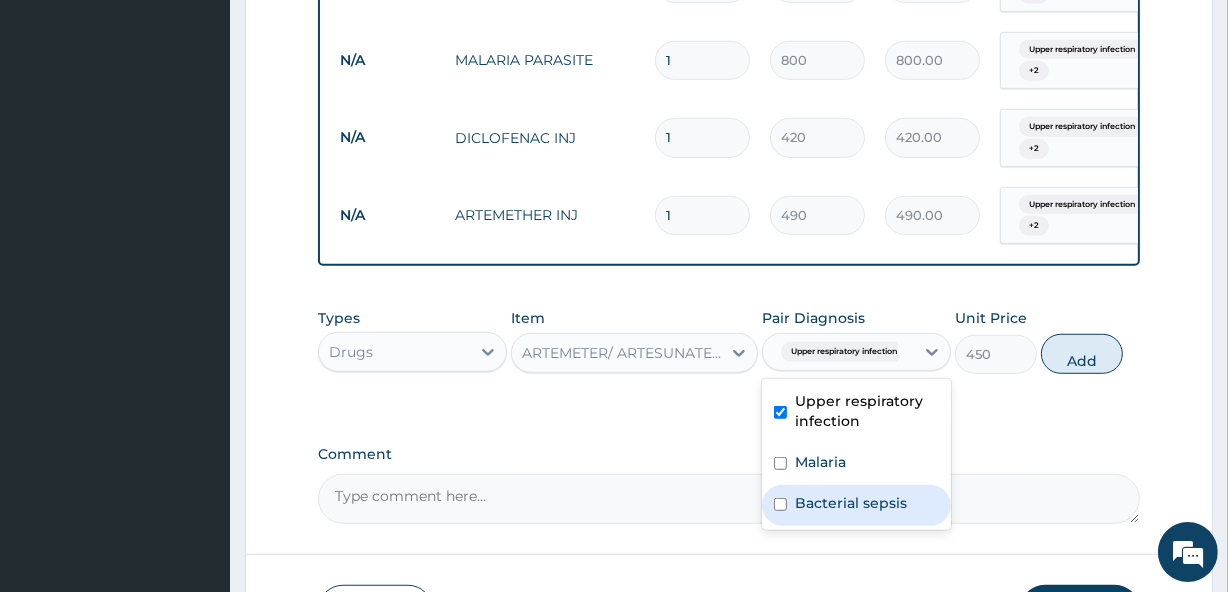 click on "Bacterial sepsis" at bounding box center (856, 505) 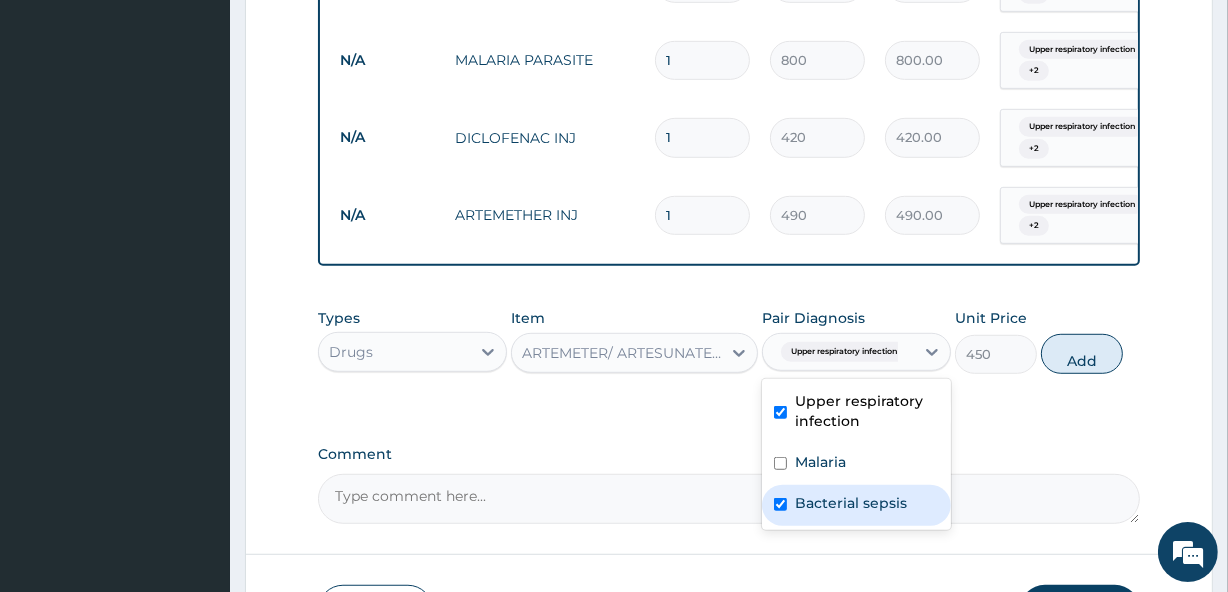 checkbox on "true" 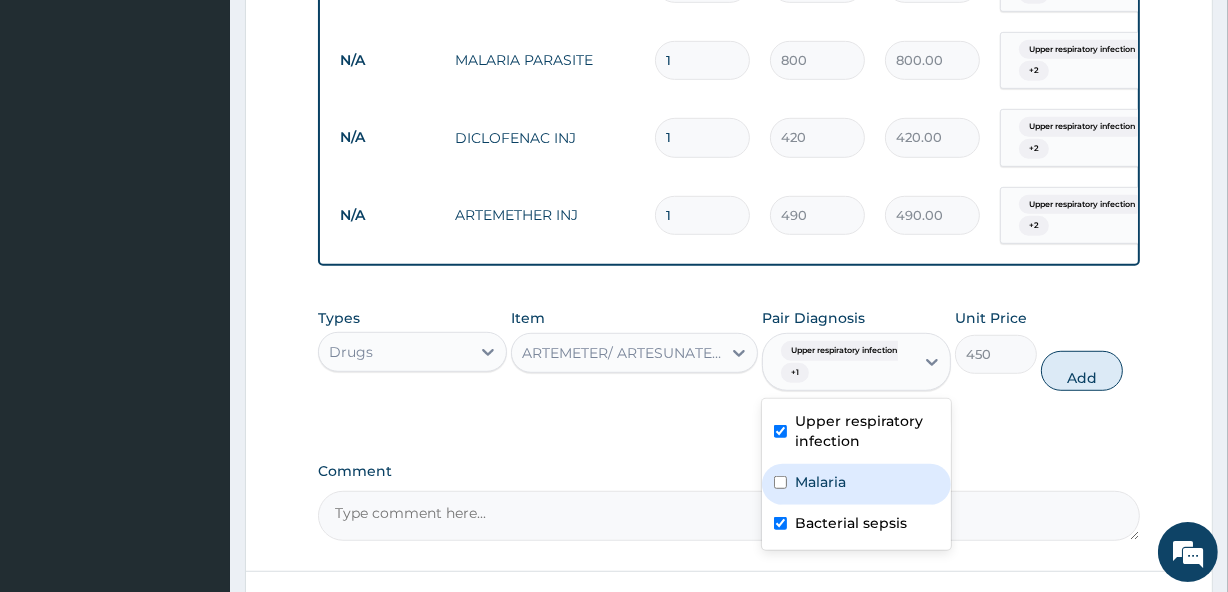click on "Malaria" at bounding box center (820, 482) 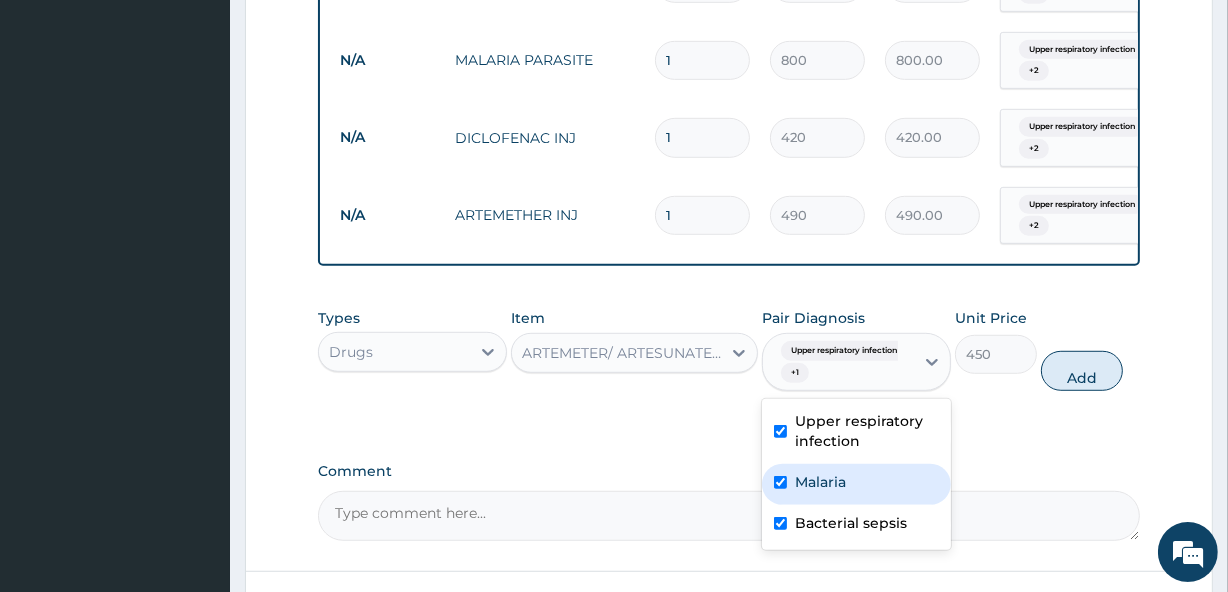 checkbox on "true" 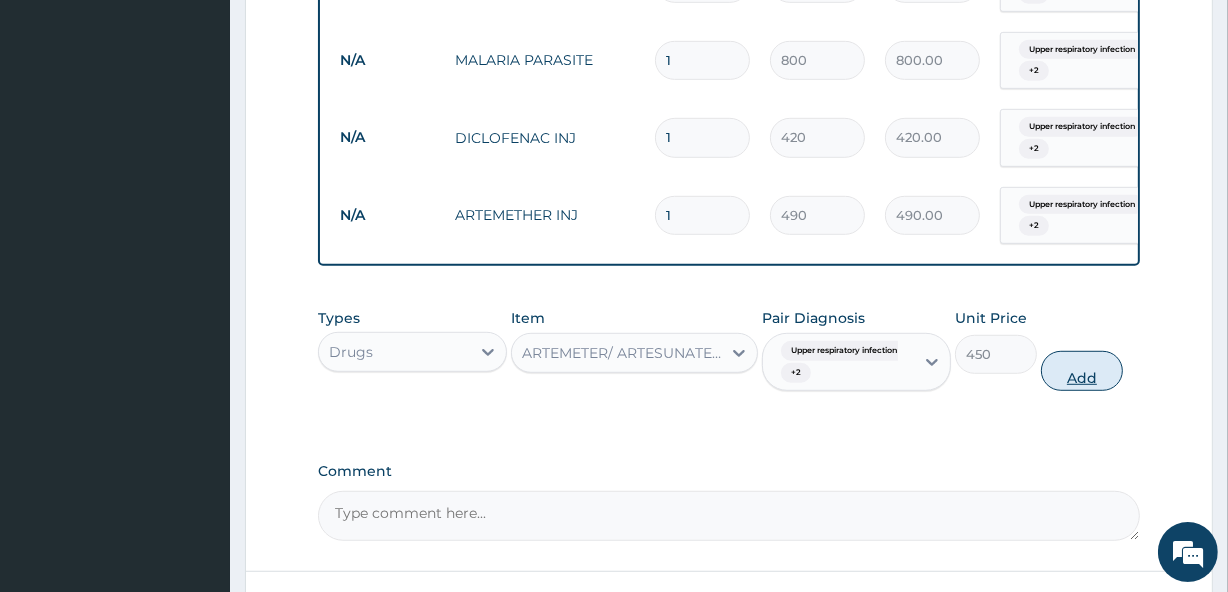 click on "Add" at bounding box center [1082, 371] 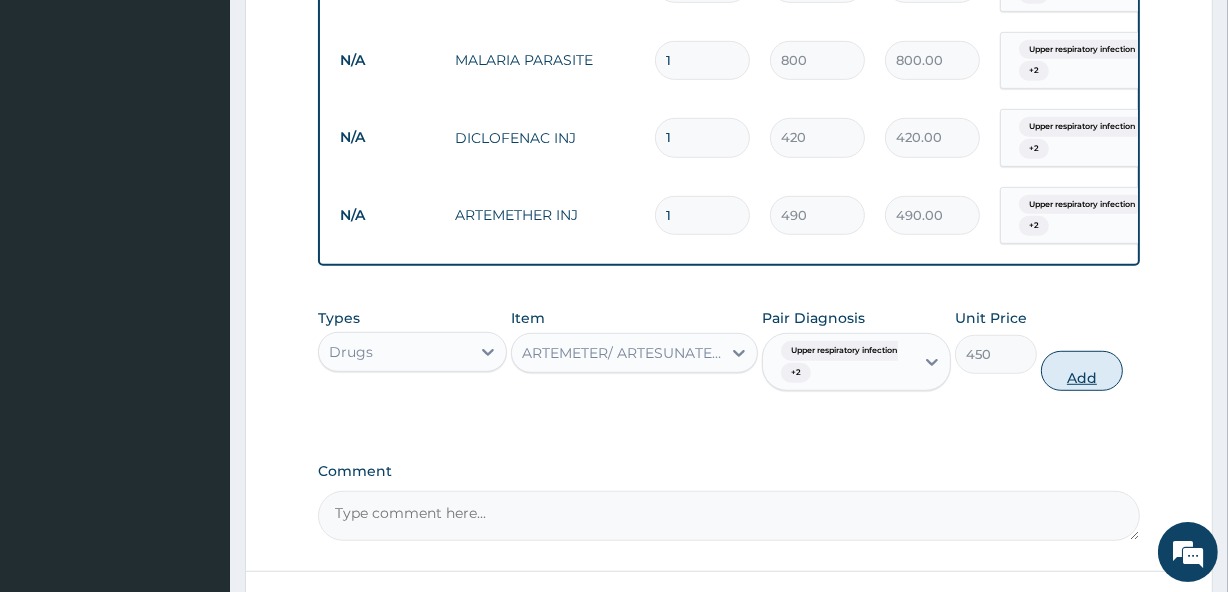 type on "0" 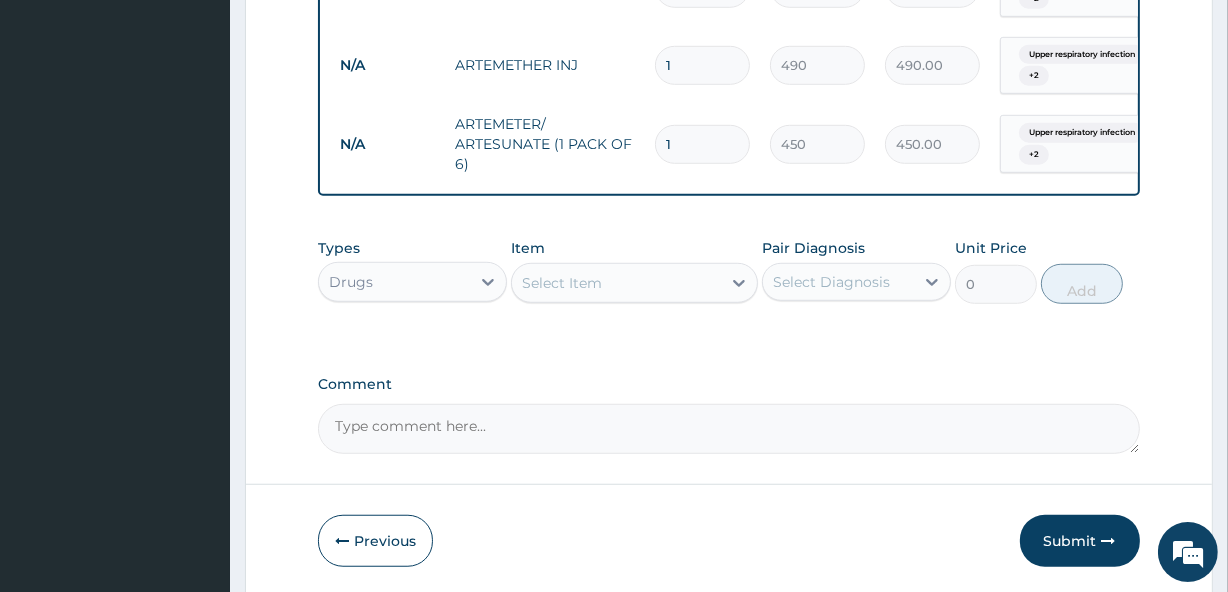 scroll, scrollTop: 1303, scrollLeft: 0, axis: vertical 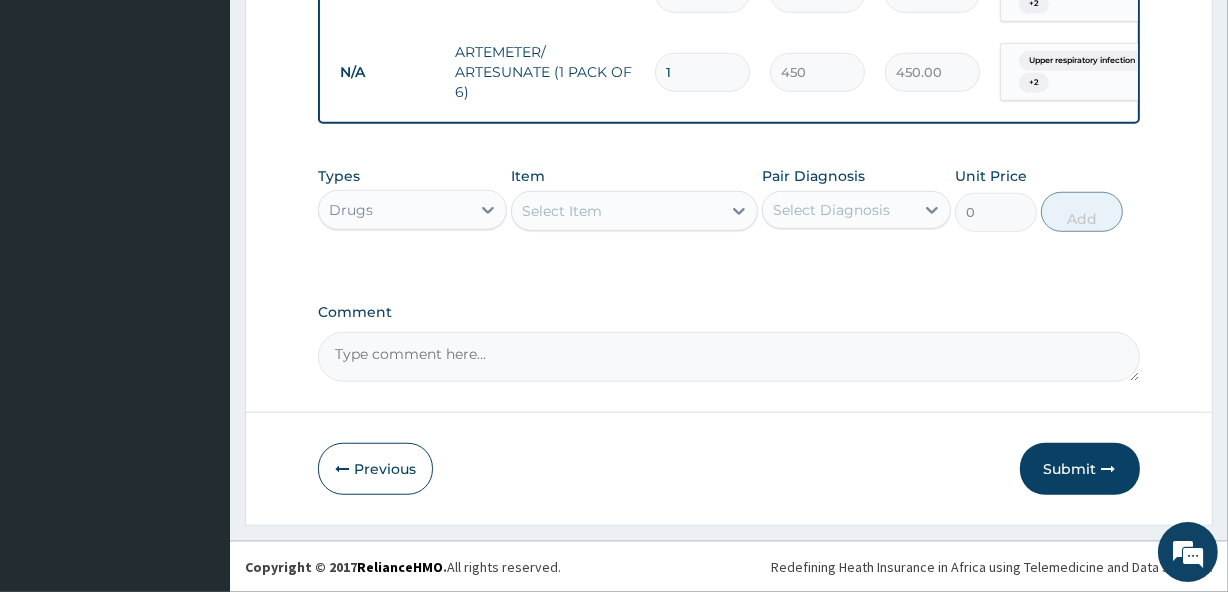 click on "Select Item" at bounding box center (616, 211) 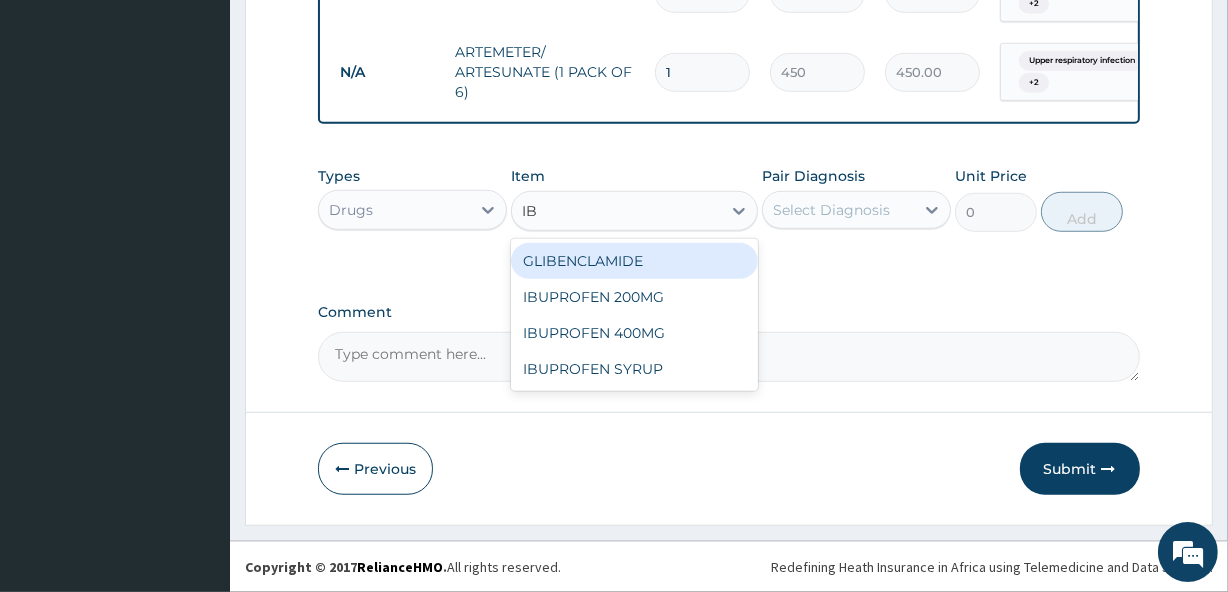 type on "IBU" 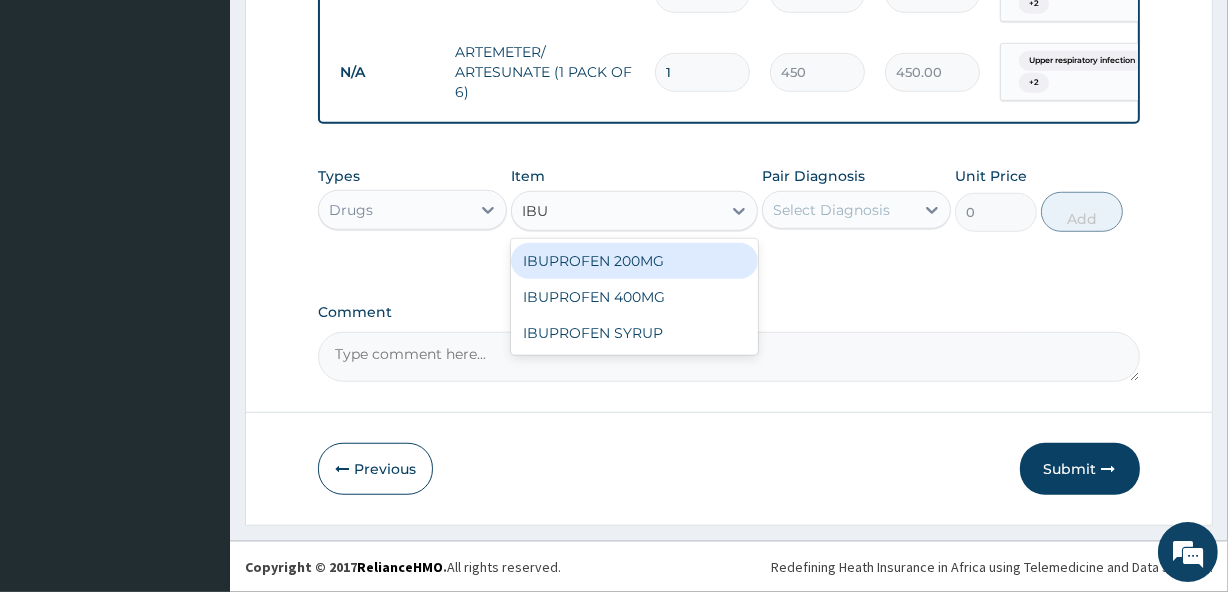 click on "IBUPROFEN 200MG" at bounding box center [634, 261] 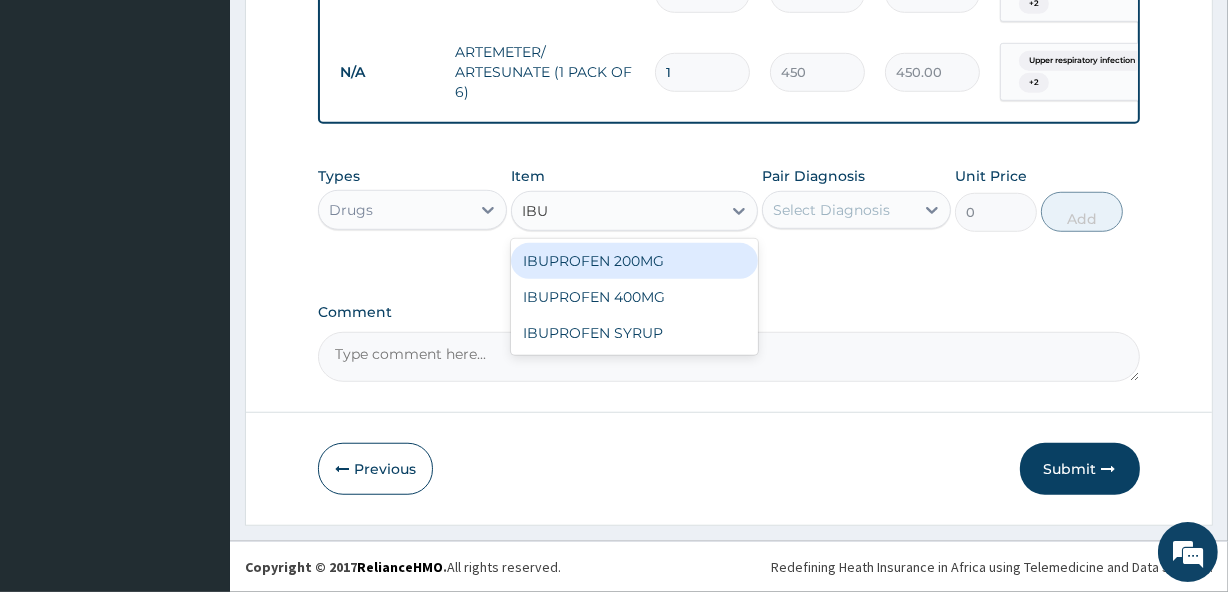 type 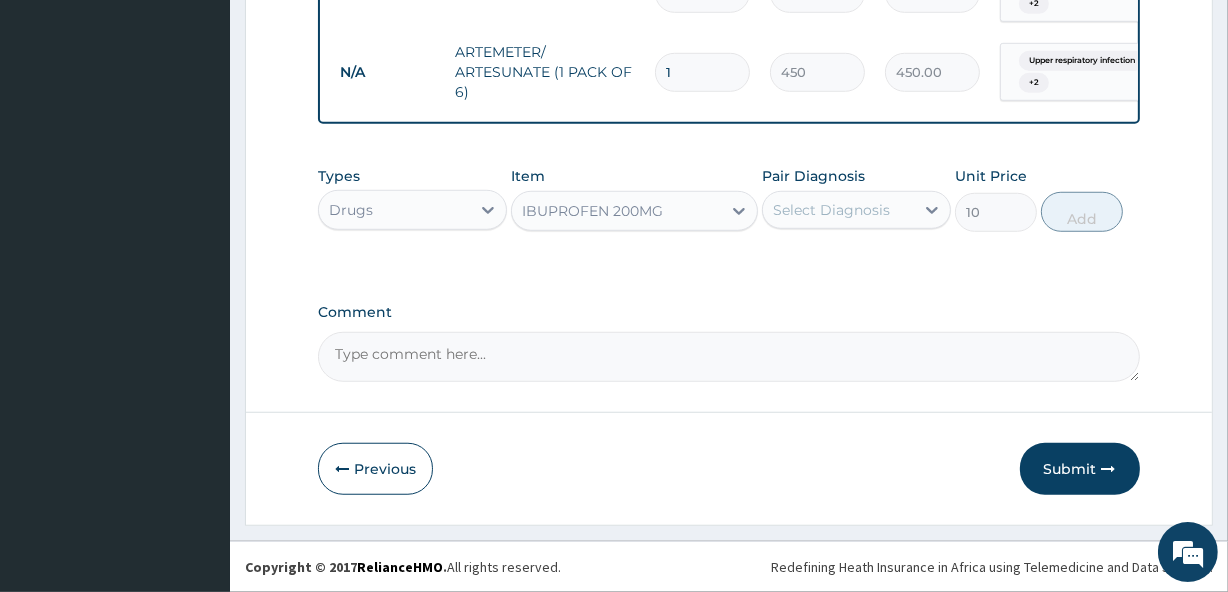 click on "Select Diagnosis" at bounding box center [831, 210] 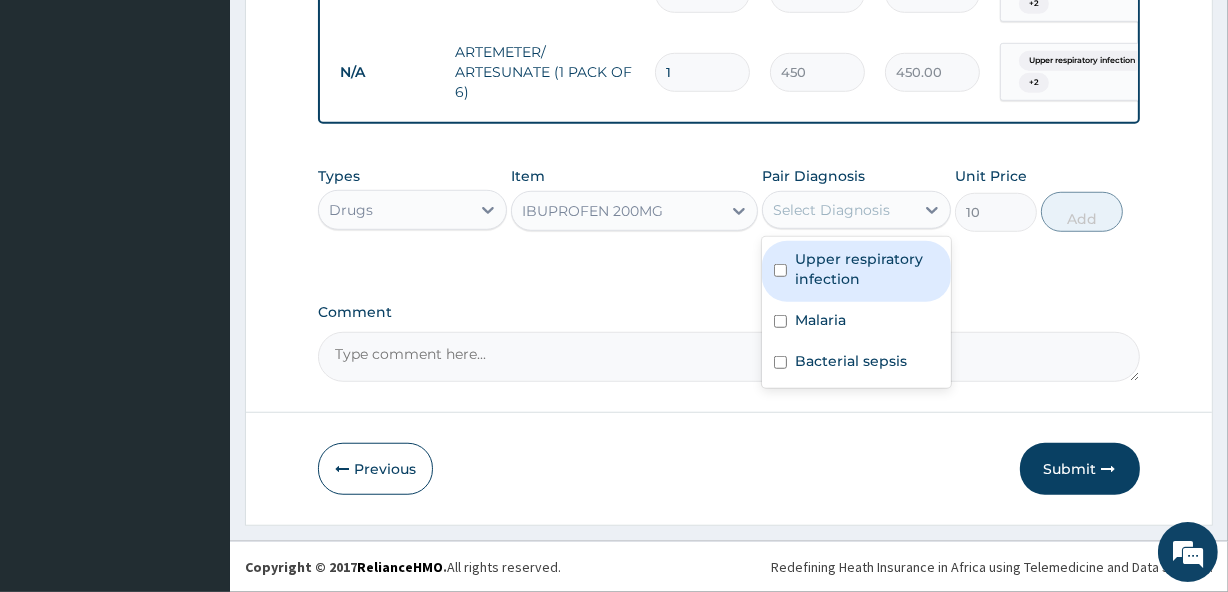 click on "Upper respiratory infection" at bounding box center (867, 269) 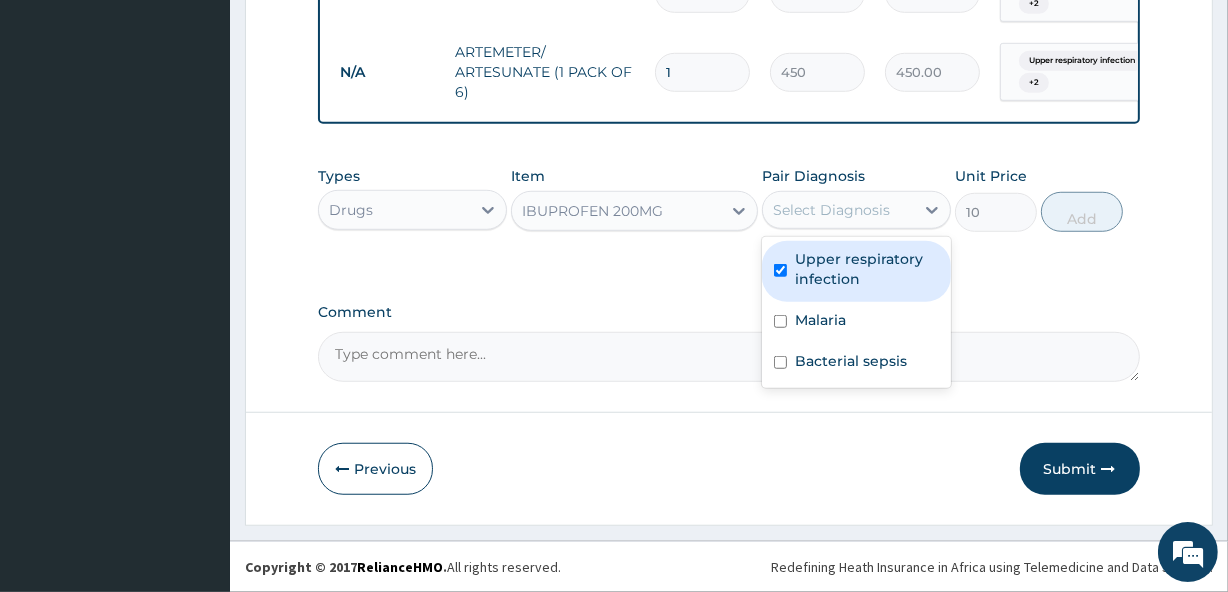 checkbox on "true" 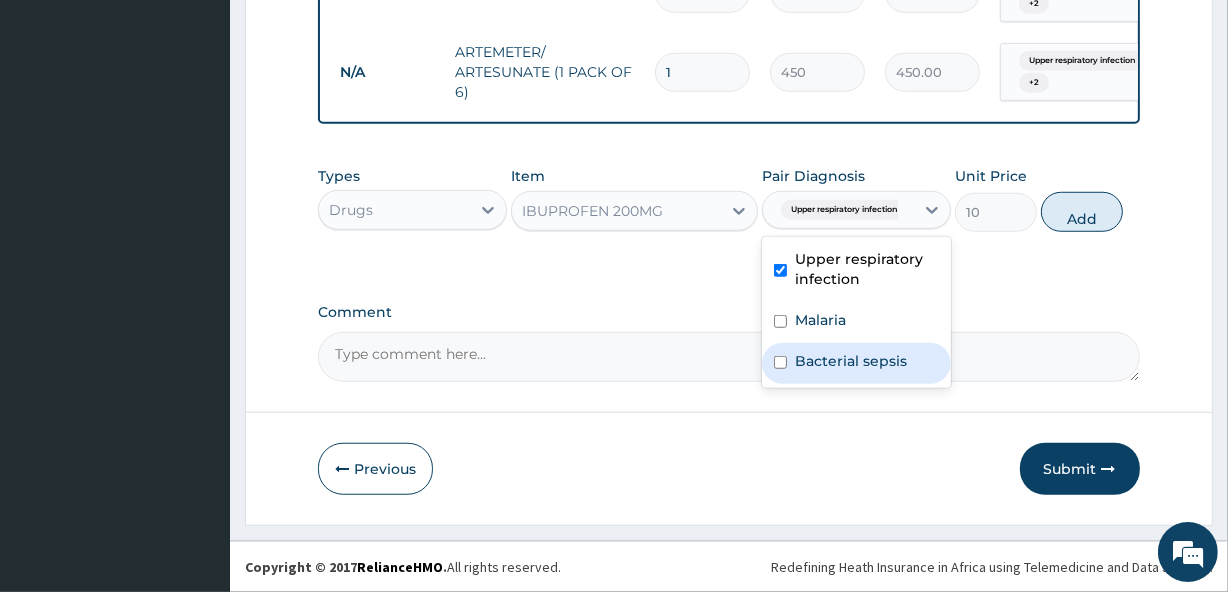 click on "Bacterial sepsis" at bounding box center [856, 363] 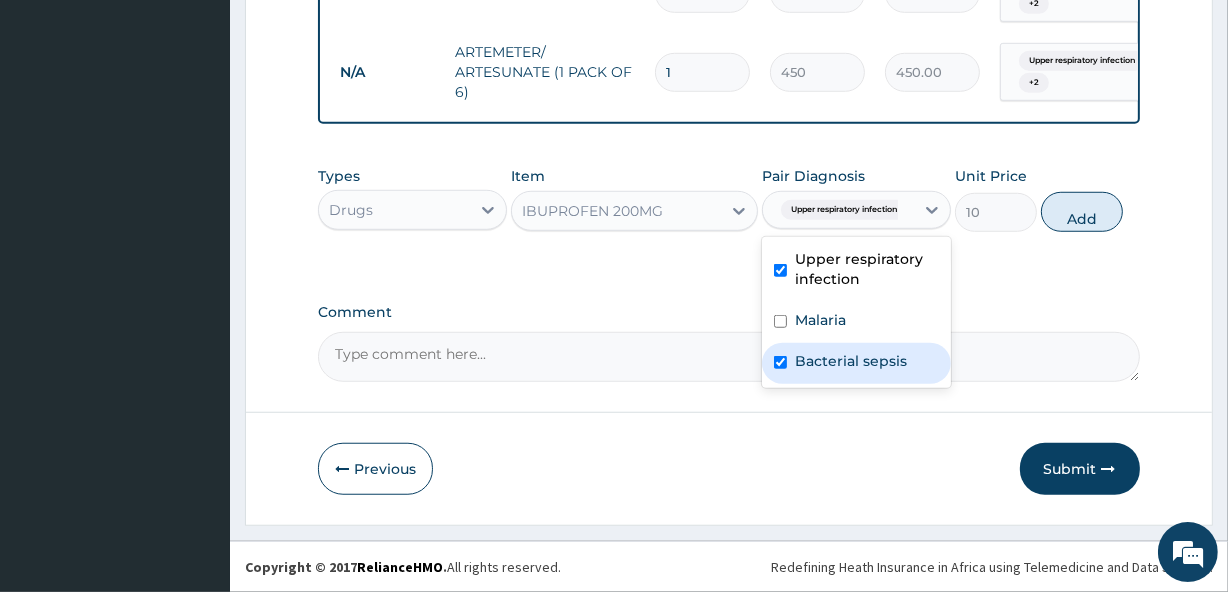 checkbox on "true" 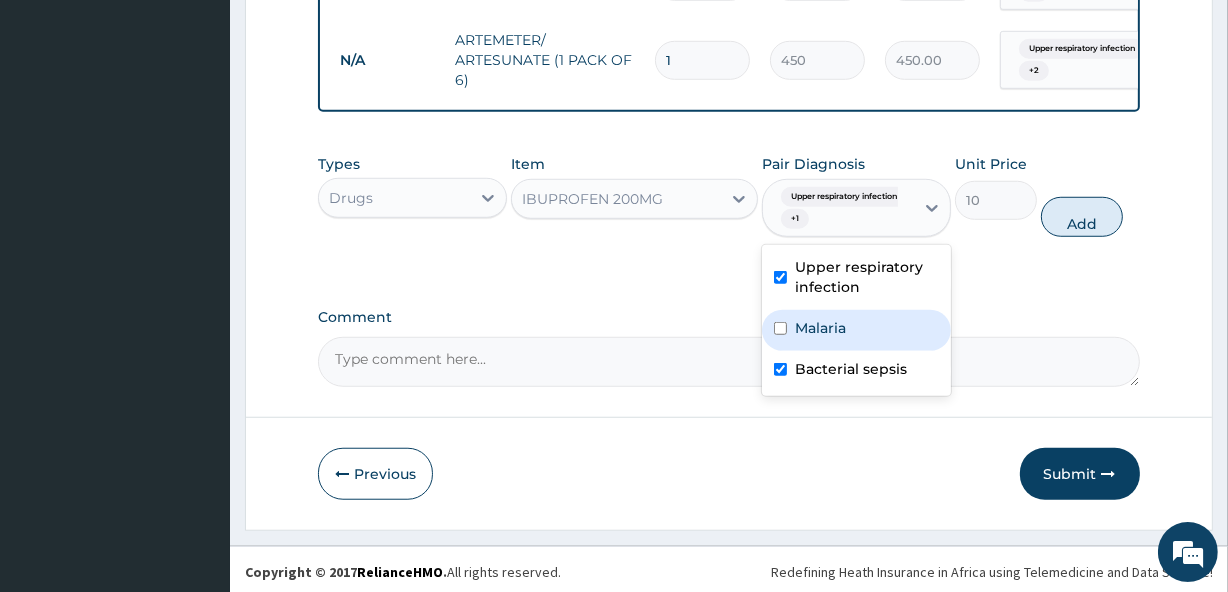 click on "Malaria" at bounding box center (820, 328) 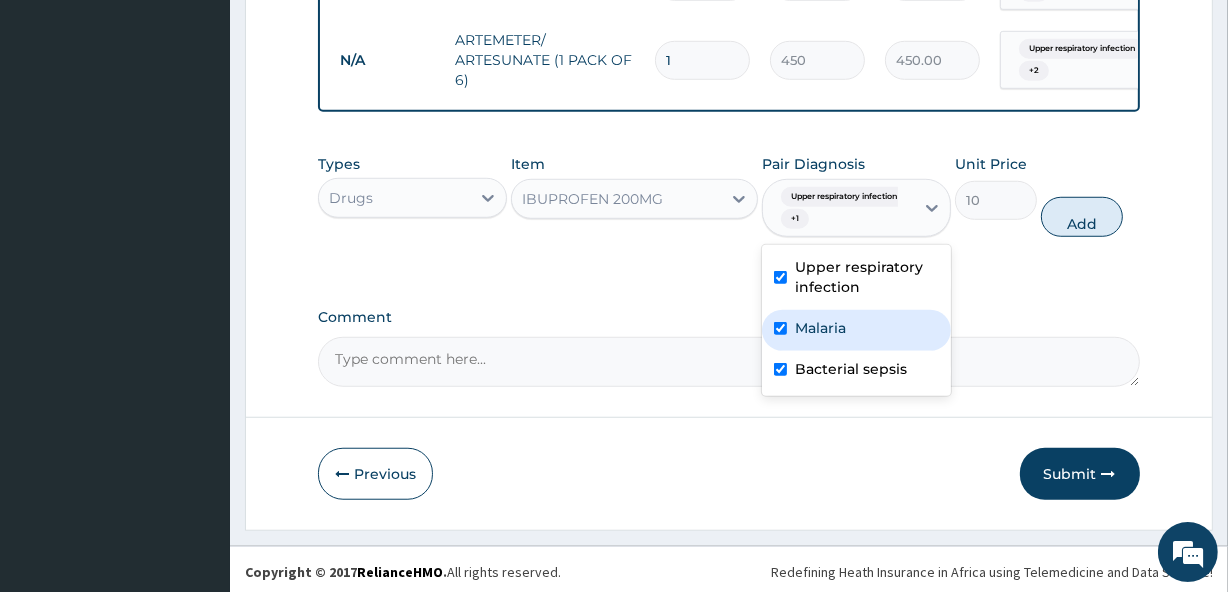 checkbox on "true" 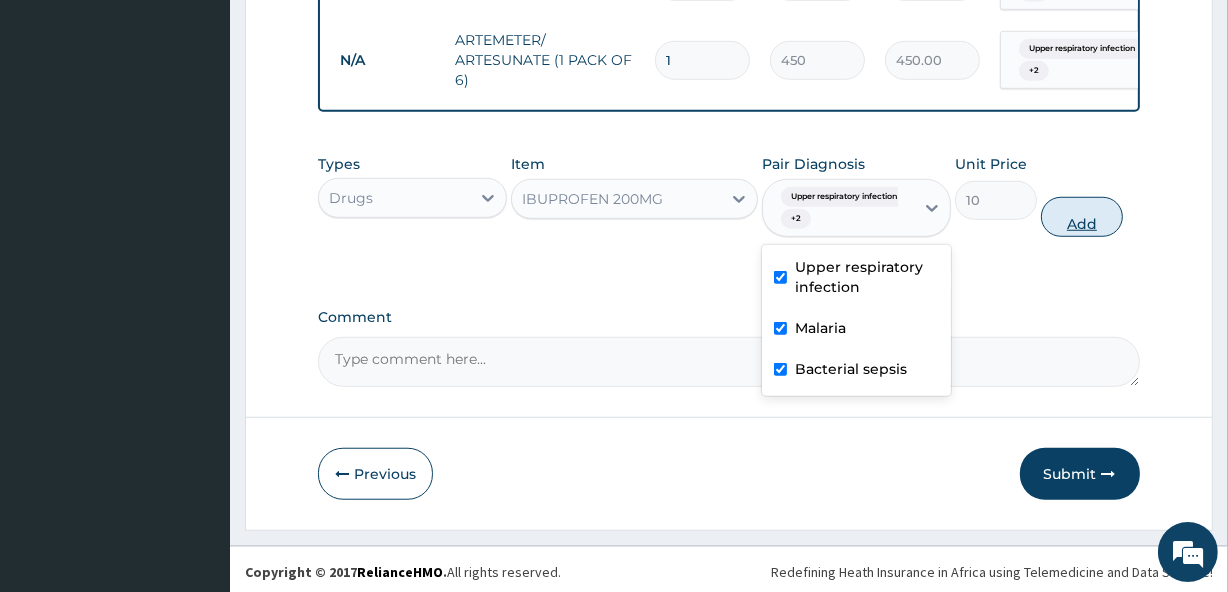 click on "Add" at bounding box center (1082, 217) 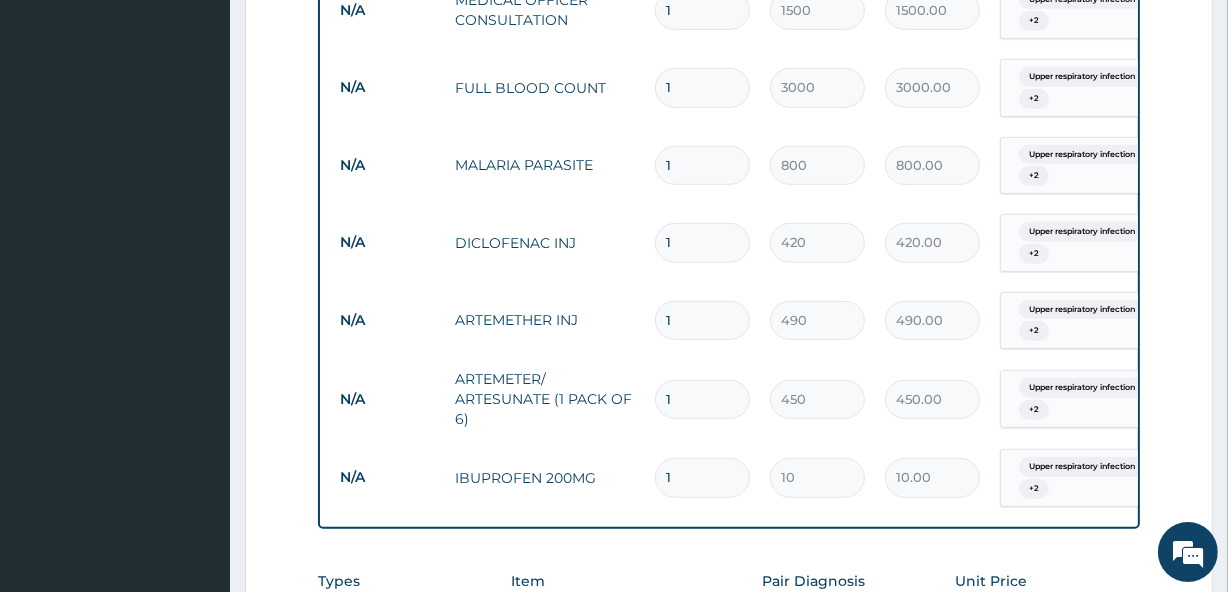 scroll, scrollTop: 962, scrollLeft: 0, axis: vertical 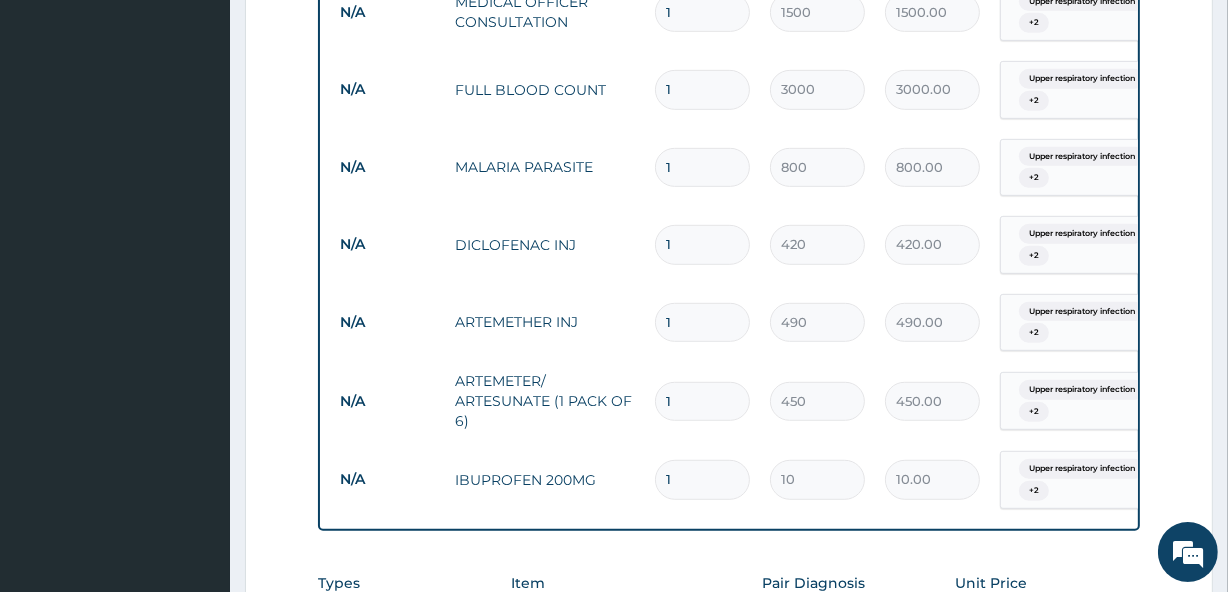 type 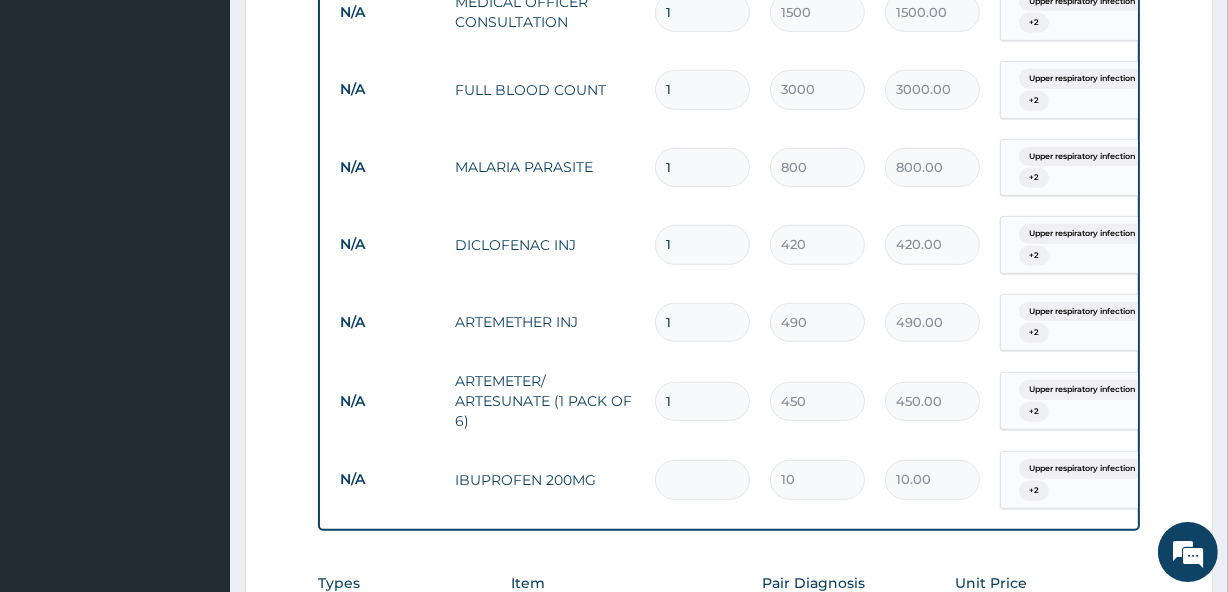 type on "0.00" 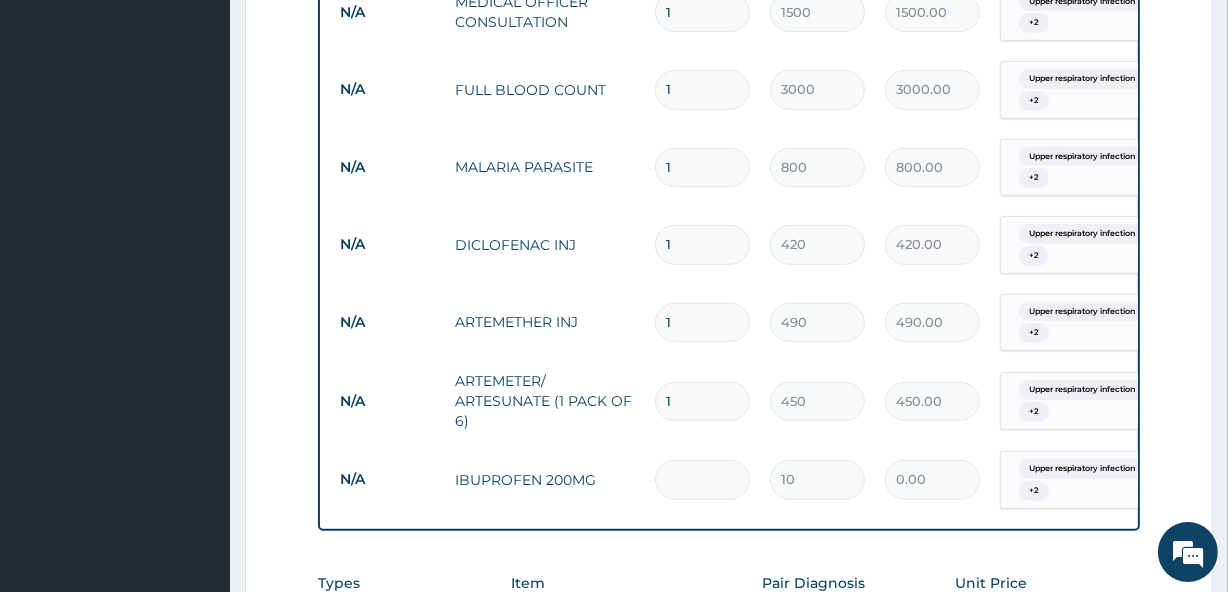 type on "2" 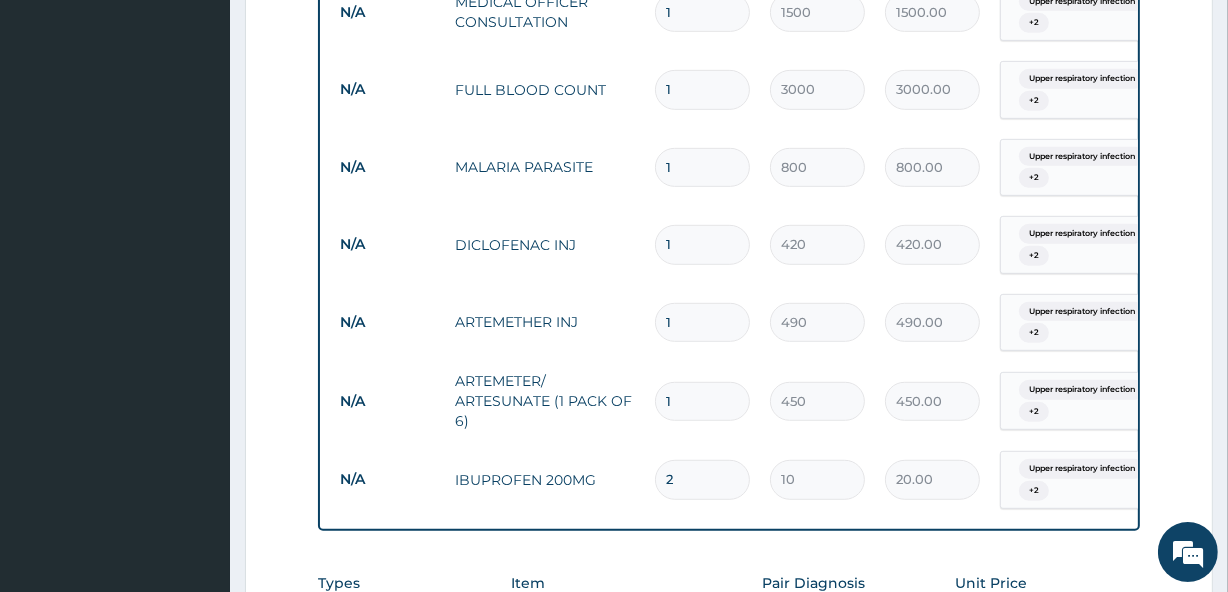 type on "24" 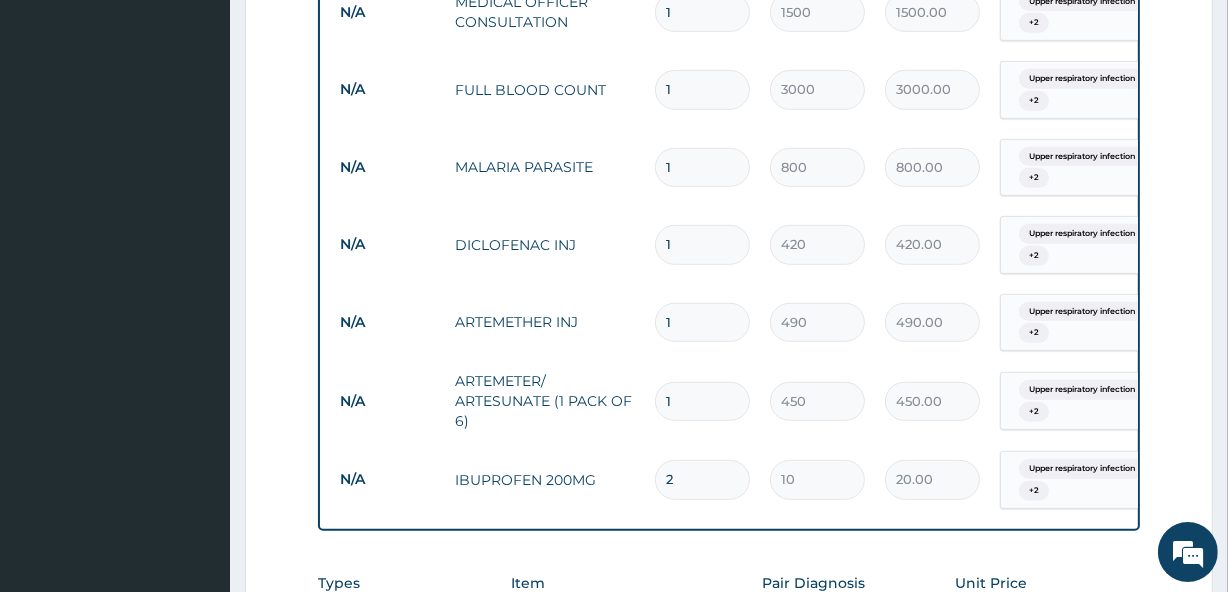 type on "240.00" 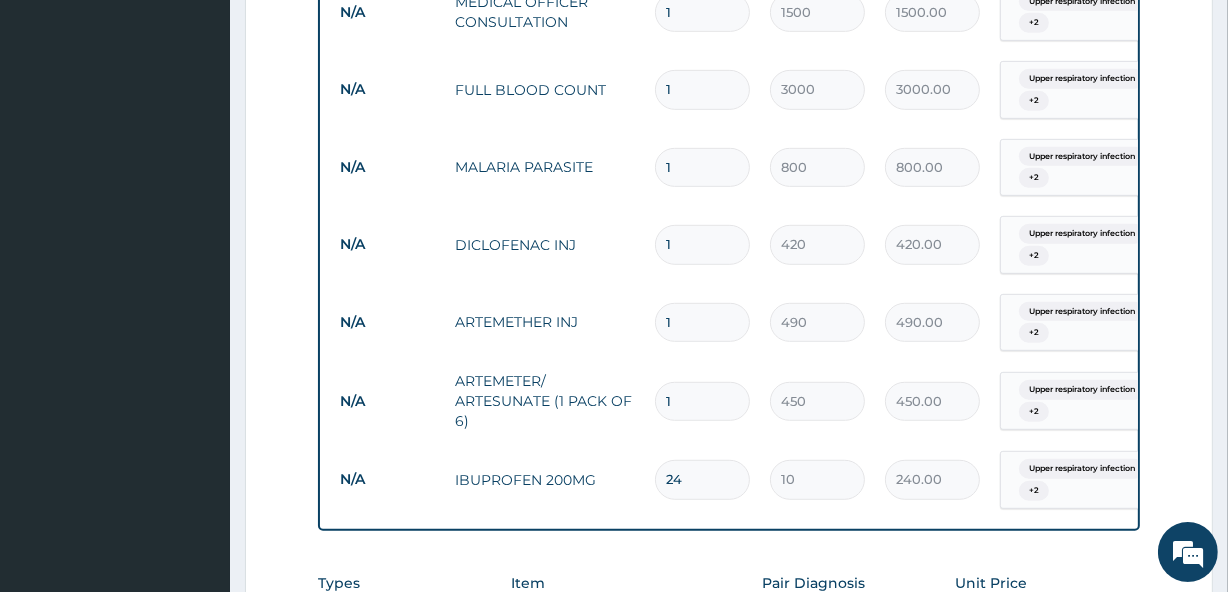type on "24" 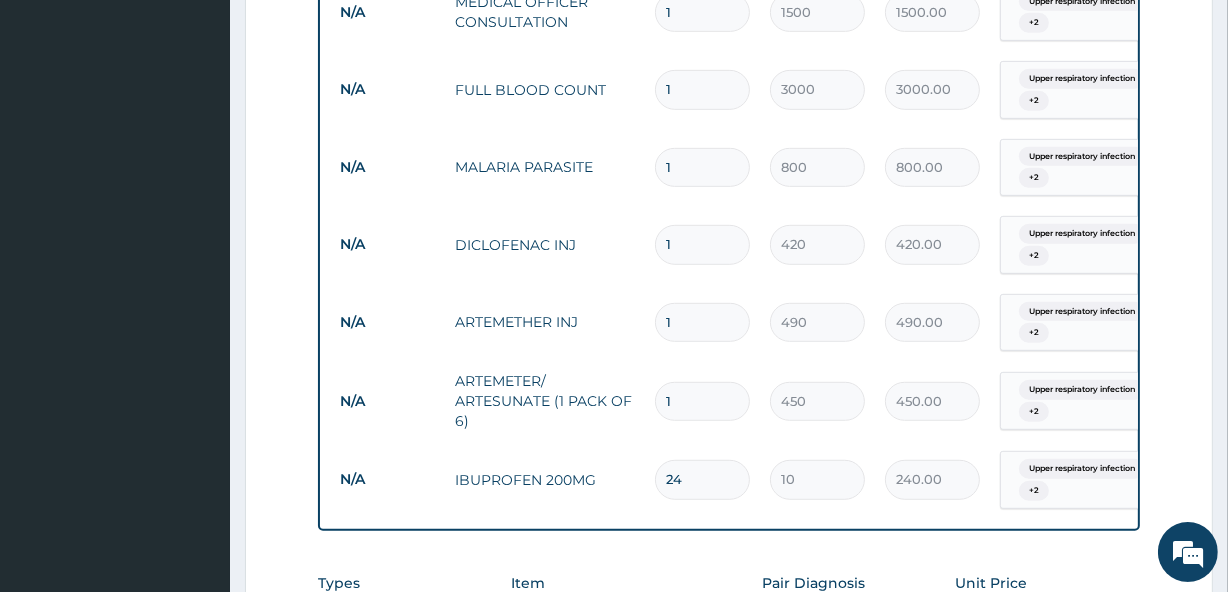 click on "1" at bounding box center (702, 401) 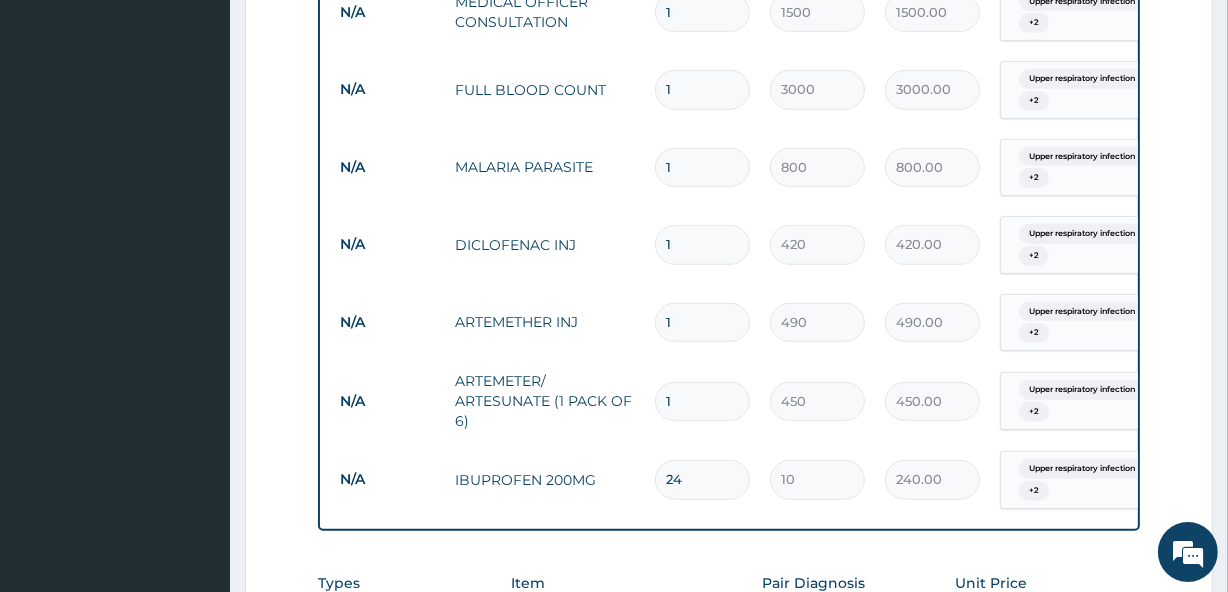 type 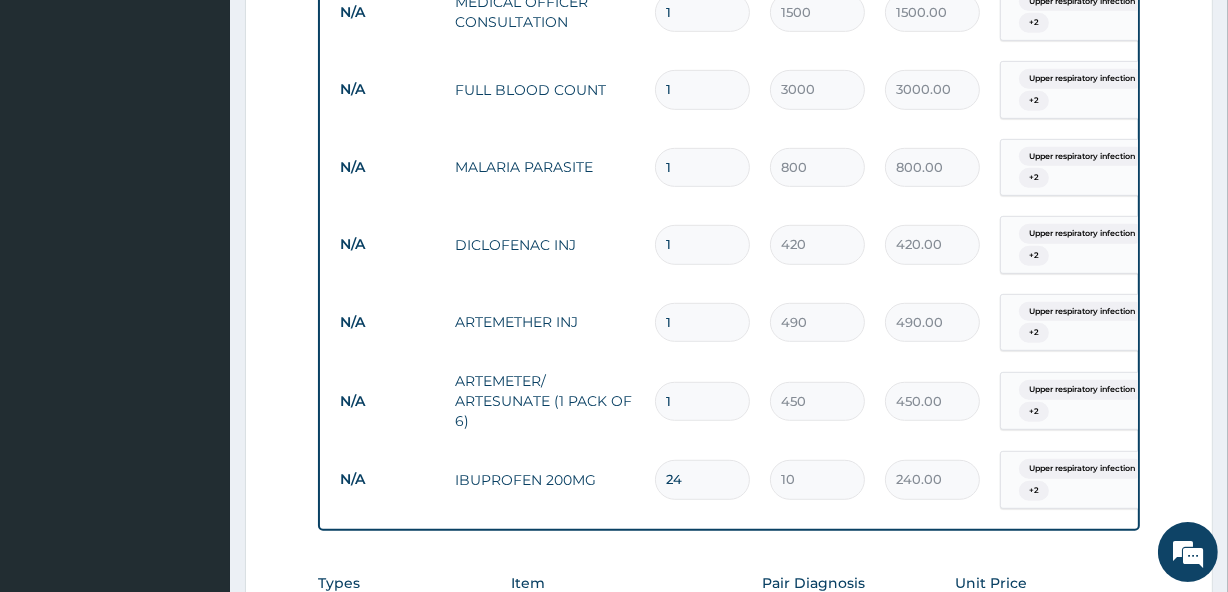 type on "0.00" 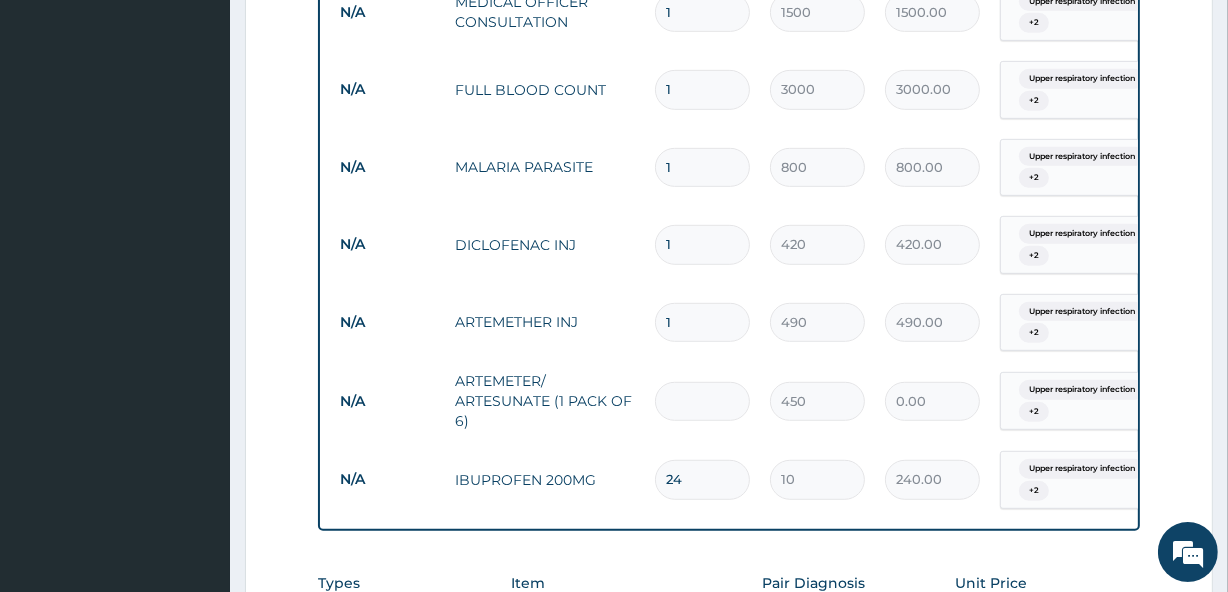 type on "6" 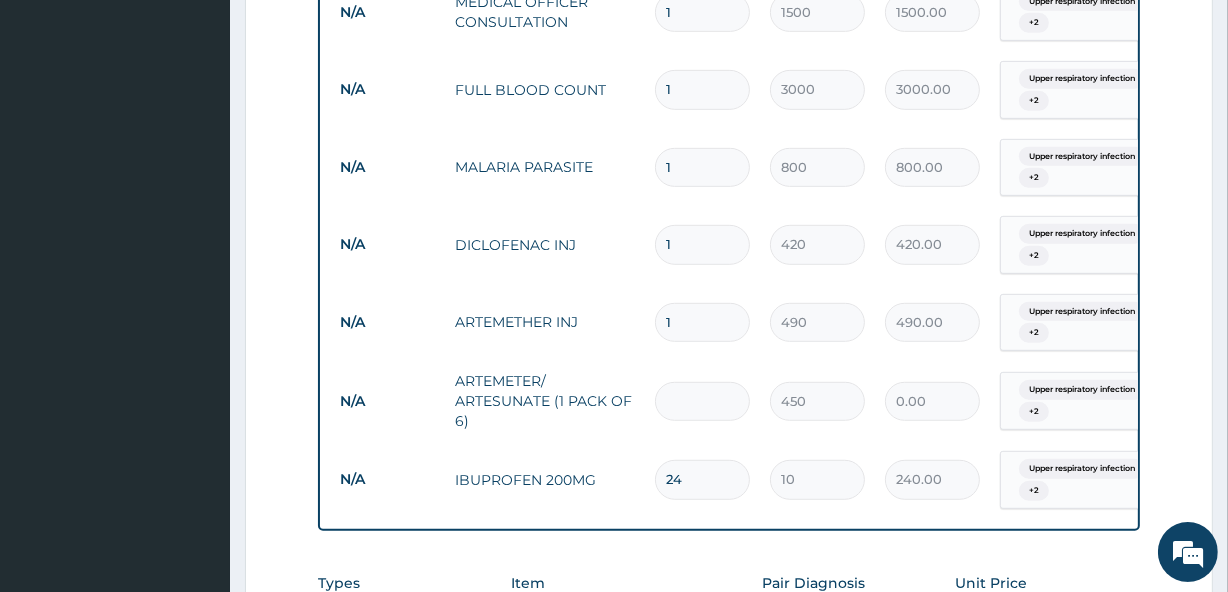 type on "2700.00" 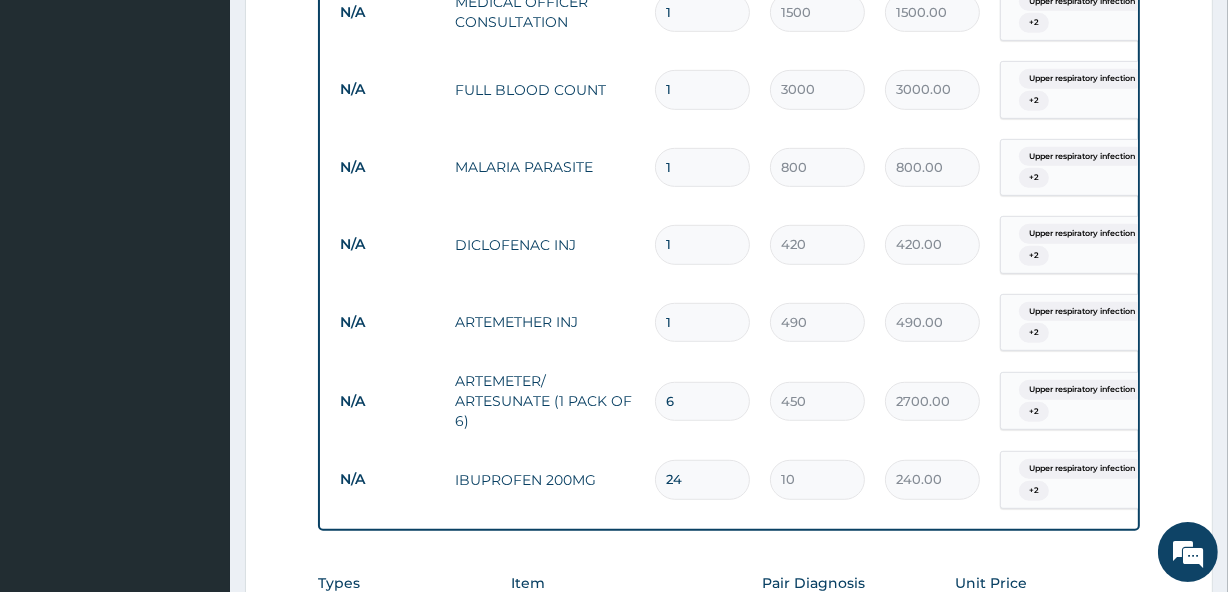 type on "6" 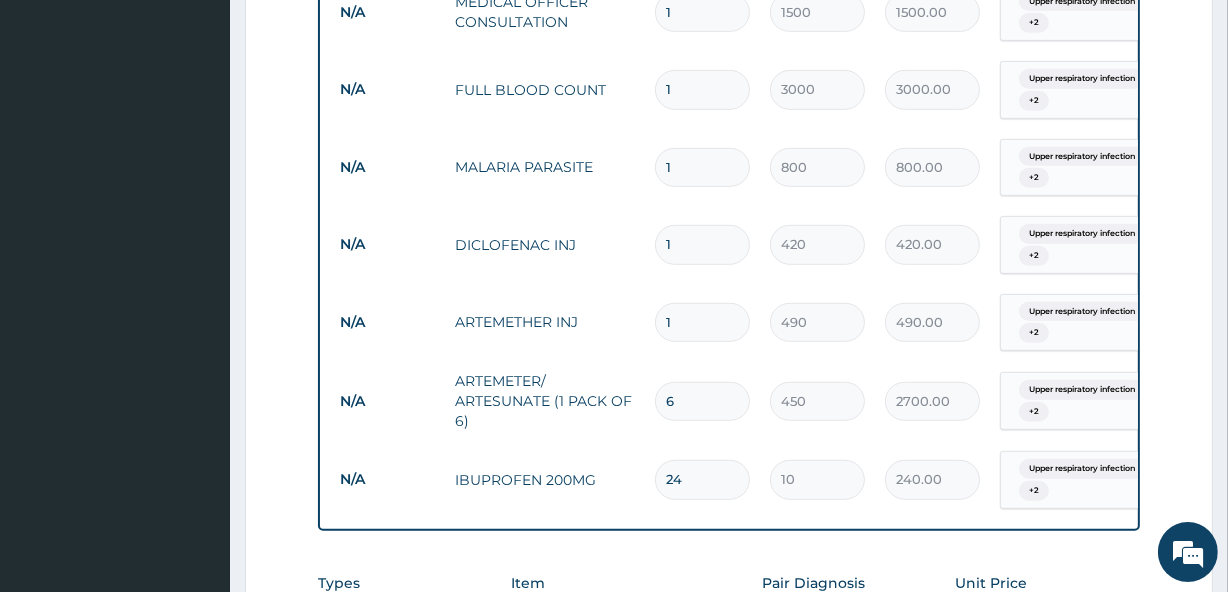 click on "1" at bounding box center (702, 322) 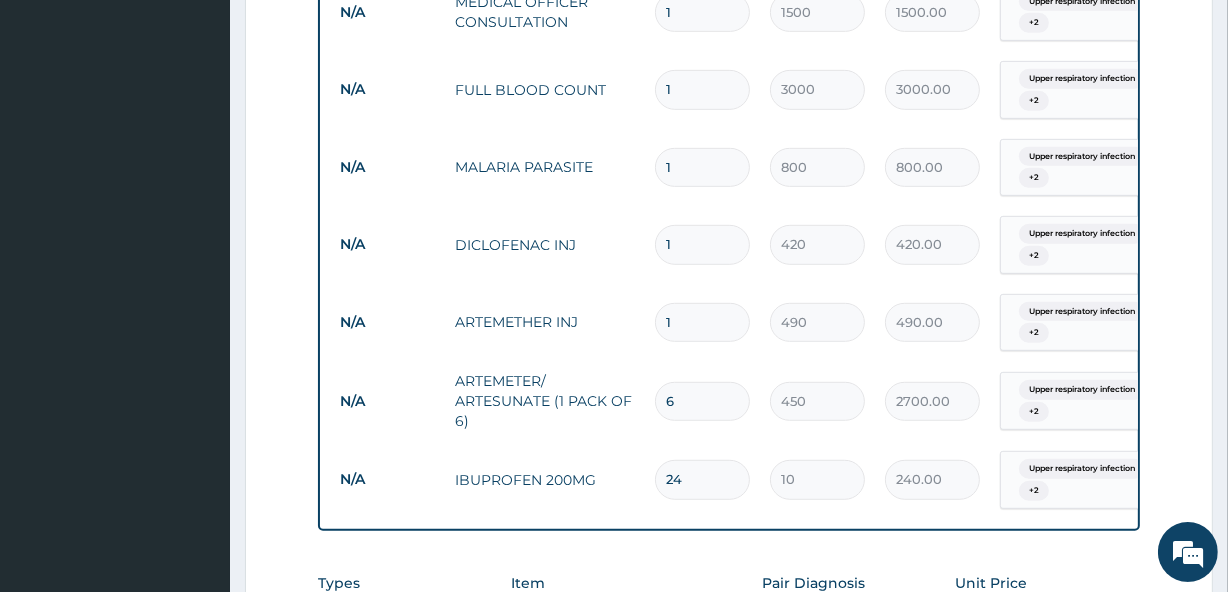 type 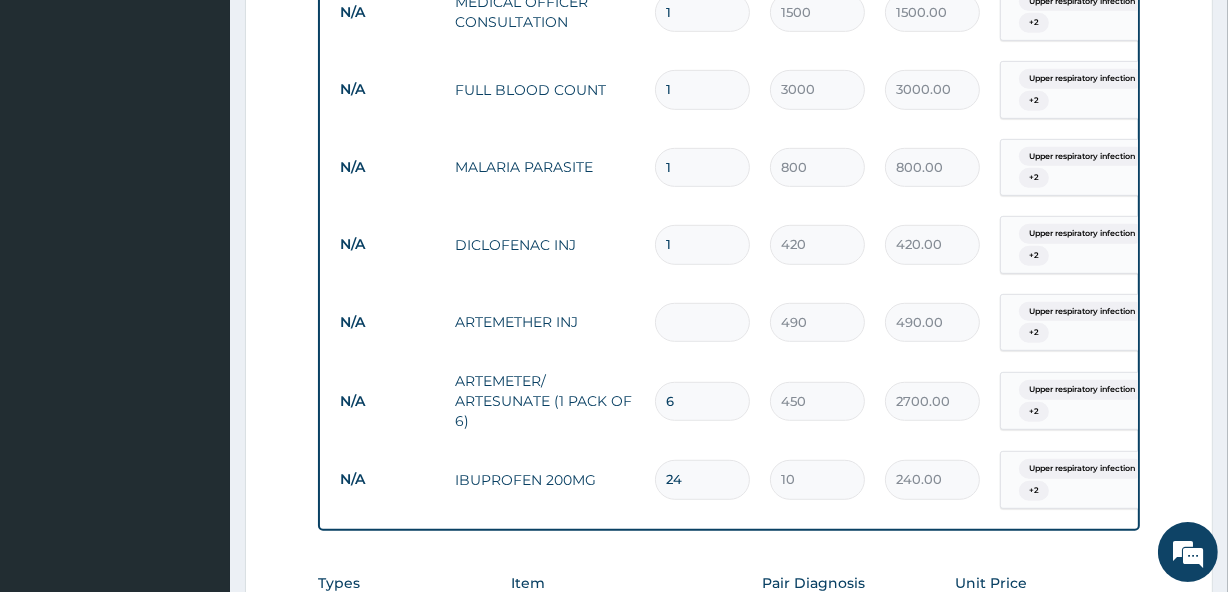 type on "0.00" 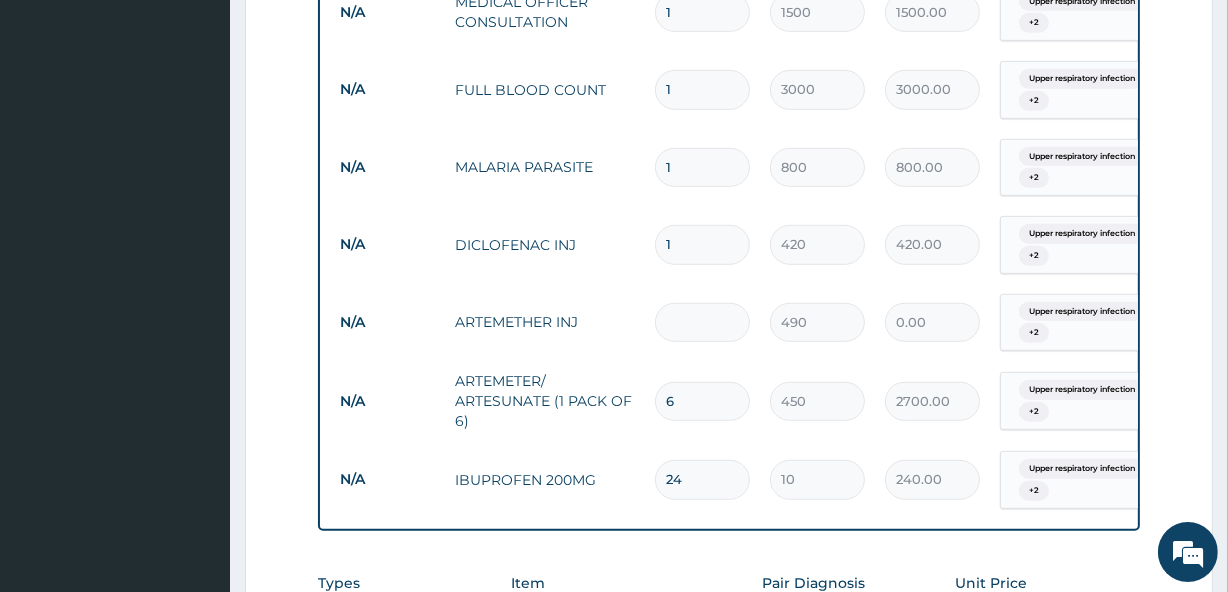 type on "2" 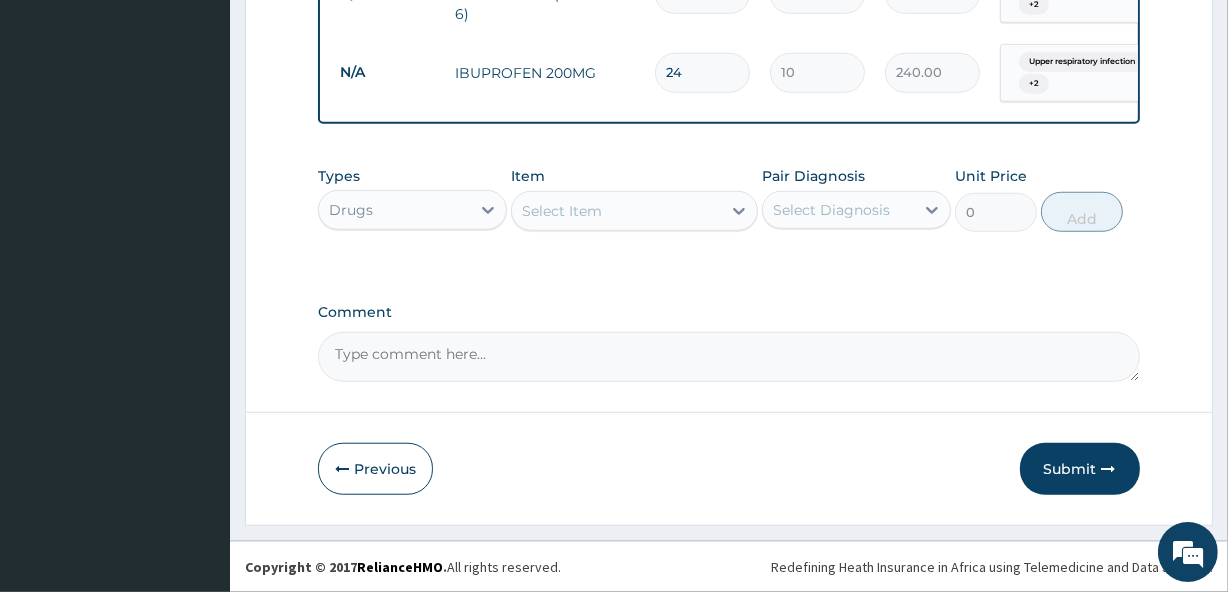scroll, scrollTop: 1380, scrollLeft: 0, axis: vertical 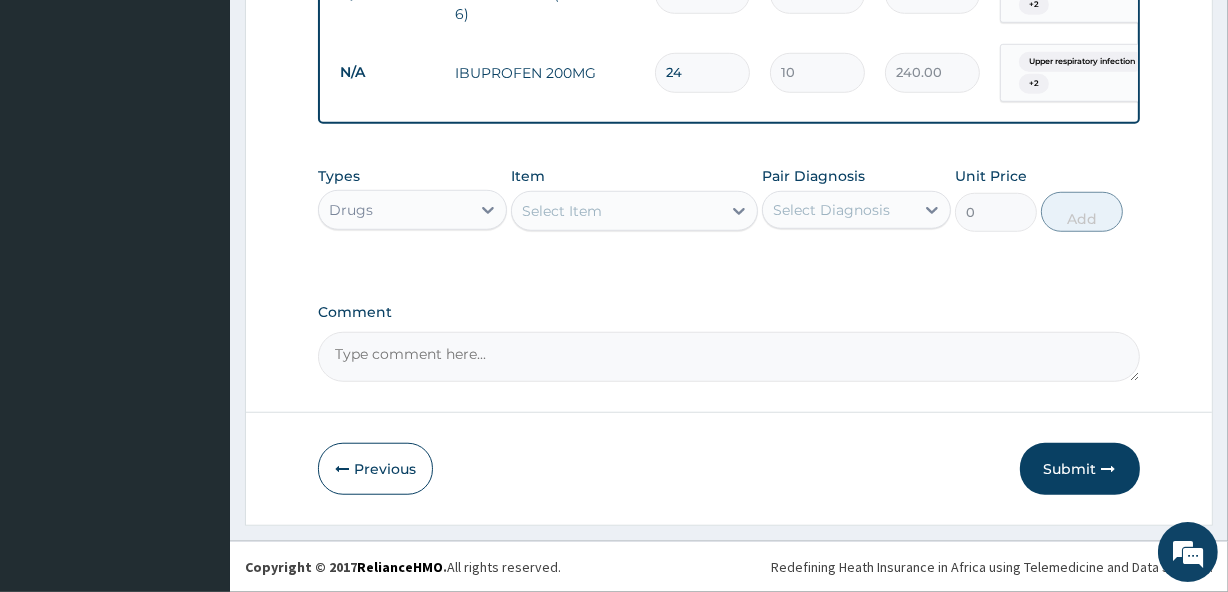 click on "Item Select Item" at bounding box center (634, 199) 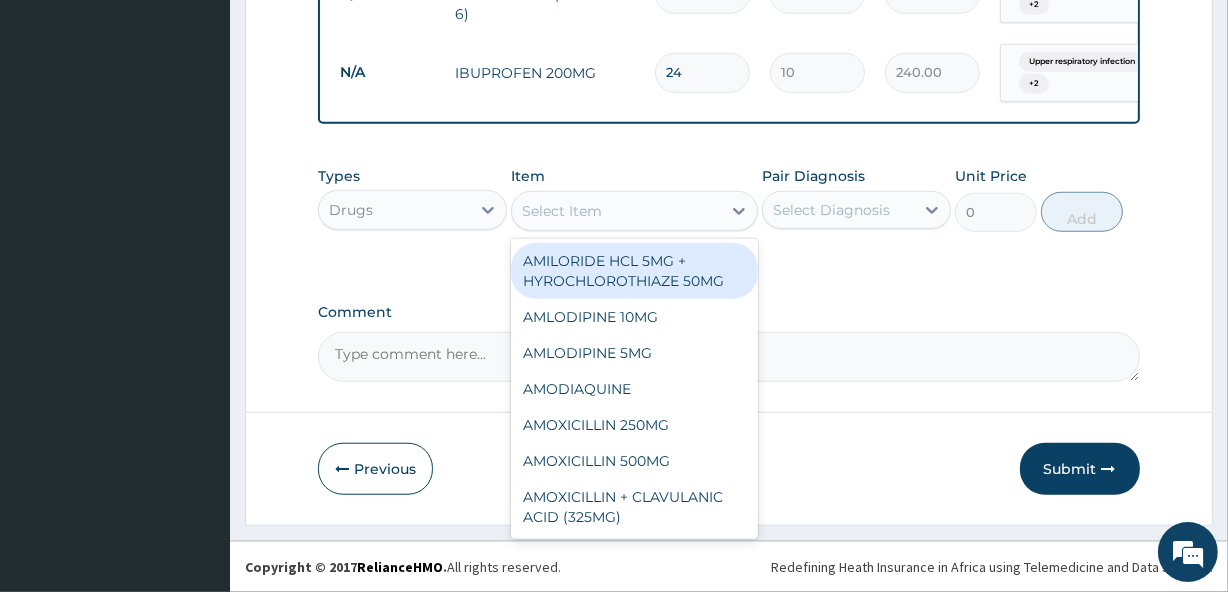 click on "Select Item" at bounding box center (616, 211) 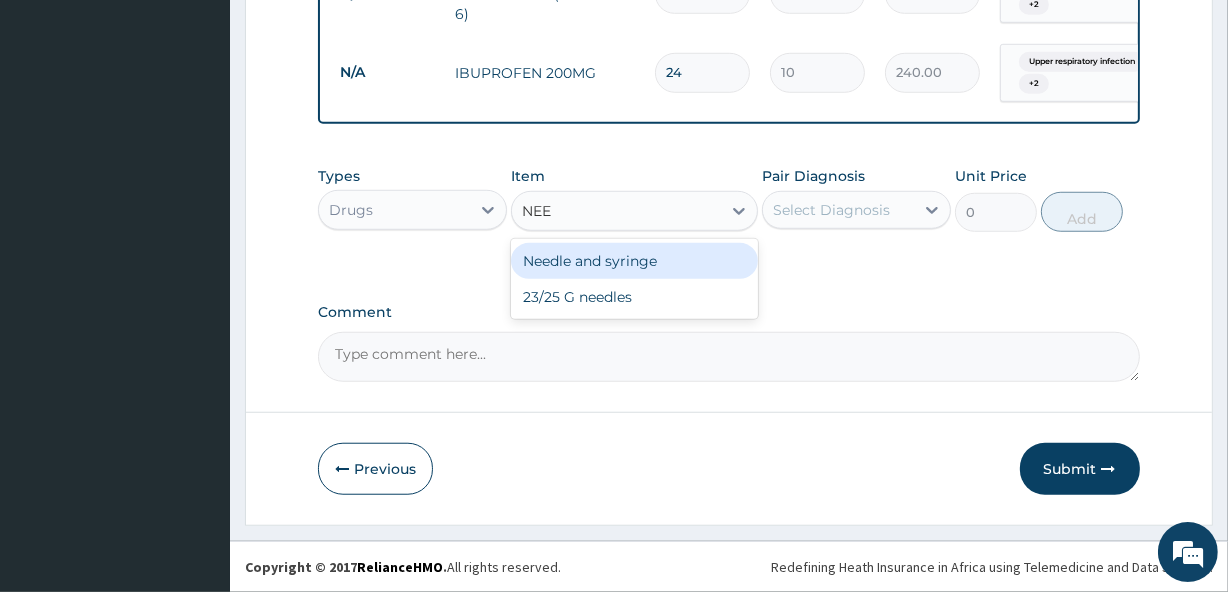 type on "NEED" 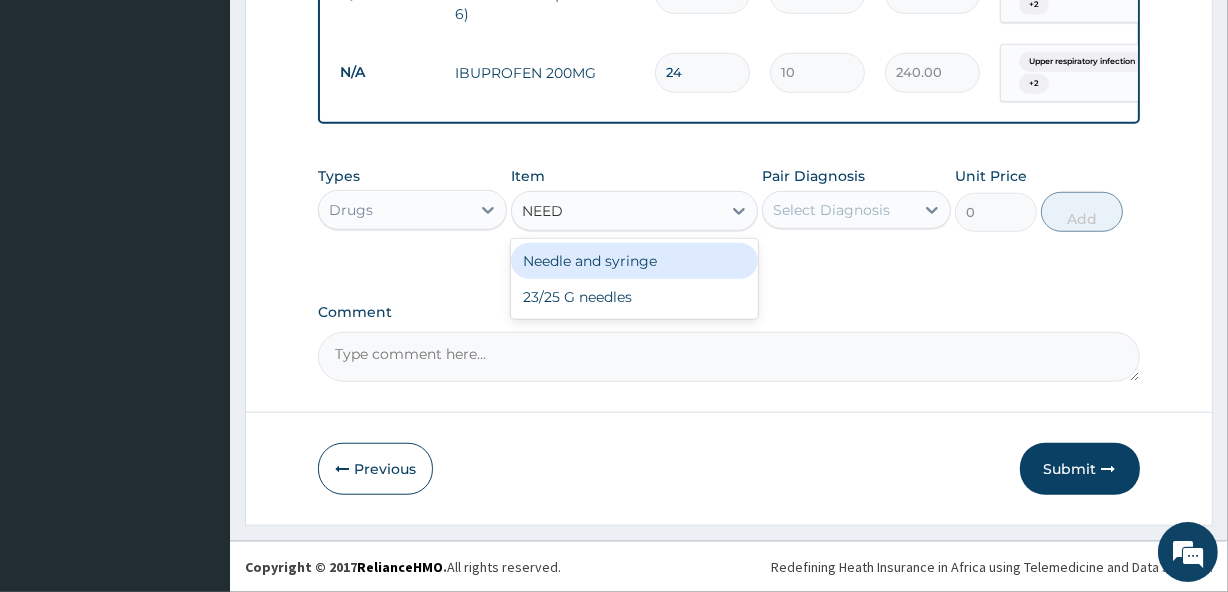 click on "Needle and syringe" at bounding box center (634, 261) 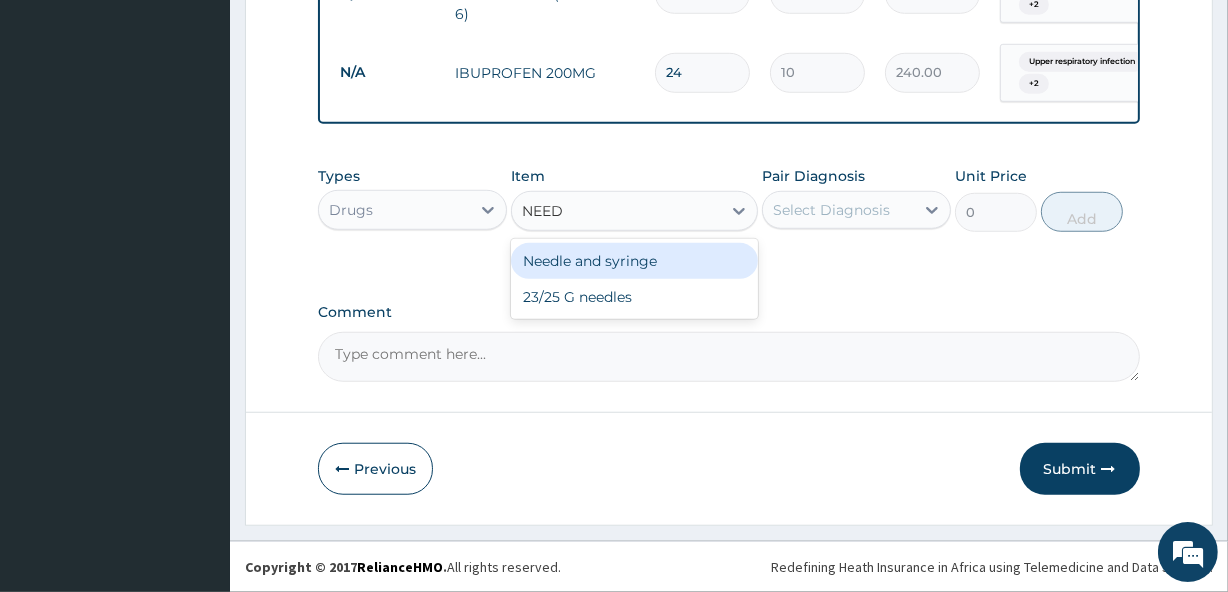 type 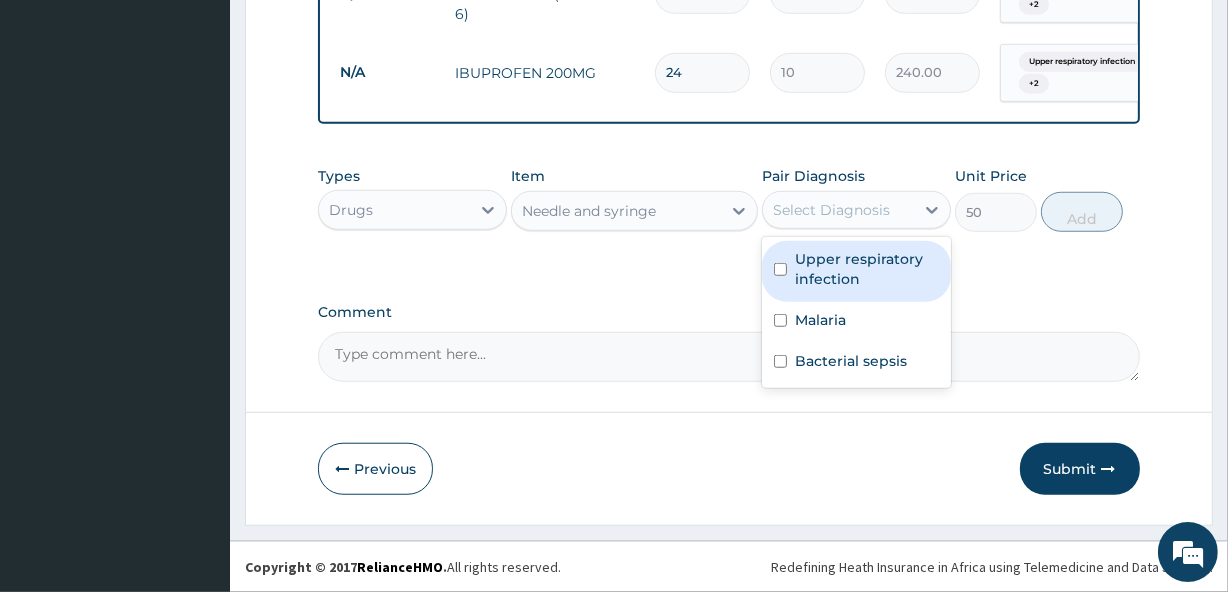 click on "Select Diagnosis" at bounding box center (831, 210) 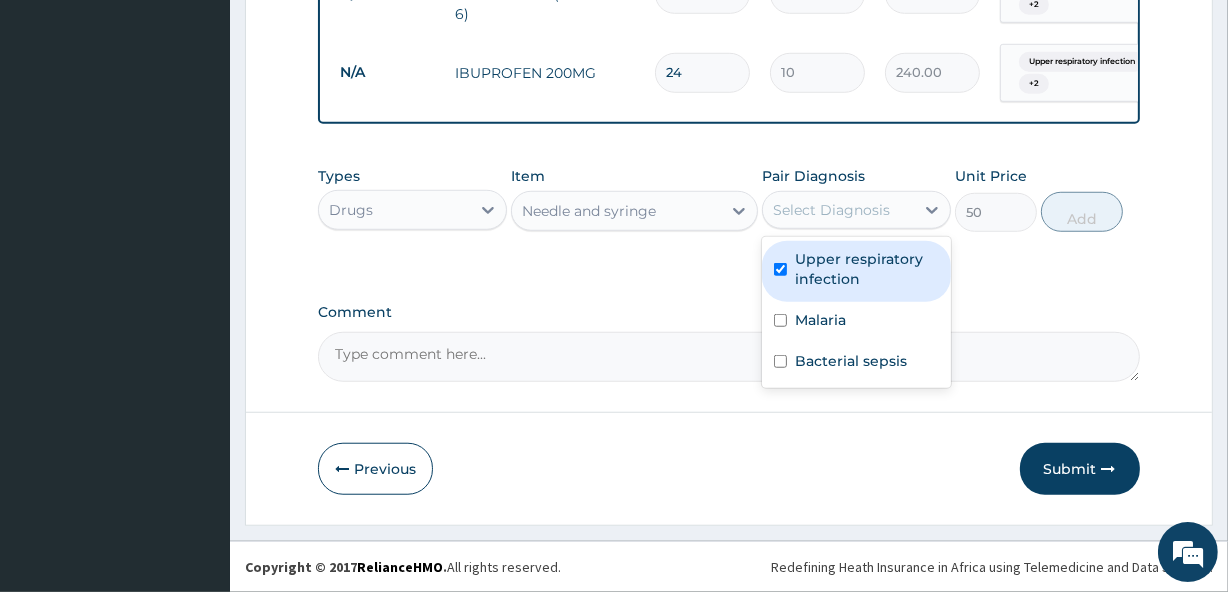 checkbox on "true" 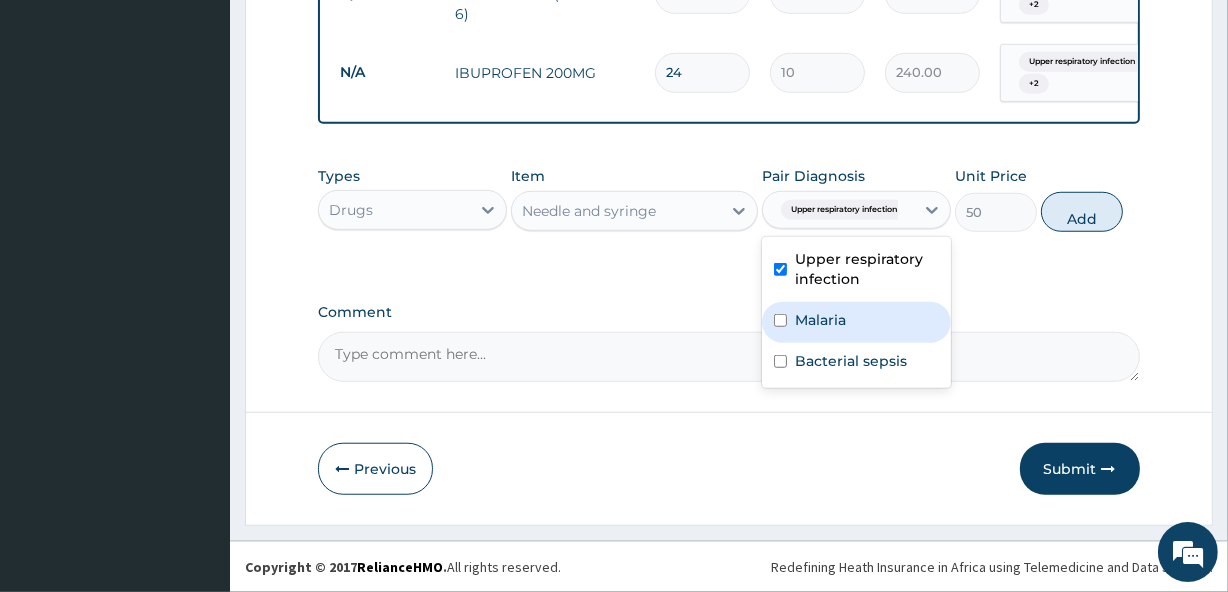 click on "Malaria" at bounding box center [856, 322] 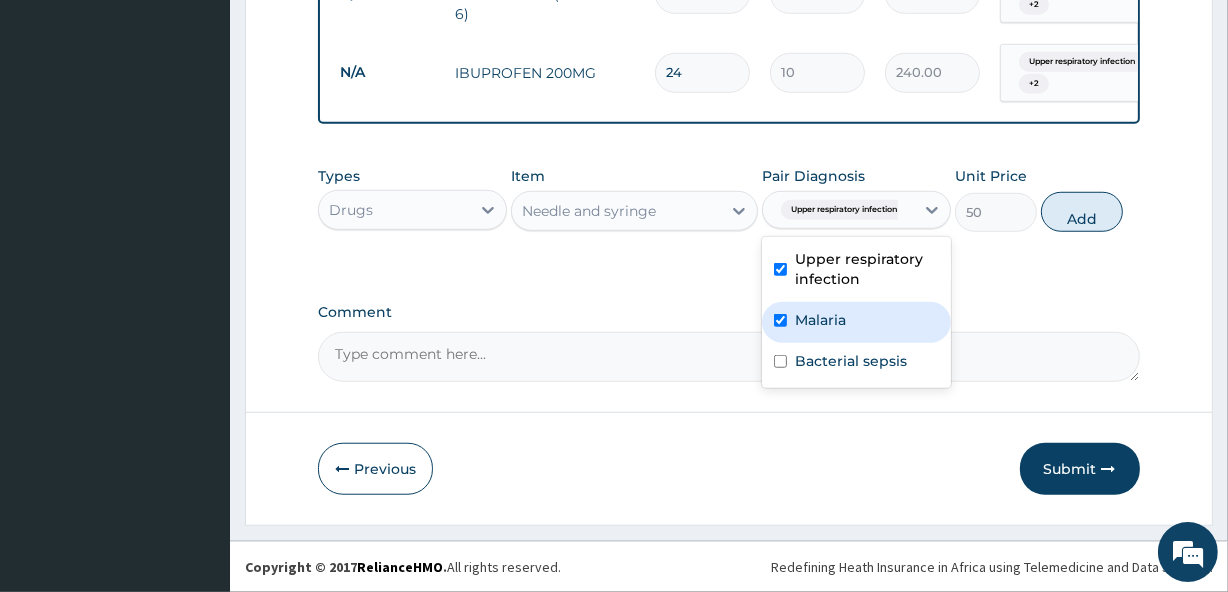 checkbox on "true" 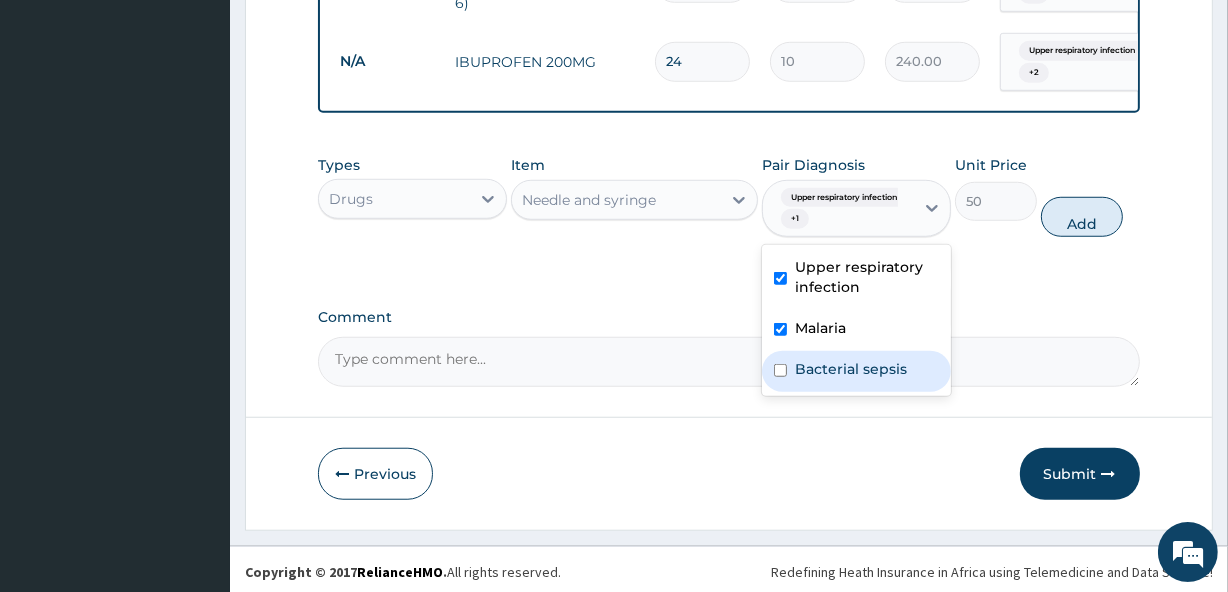 click on "Bacterial sepsis" at bounding box center [851, 369] 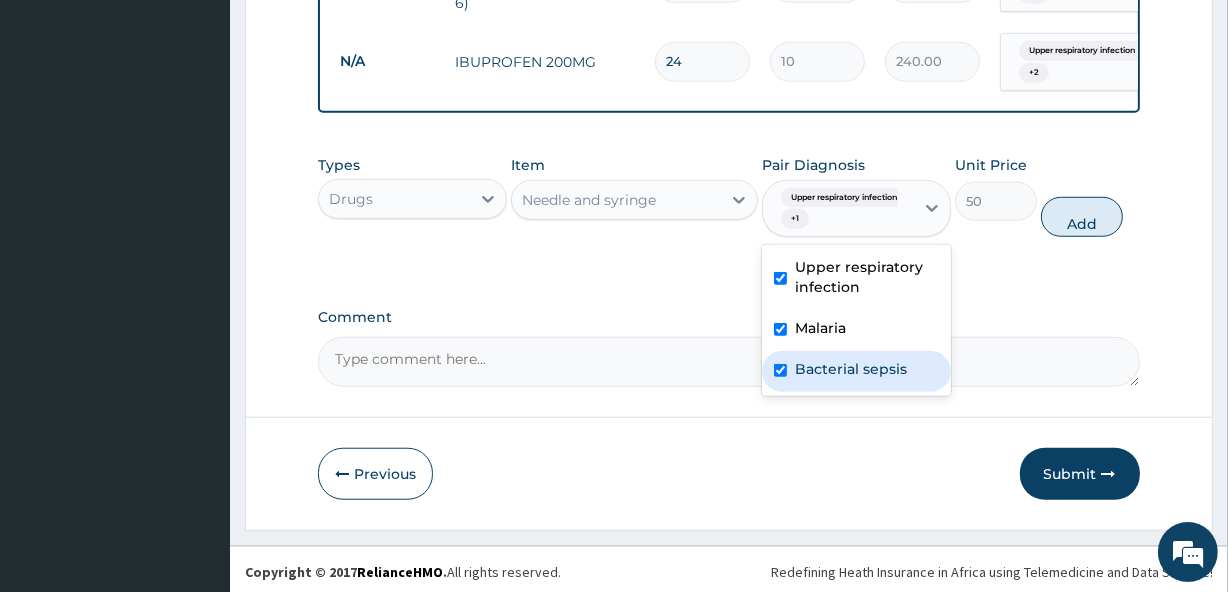 checkbox on "true" 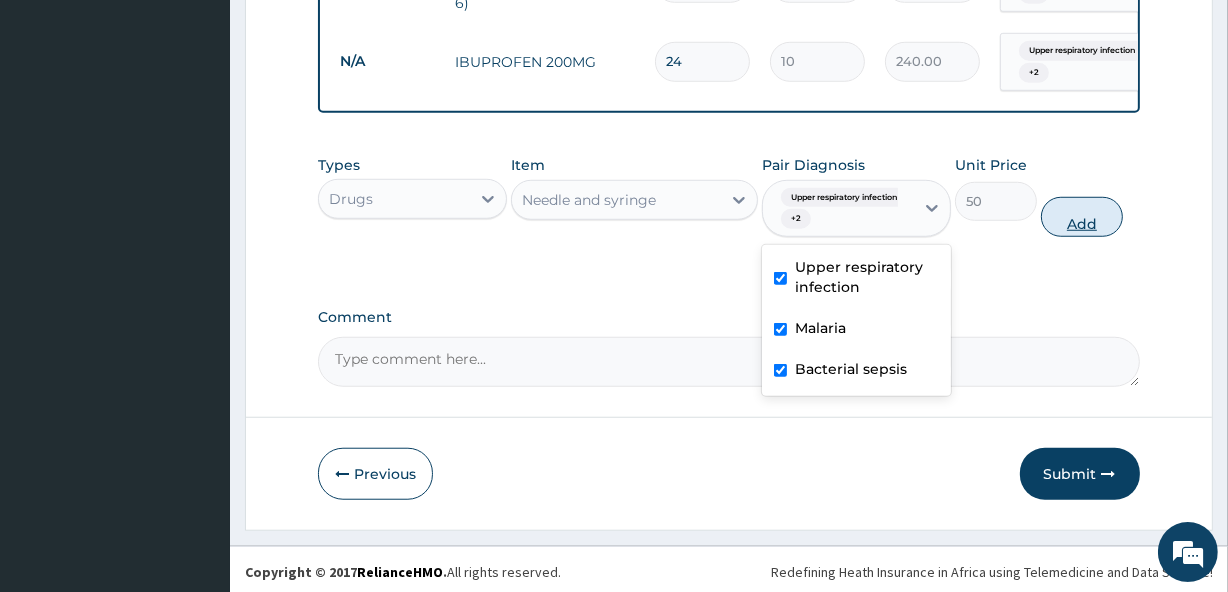 click on "Add" at bounding box center (1082, 217) 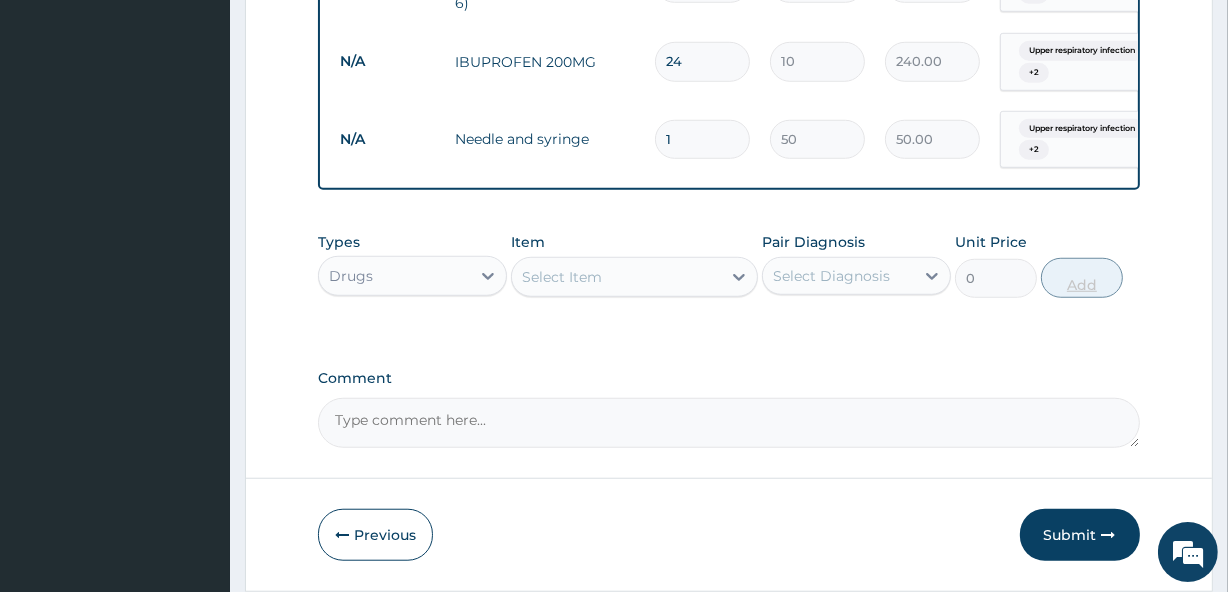 type 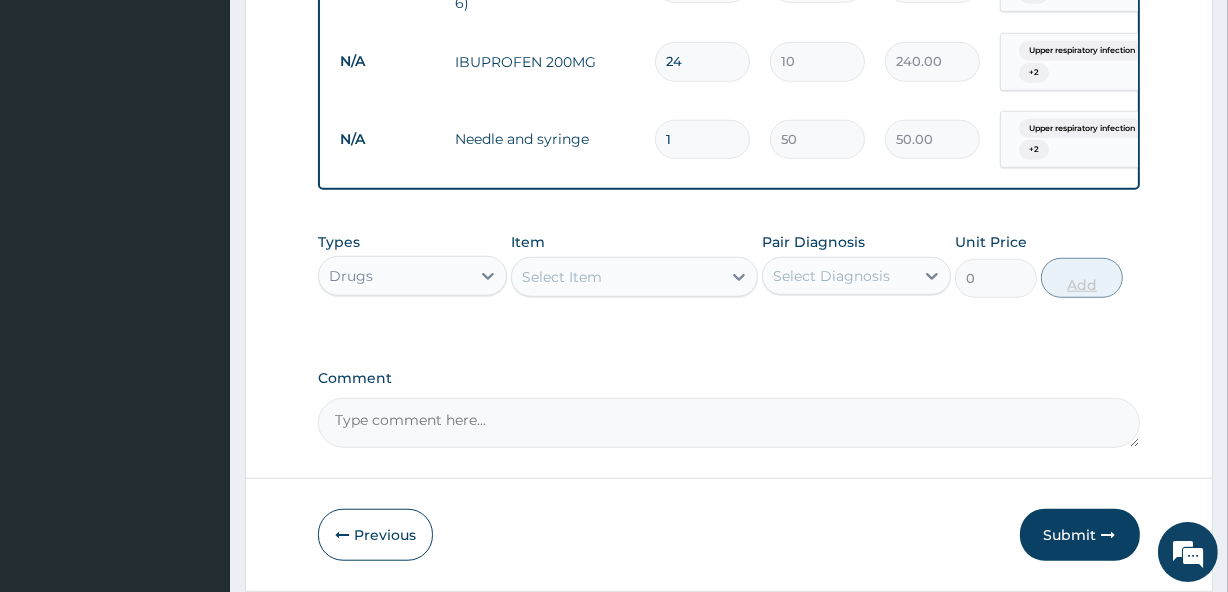 type on "0.00" 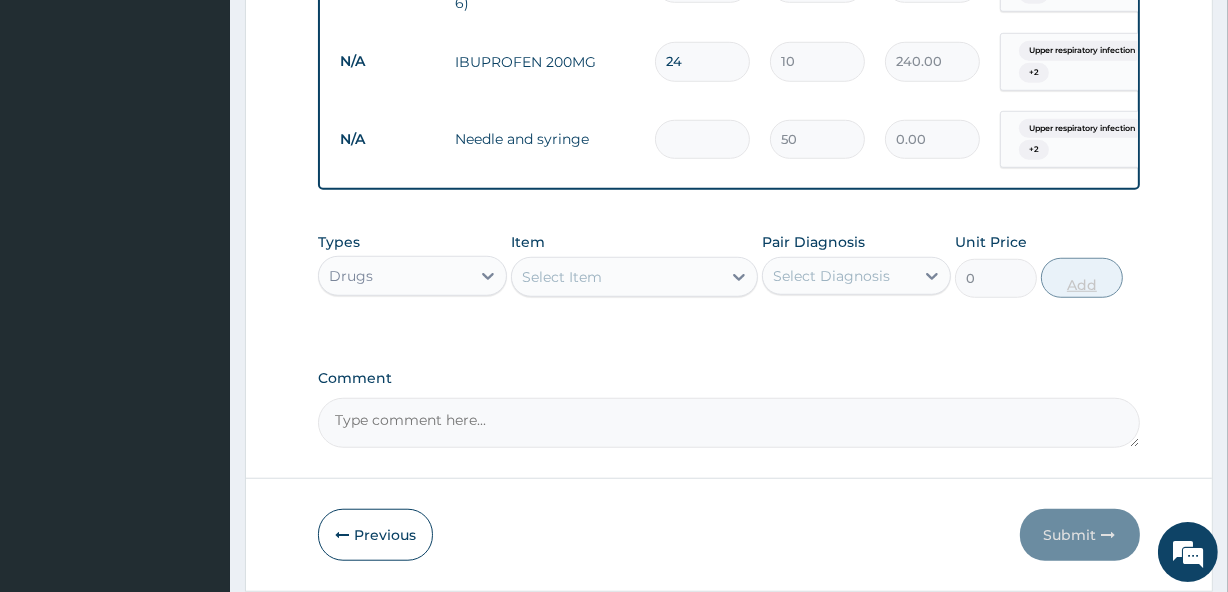type on "2" 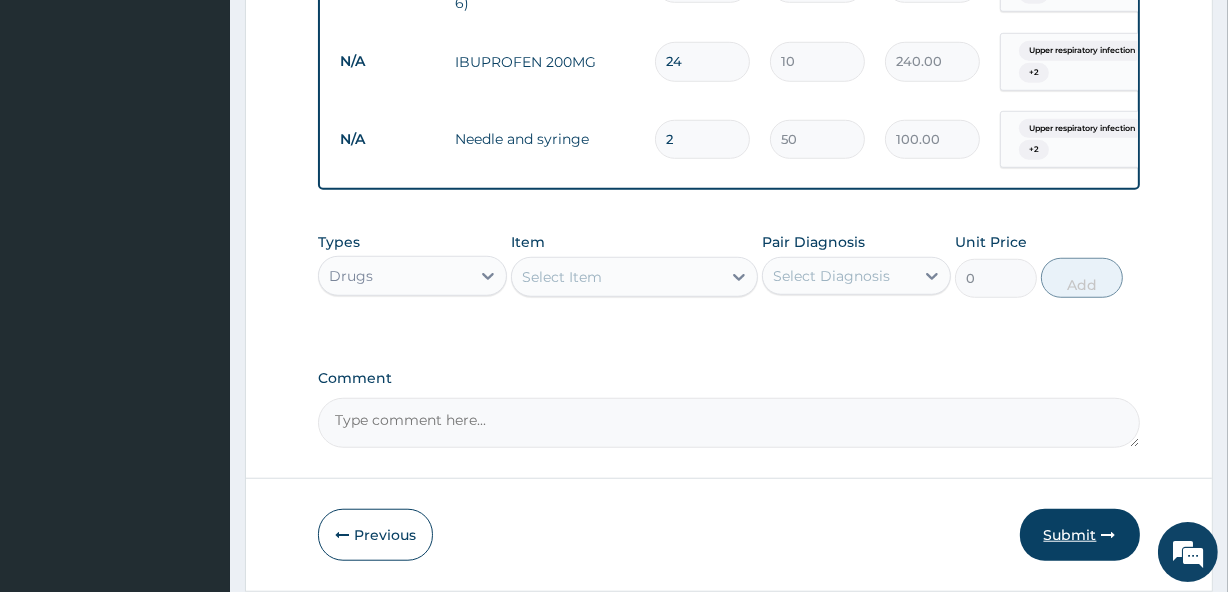 type on "2" 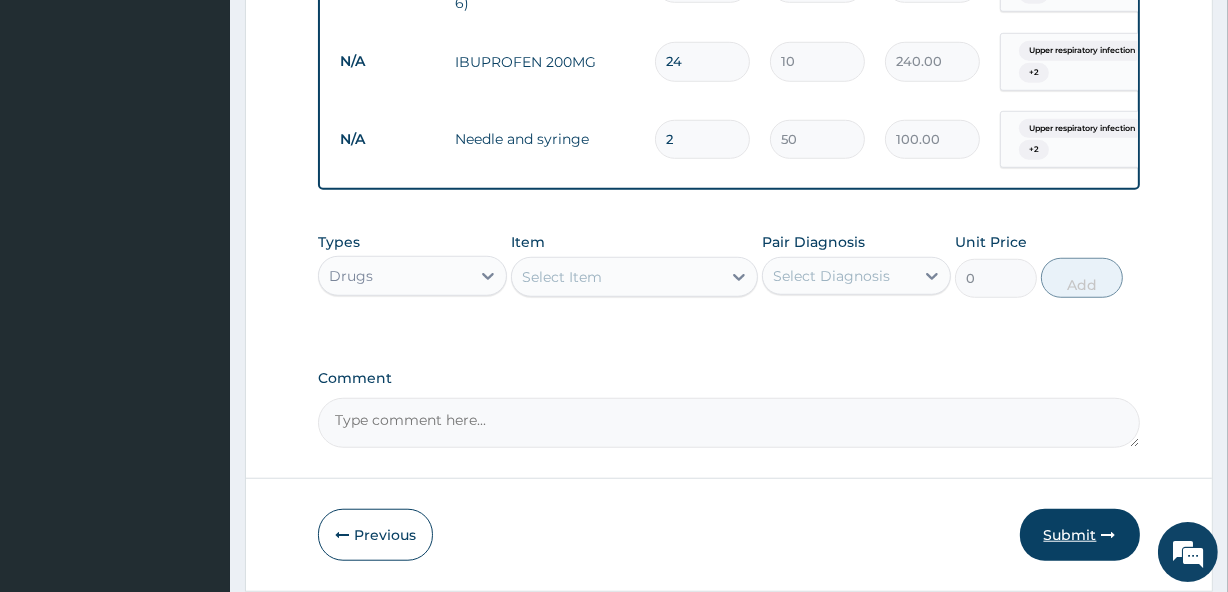 click on "Submit" at bounding box center [1080, 535] 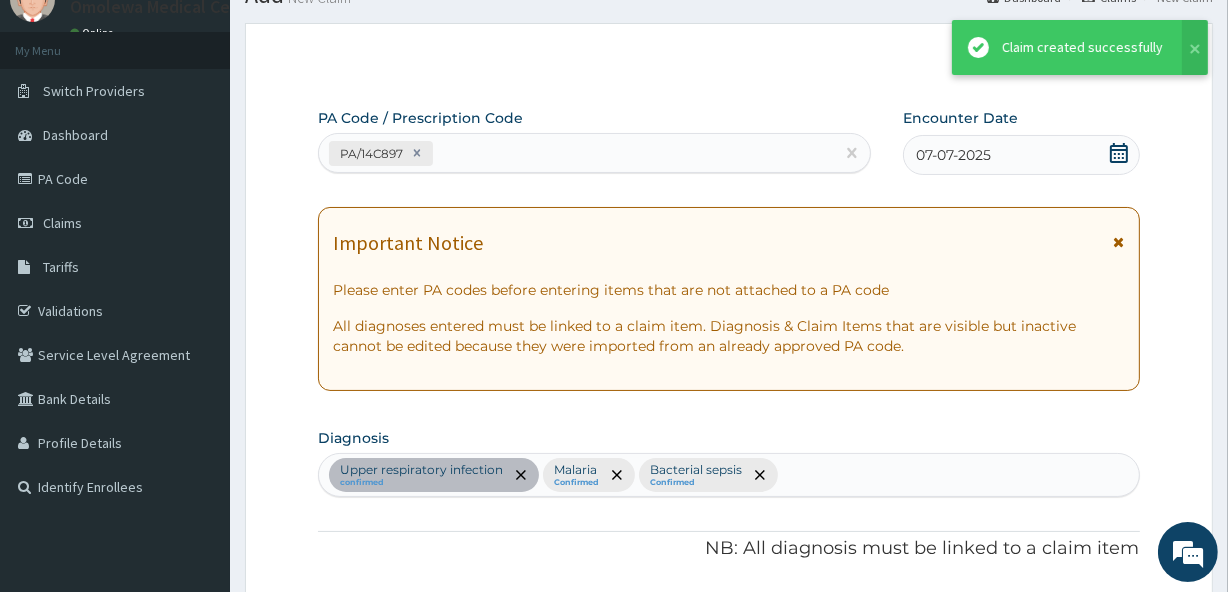 scroll, scrollTop: 1380, scrollLeft: 0, axis: vertical 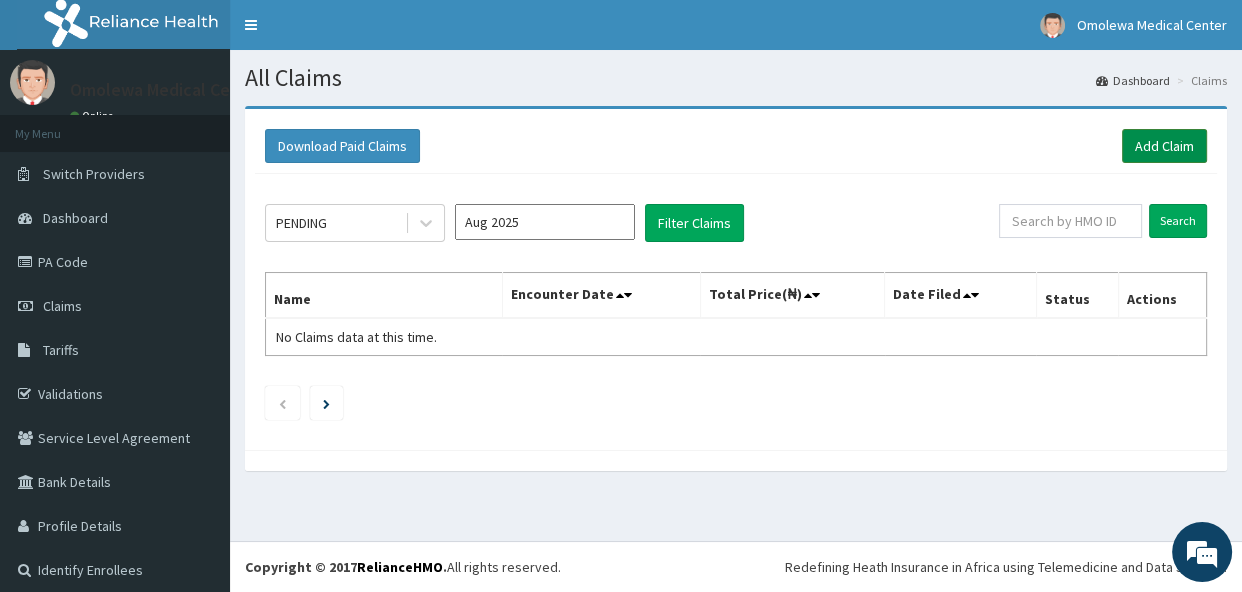 click on "Add Claim" at bounding box center (1164, 146) 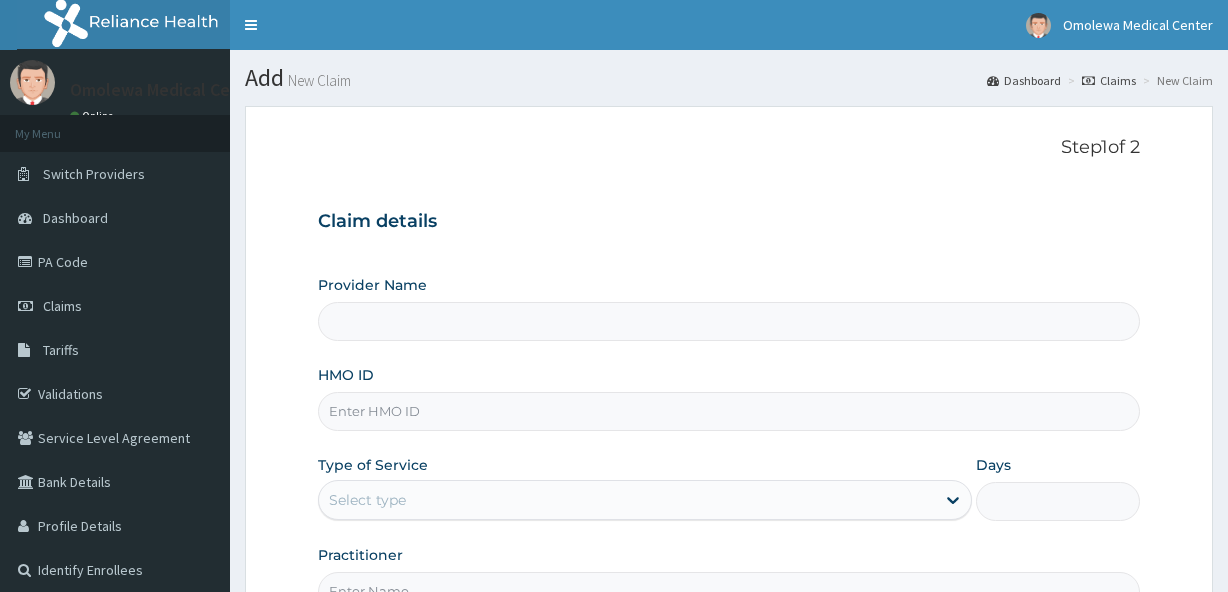 scroll, scrollTop: 0, scrollLeft: 0, axis: both 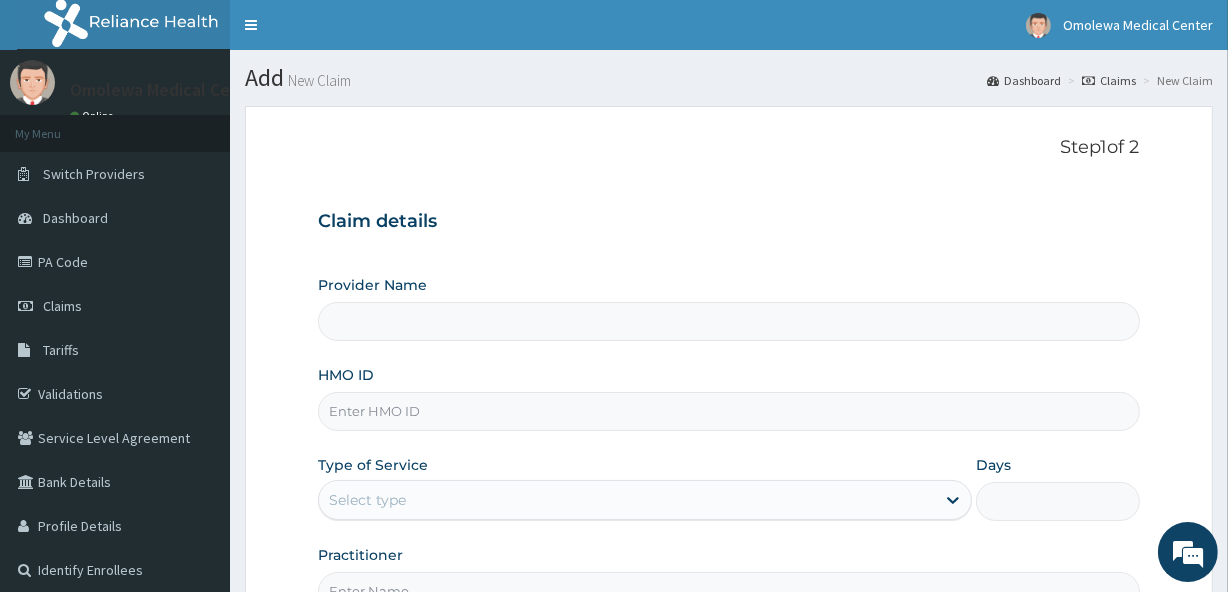 click on "HMO ID" at bounding box center (728, 411) 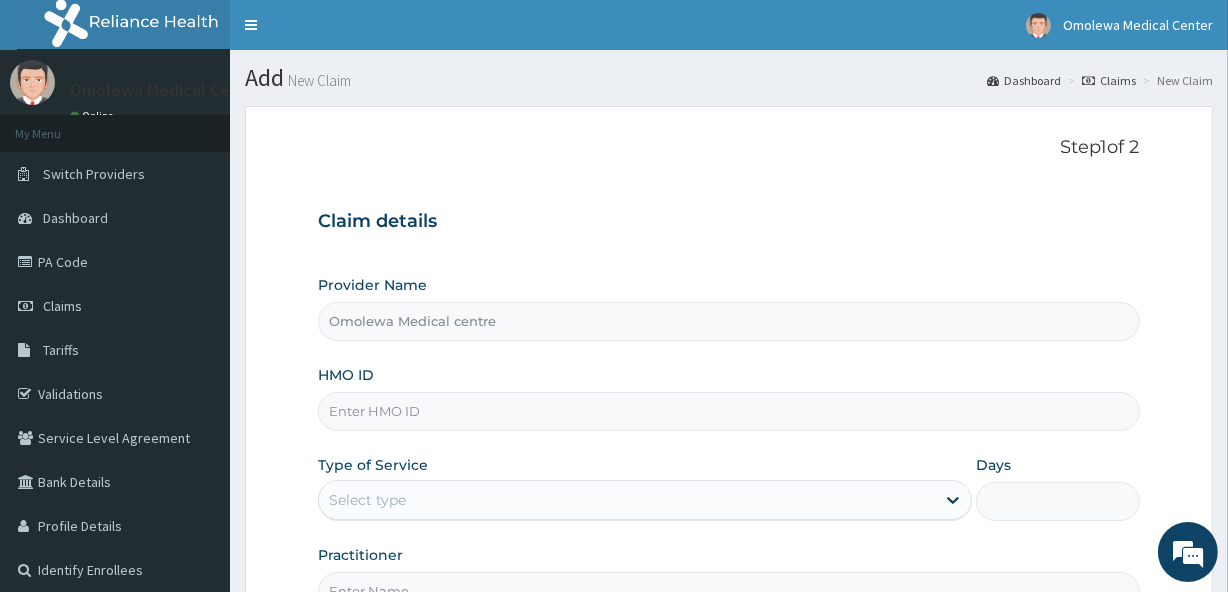 scroll, scrollTop: 0, scrollLeft: 0, axis: both 